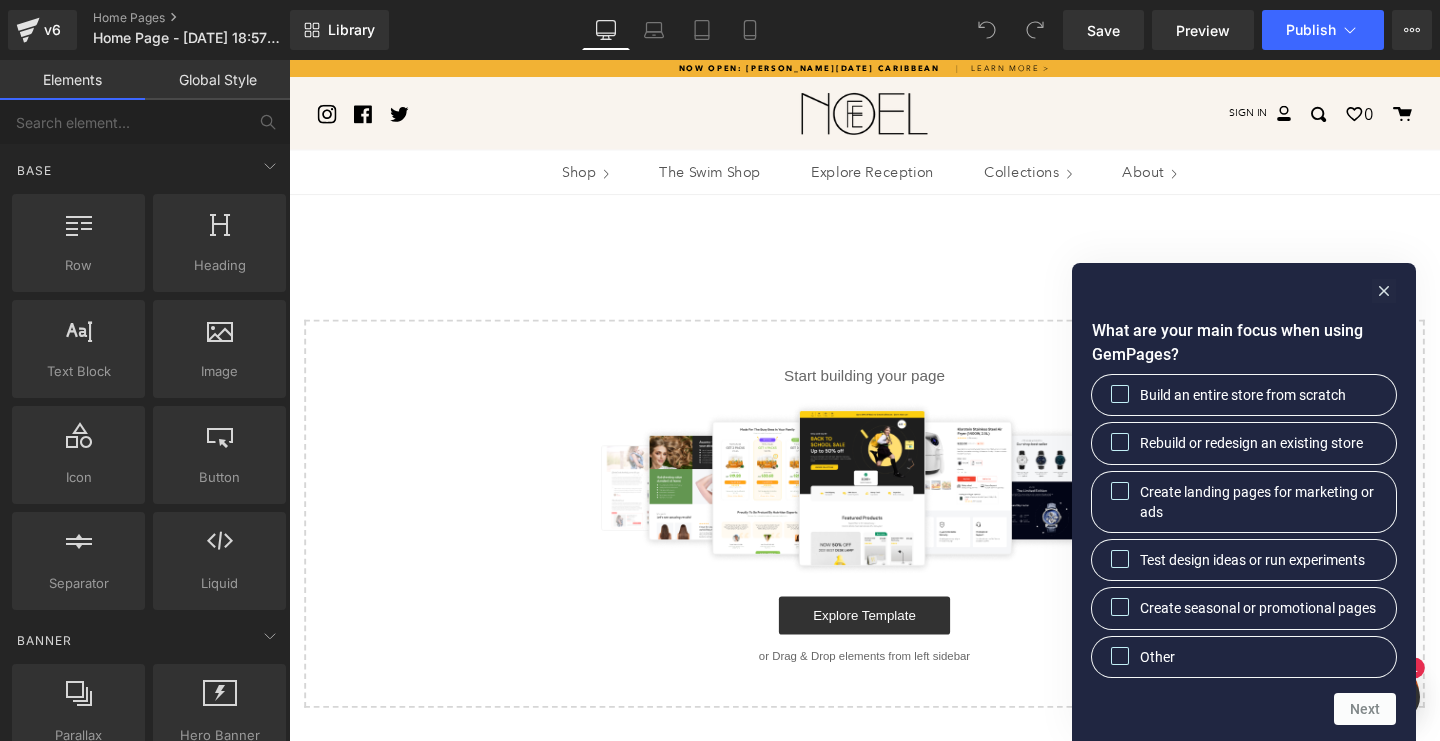 scroll, scrollTop: 0, scrollLeft: 0, axis: both 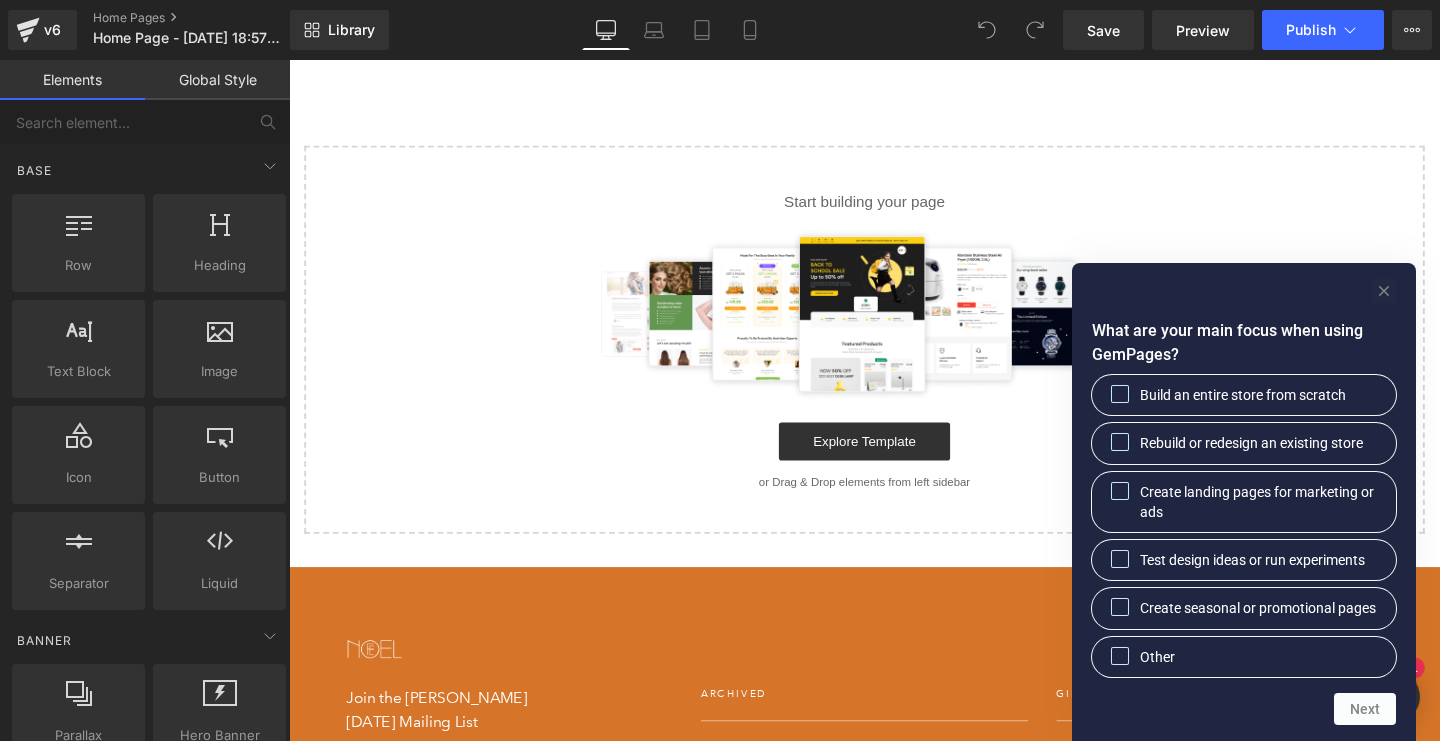 click 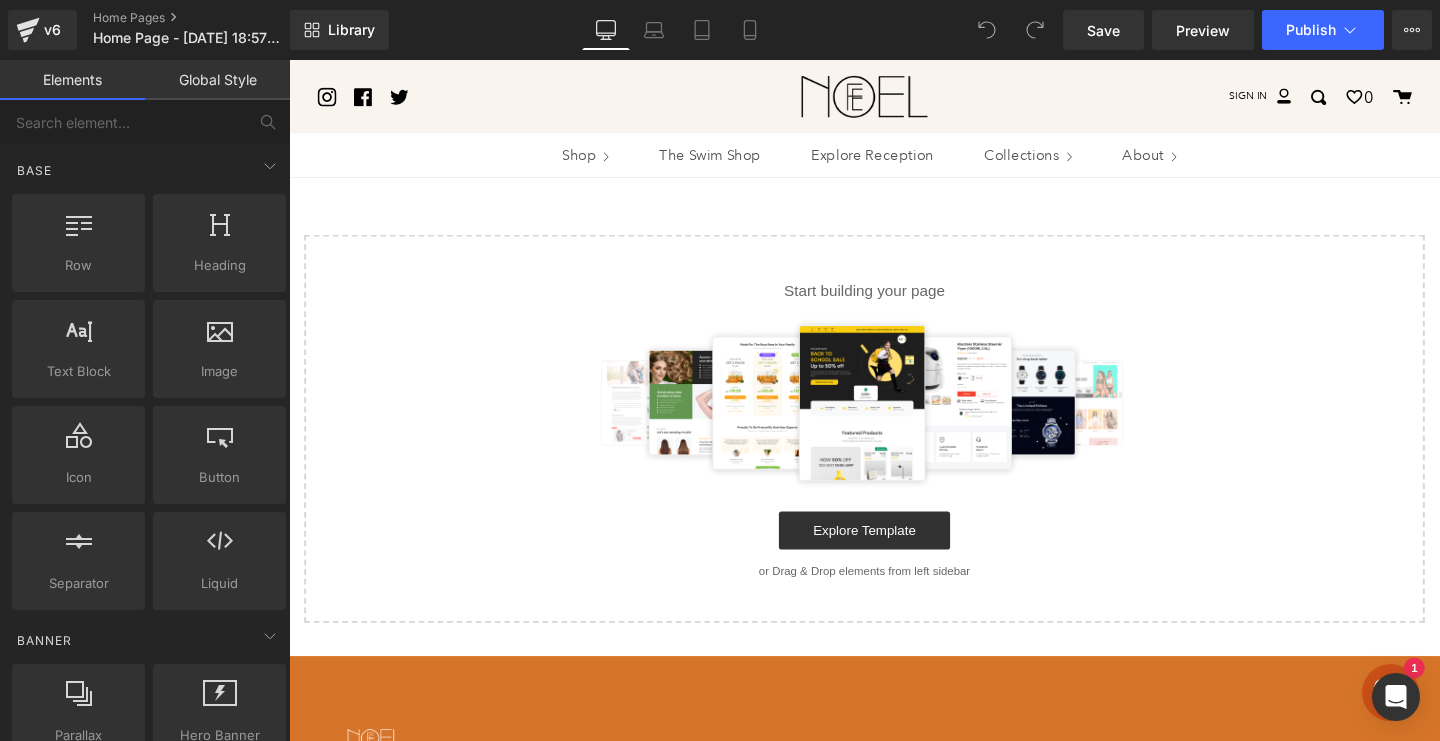scroll, scrollTop: 7, scrollLeft: 0, axis: vertical 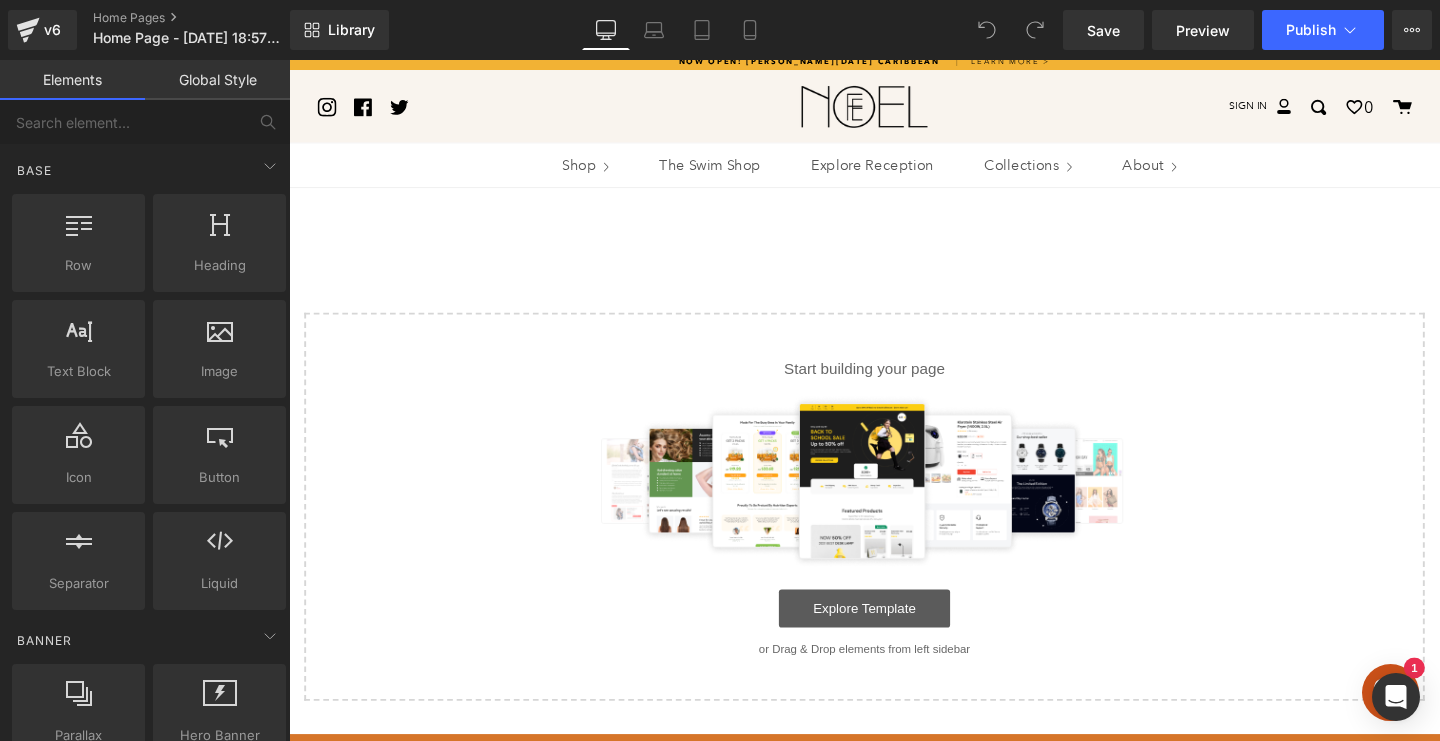 click on "Explore Template" at bounding box center (894, 637) 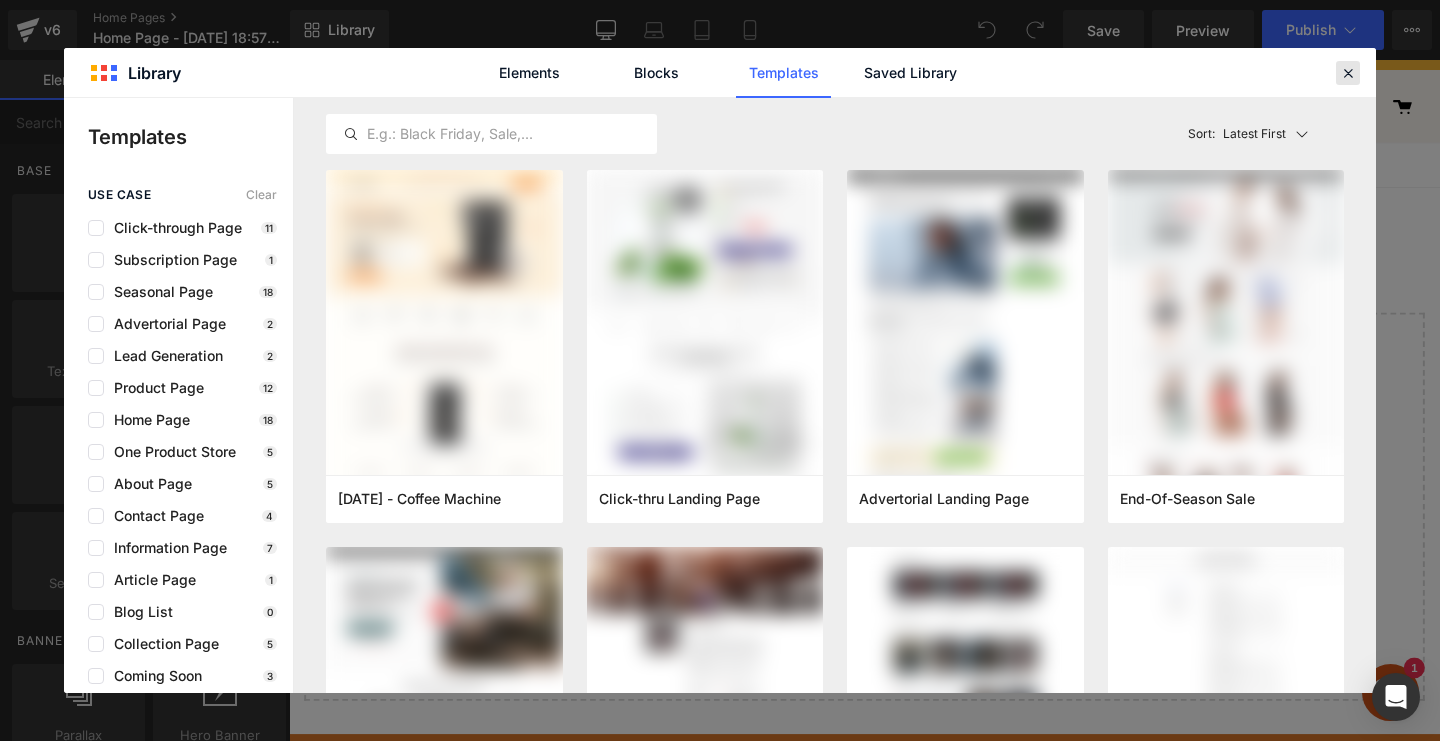 drag, startPoint x: 1351, startPoint y: 74, endPoint x: 521, endPoint y: 170, distance: 835.5334 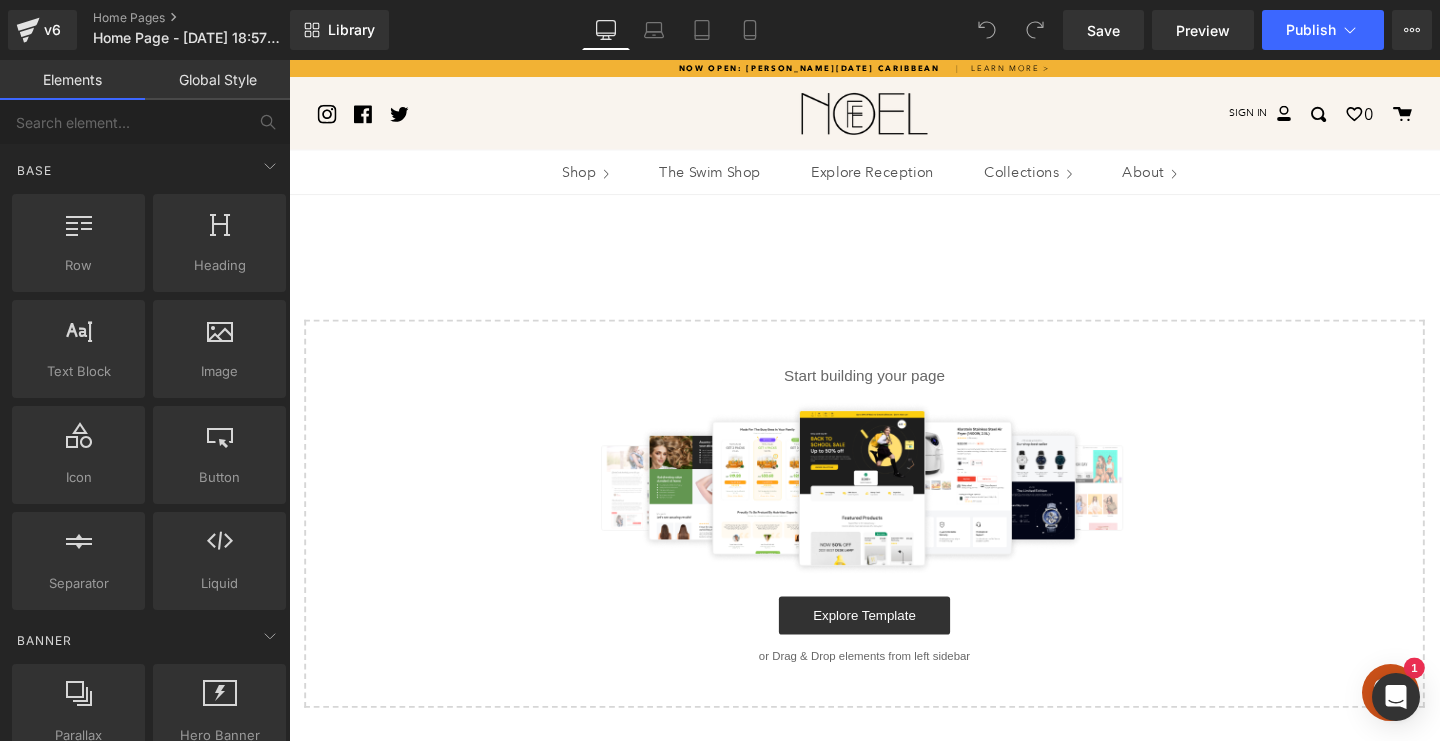 scroll, scrollTop: 0, scrollLeft: 0, axis: both 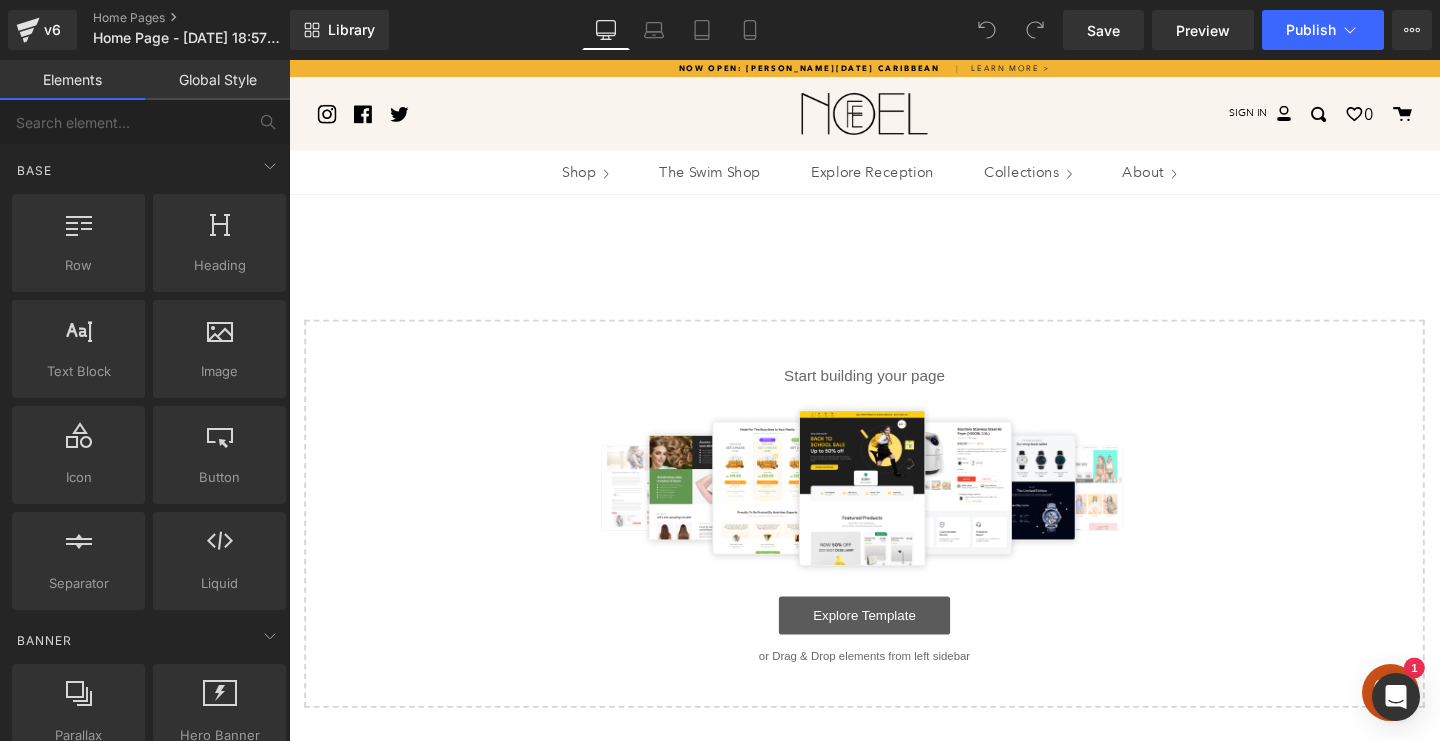 click on "Explore Template" at bounding box center (894, 644) 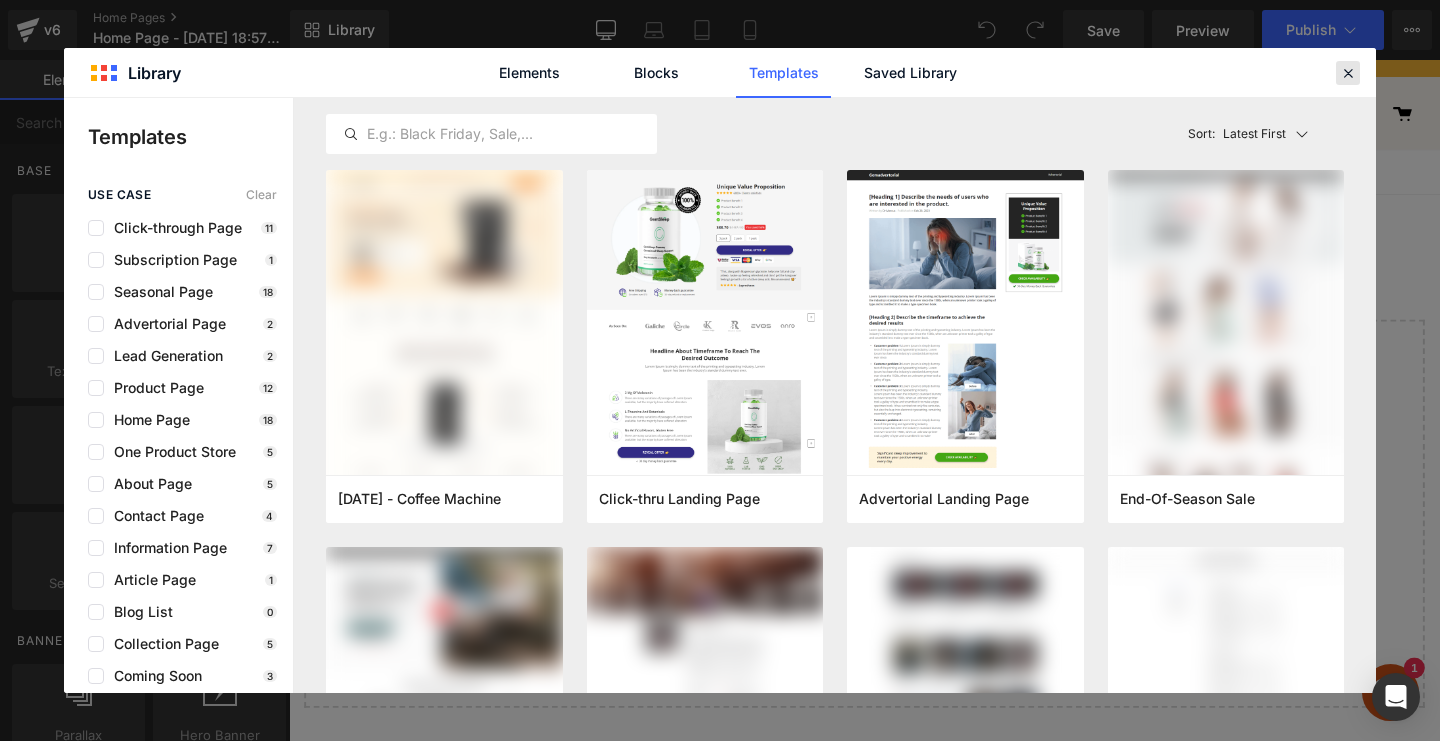 click at bounding box center [1348, 73] 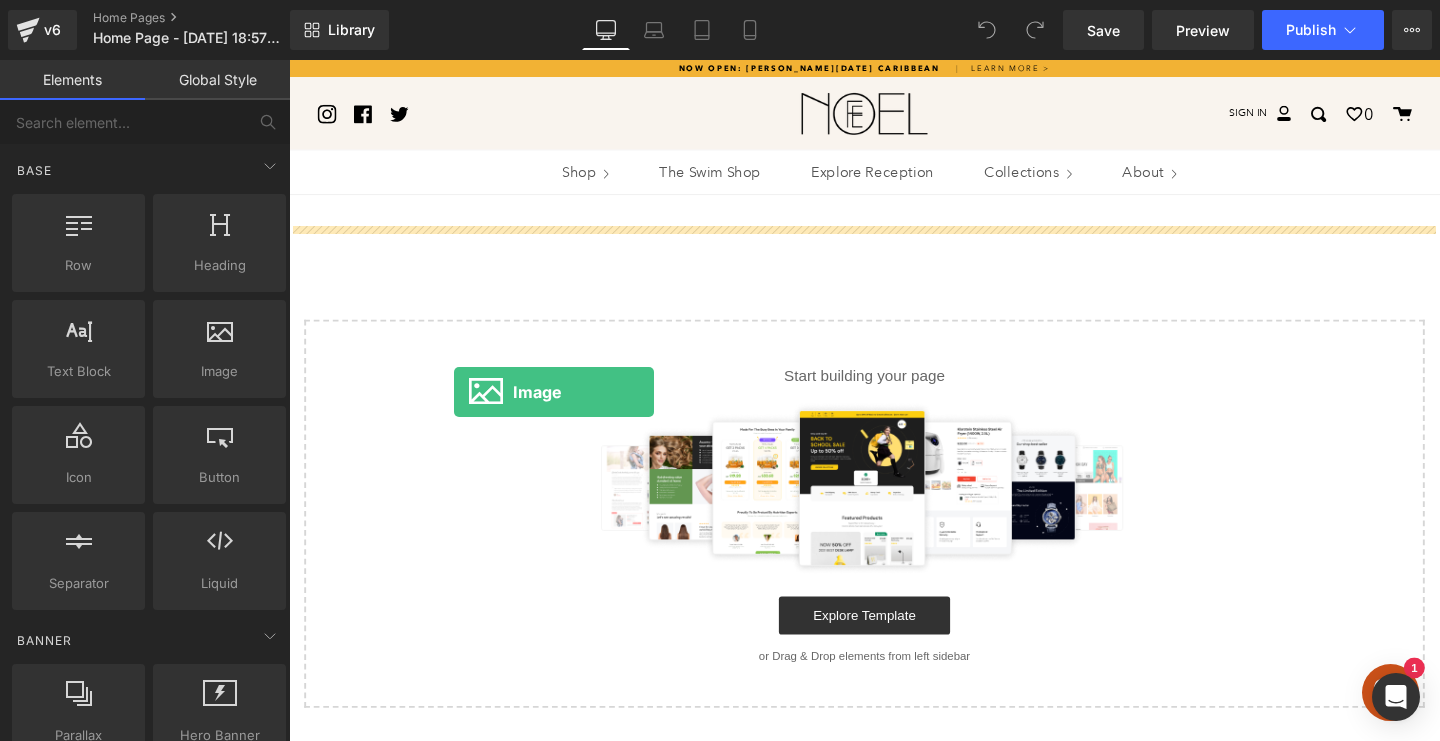 drag, startPoint x: 494, startPoint y: 399, endPoint x: 462, endPoint y: 409, distance: 33.526108 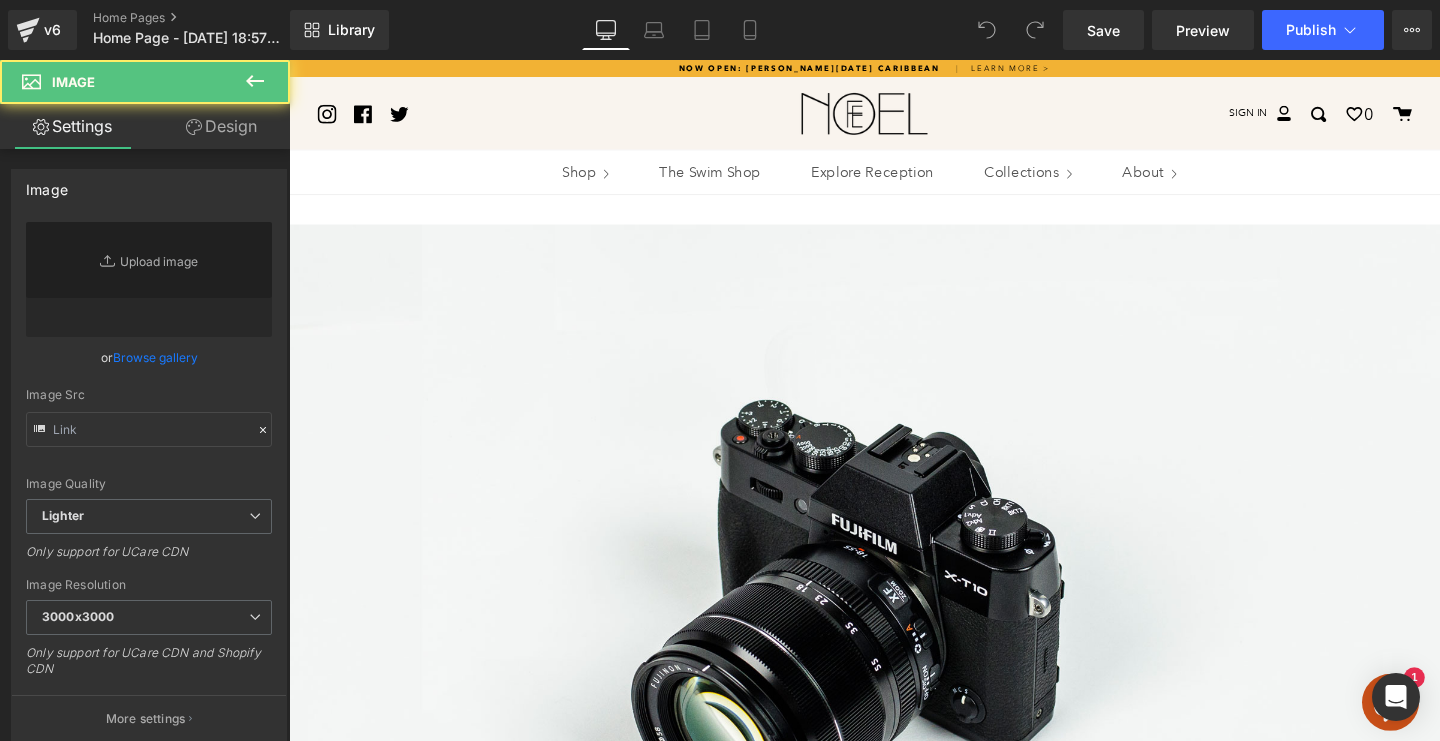 type on "//[DOMAIN_NAME][URL]" 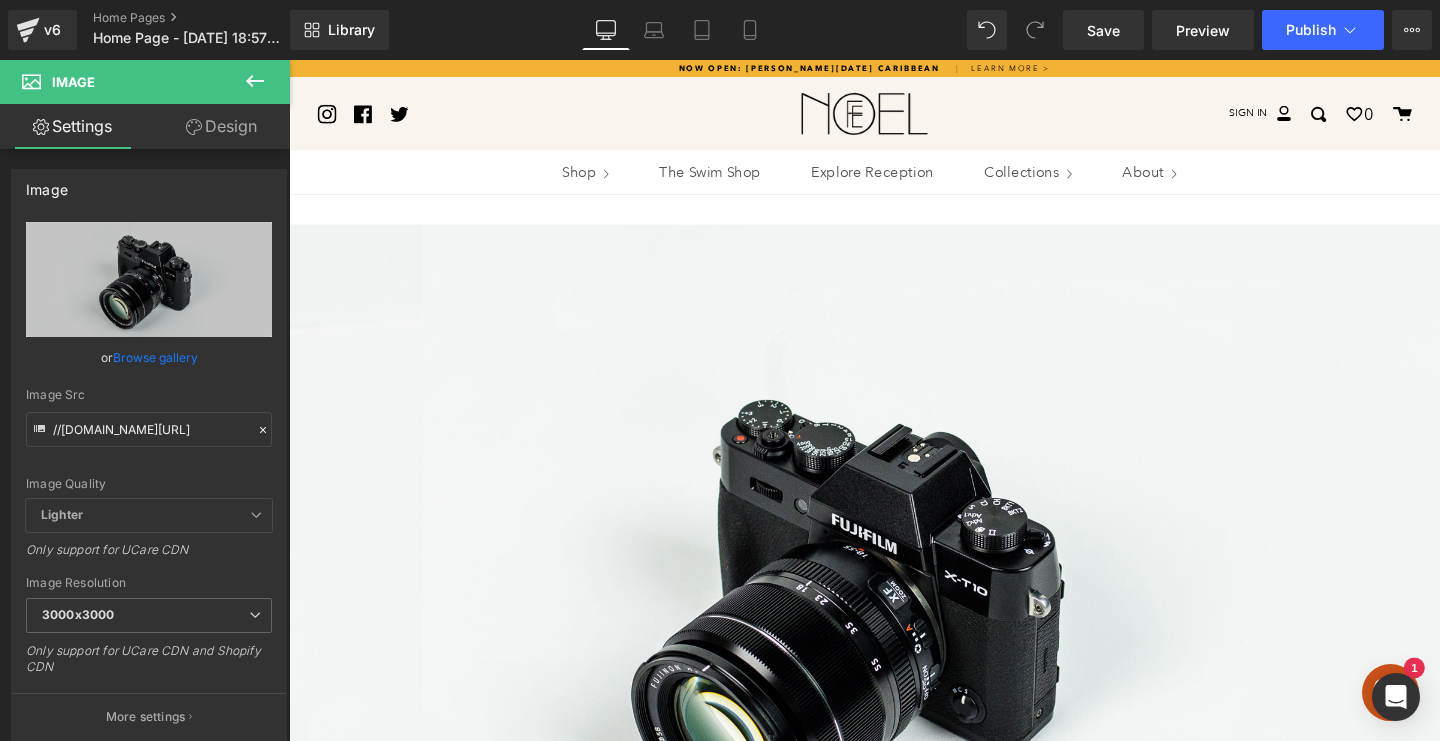 click on "Image
Select your layout" at bounding box center [894, 703] 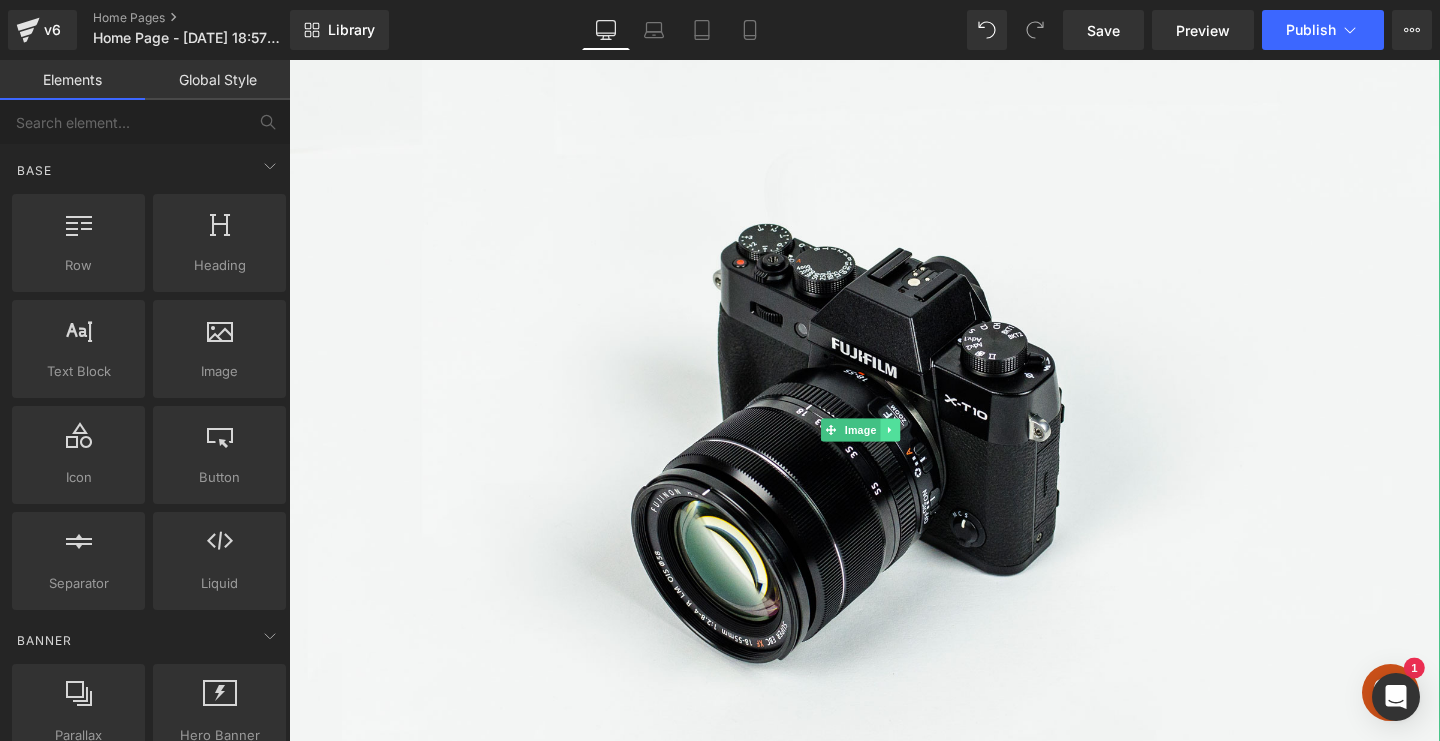 scroll, scrollTop: 0, scrollLeft: 0, axis: both 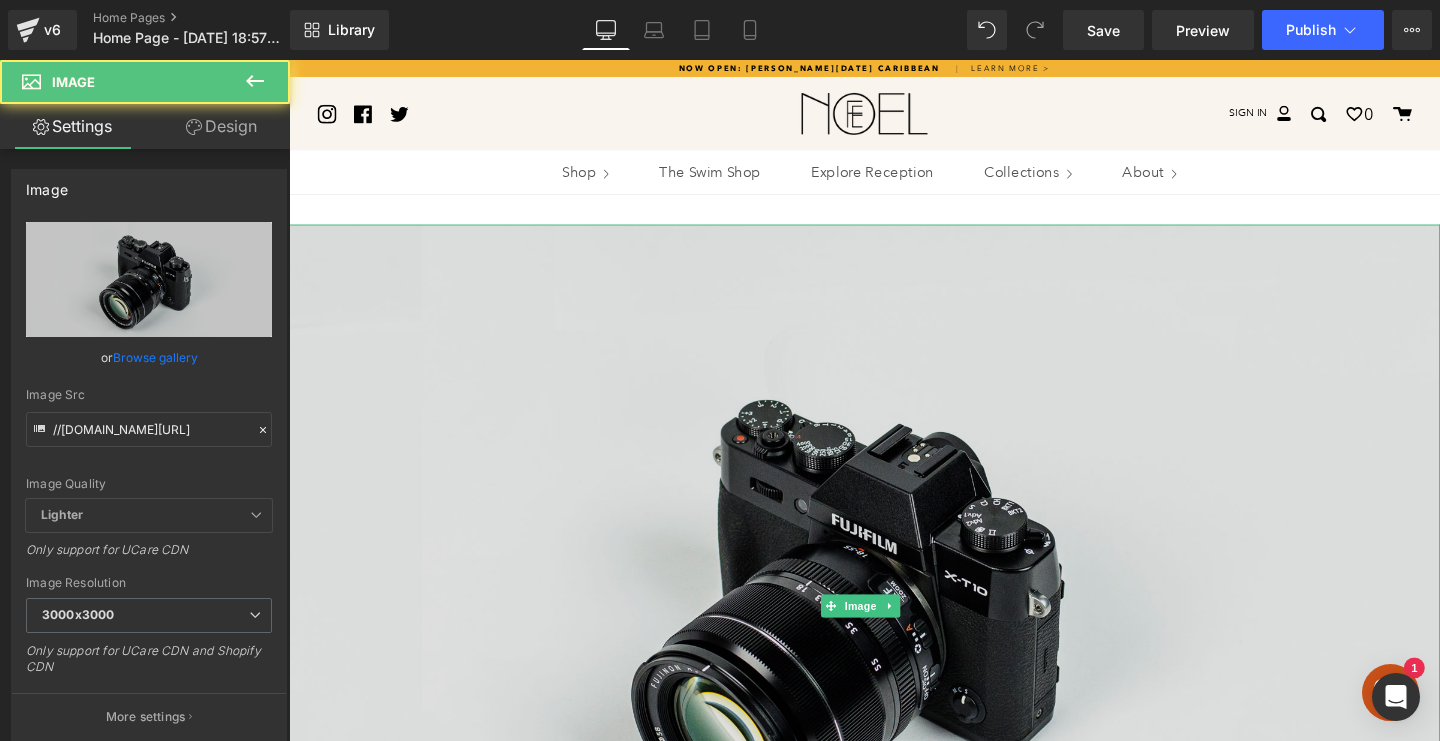 click at bounding box center (894, 634) 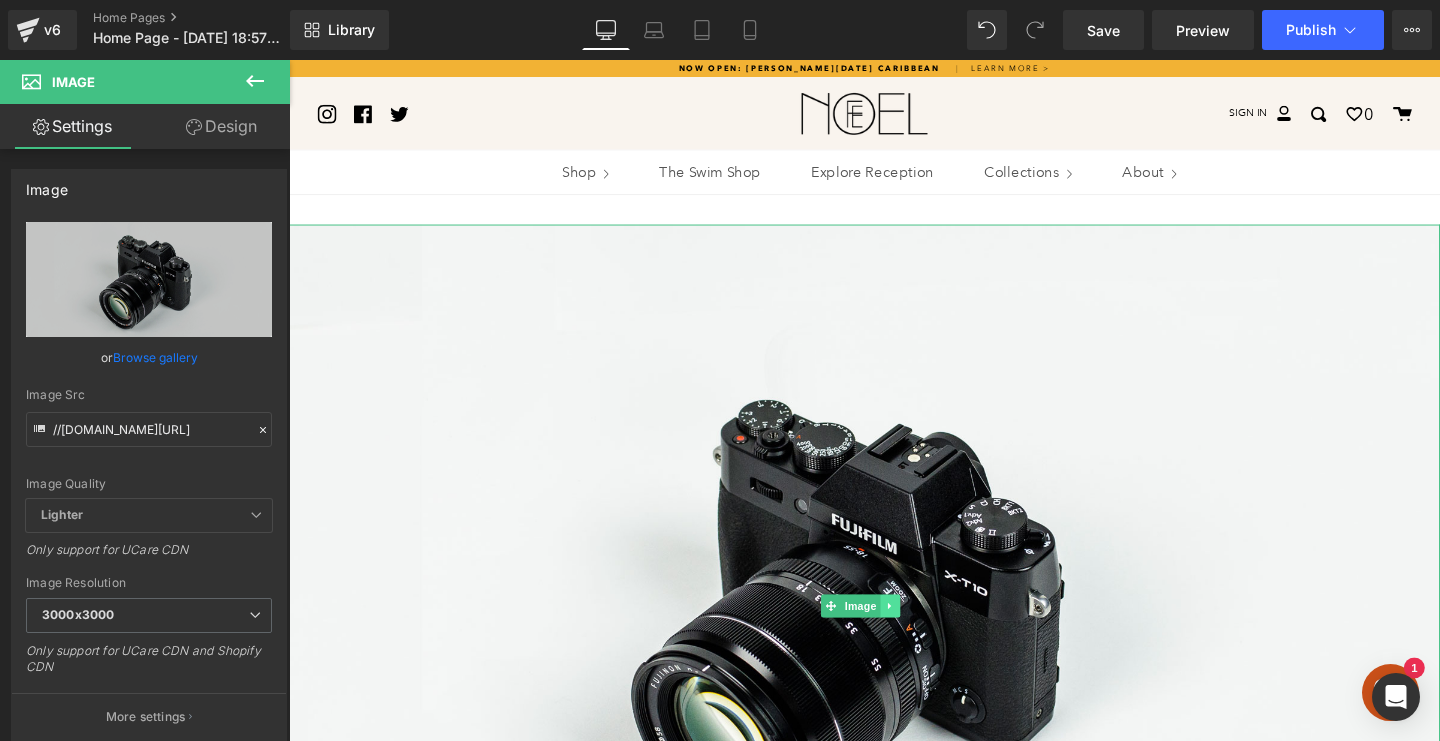 click 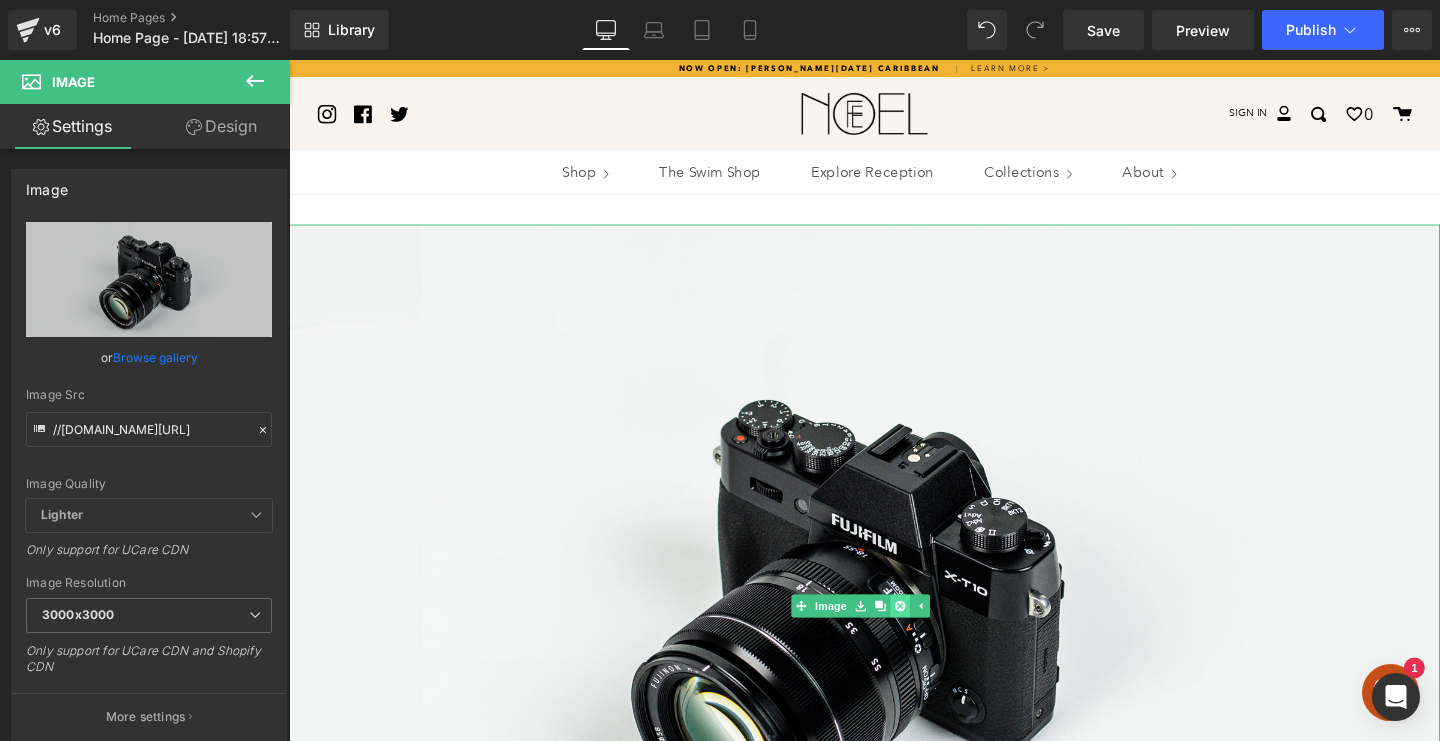 click 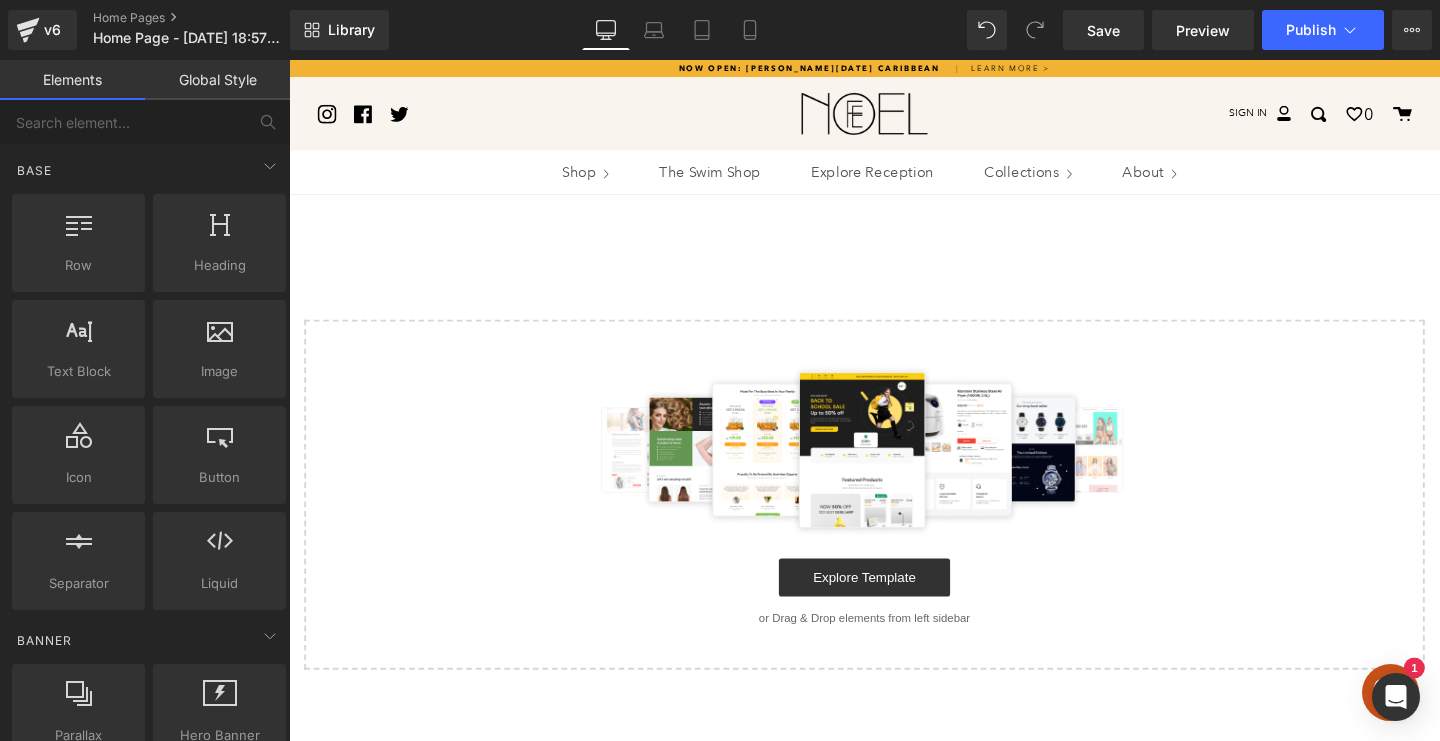 scroll, scrollTop: 0, scrollLeft: 0, axis: both 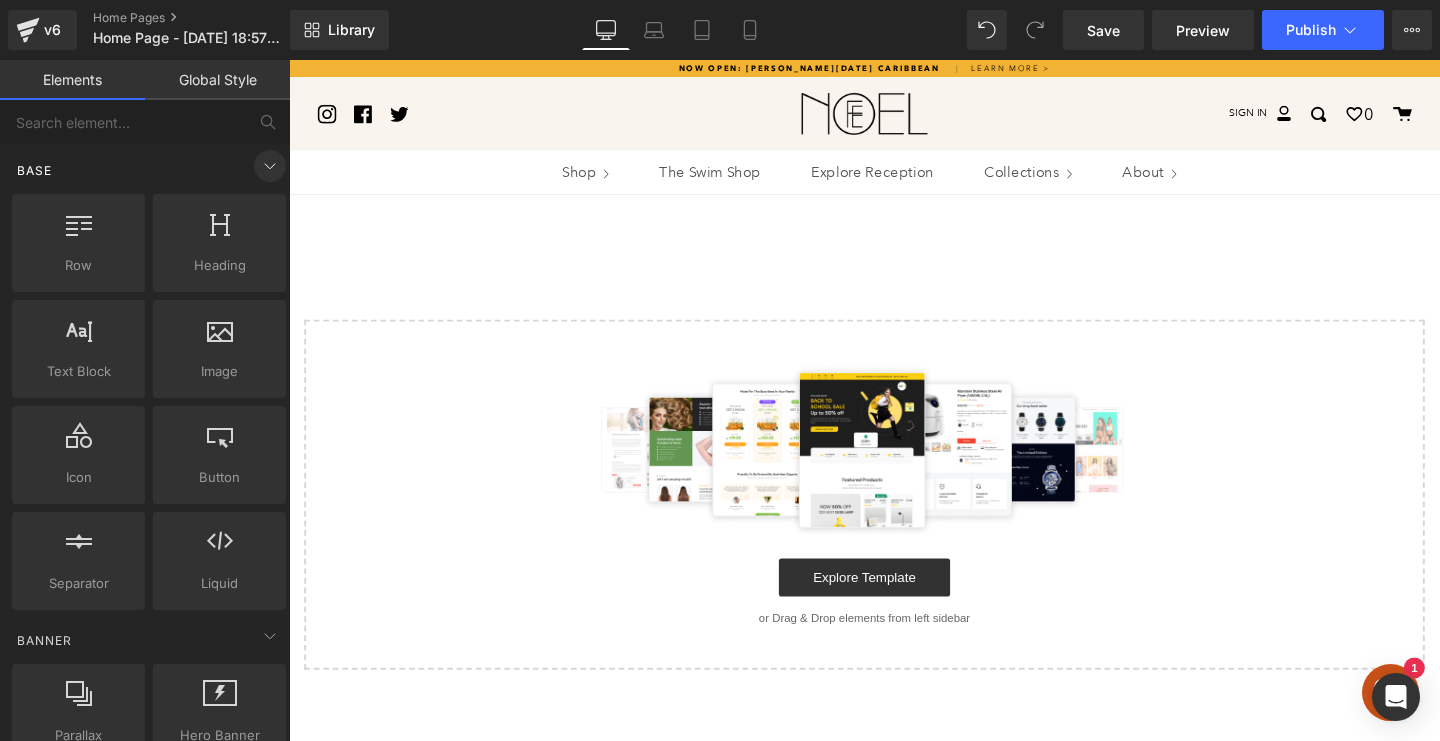 click 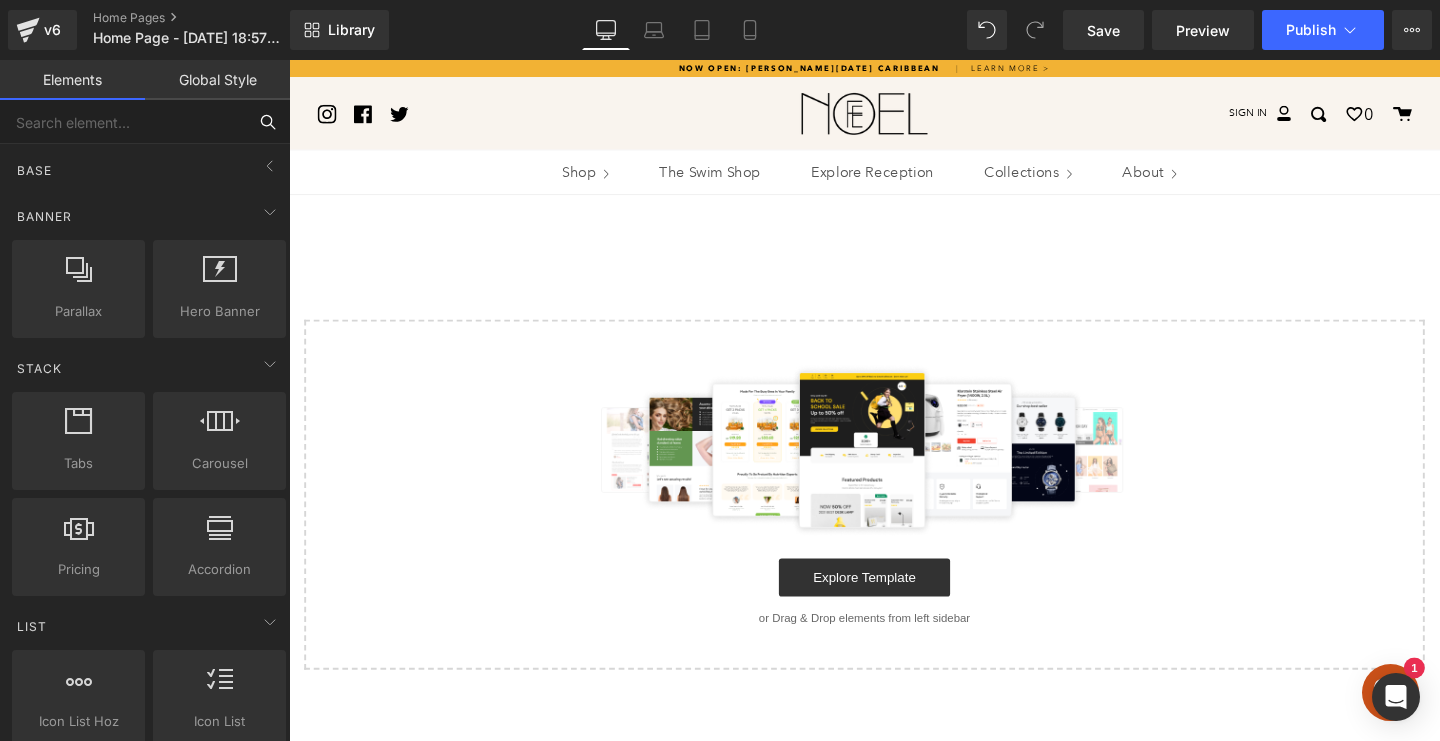 click at bounding box center (123, 122) 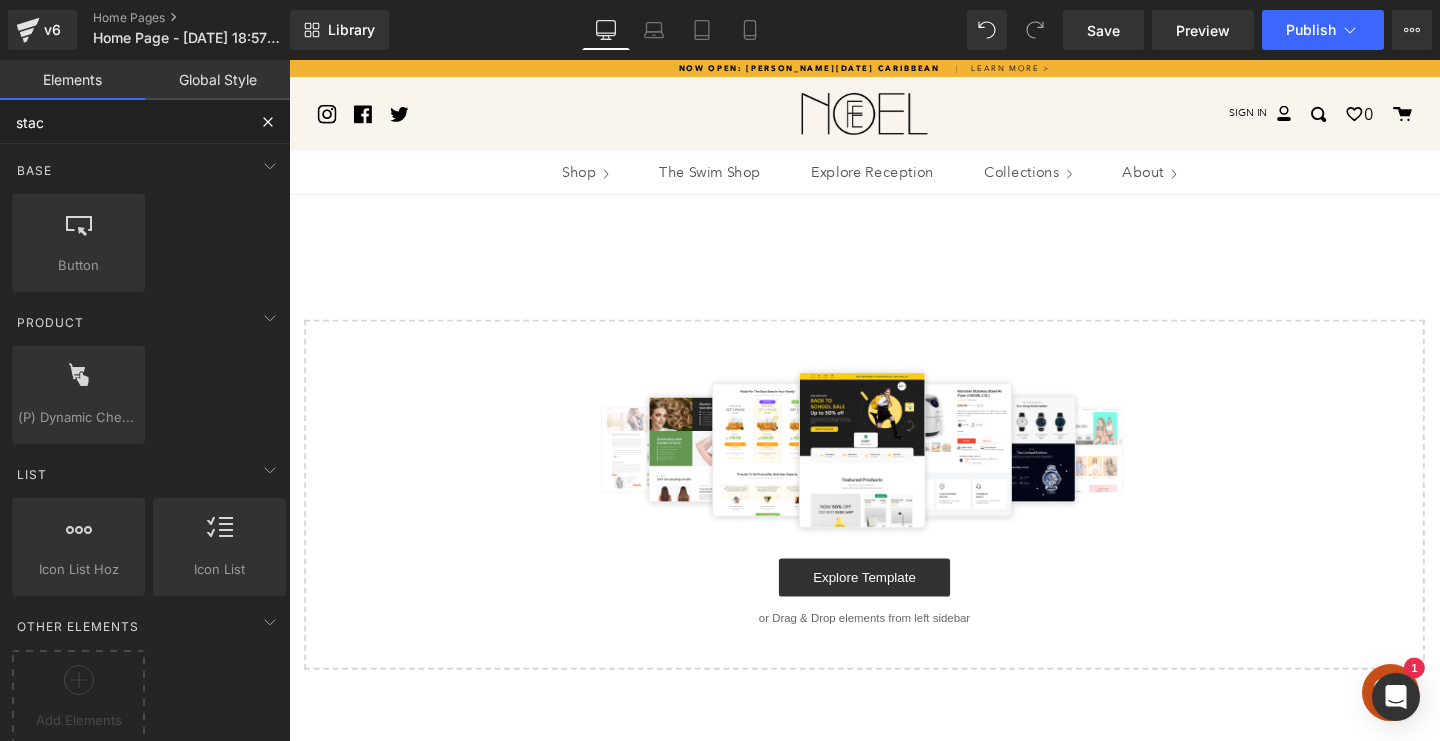 type on "stack" 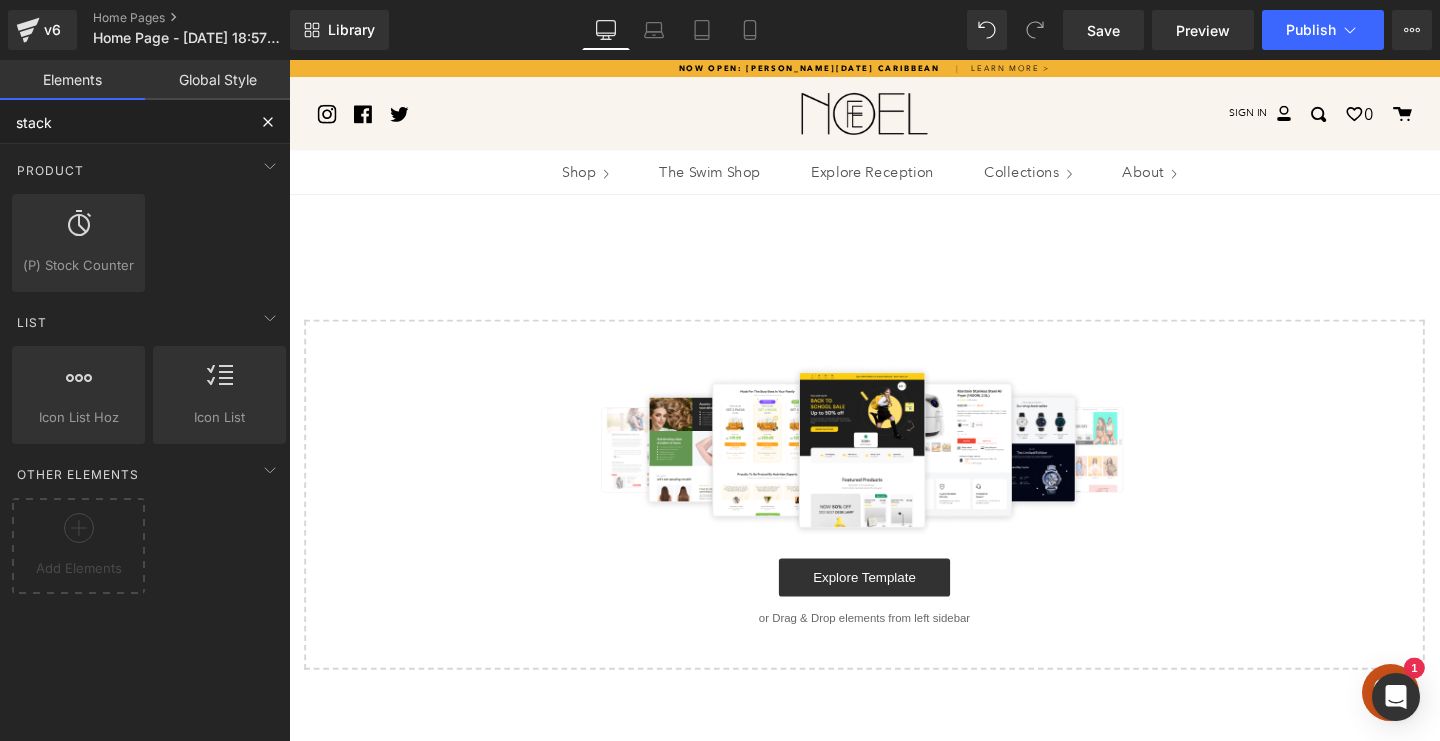 click on "stack" at bounding box center (123, 122) 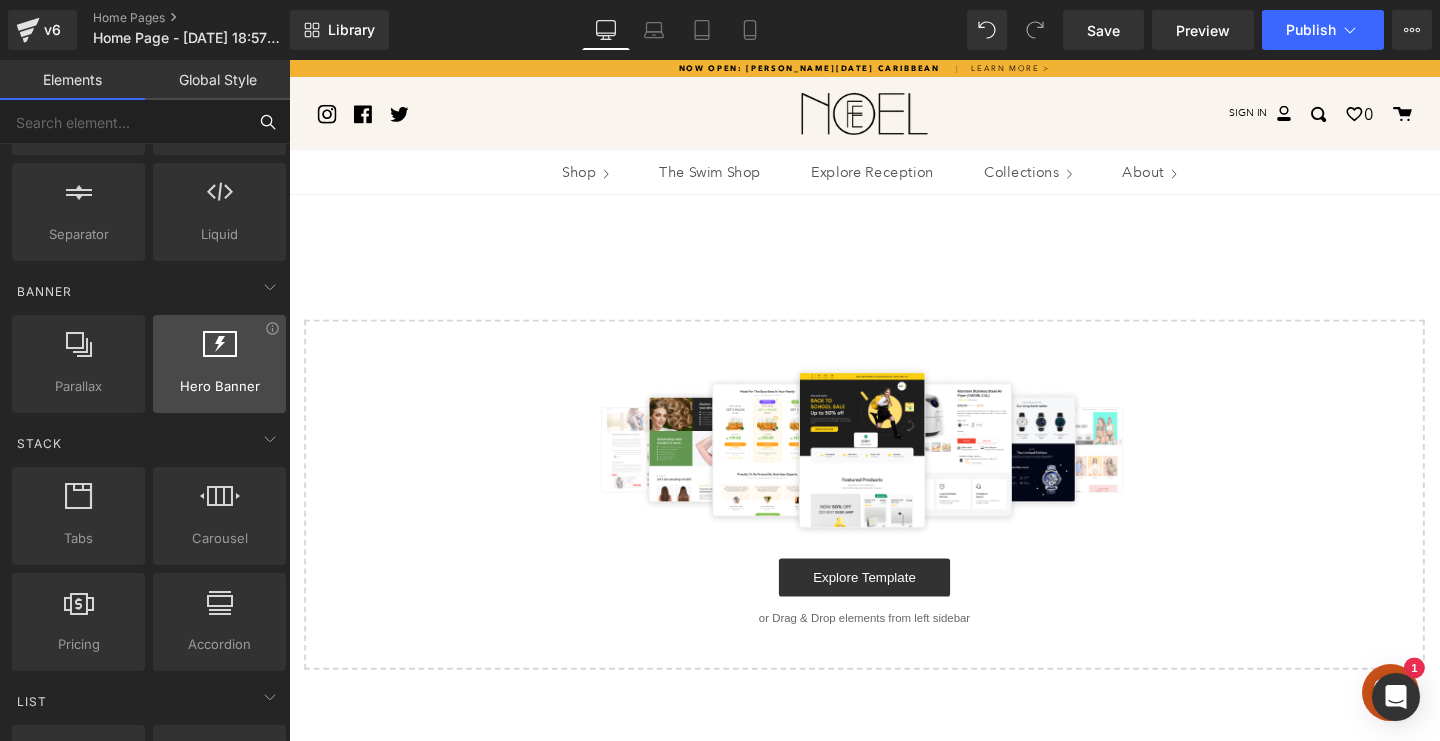 scroll, scrollTop: 352, scrollLeft: 0, axis: vertical 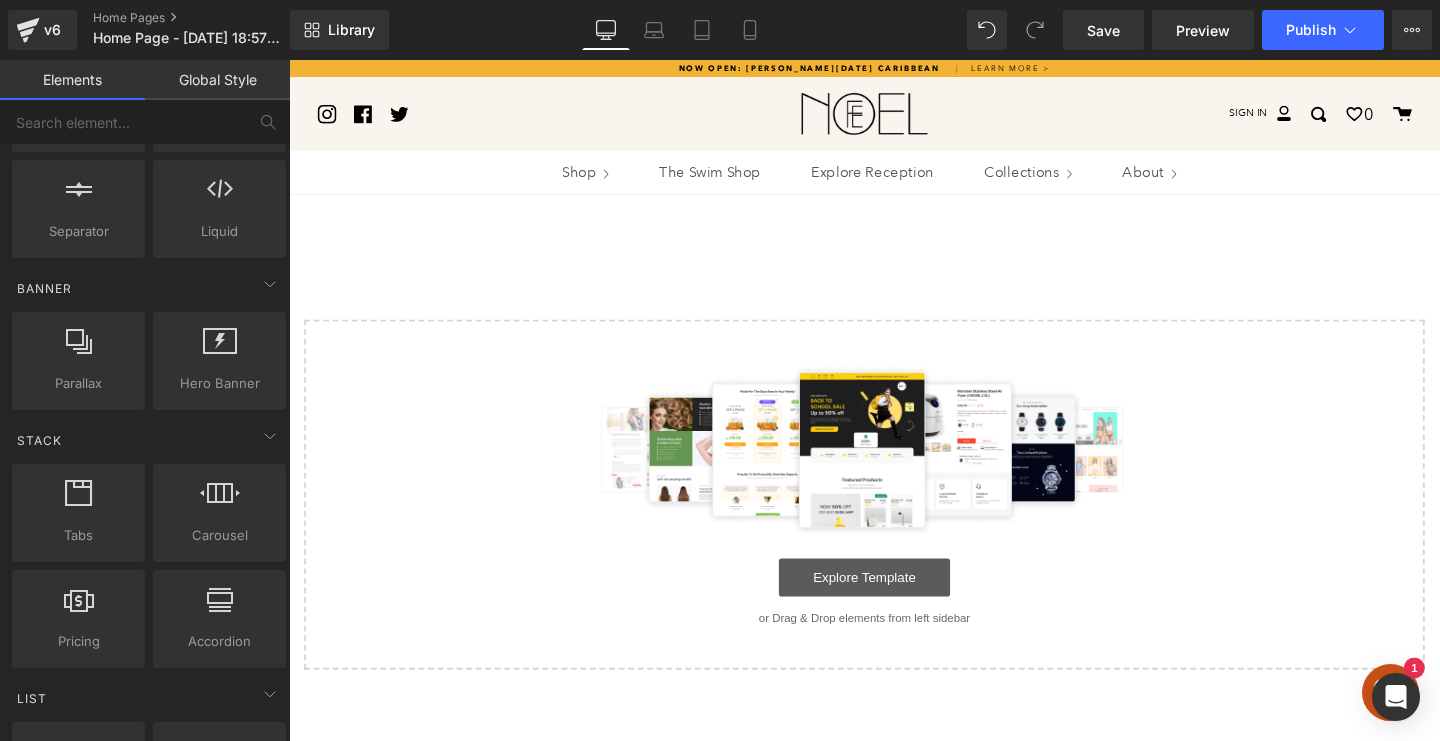 click on "Explore Template" at bounding box center [894, 604] 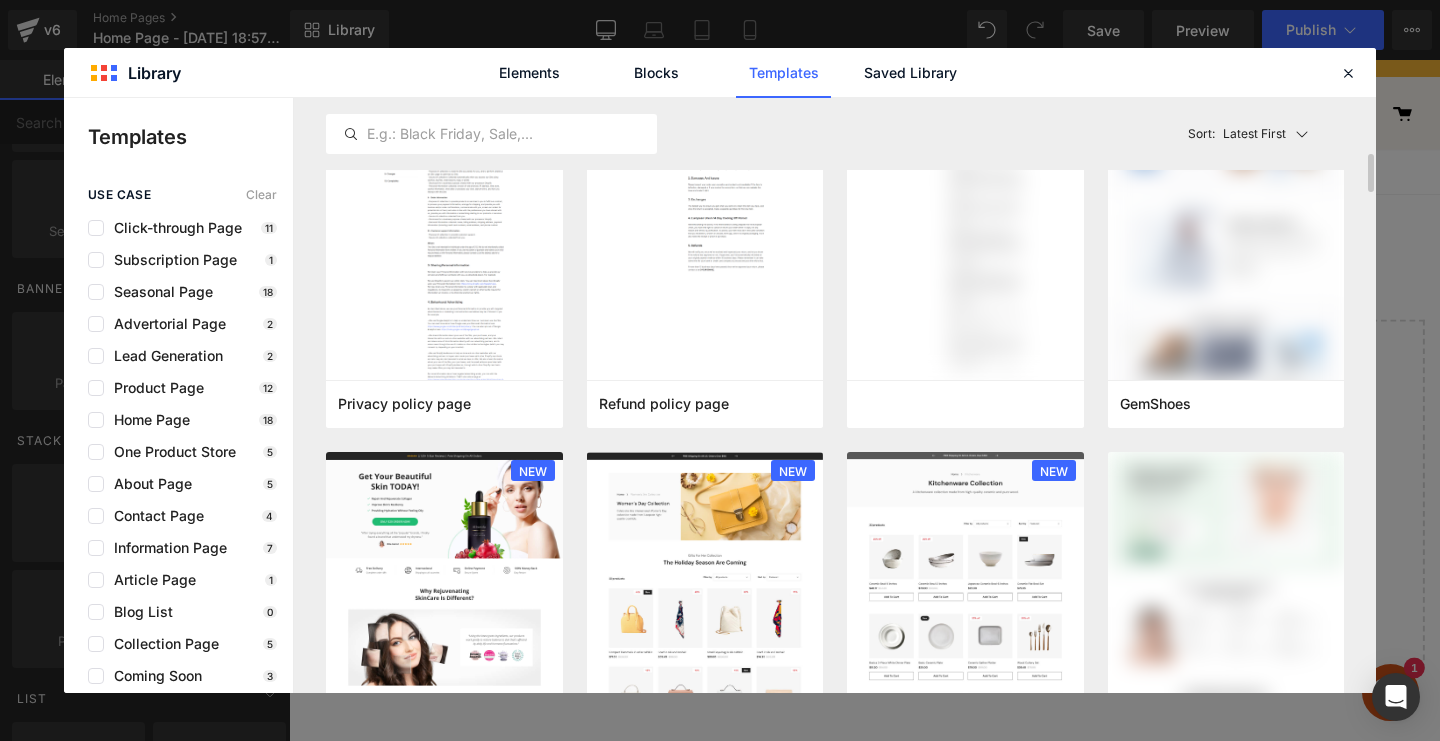 scroll, scrollTop: 899, scrollLeft: 0, axis: vertical 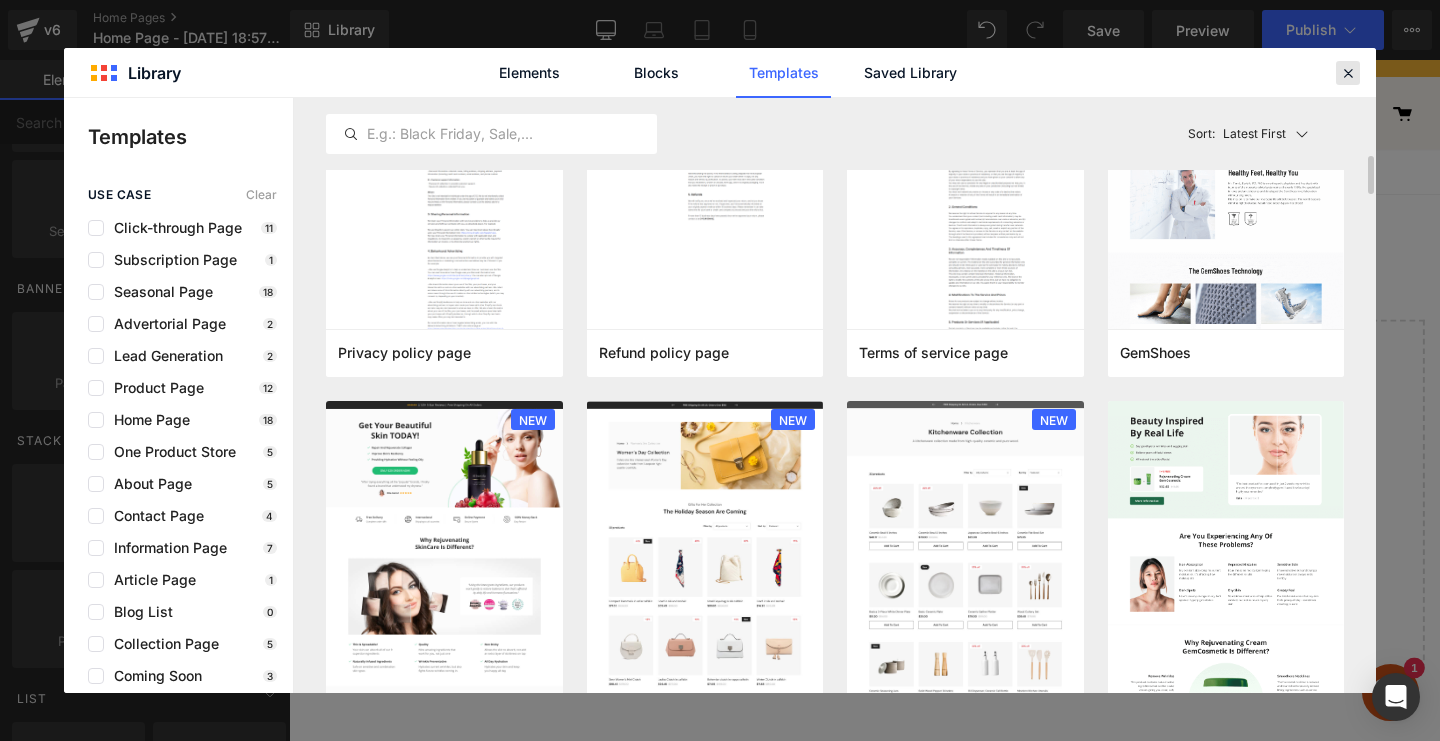 click at bounding box center (1348, 73) 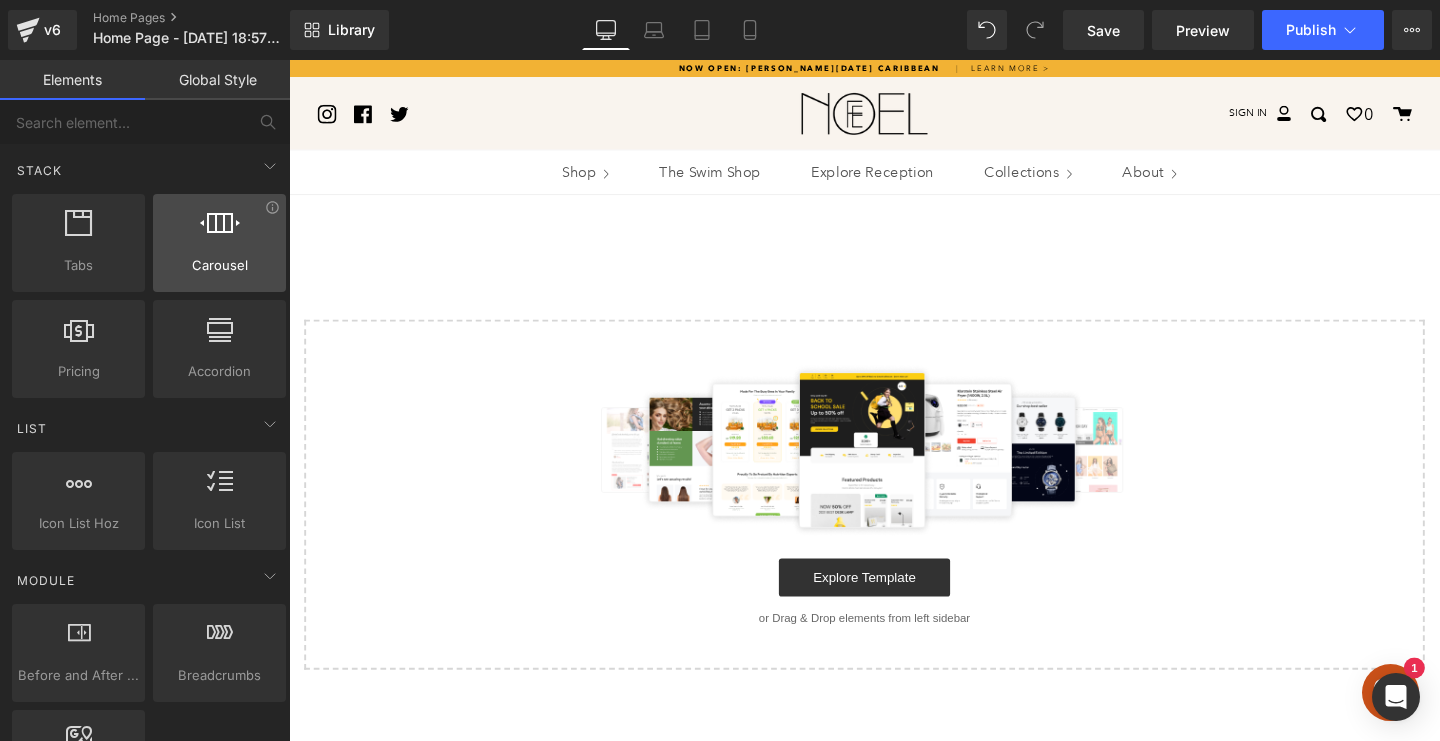 scroll, scrollTop: 623, scrollLeft: 0, axis: vertical 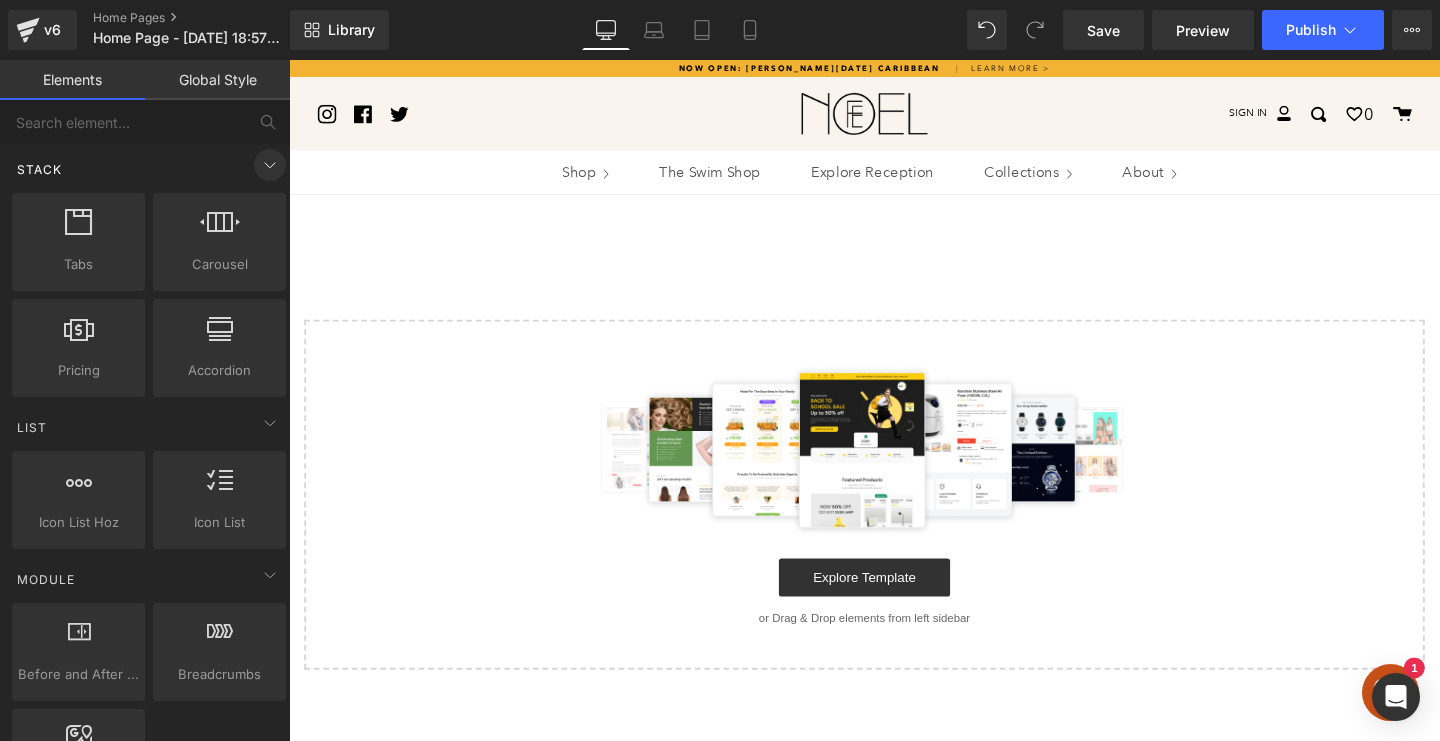 click 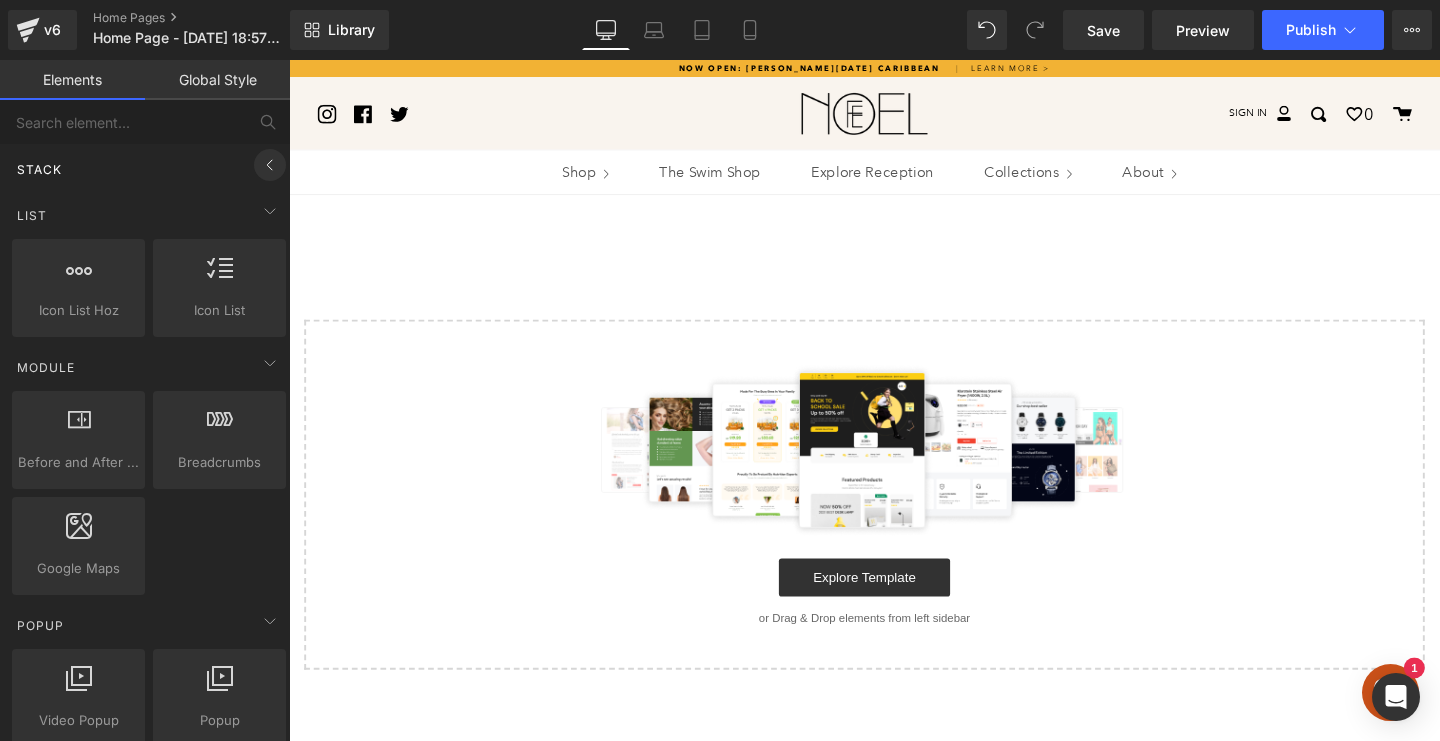 click 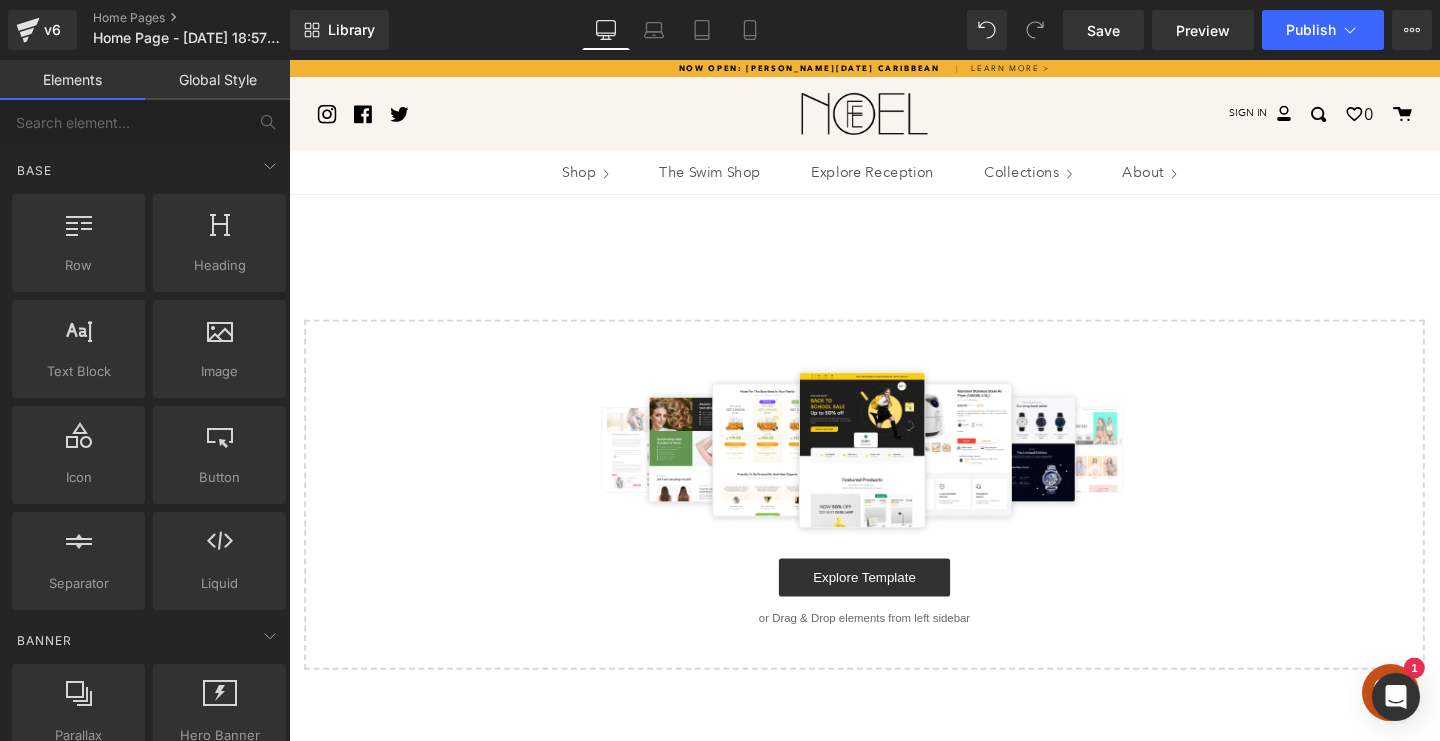 scroll, scrollTop: 0, scrollLeft: 0, axis: both 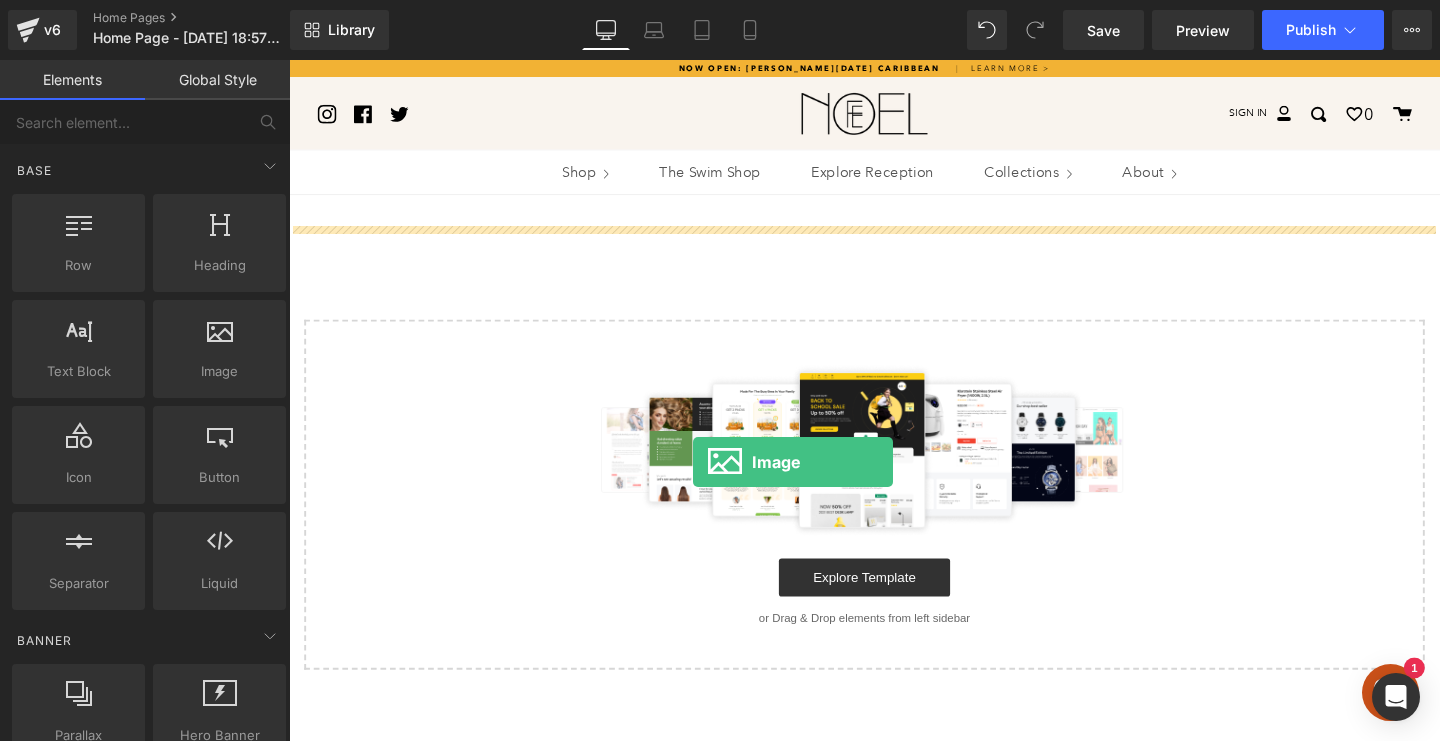 drag, startPoint x: 507, startPoint y: 413, endPoint x: 731, endPoint y: 476, distance: 232.69078 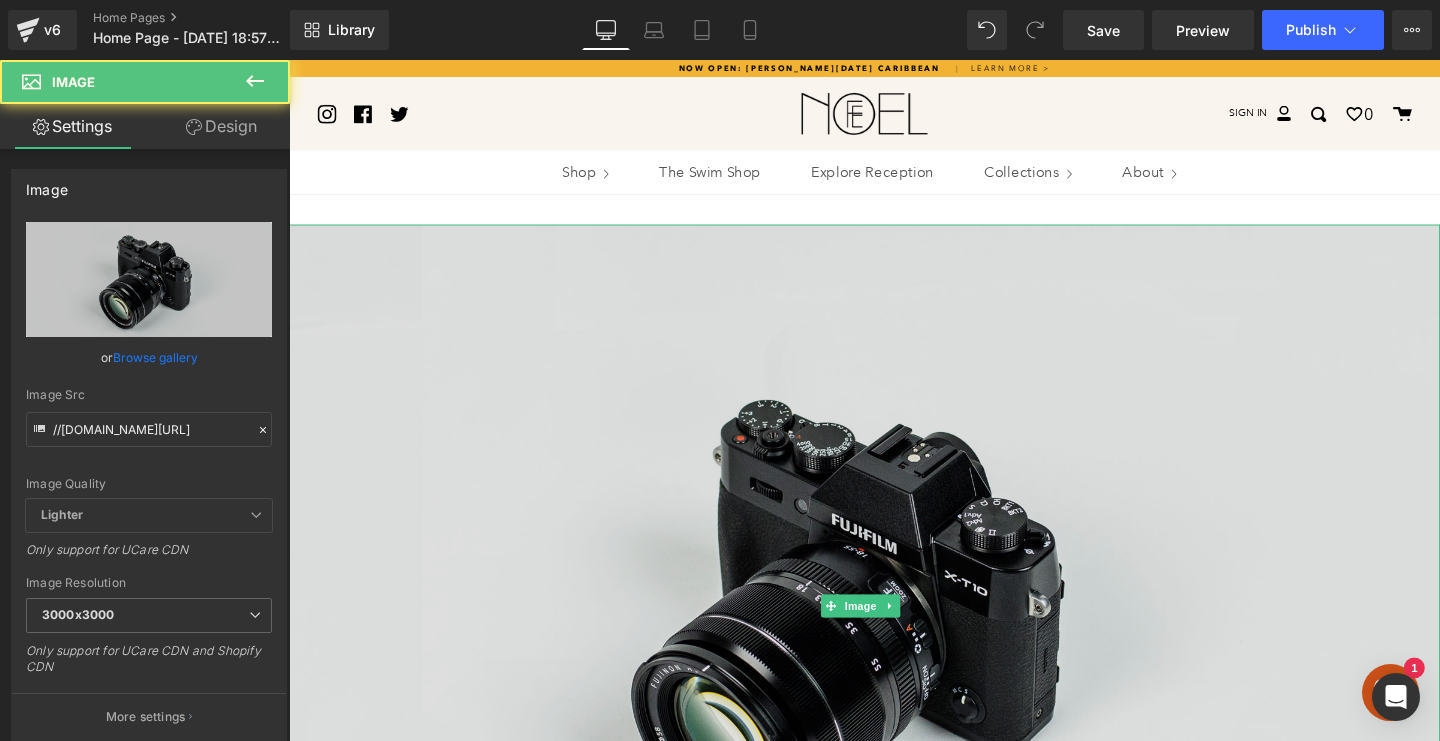 click at bounding box center [894, 634] 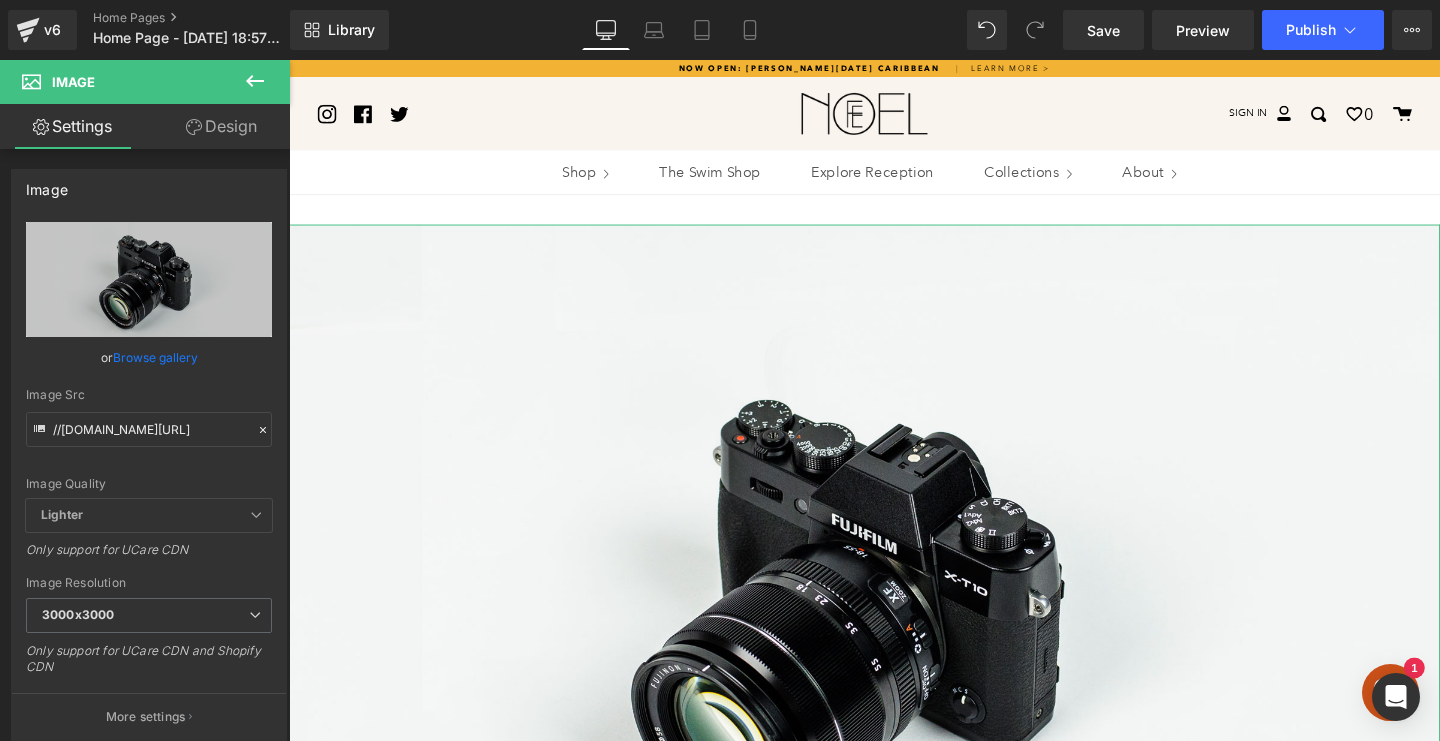 click on "Design" at bounding box center (221, 126) 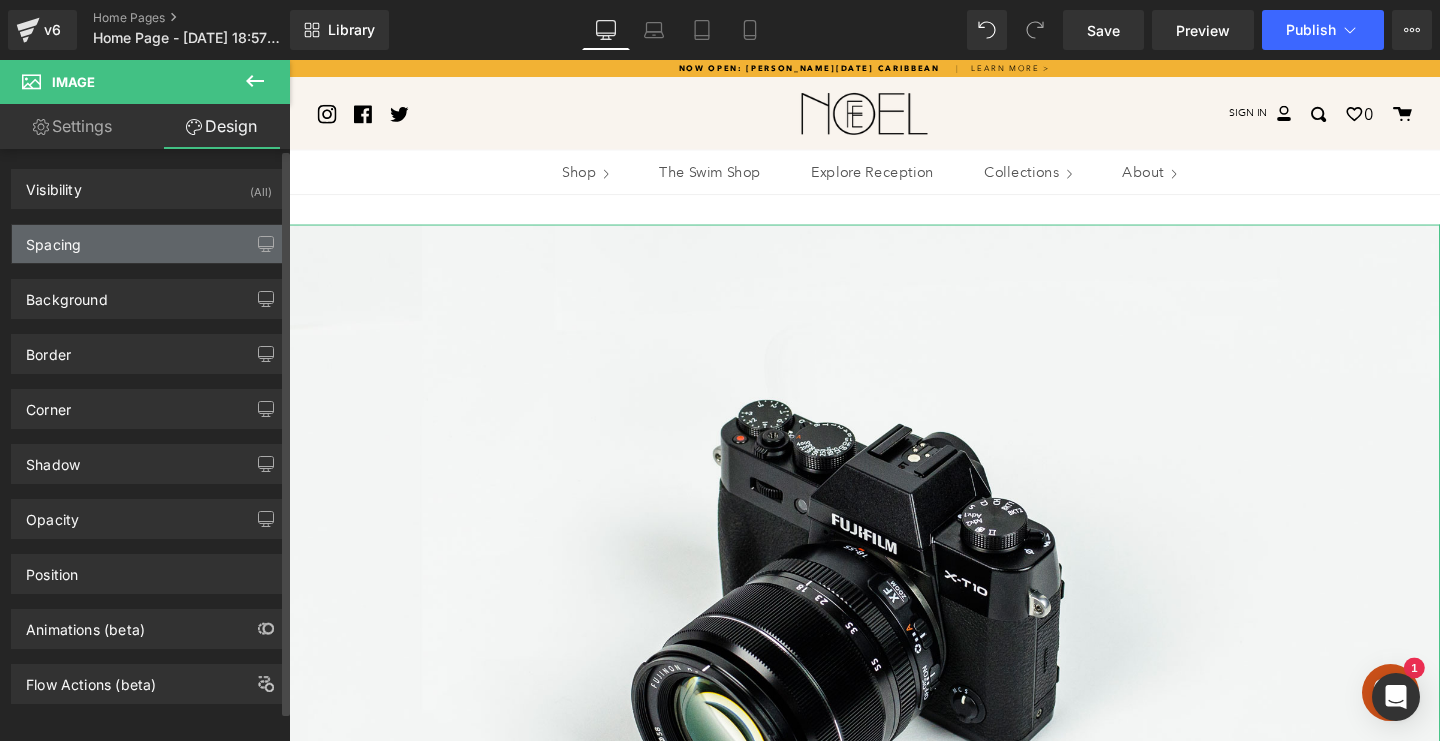 scroll, scrollTop: 0, scrollLeft: 0, axis: both 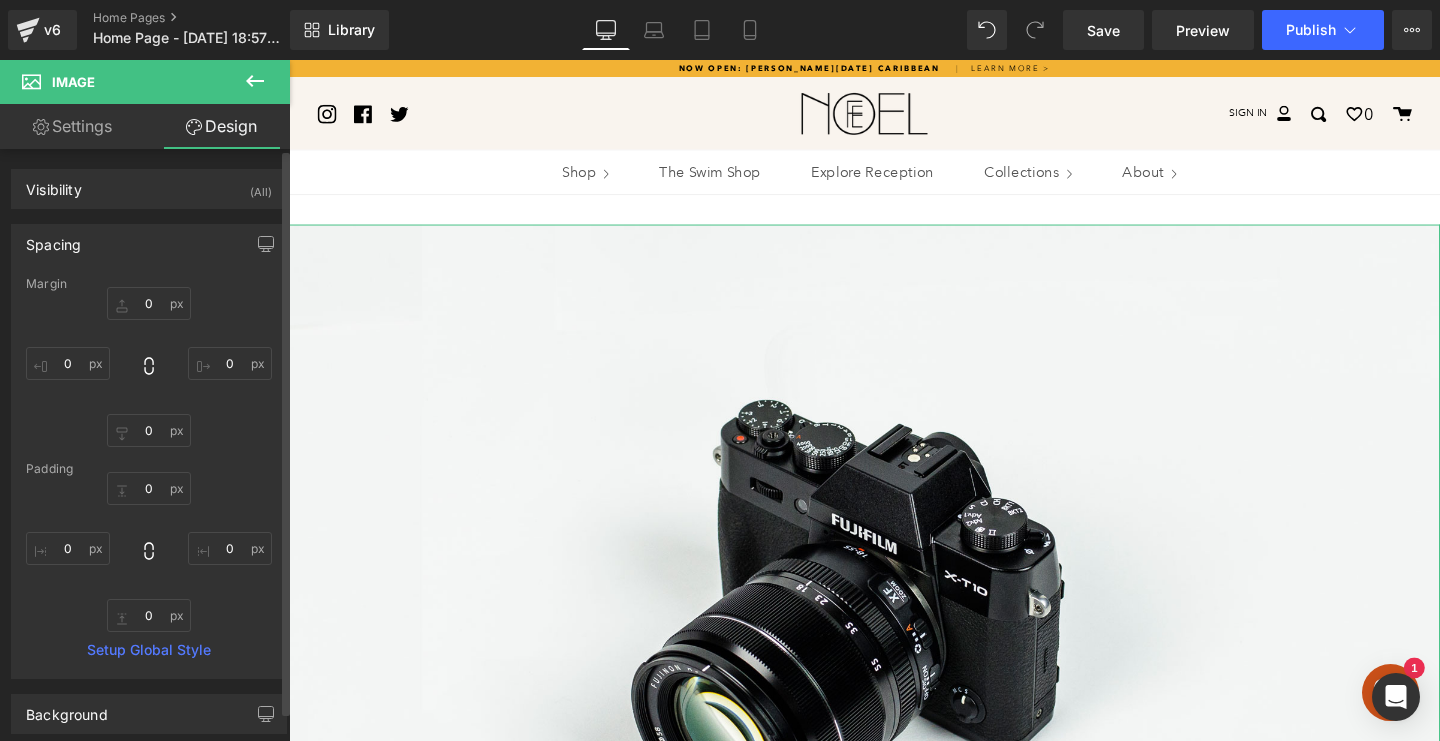 click on "Spacing" at bounding box center (149, 244) 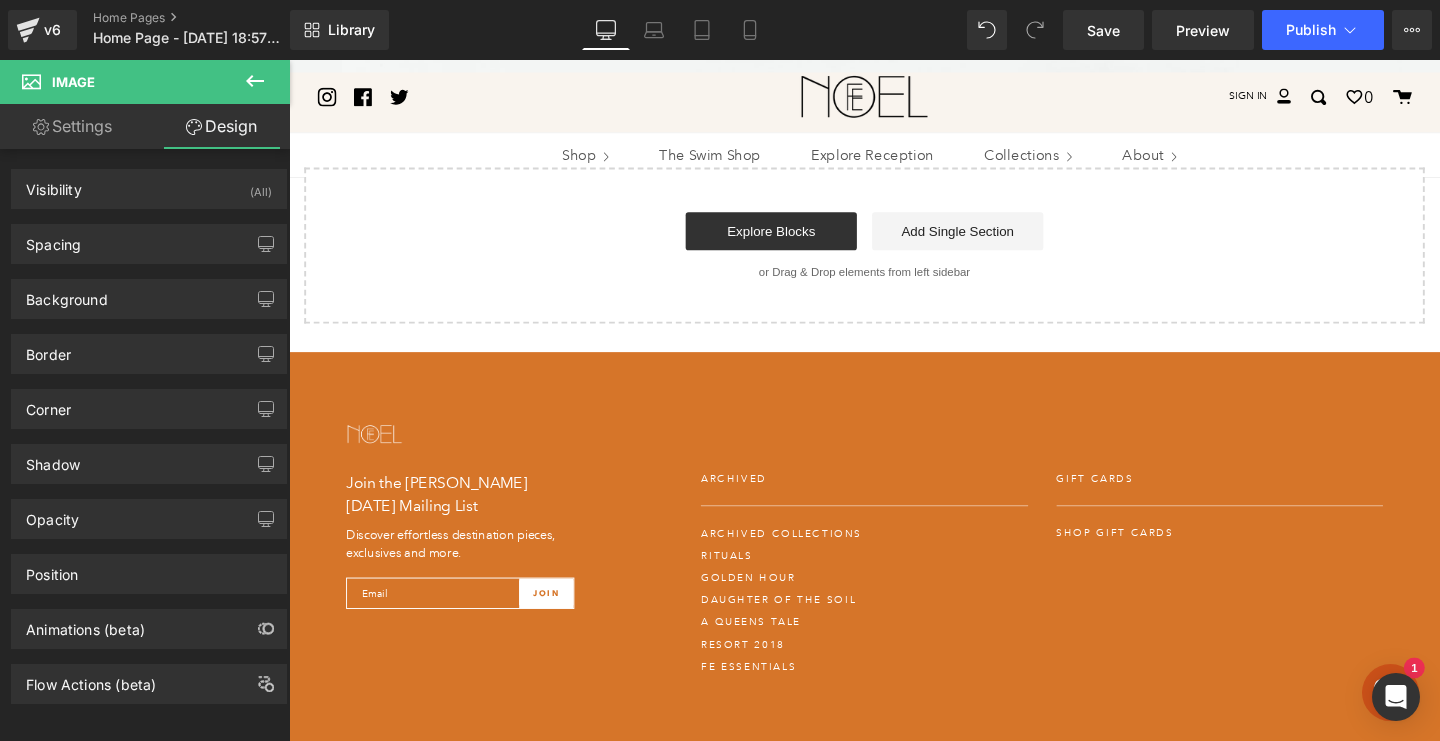 scroll, scrollTop: 742, scrollLeft: 0, axis: vertical 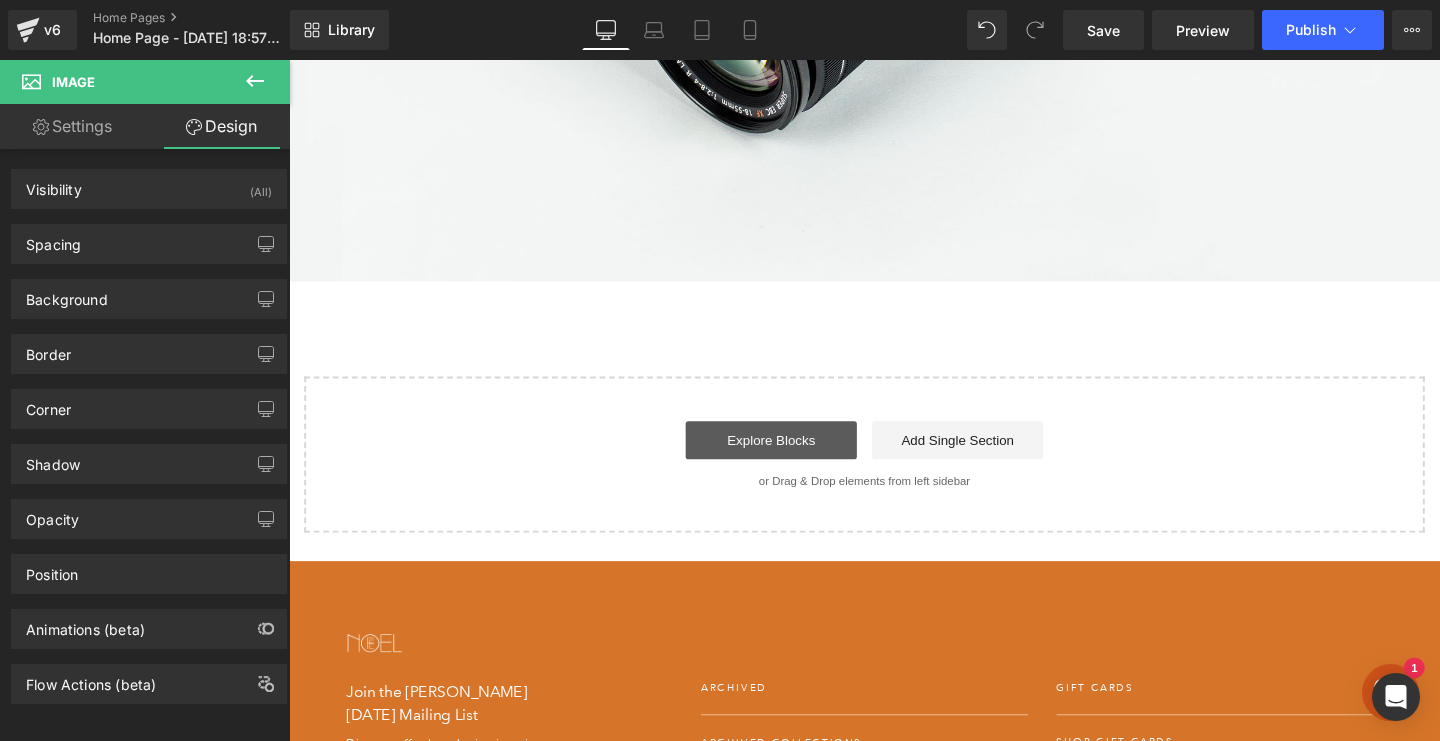 click on "Explore Blocks" at bounding box center [796, 460] 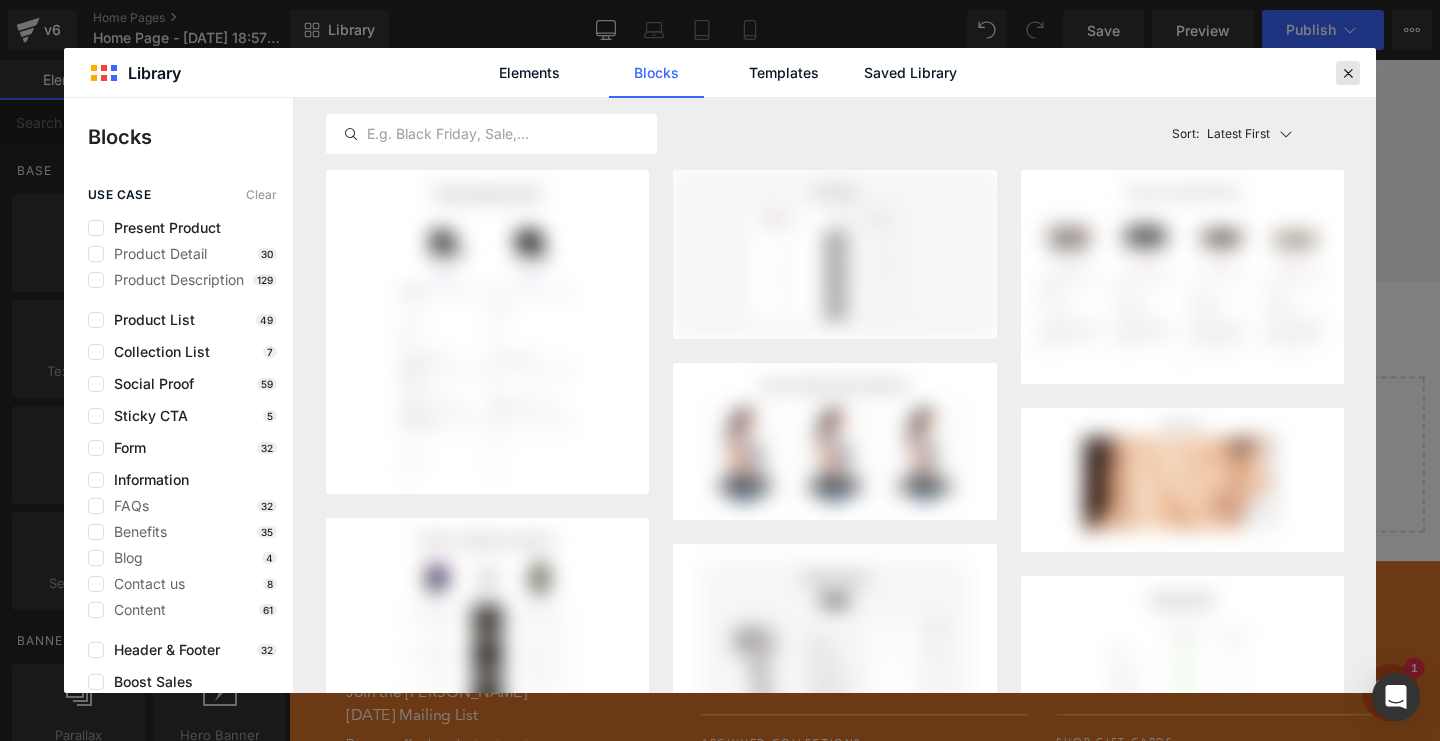 click at bounding box center (1348, 73) 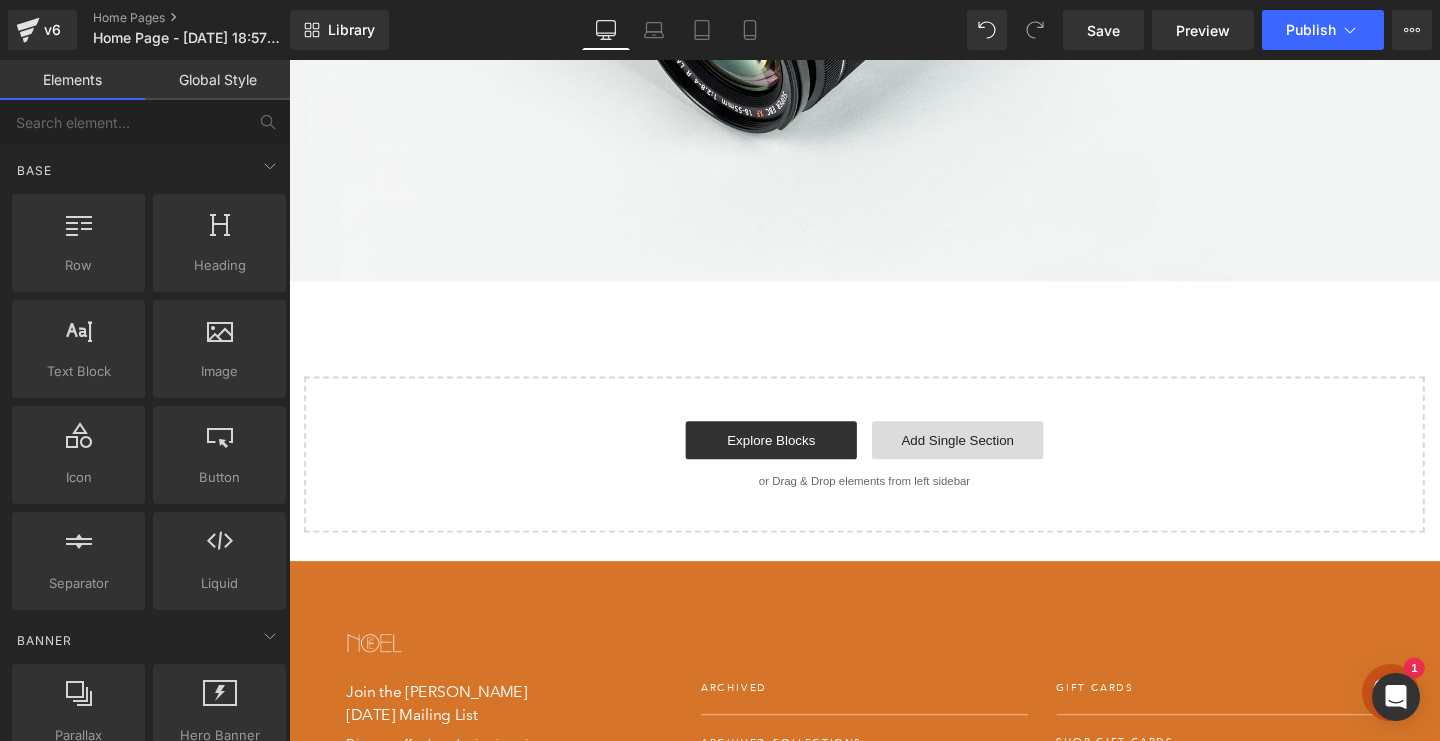 click on "Add Single Section" at bounding box center (992, 460) 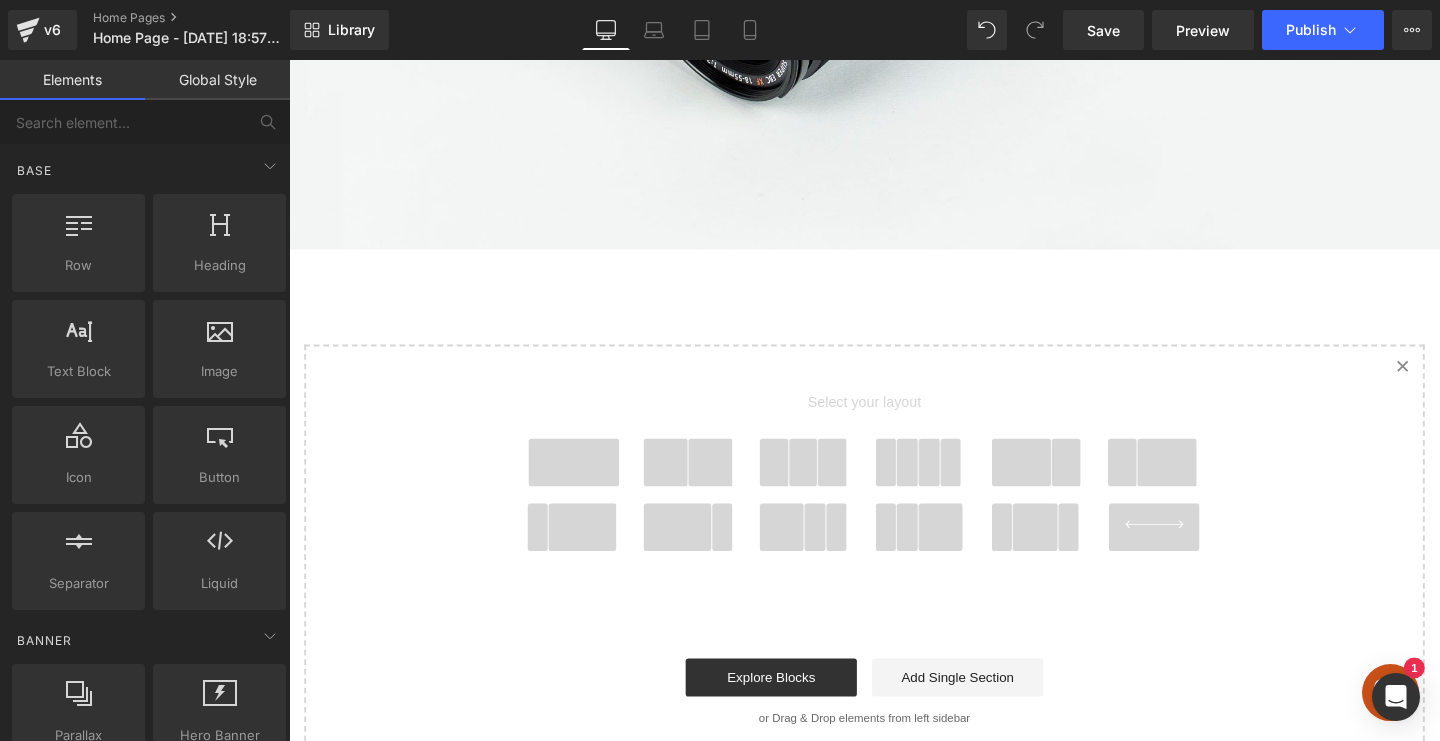 click at bounding box center [685, 483] 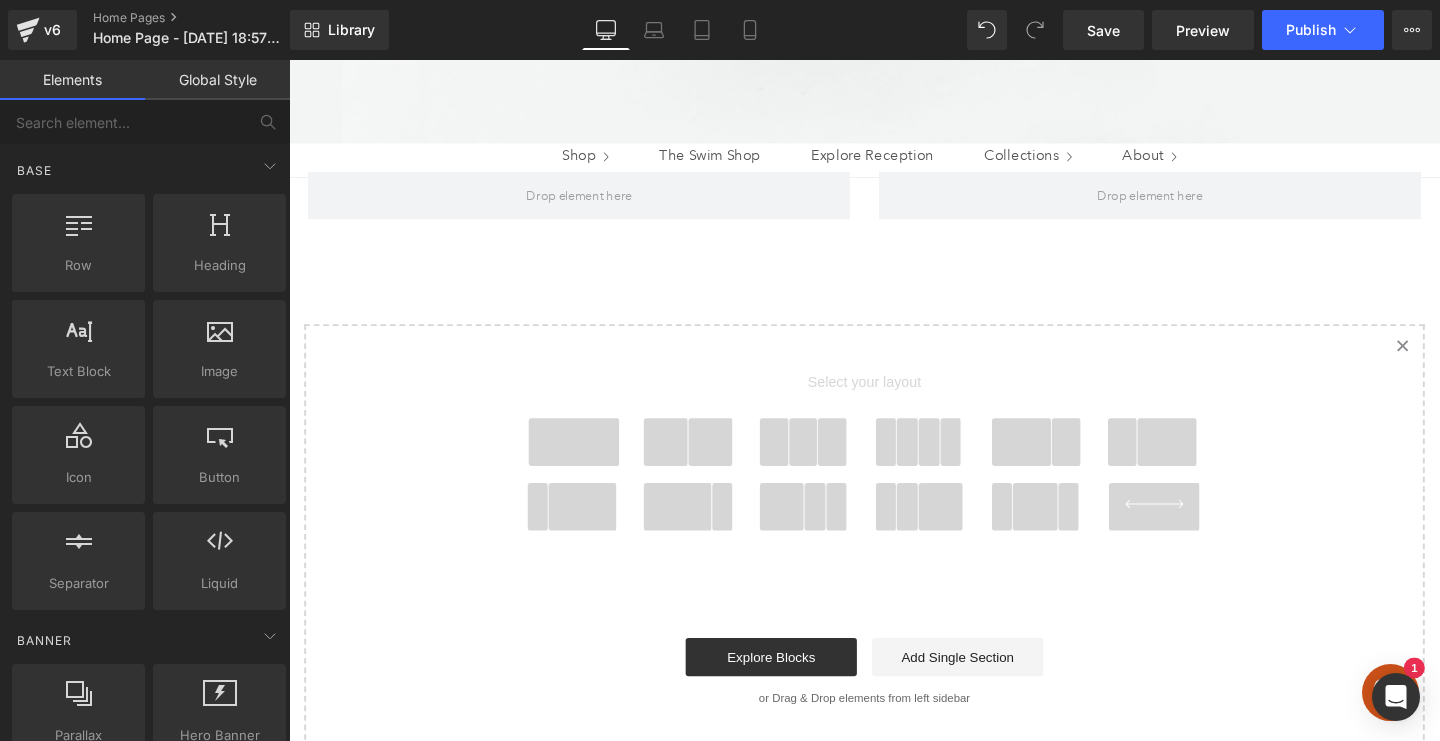 scroll, scrollTop: 890, scrollLeft: 0, axis: vertical 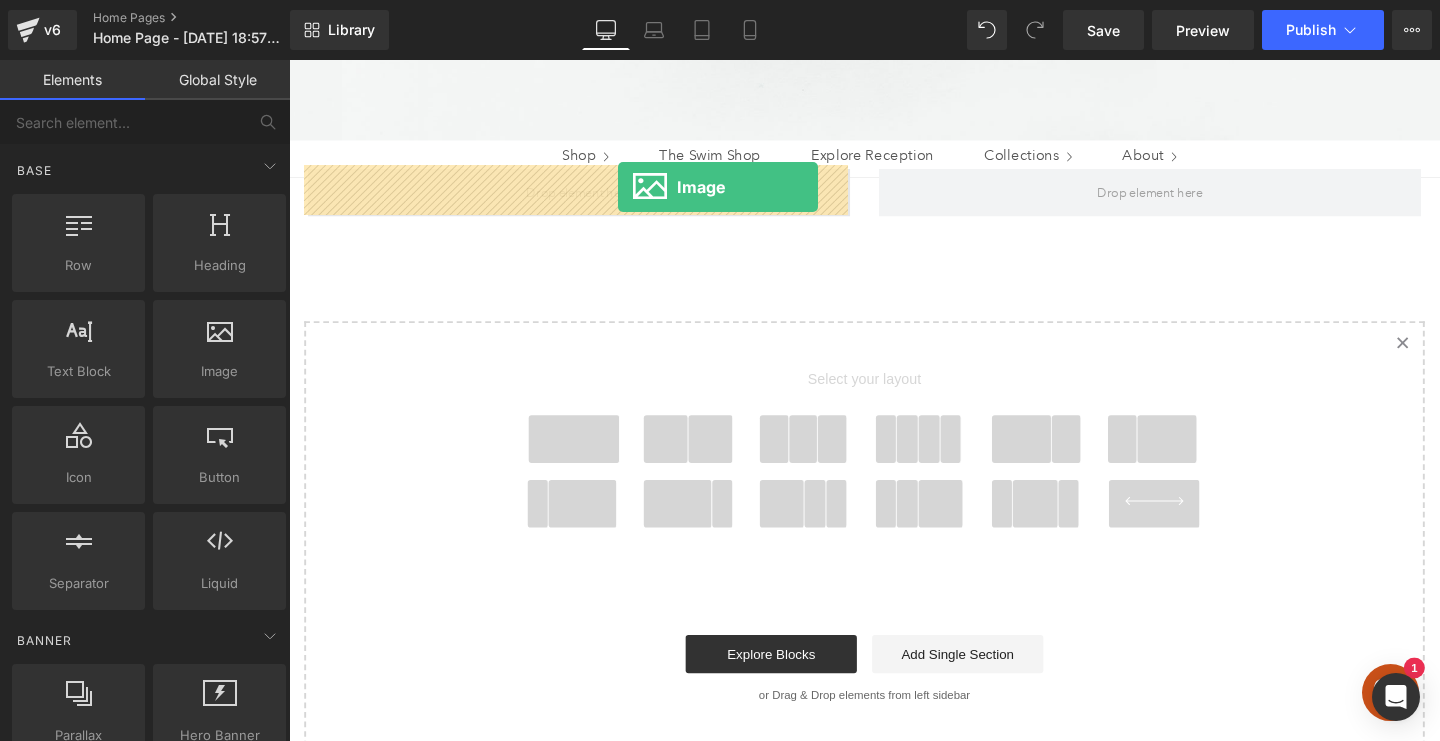 drag, startPoint x: 522, startPoint y: 417, endPoint x: 635, endPoint y: 194, distance: 249.996 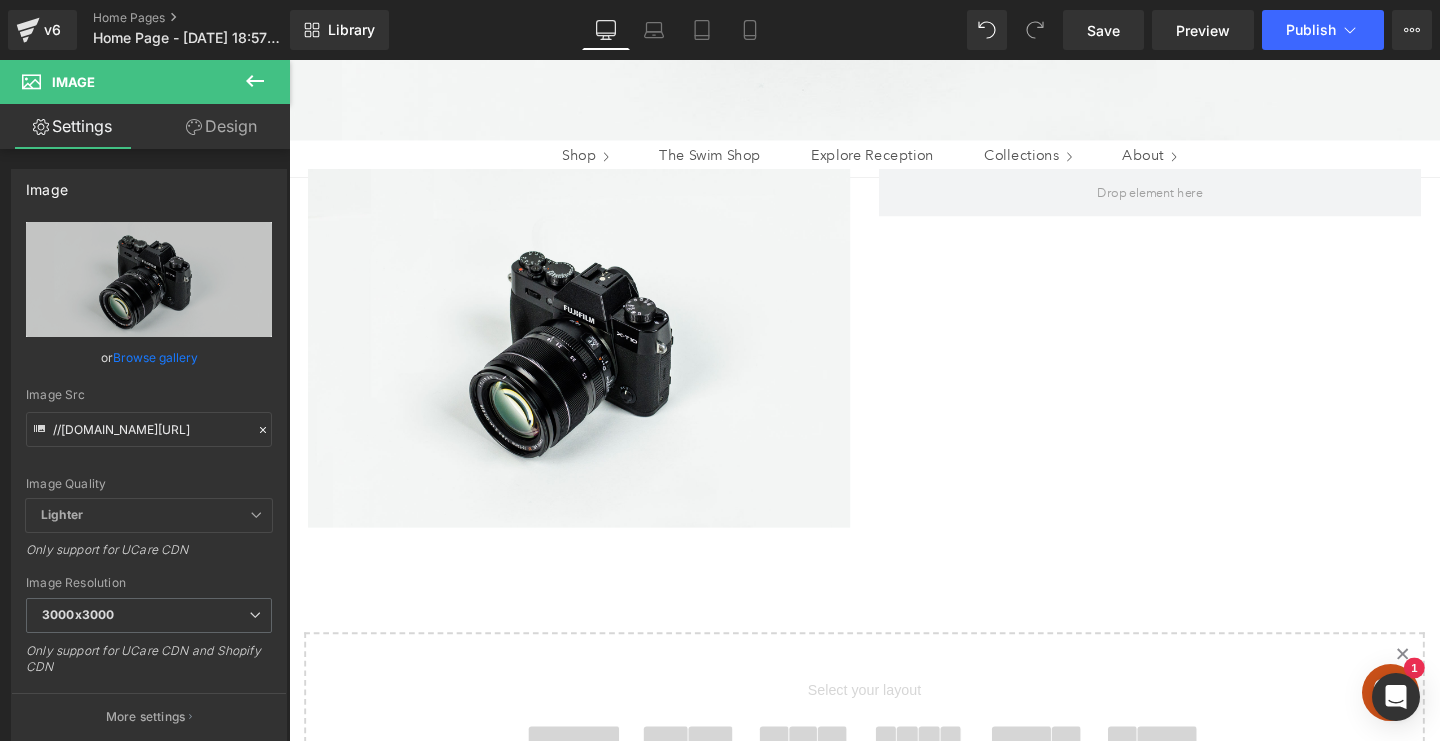 click 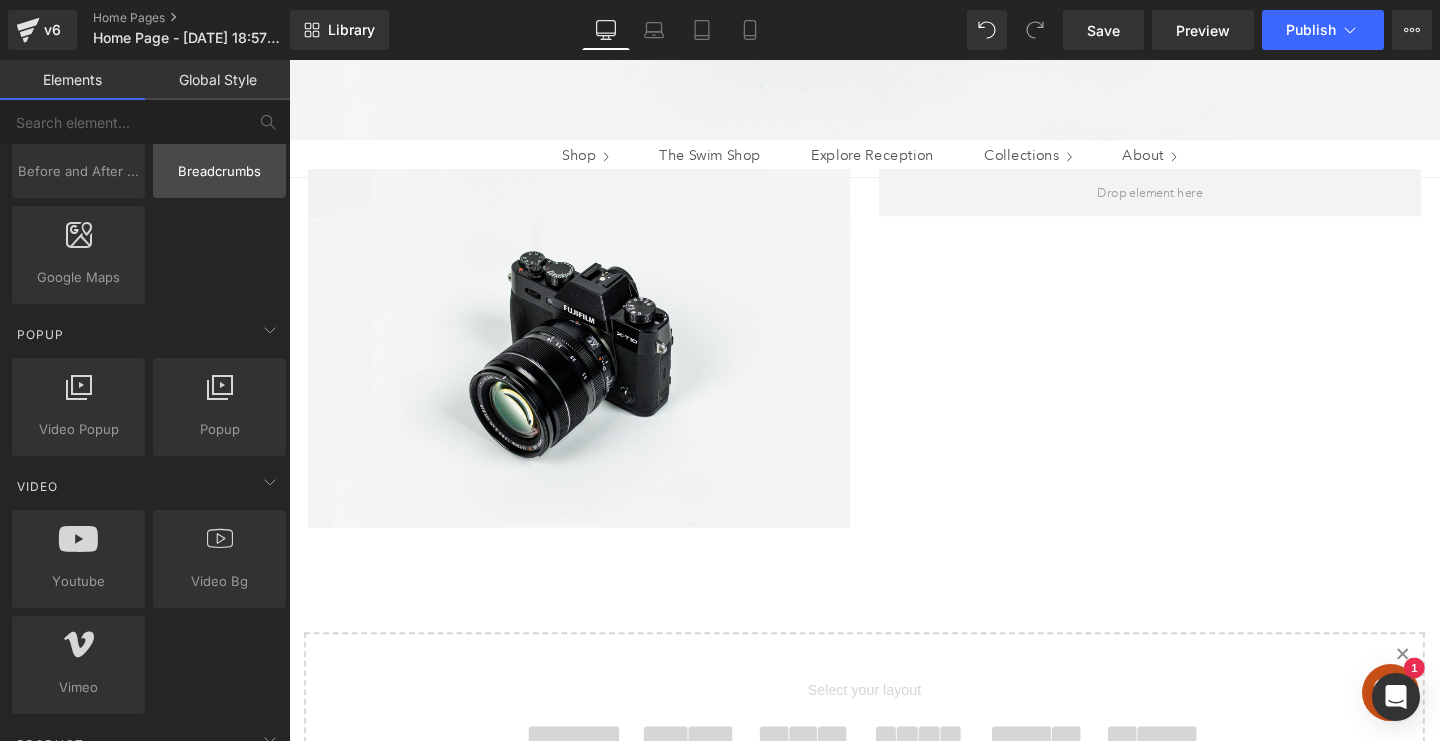 scroll, scrollTop: 1130, scrollLeft: 0, axis: vertical 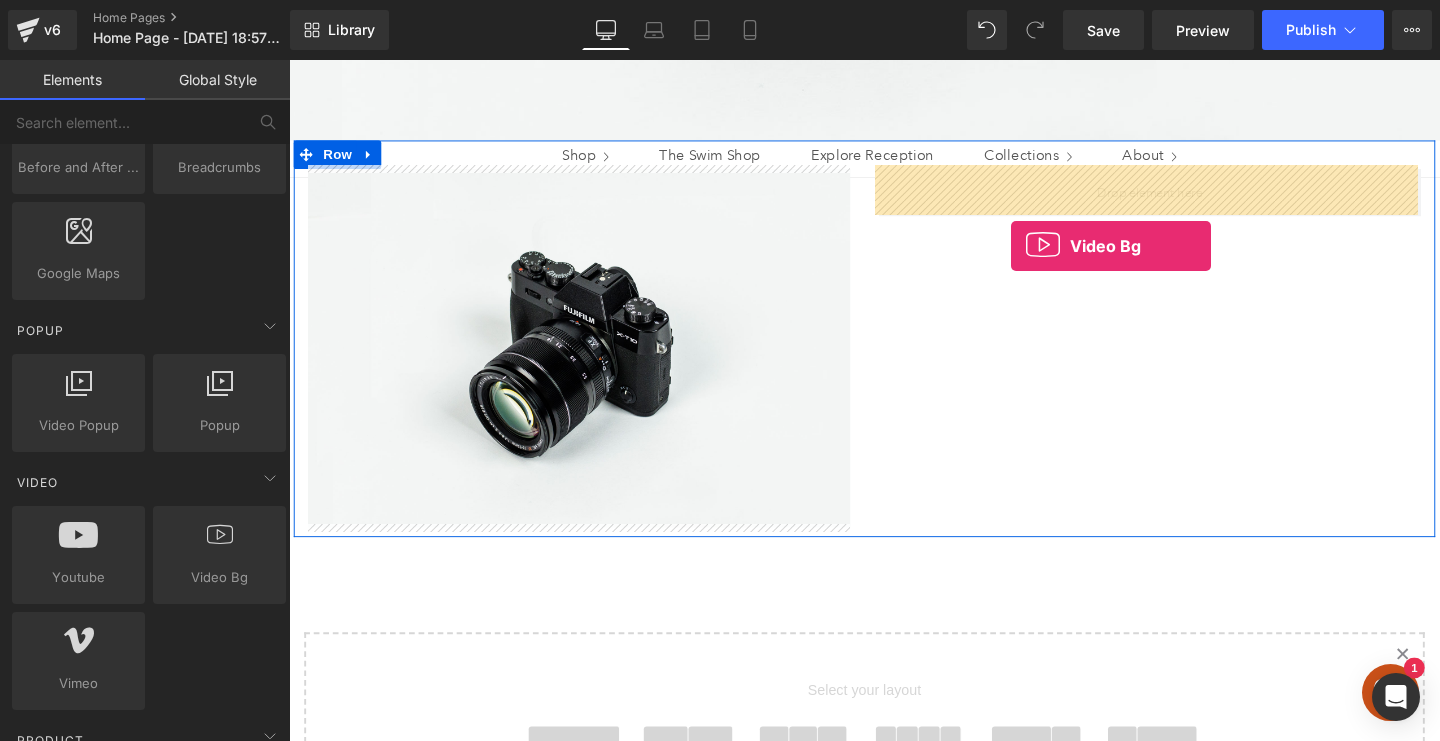 drag, startPoint x: 485, startPoint y: 628, endPoint x: 1048, endPoint y: 256, distance: 674.79846 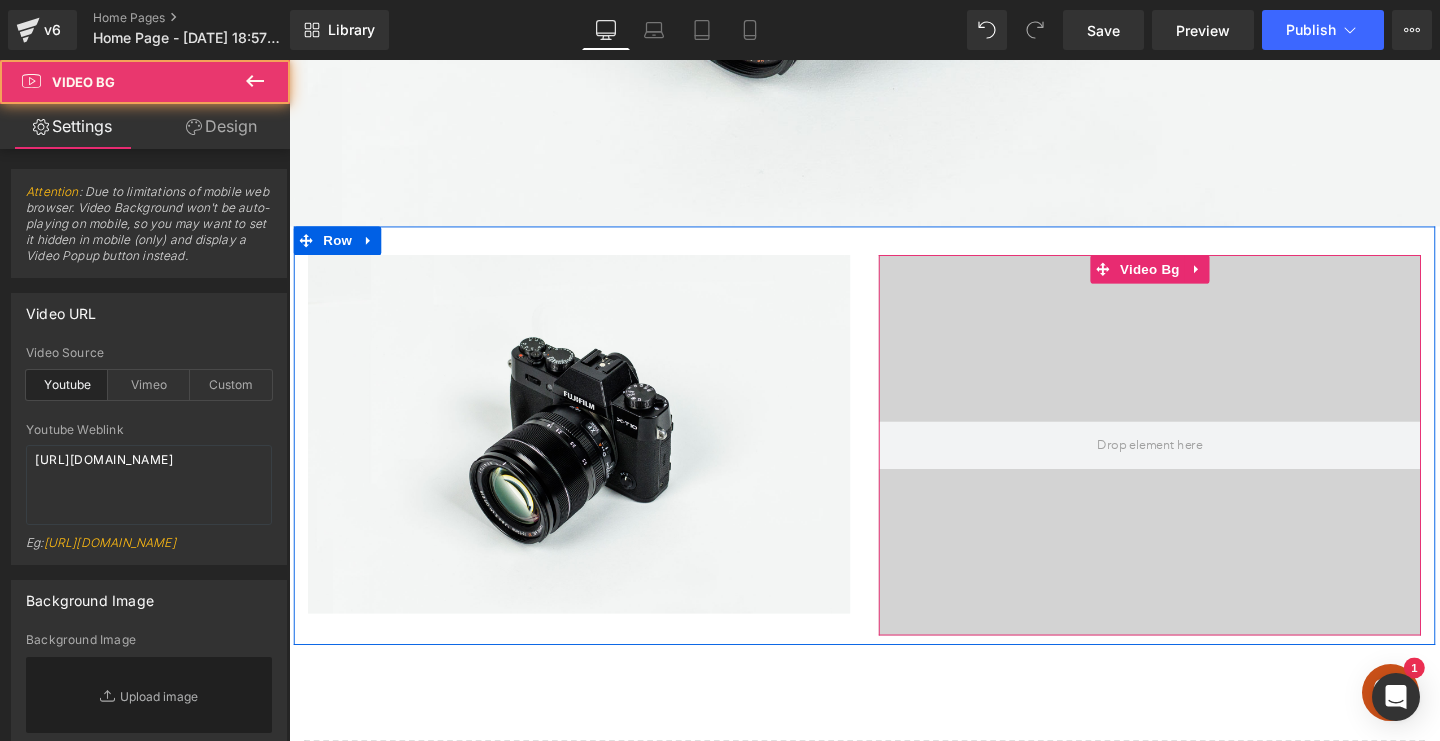 scroll, scrollTop: 757, scrollLeft: 0, axis: vertical 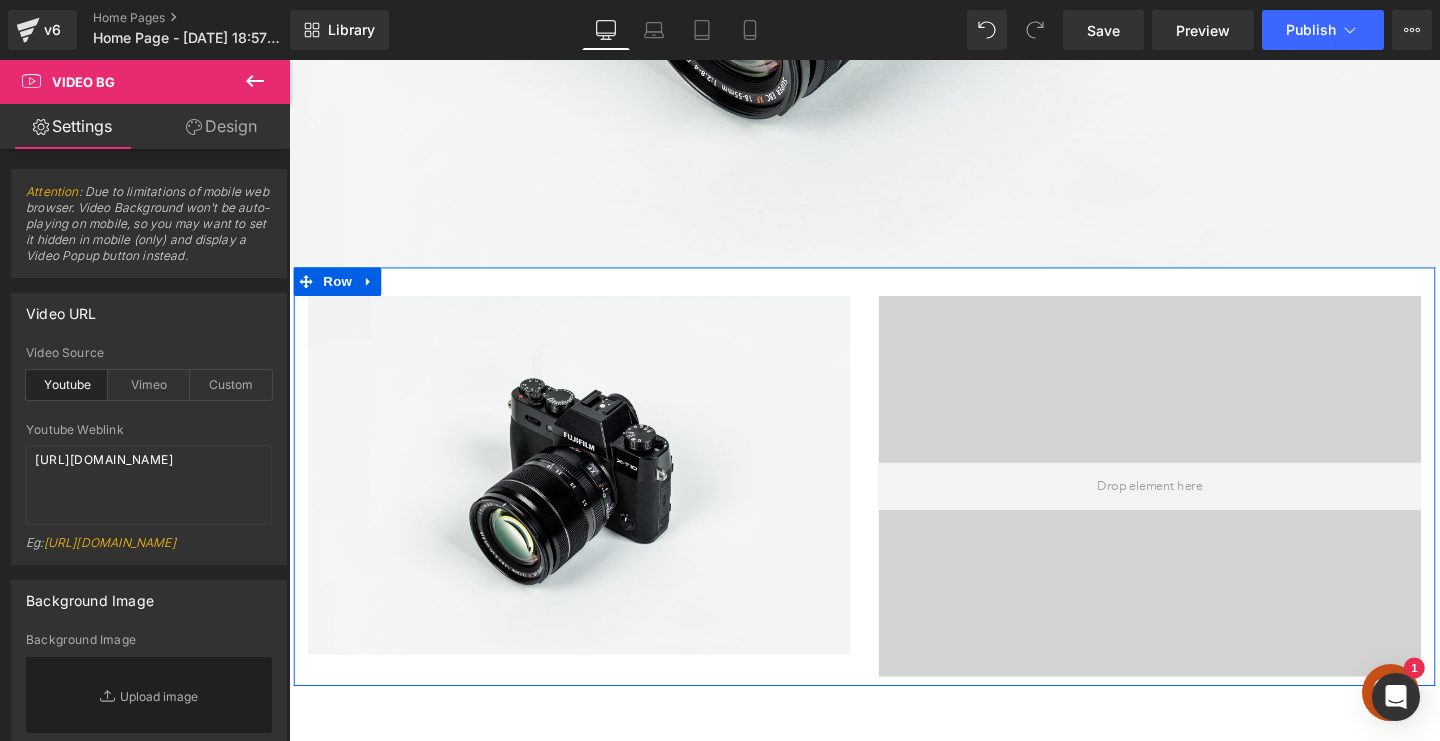 click on "Image" at bounding box center [594, 497] 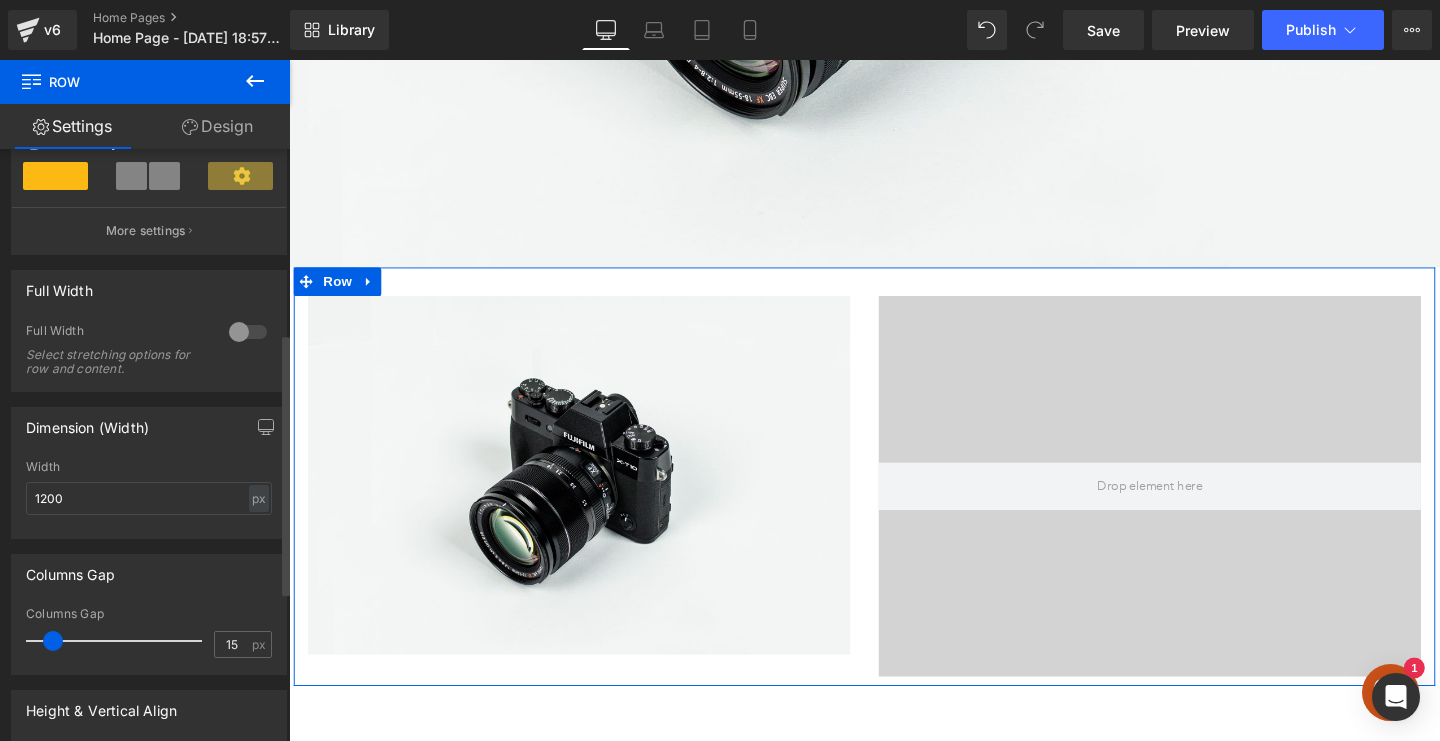 scroll, scrollTop: 506, scrollLeft: 0, axis: vertical 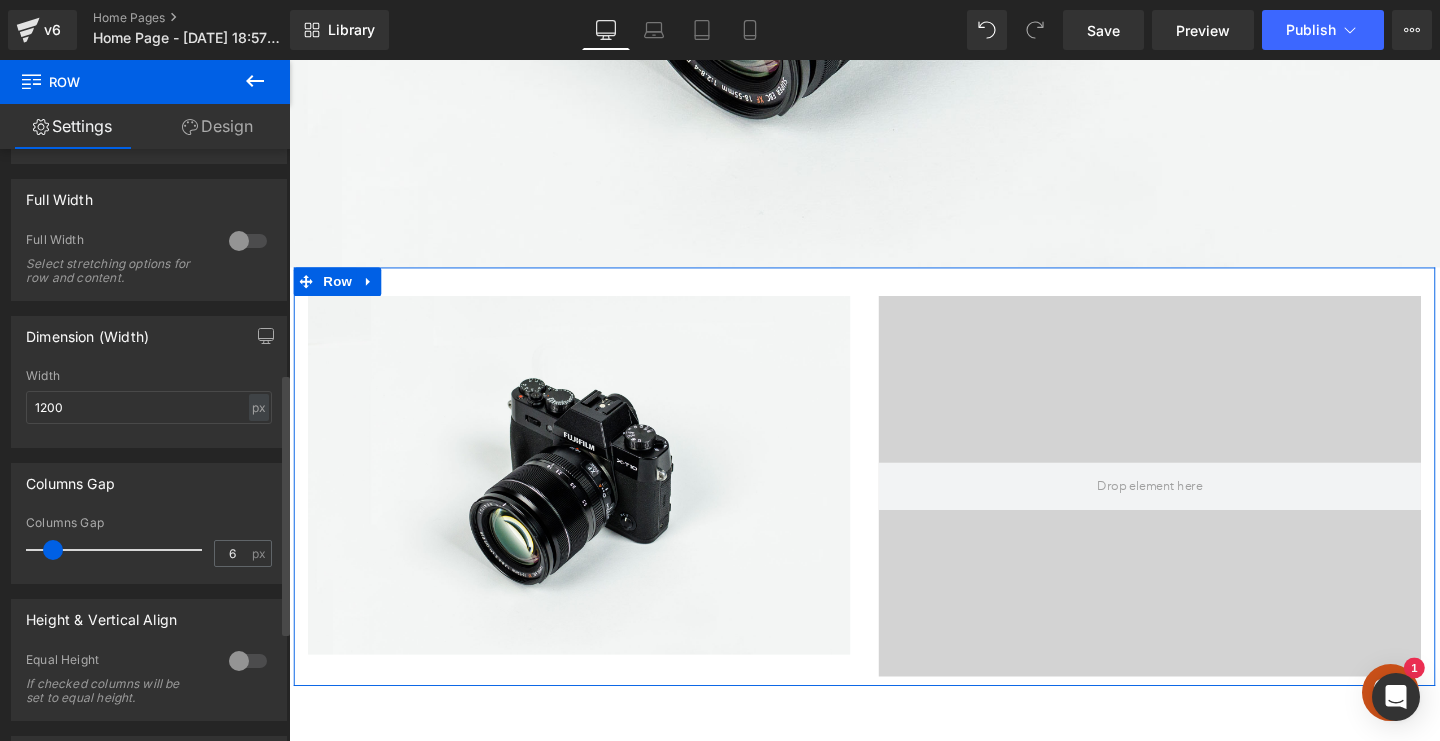 type on "0" 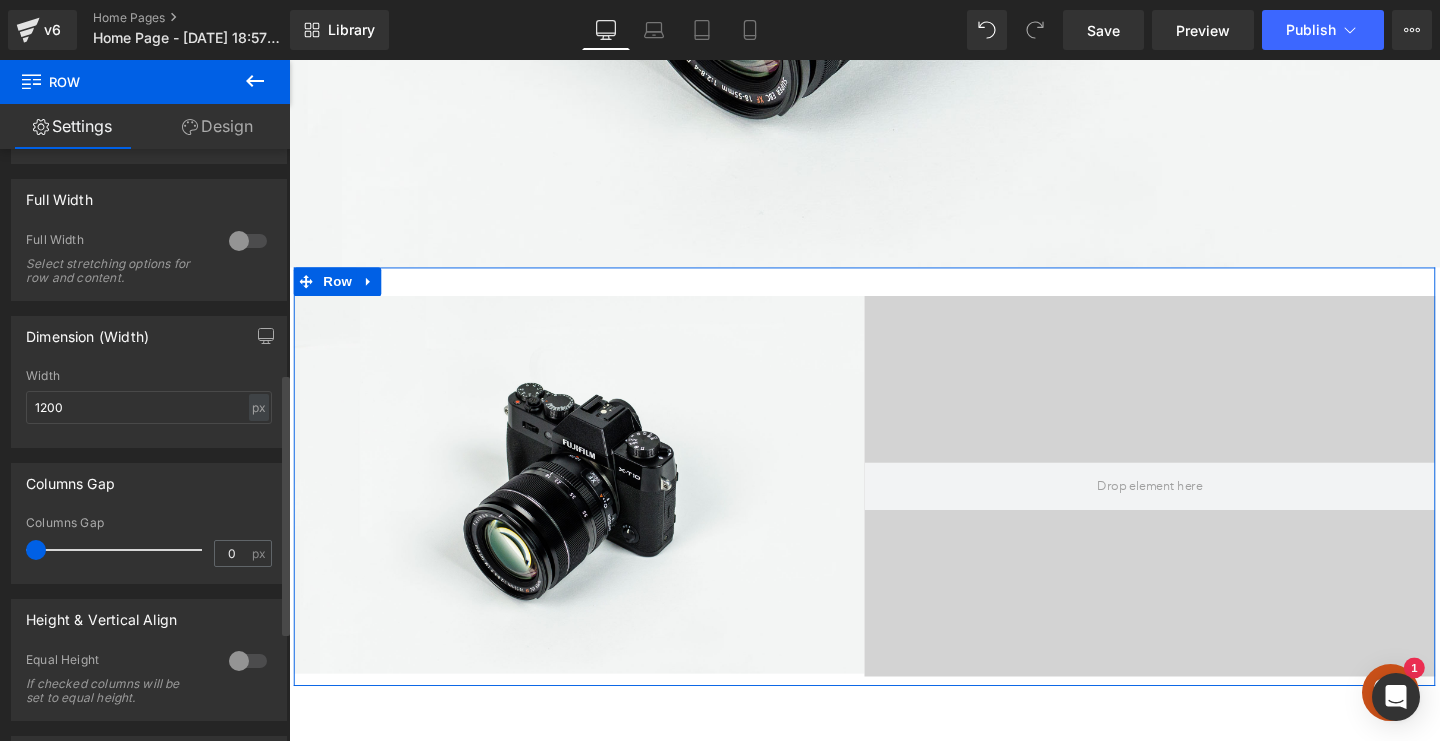 drag, startPoint x: 47, startPoint y: 549, endPoint x: 4, endPoint y: 549, distance: 43 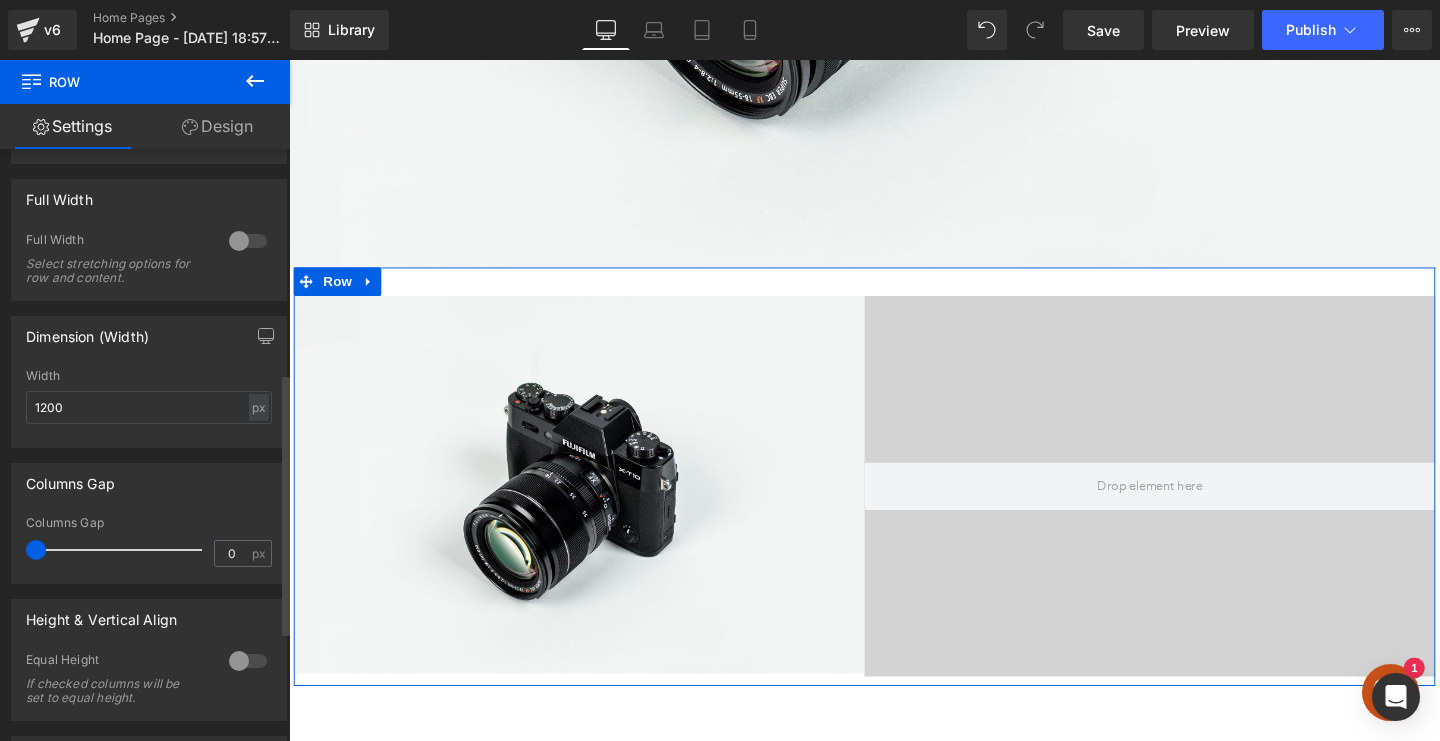 click on "Columns Gap 0px Columns Gap 0 px" at bounding box center (149, 516) 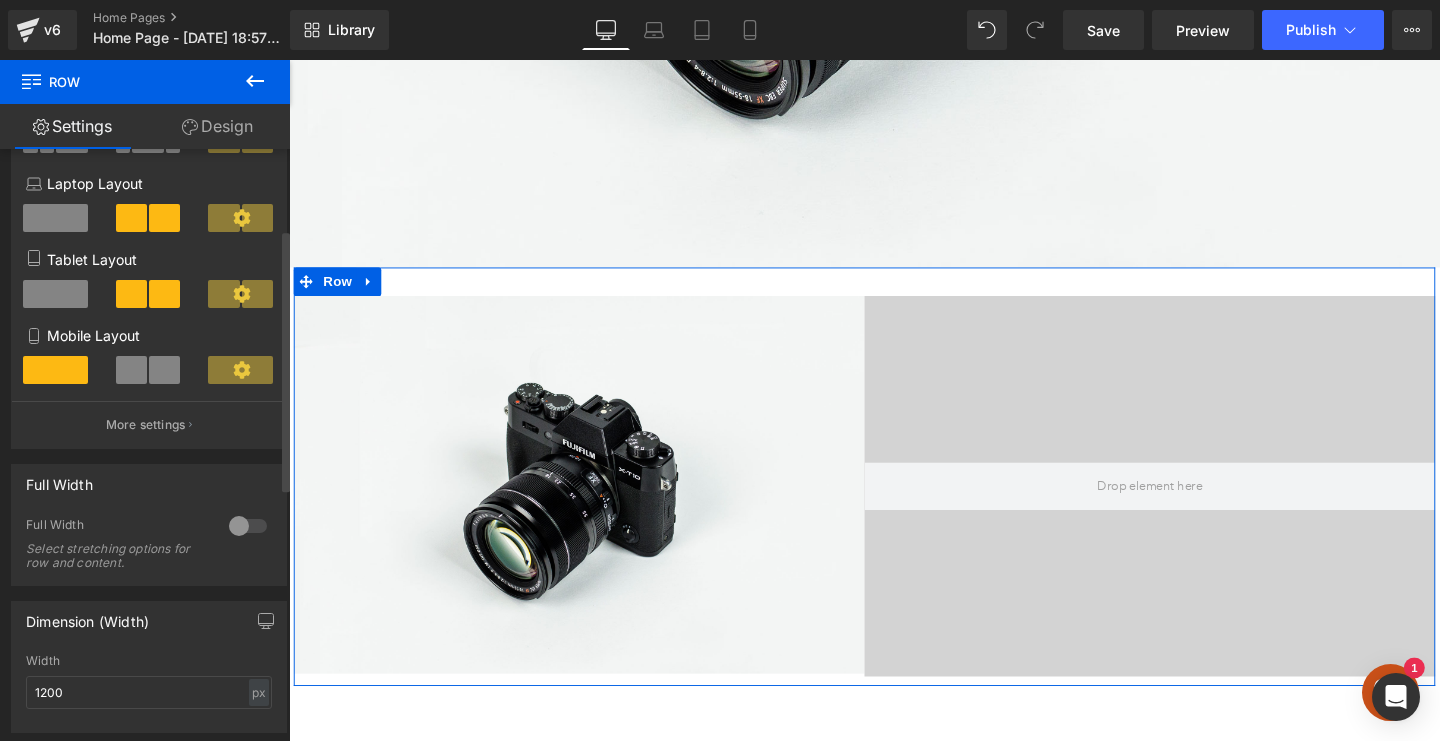 scroll, scrollTop: 130, scrollLeft: 0, axis: vertical 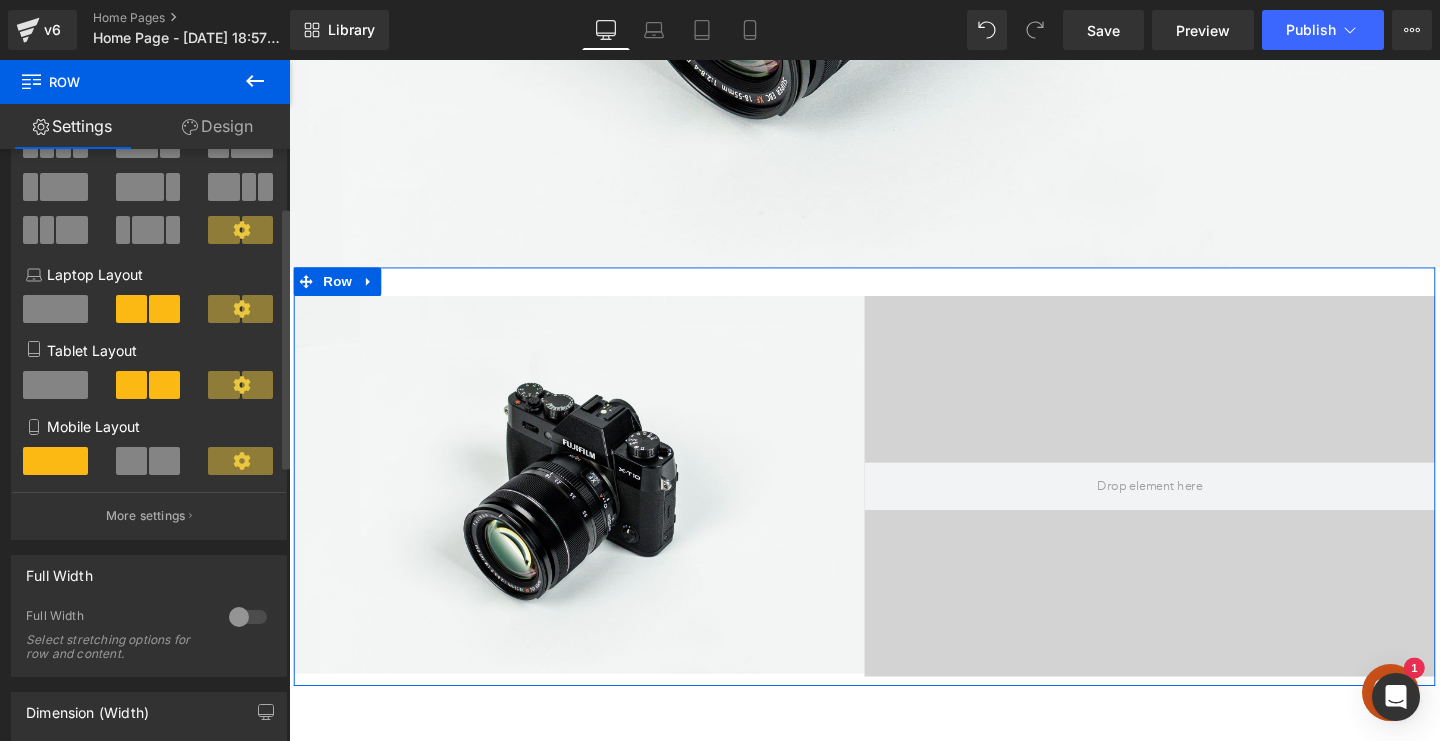 click at bounding box center (164, 461) 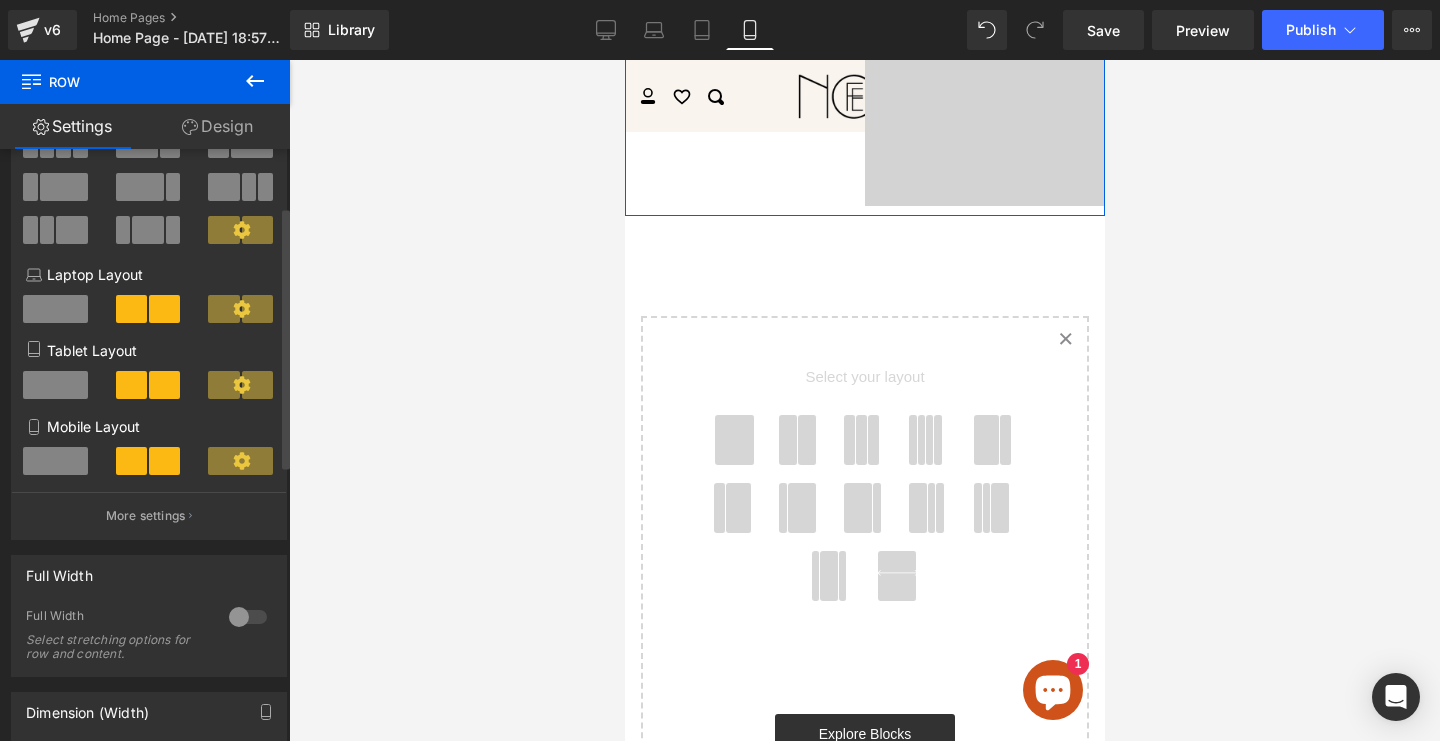 scroll, scrollTop: 254, scrollLeft: 0, axis: vertical 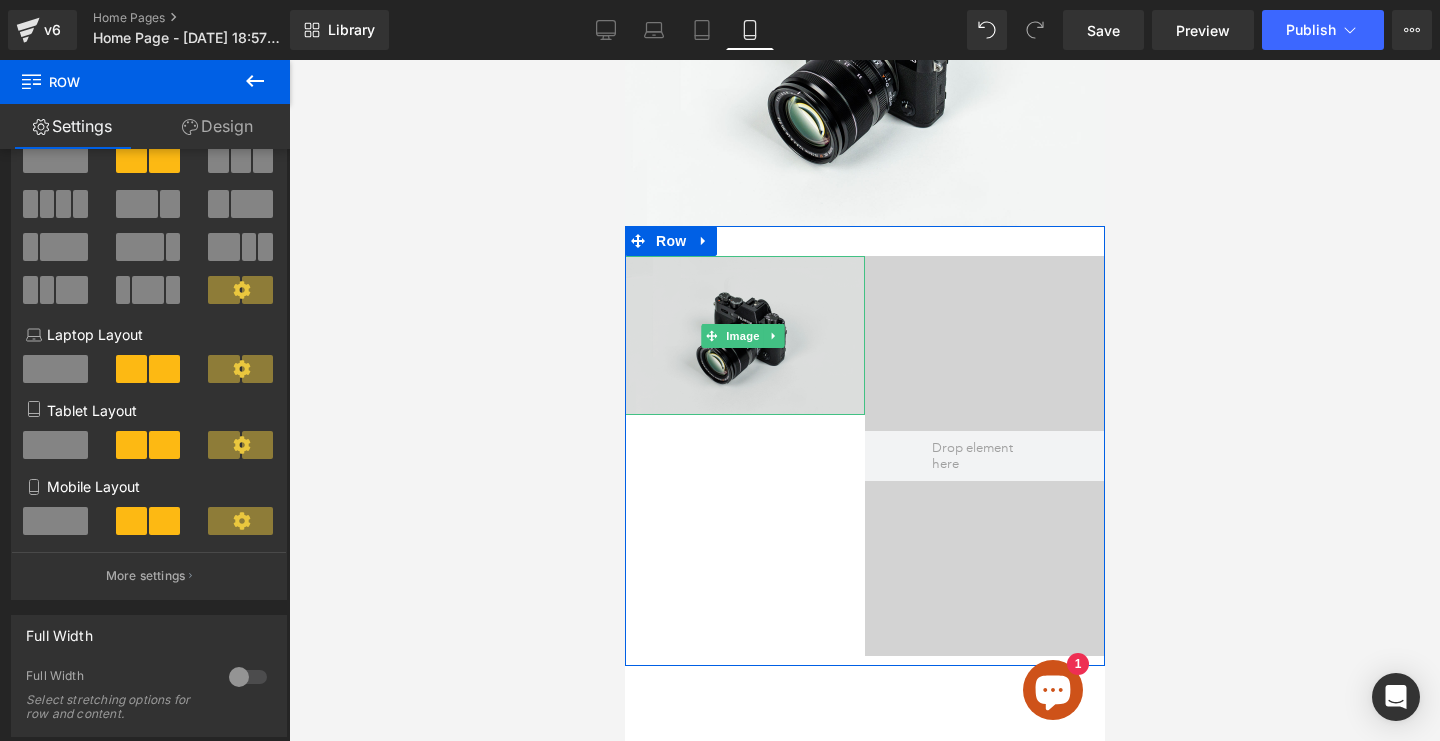 click at bounding box center [744, 335] 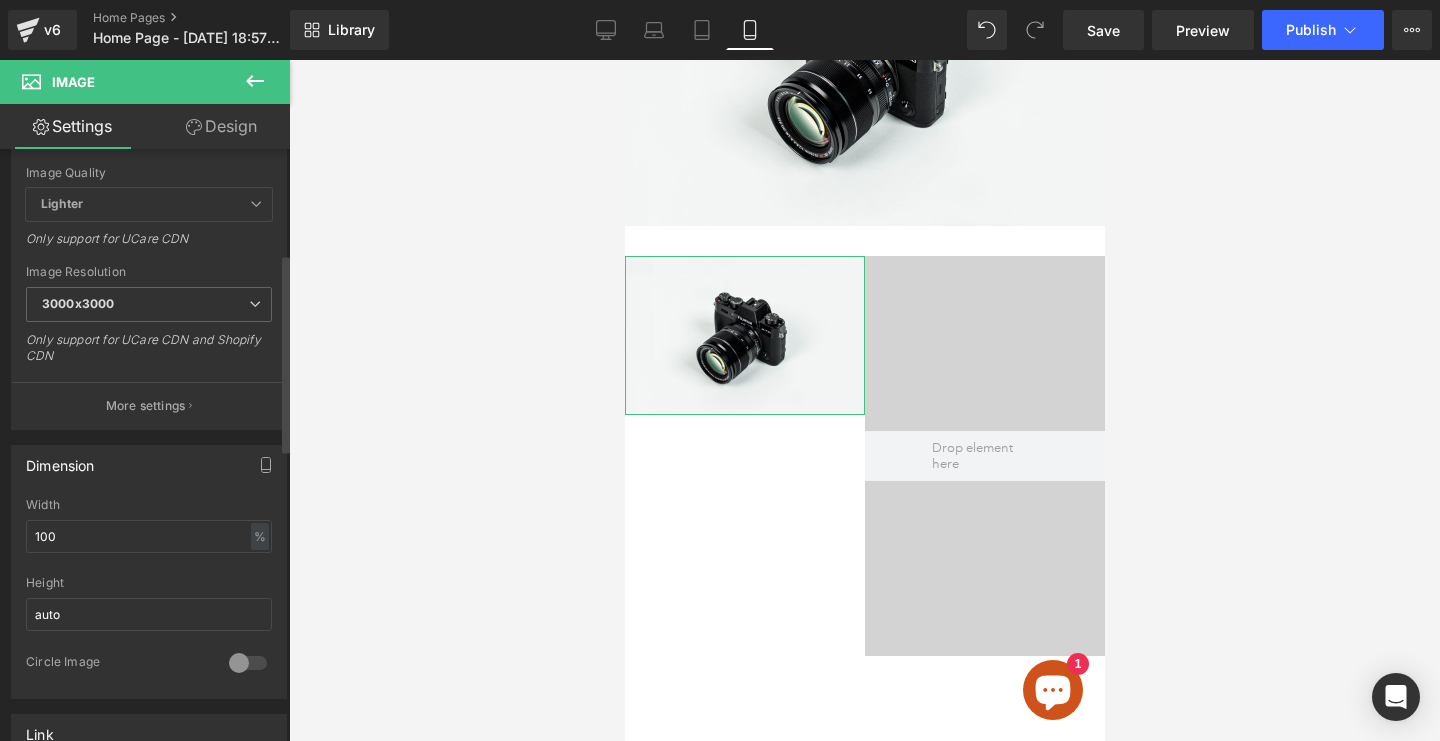 scroll, scrollTop: 82, scrollLeft: 0, axis: vertical 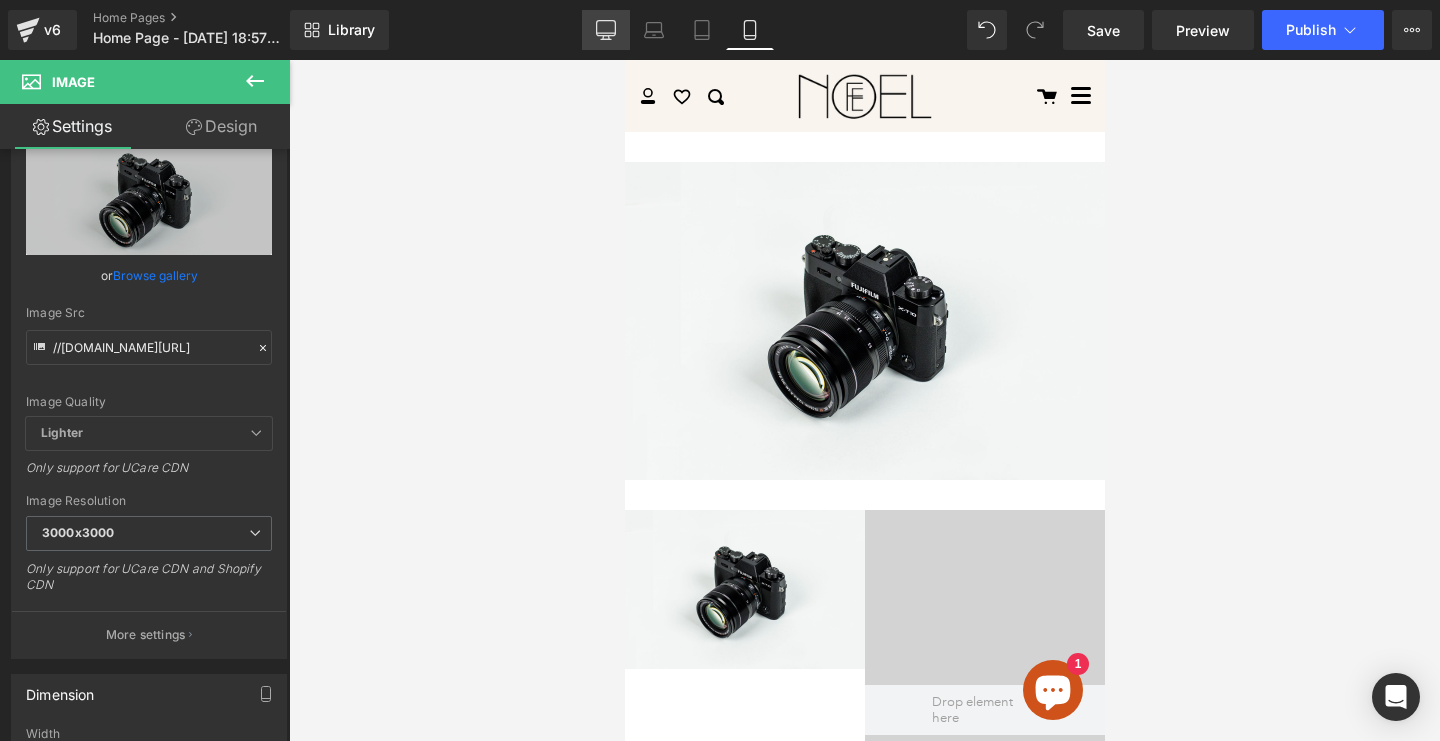 click 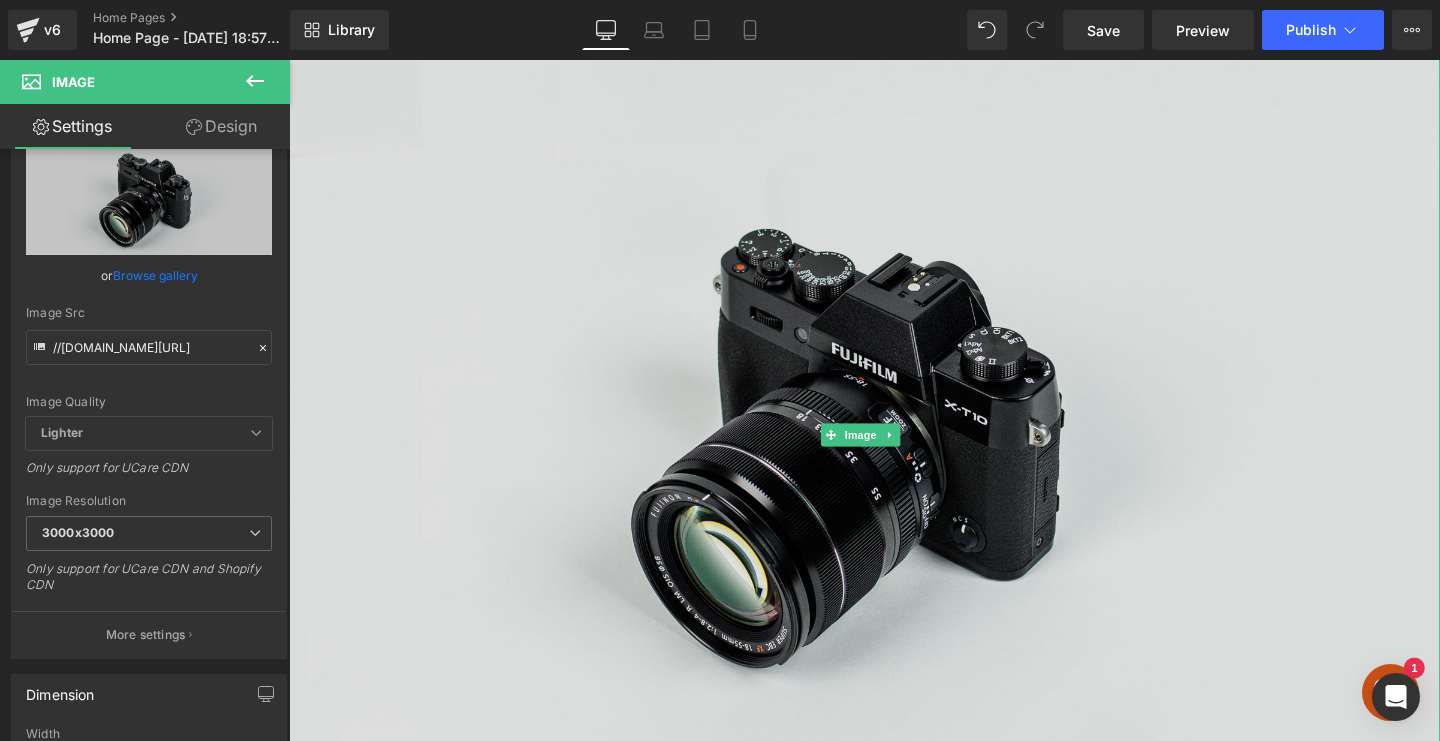 scroll, scrollTop: 182, scrollLeft: 0, axis: vertical 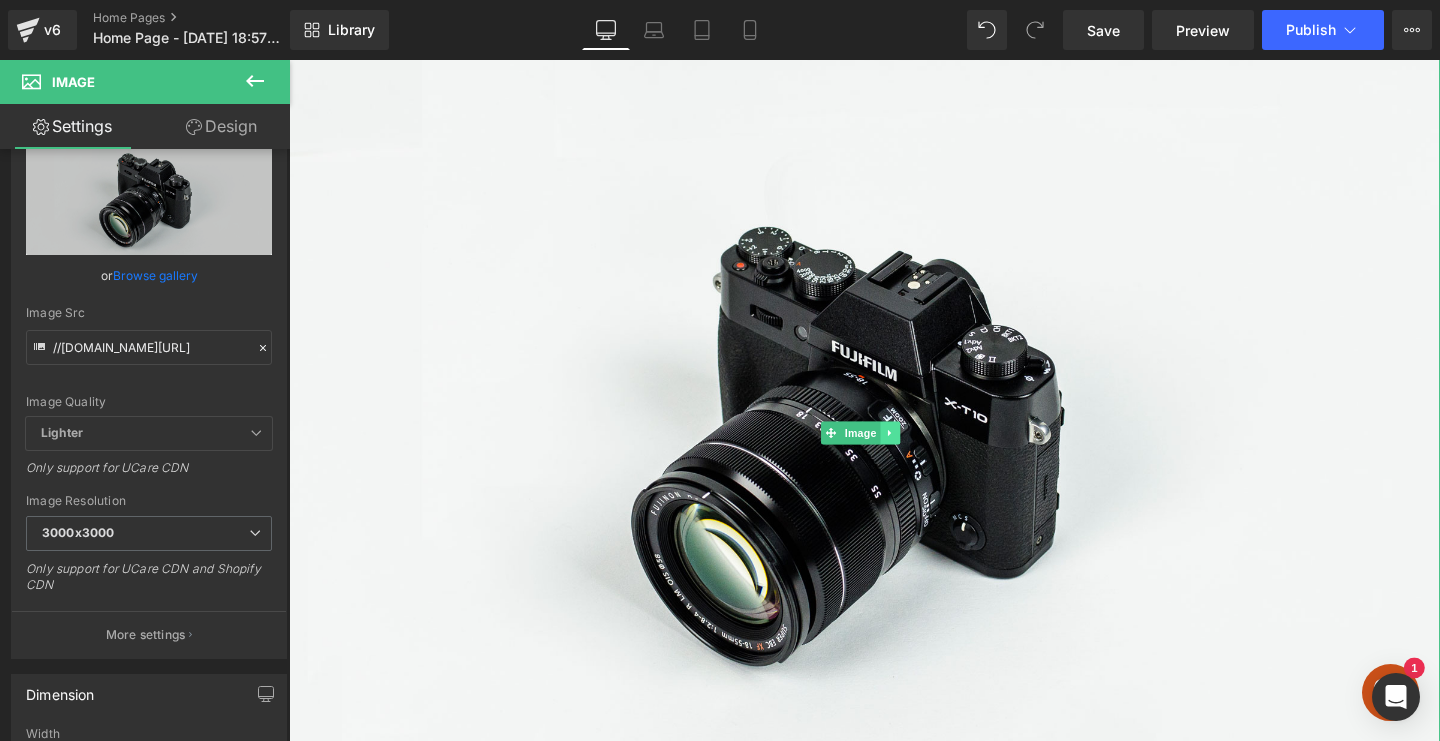 click 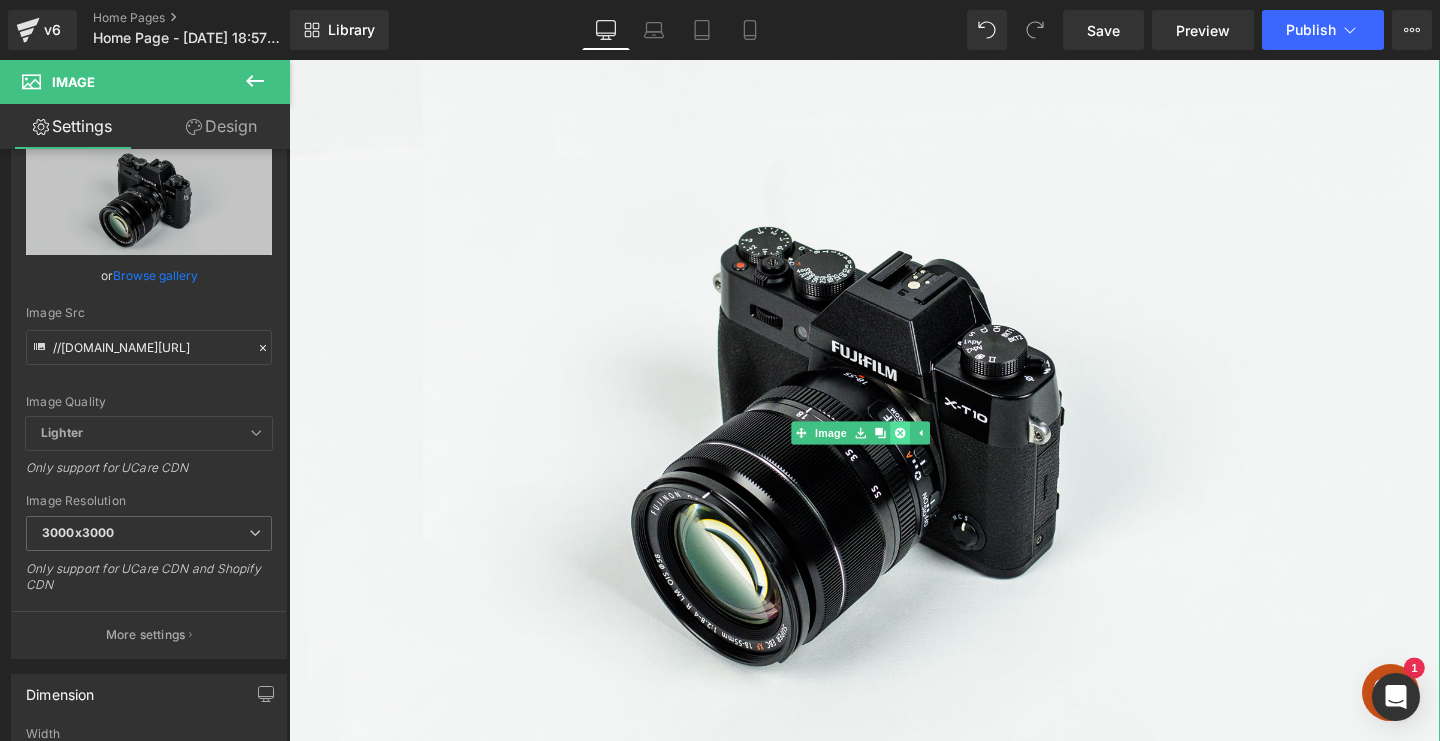 click 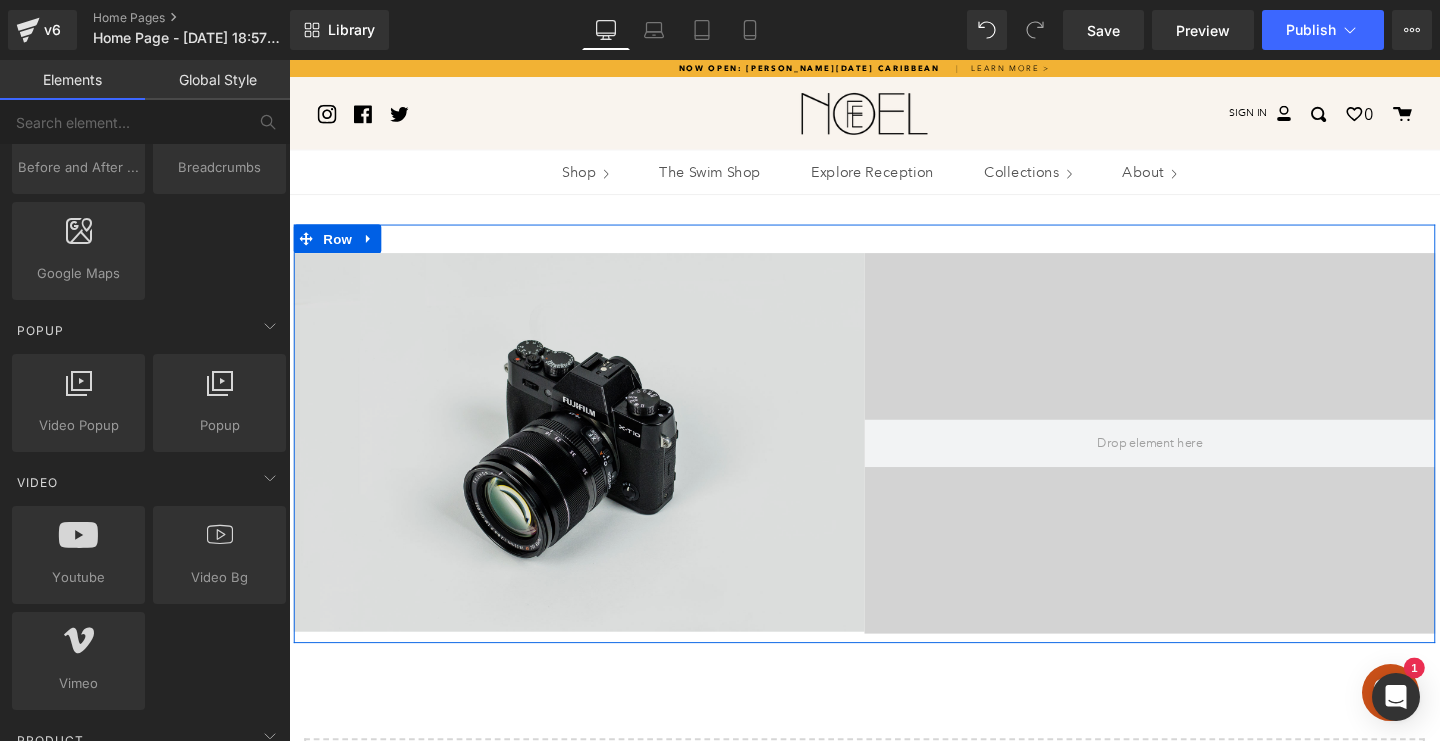 scroll, scrollTop: 0, scrollLeft: 0, axis: both 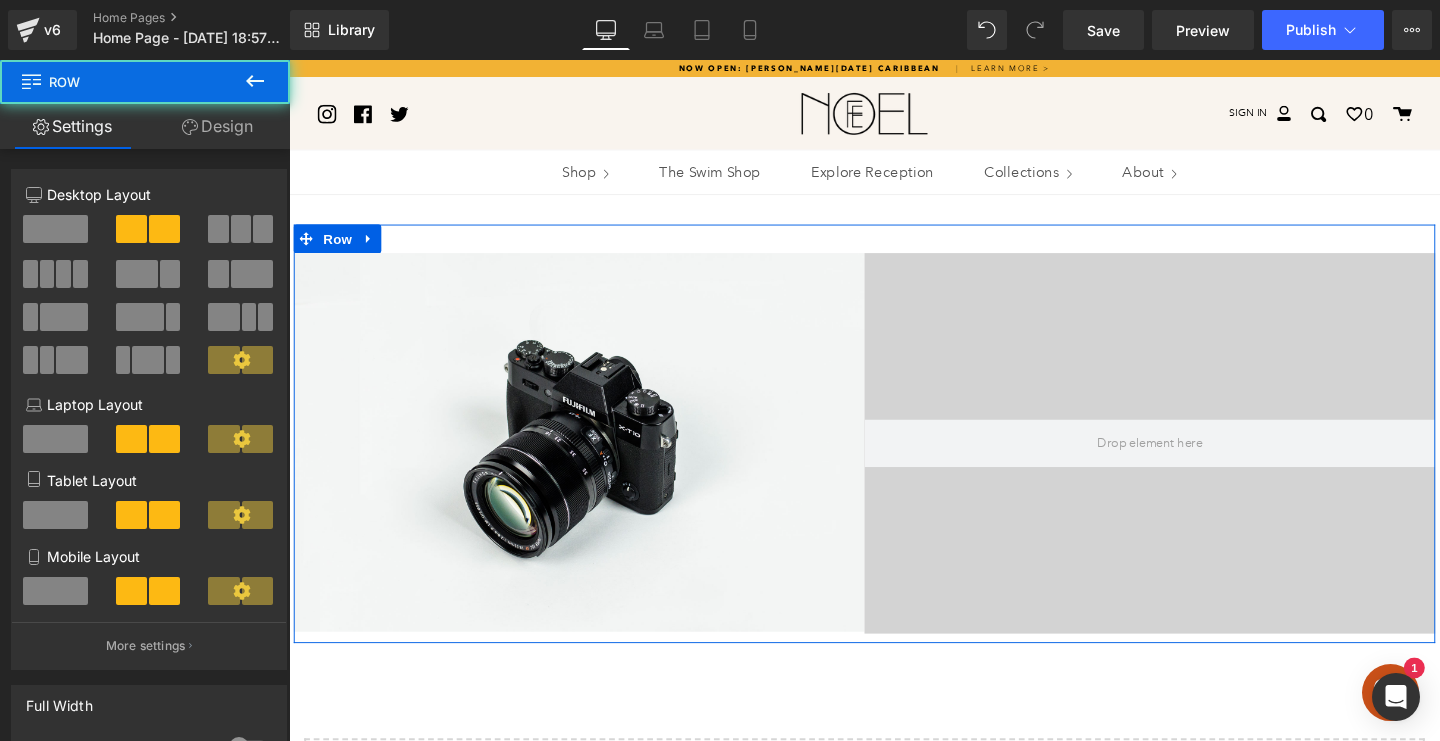 click on "Image
Video Bg
Row" at bounding box center (894, 453) 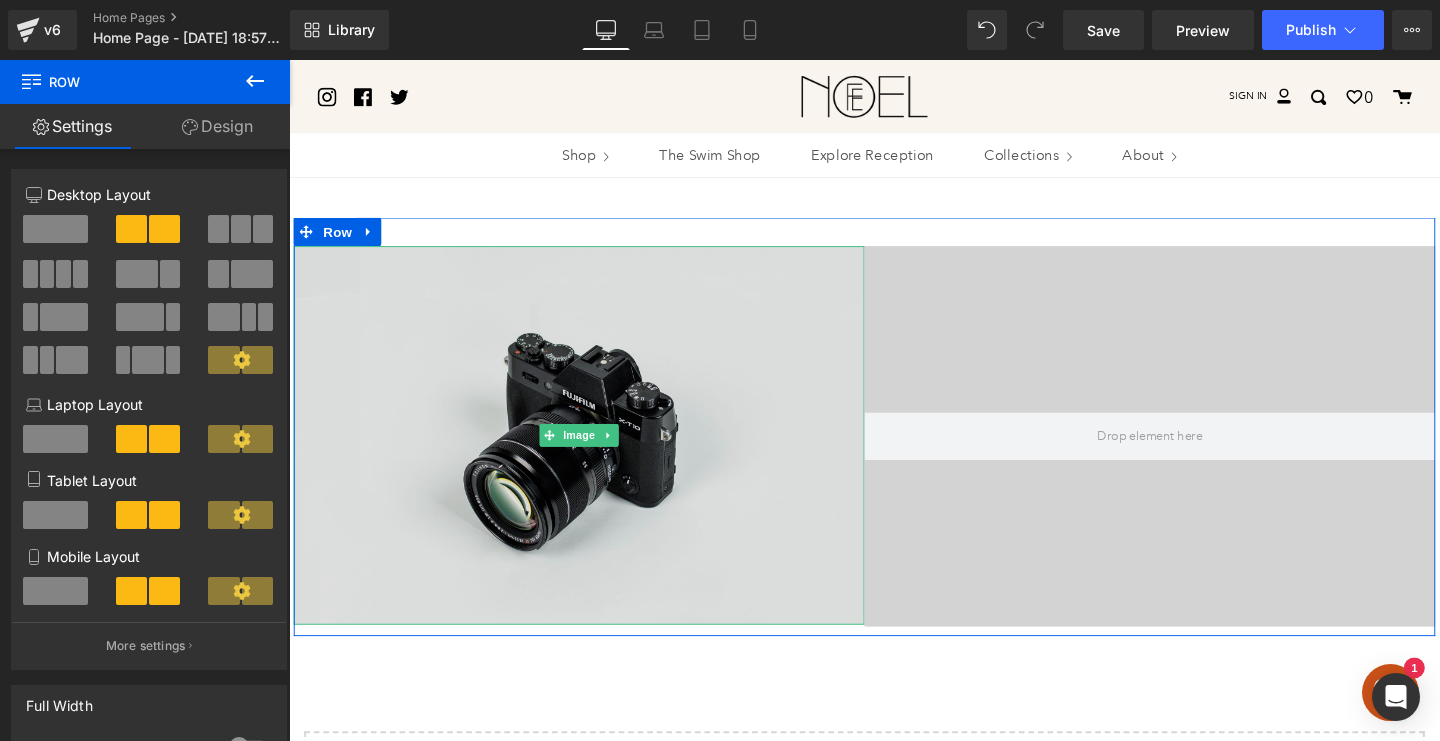 scroll, scrollTop: 166, scrollLeft: 0, axis: vertical 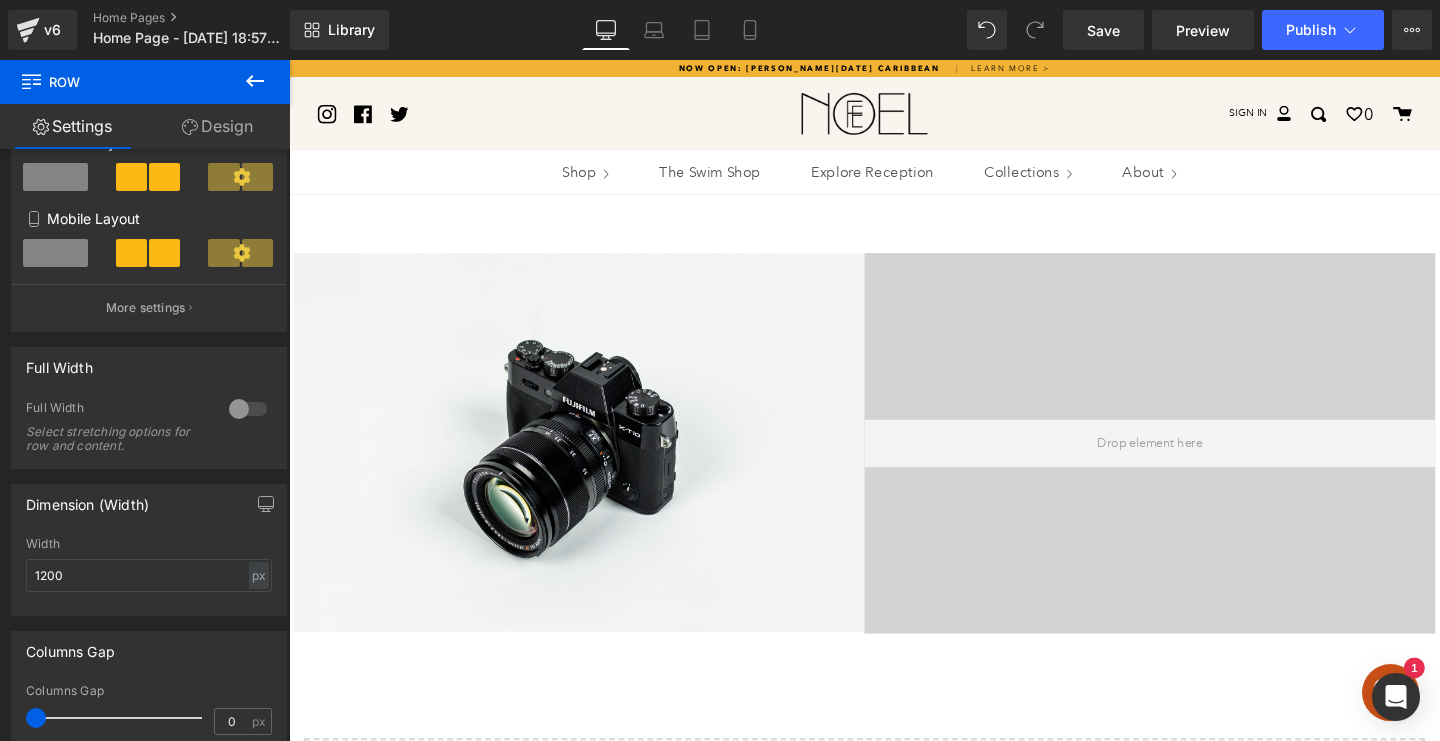 click 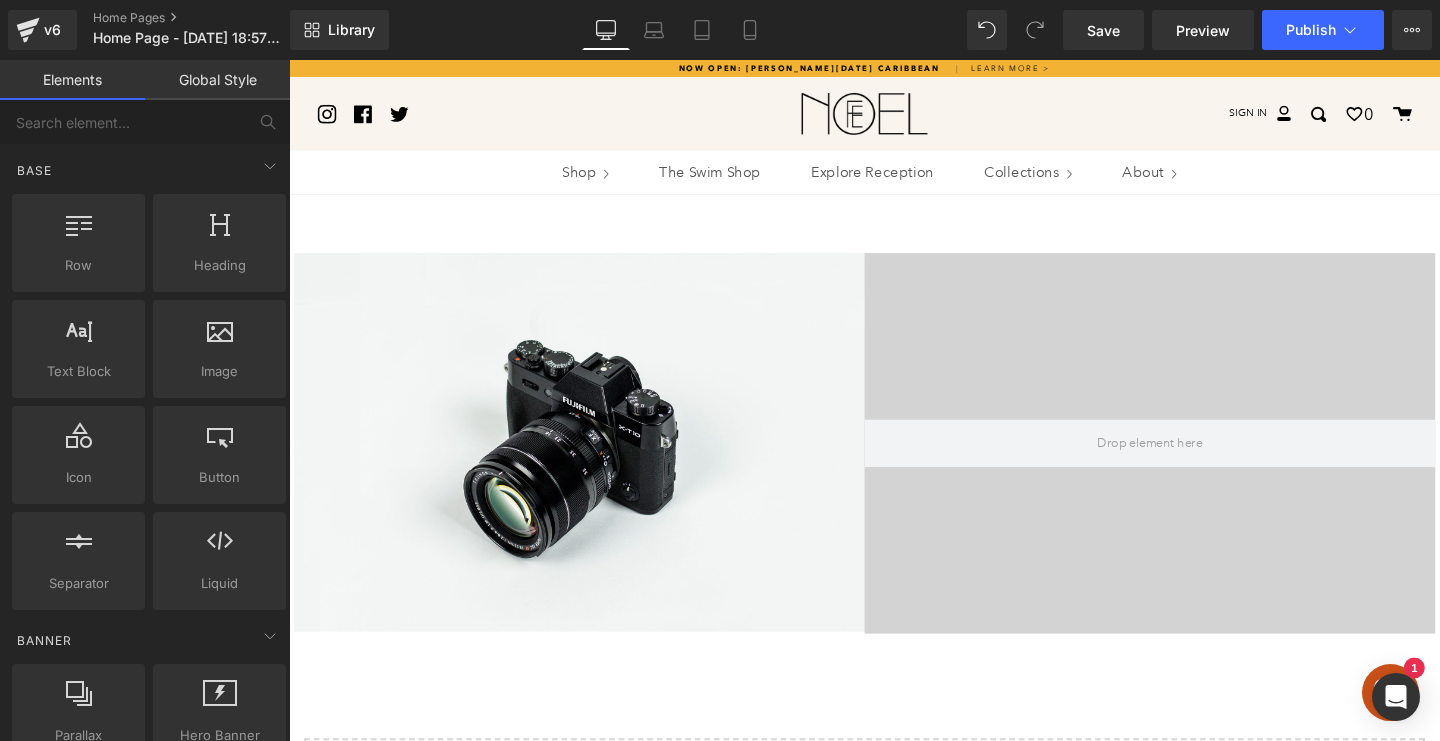 scroll, scrollTop: 0, scrollLeft: 0, axis: both 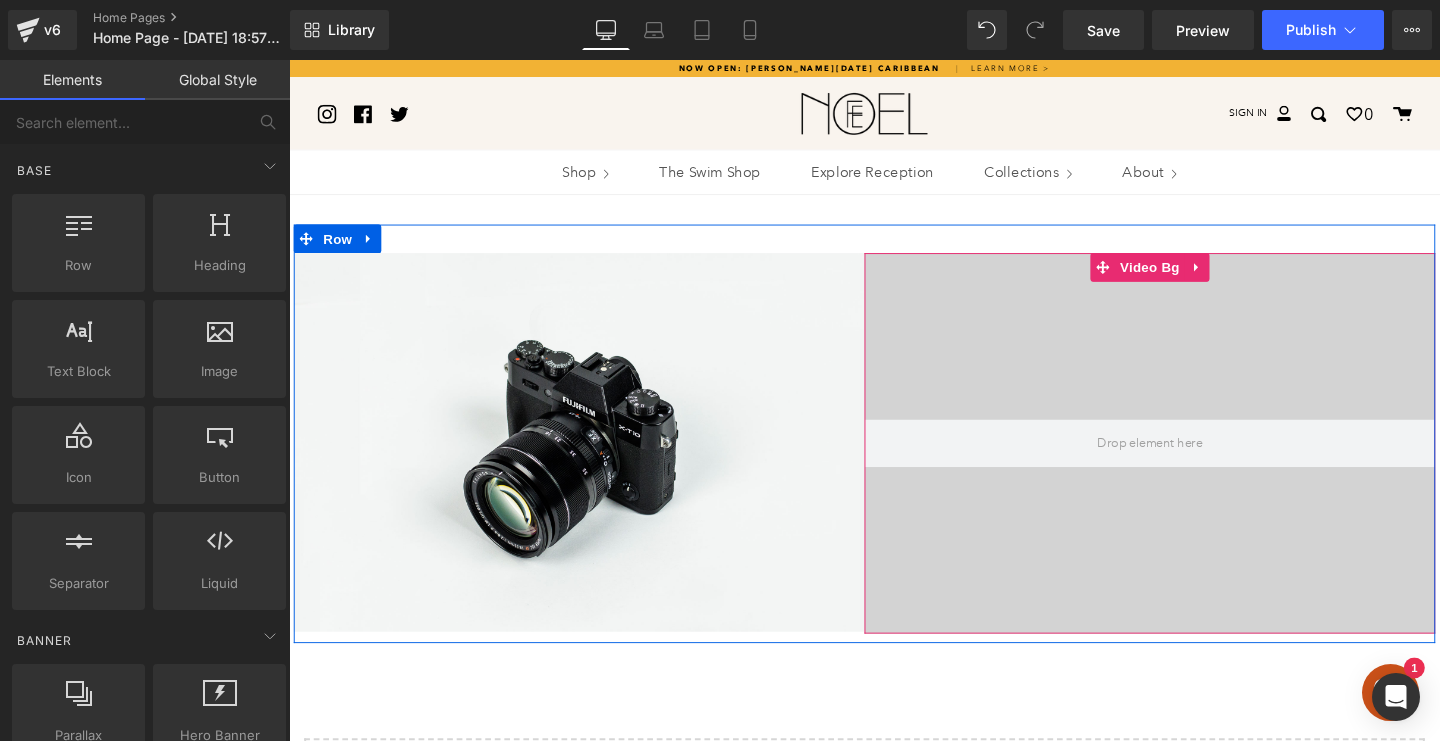 click at bounding box center (1194, 463) 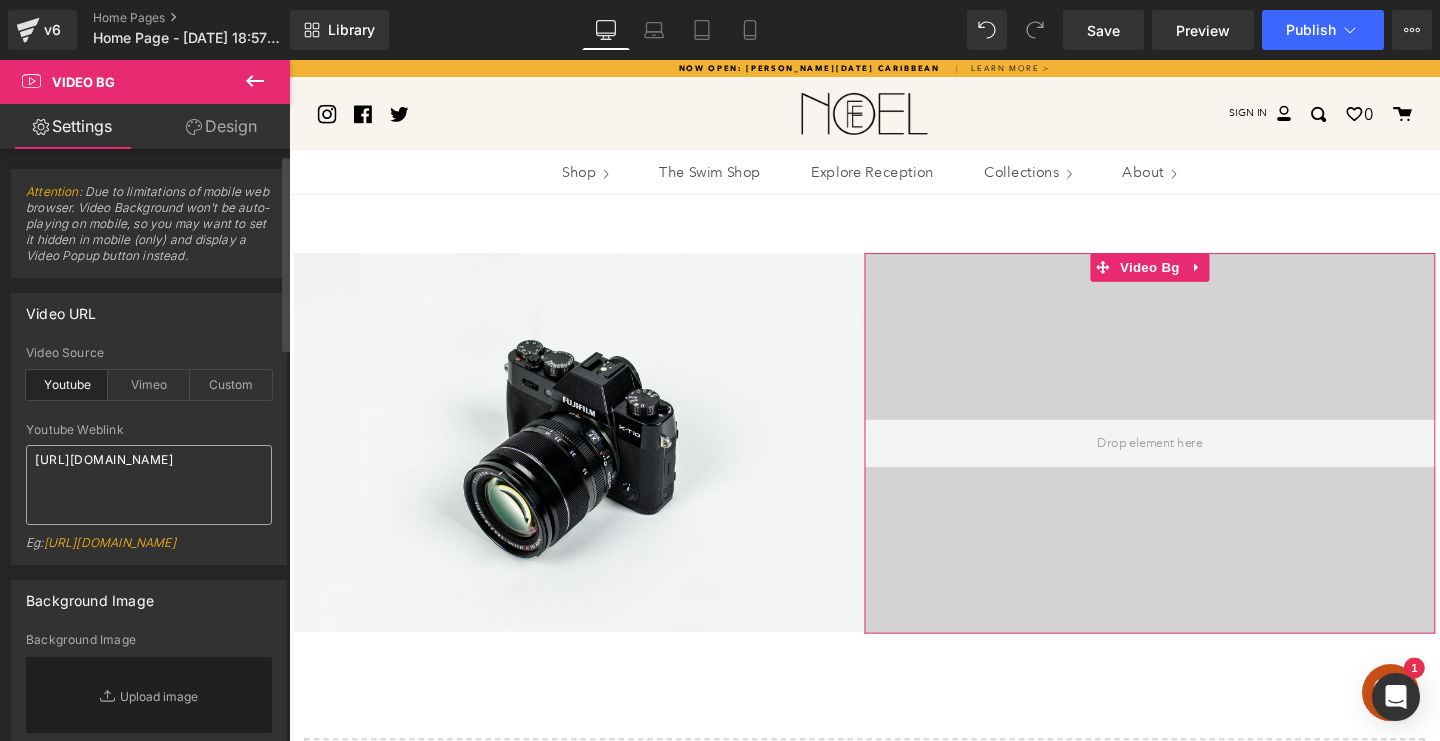 scroll, scrollTop: 31, scrollLeft: 0, axis: vertical 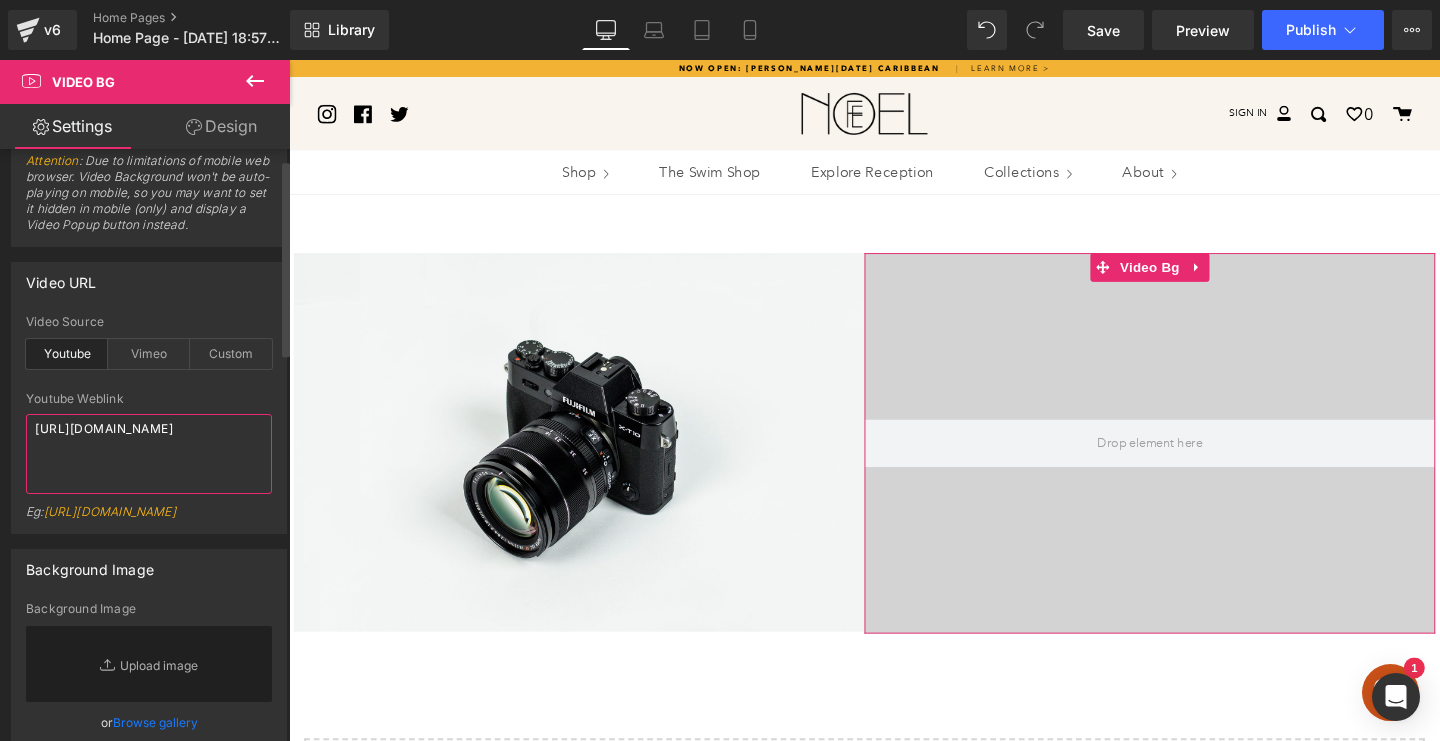 click on "[URL][DOMAIN_NAME]" at bounding box center (149, 454) 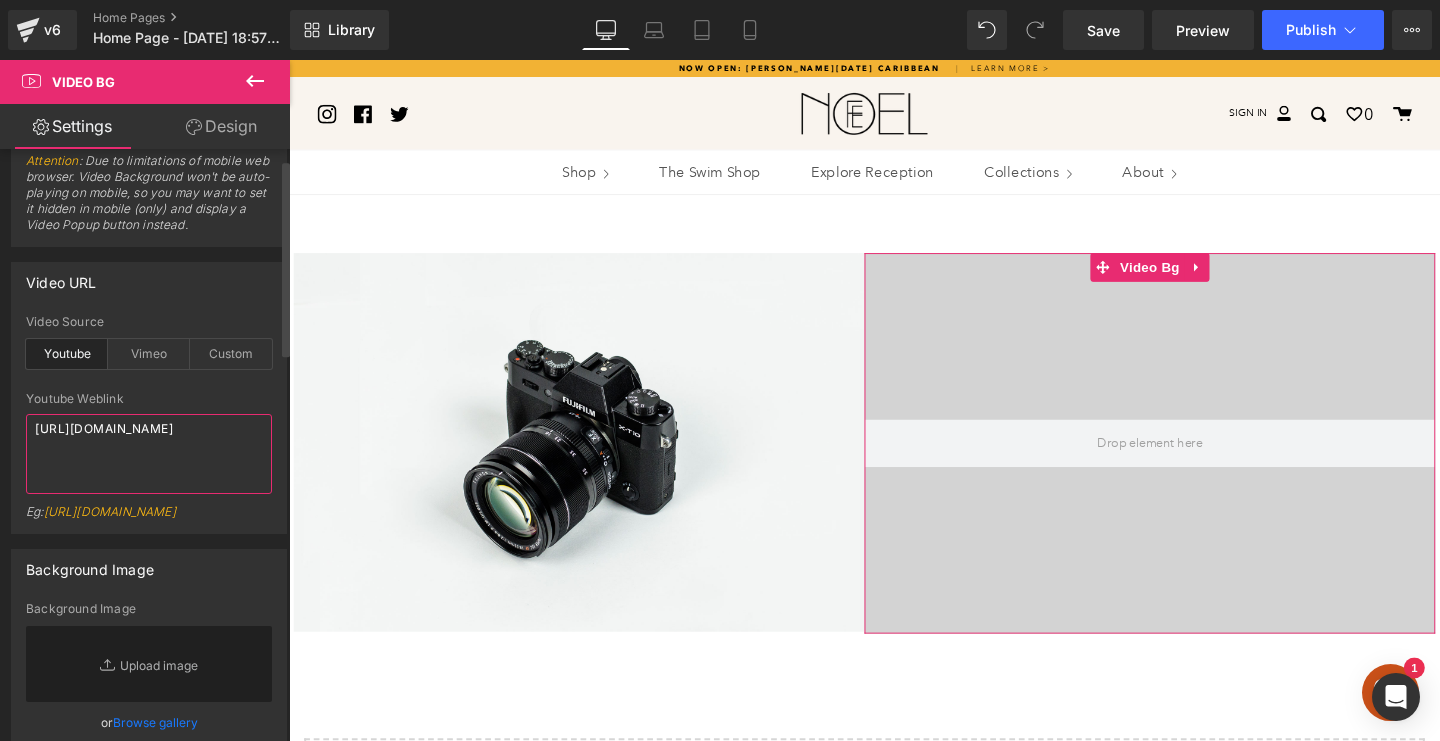 click on "[URL][DOMAIN_NAME]" at bounding box center [149, 454] 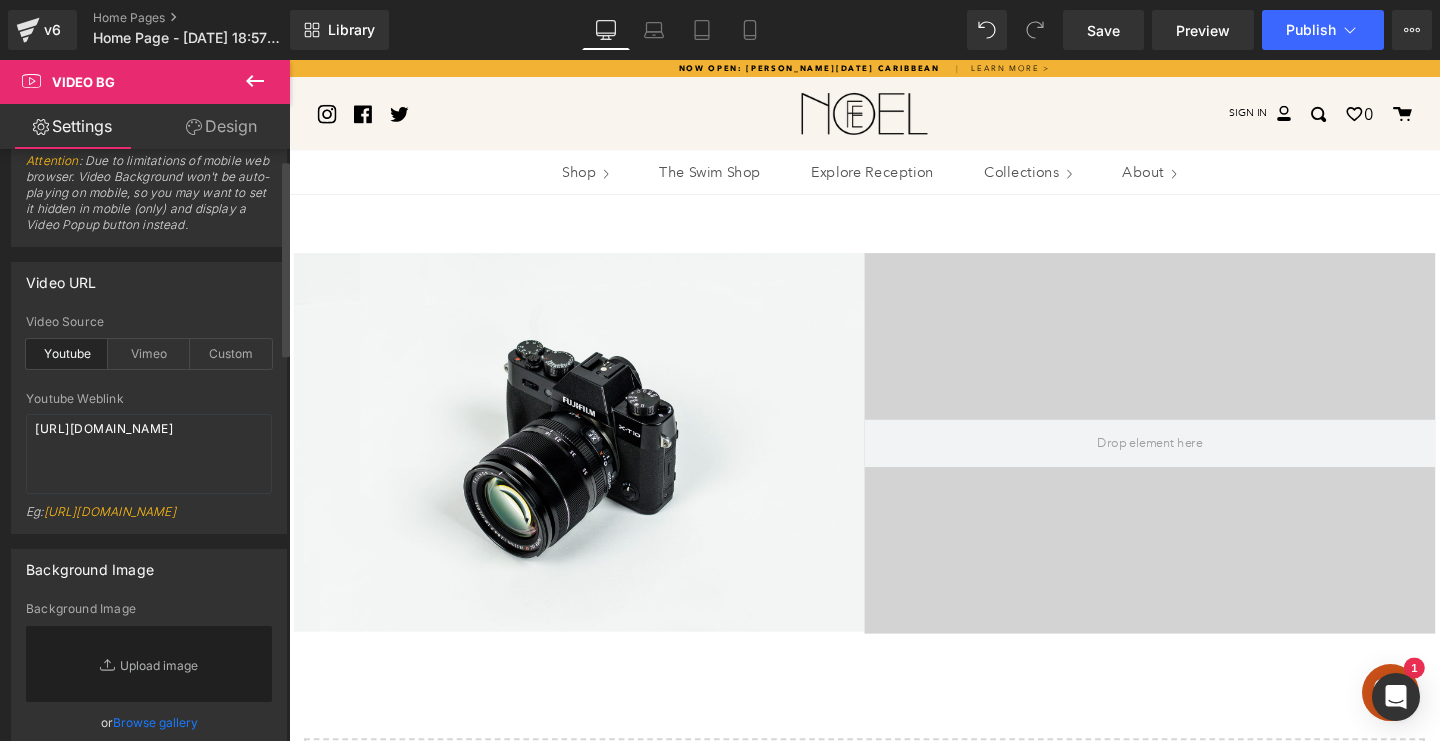 click on "Video URL youtube Video Source Youtube Vimeo Custom [URL][DOMAIN_NAME] Youtube Weblink [URL][DOMAIN_NAME] Eg:  [URL][DOMAIN_NAME] Vimeo Weblink [URL][DOMAIN_NAME] Eg:  [URL][DOMAIN_NAME] Custom Video Weblink [URL][DOMAIN_NAME] Eg:  [URL][DOMAIN_NAME]" at bounding box center (149, 390) 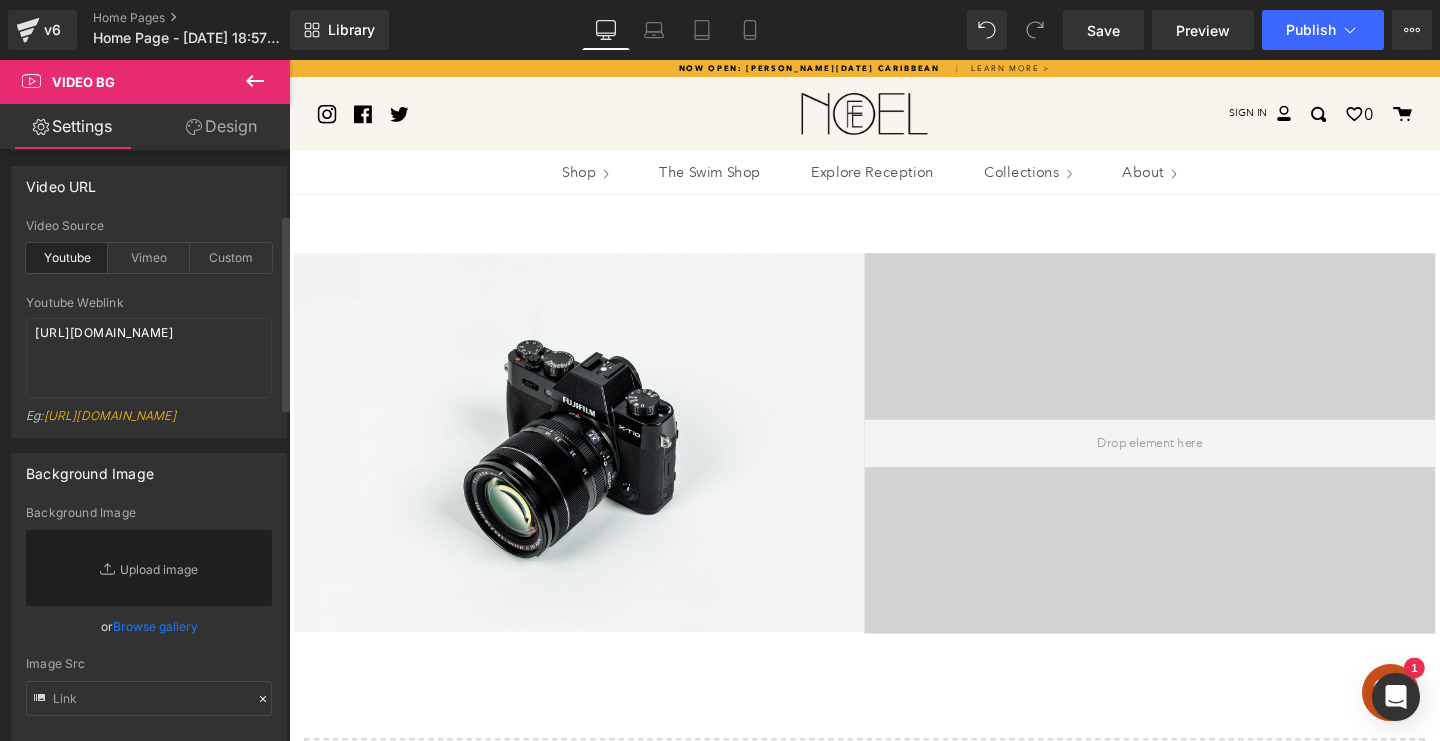 scroll, scrollTop: 199, scrollLeft: 0, axis: vertical 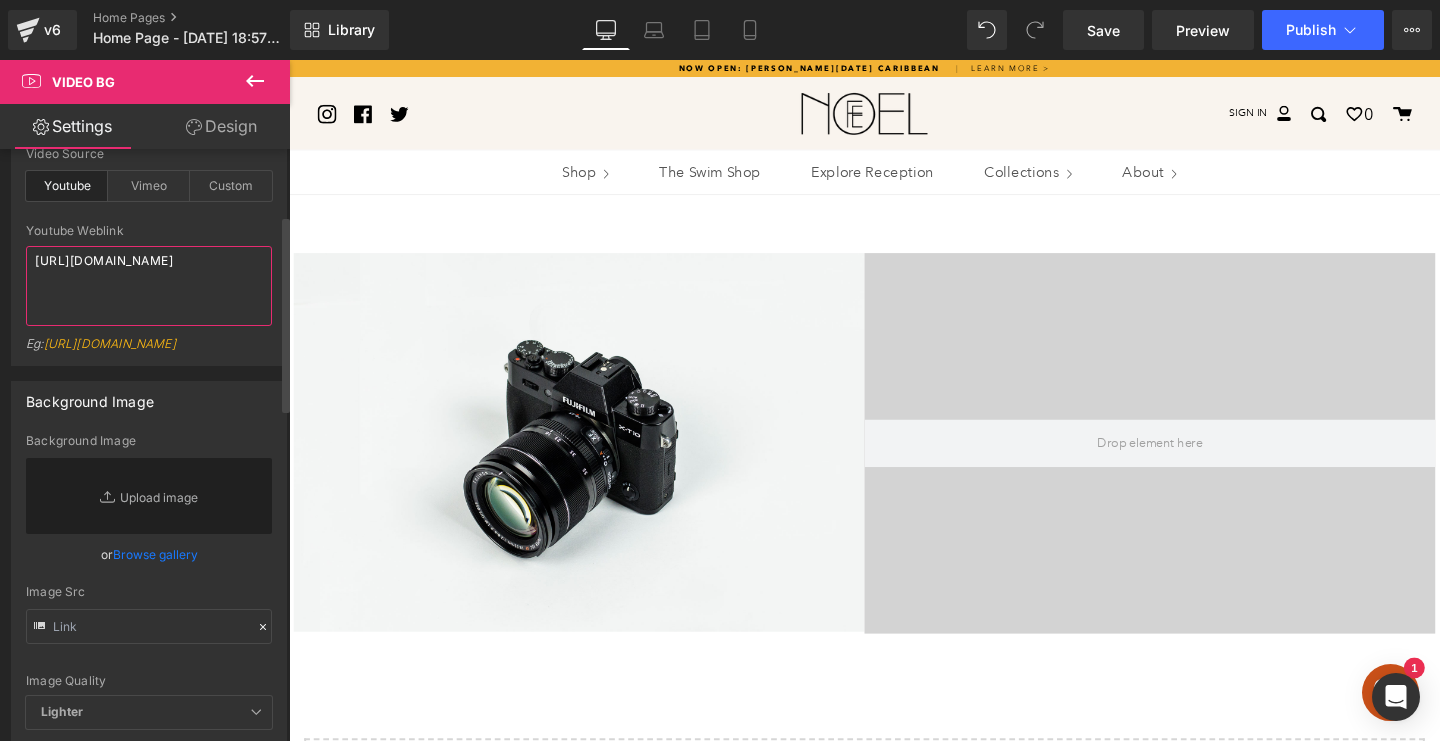 click on "[URL][DOMAIN_NAME]" at bounding box center [149, 286] 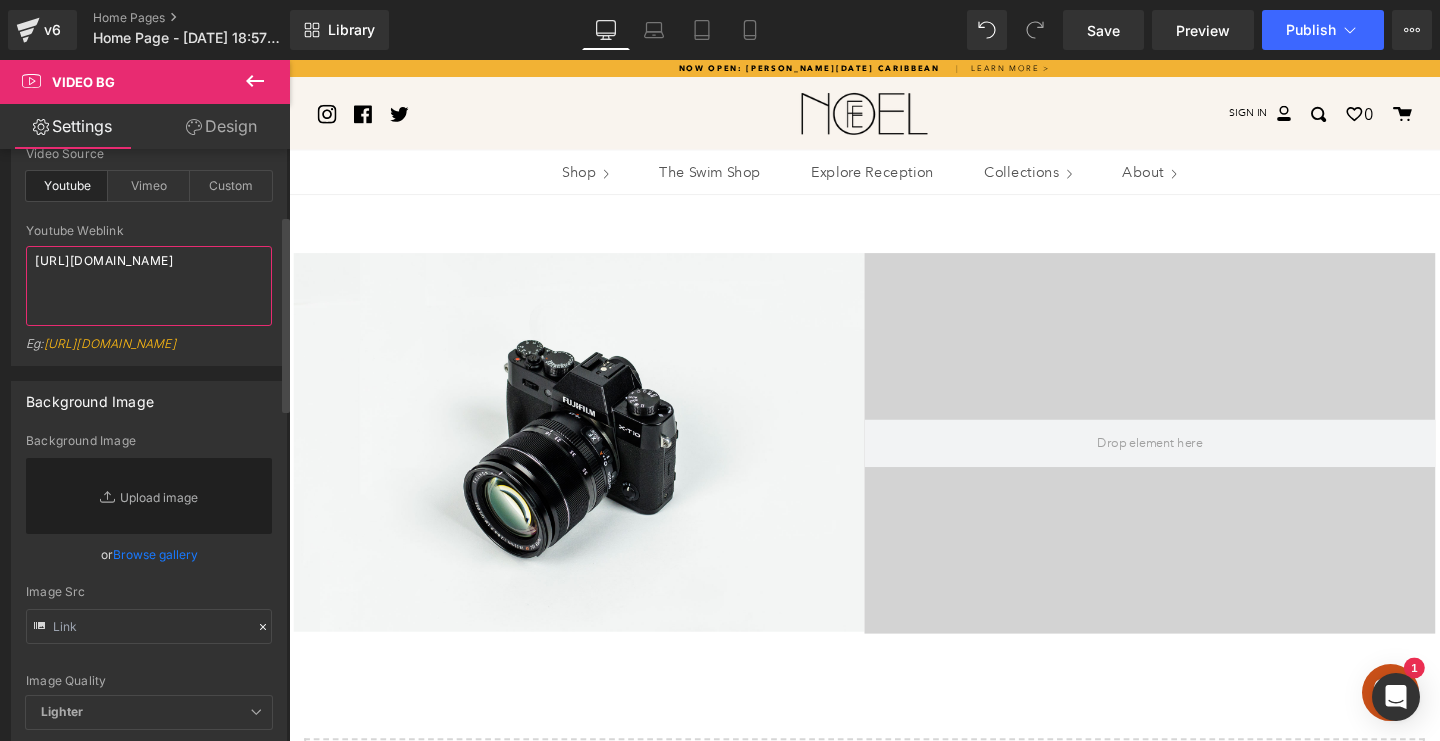 type on "[URL][DOMAIN_NAME]" 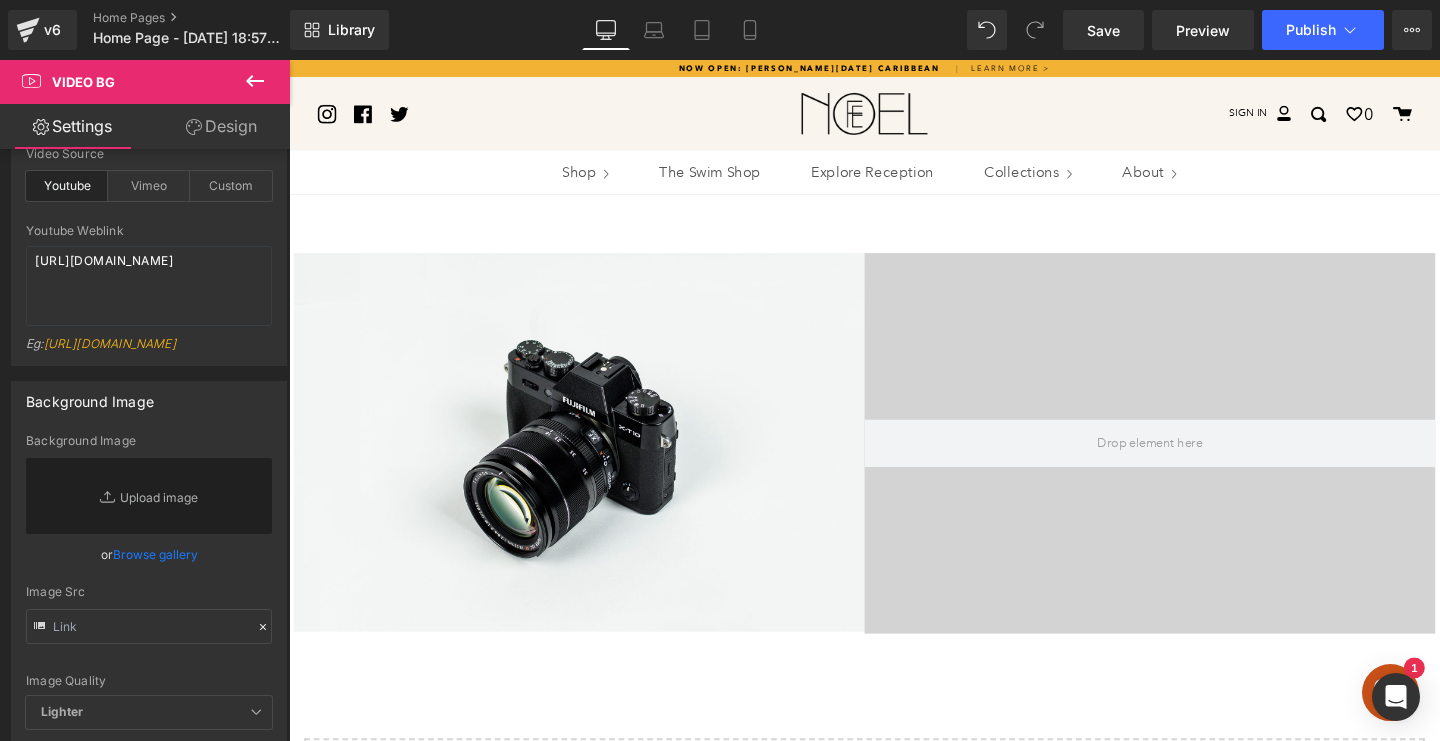 click 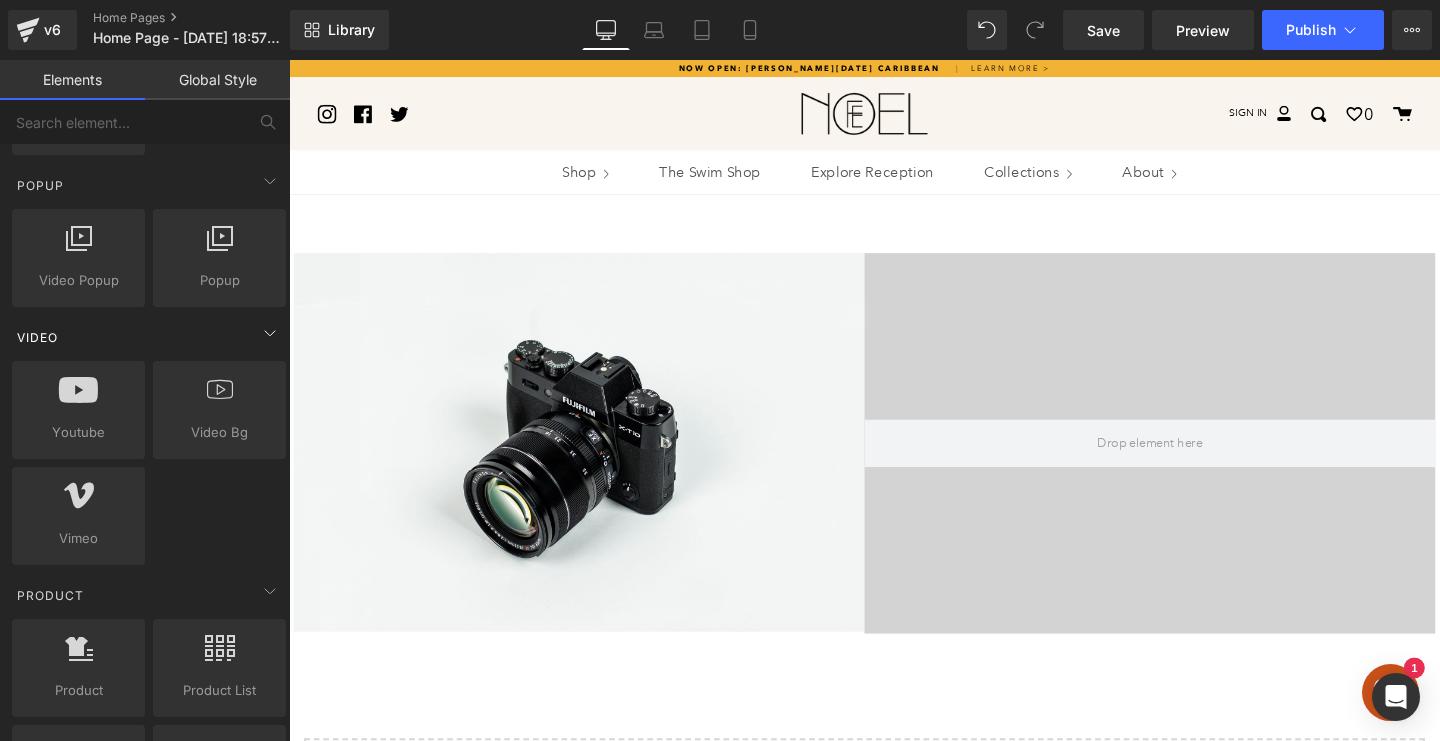 scroll, scrollTop: 1272, scrollLeft: 0, axis: vertical 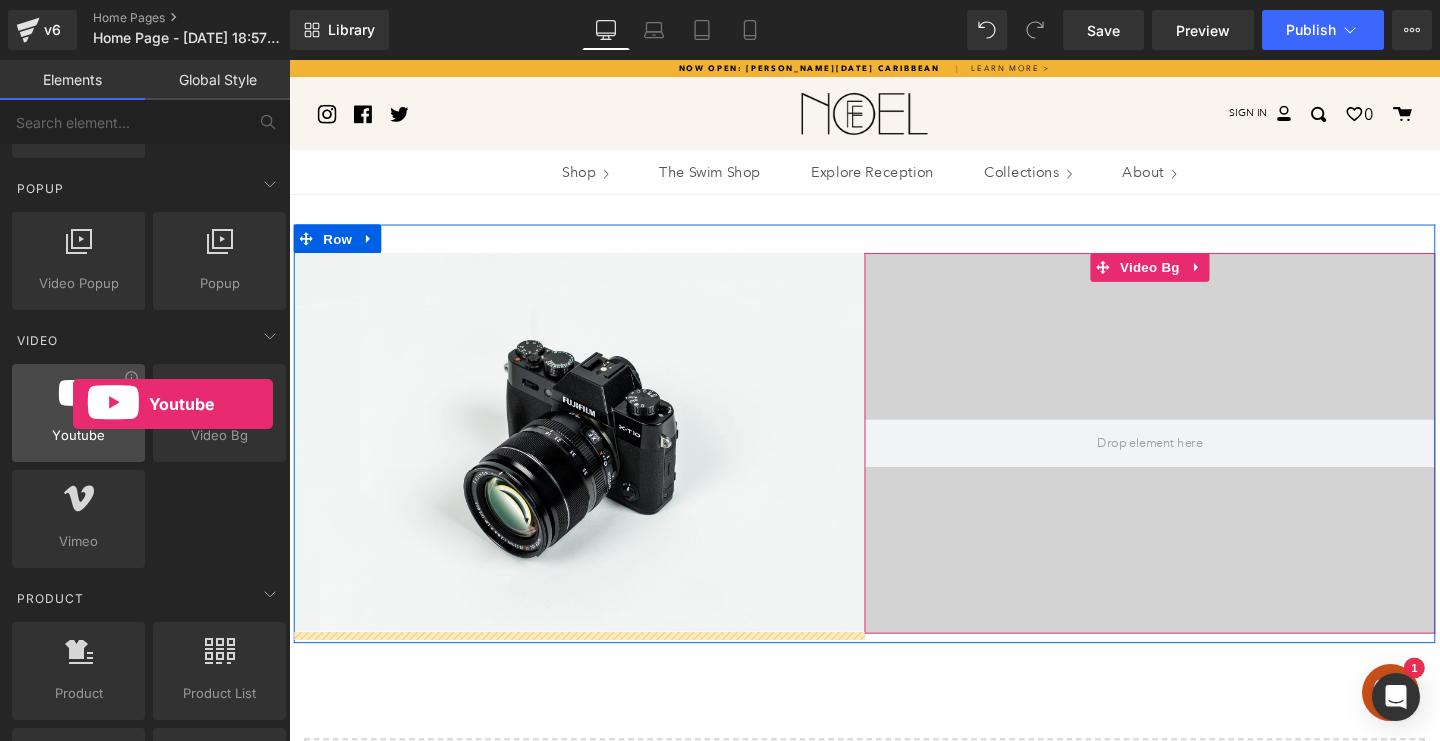 click at bounding box center (78, 402) 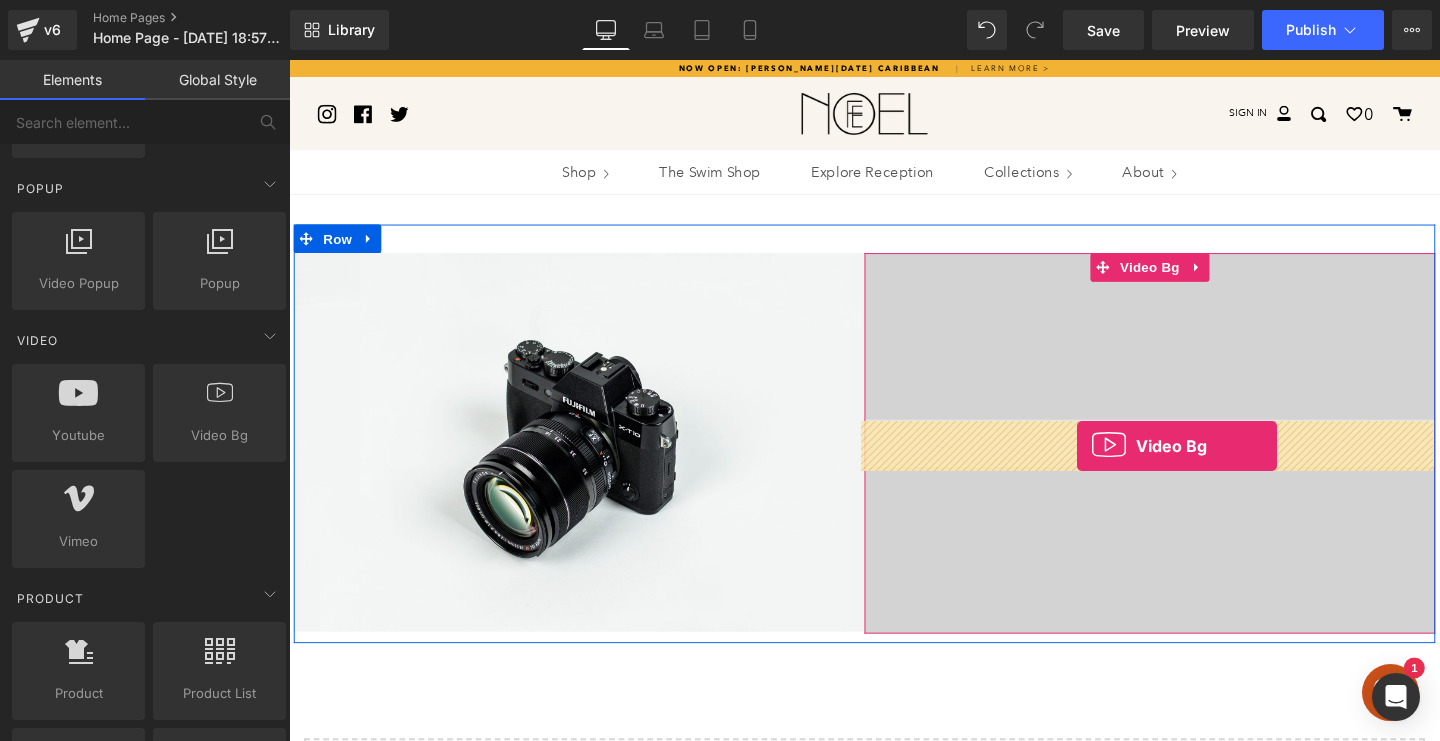 drag, startPoint x: 488, startPoint y: 454, endPoint x: 1117, endPoint y: 466, distance: 629.11444 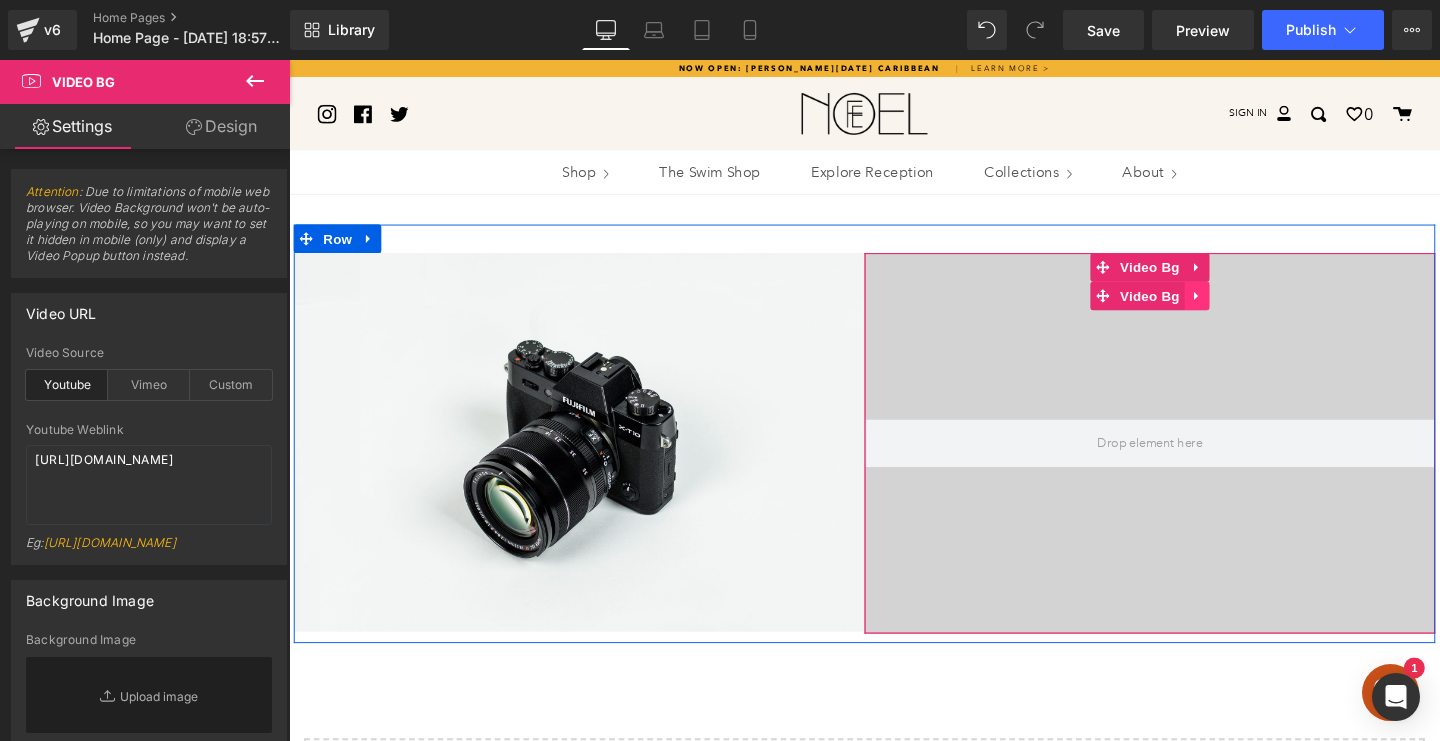 click 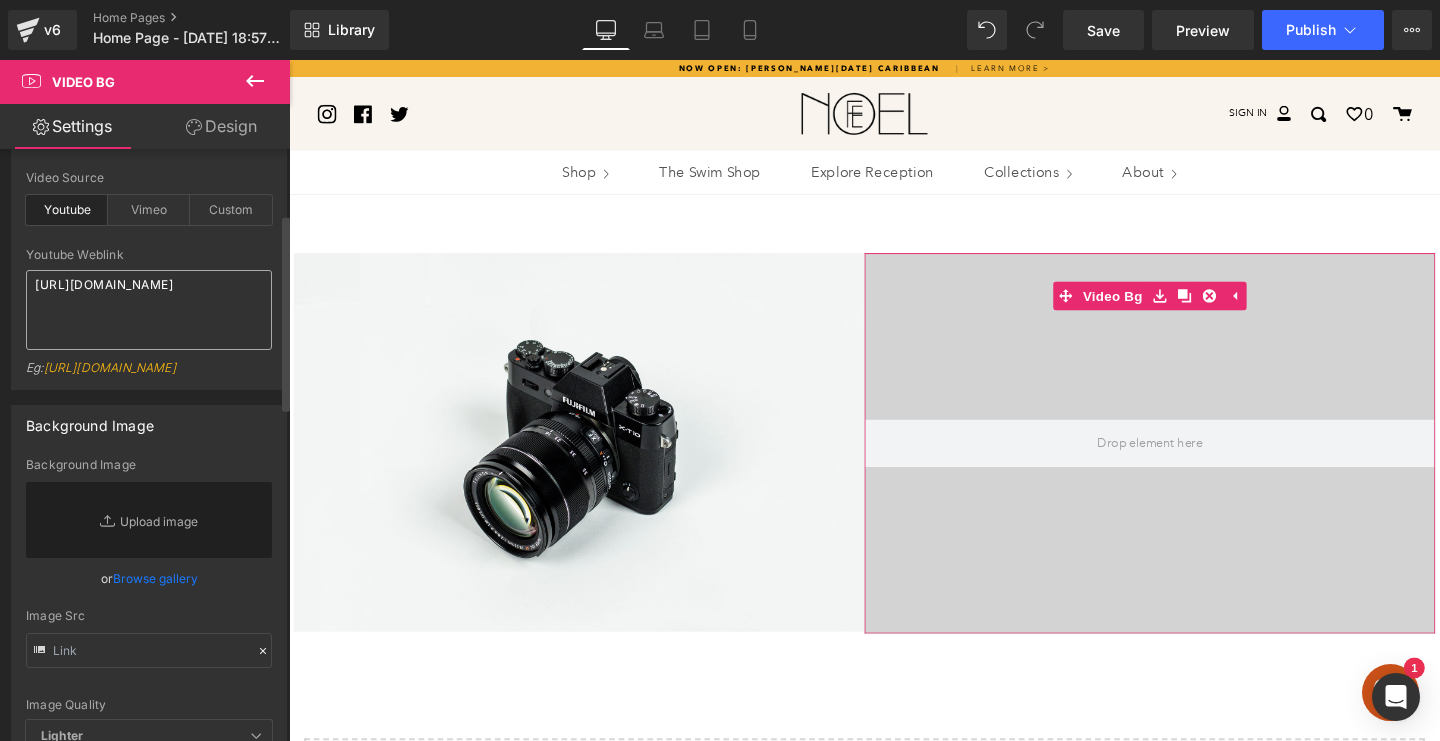 scroll, scrollTop: 195, scrollLeft: 0, axis: vertical 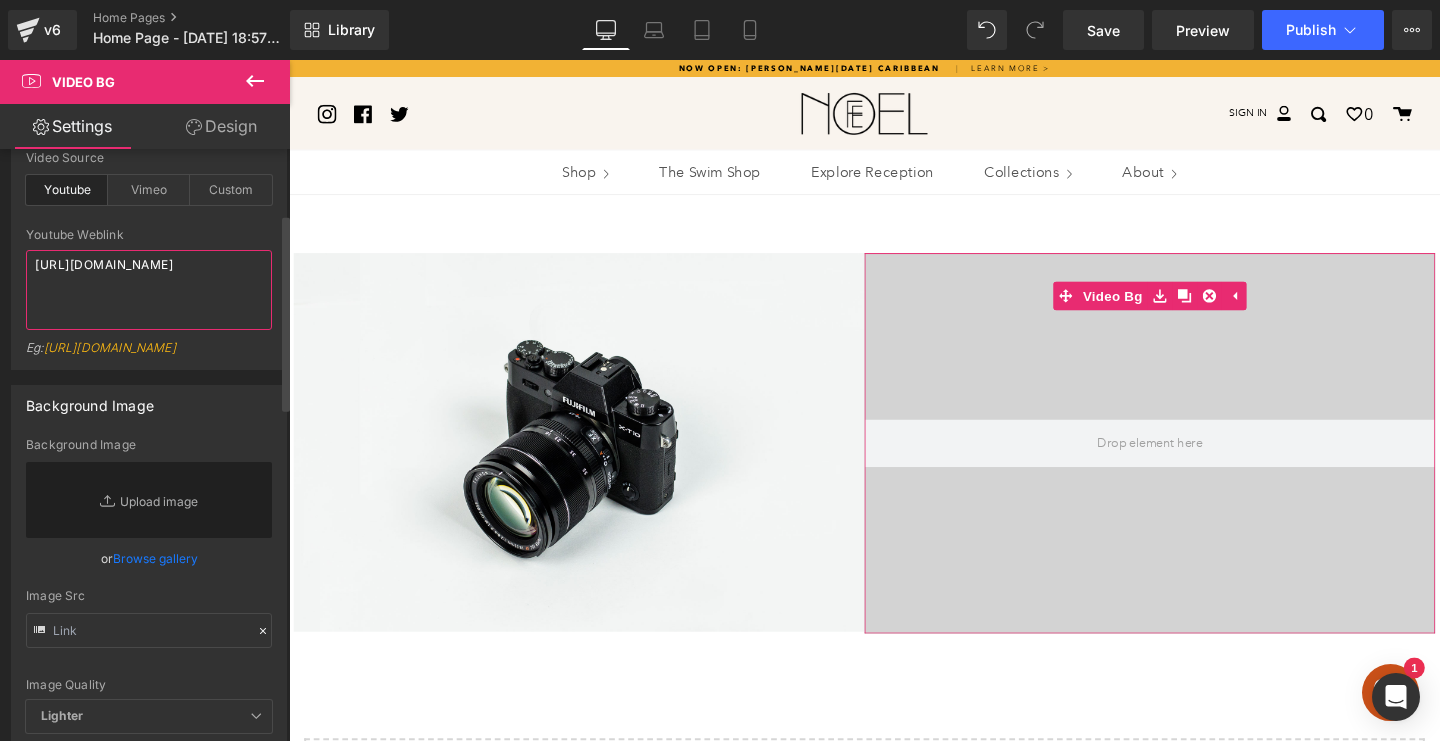 click on "[URL][DOMAIN_NAME]" at bounding box center [149, 290] 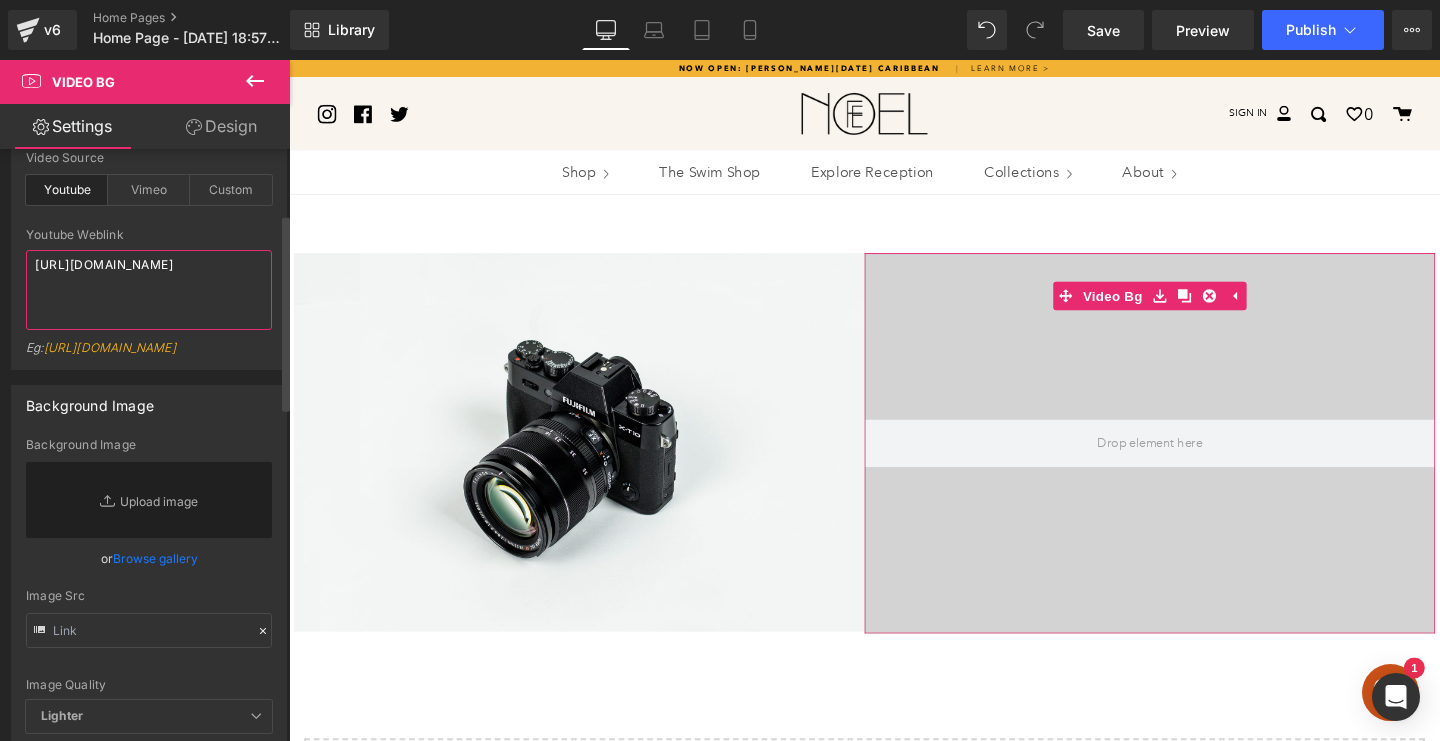 click on "[URL][DOMAIN_NAME]" at bounding box center [149, 290] 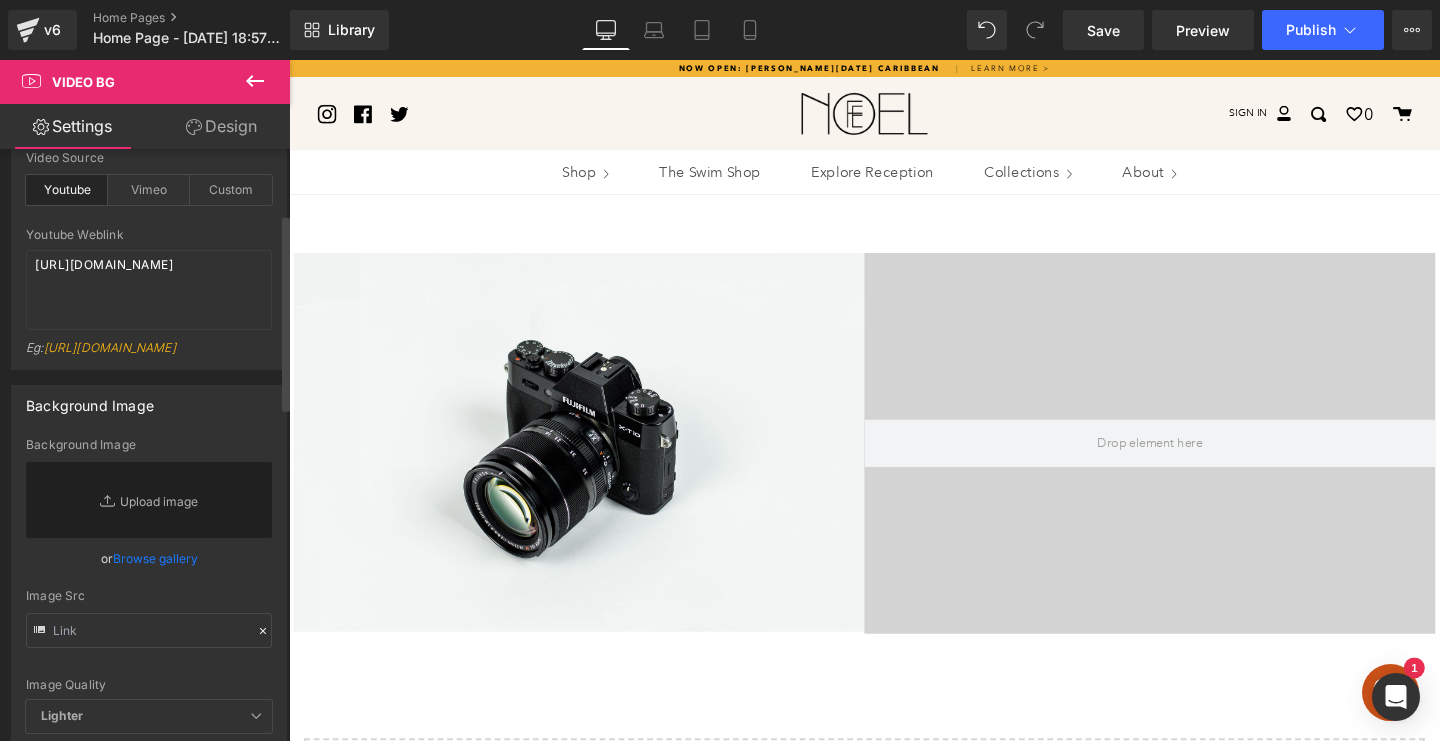 click on "Eg:  [URL][DOMAIN_NAME]" at bounding box center (149, 354) 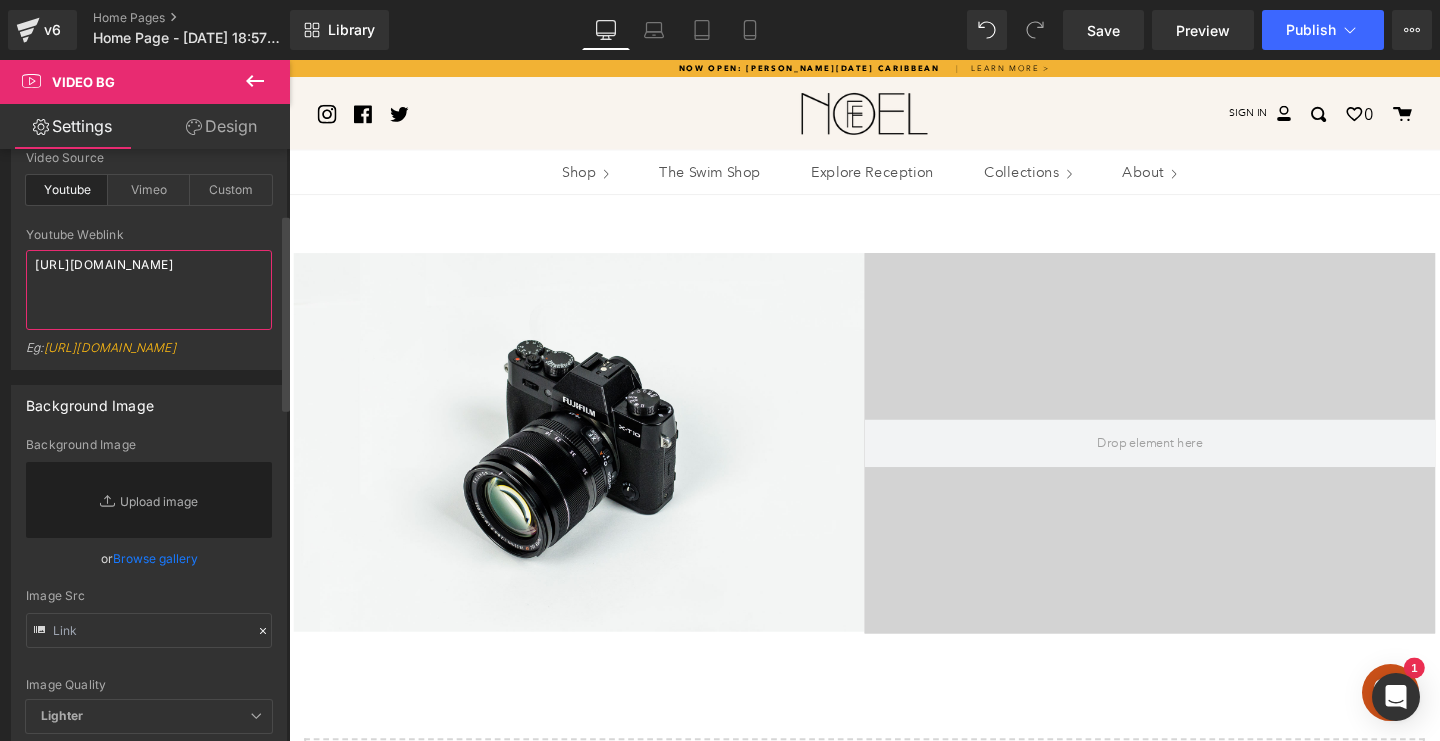 click on "[URL][DOMAIN_NAME]" at bounding box center [149, 290] 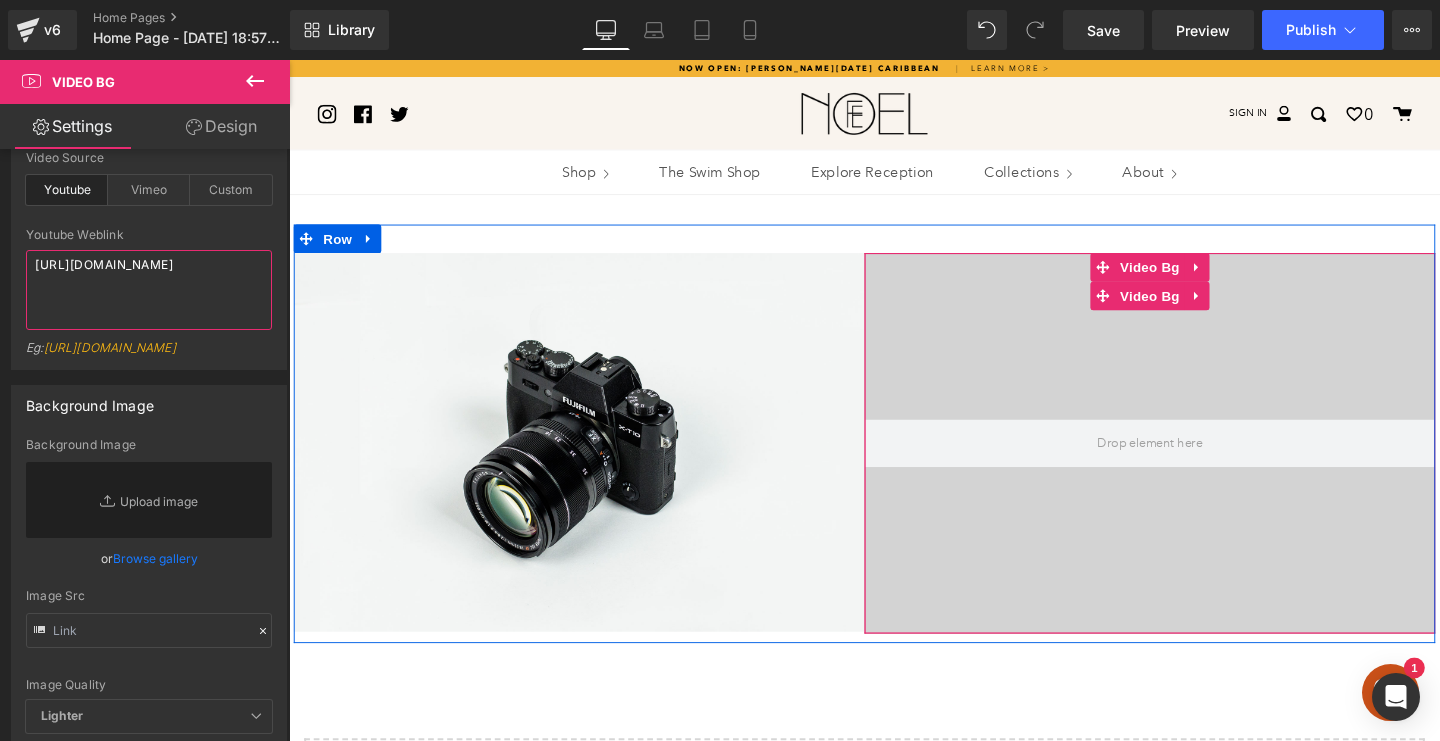 type on "[URL][DOMAIN_NAME]" 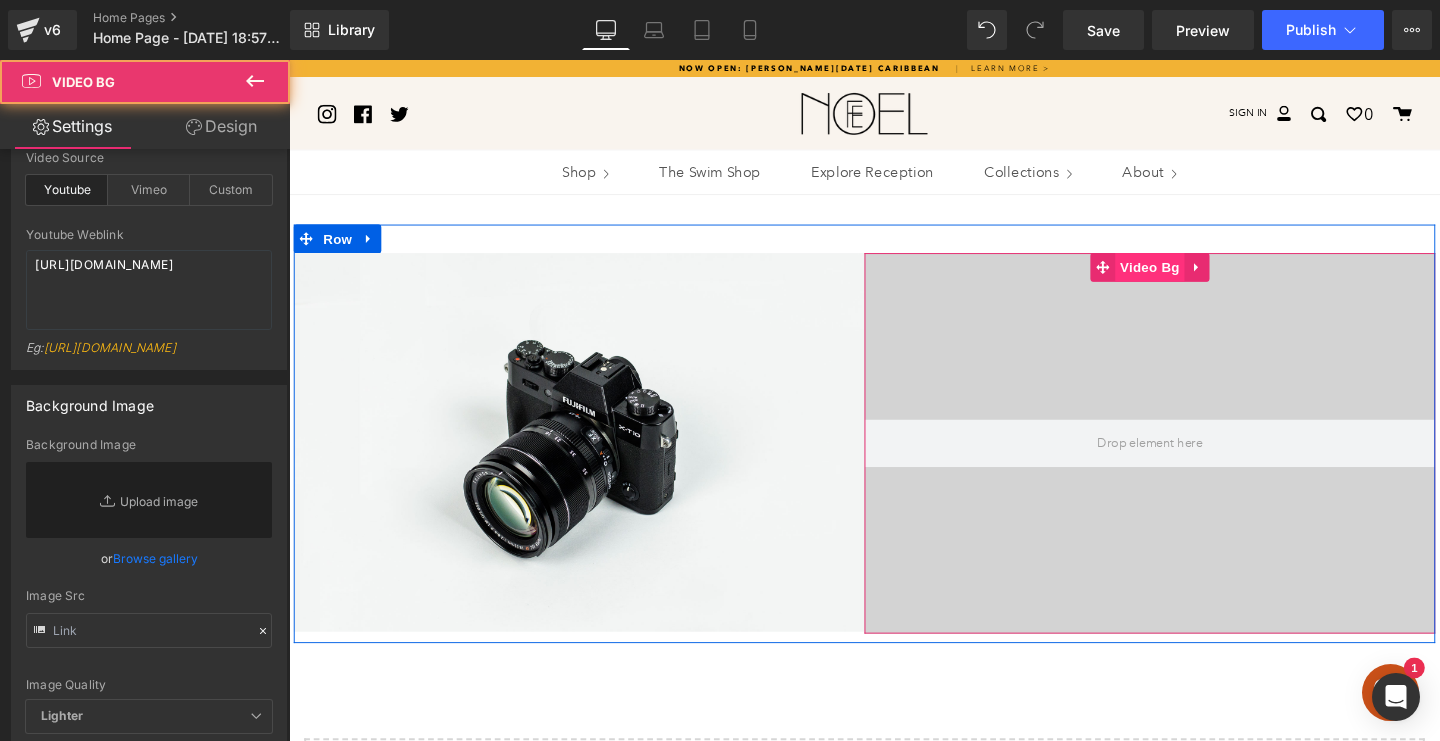 click on "Video Bg" at bounding box center (1194, 278) 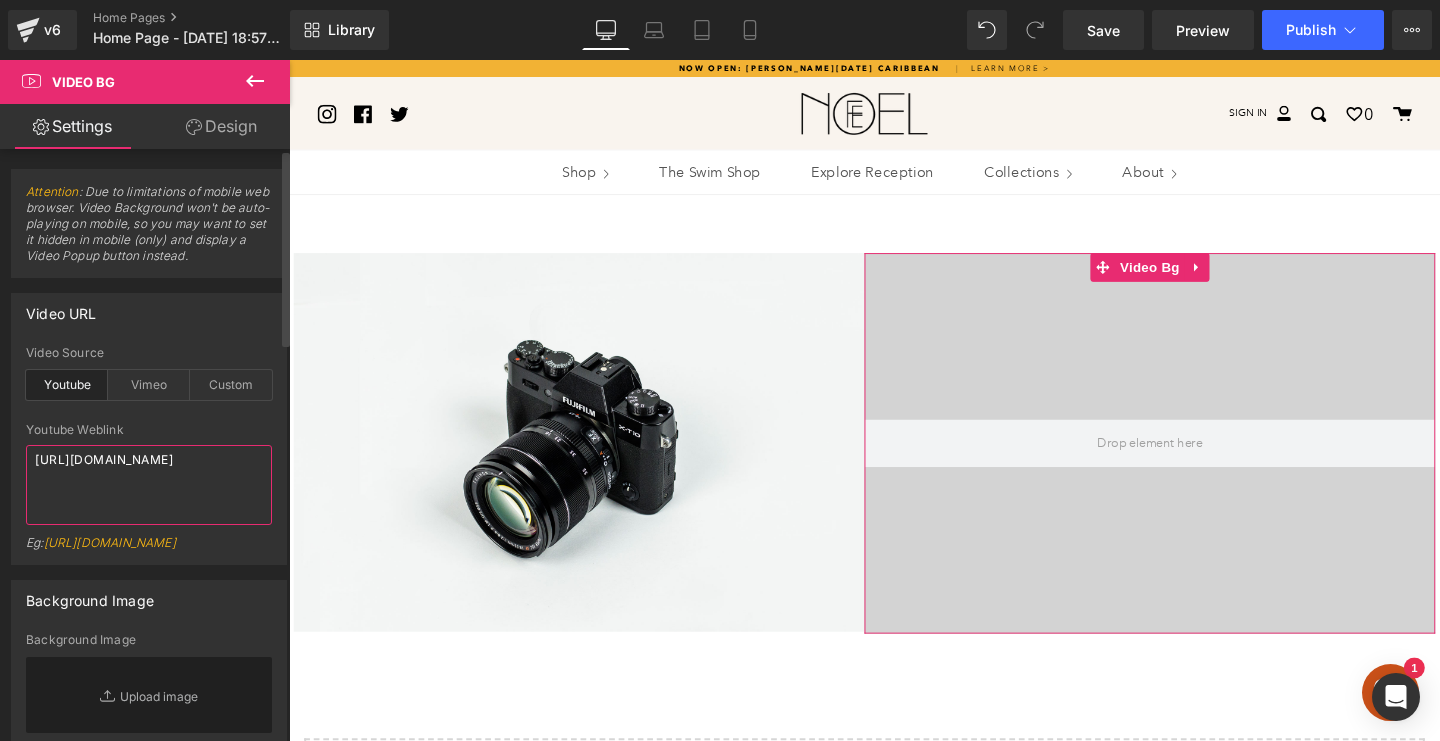 click on "[URL][DOMAIN_NAME]" at bounding box center [149, 485] 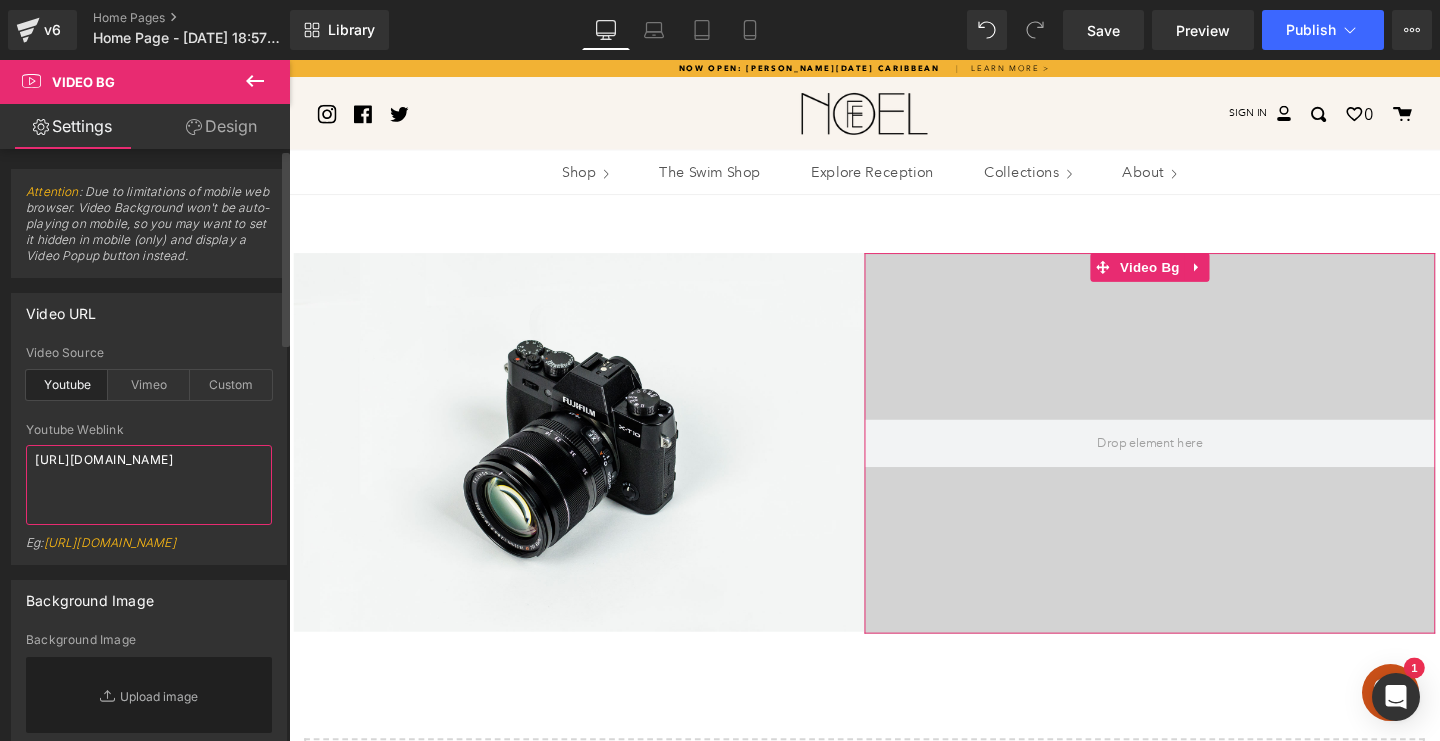 click on "[URL][DOMAIN_NAME]" at bounding box center (149, 485) 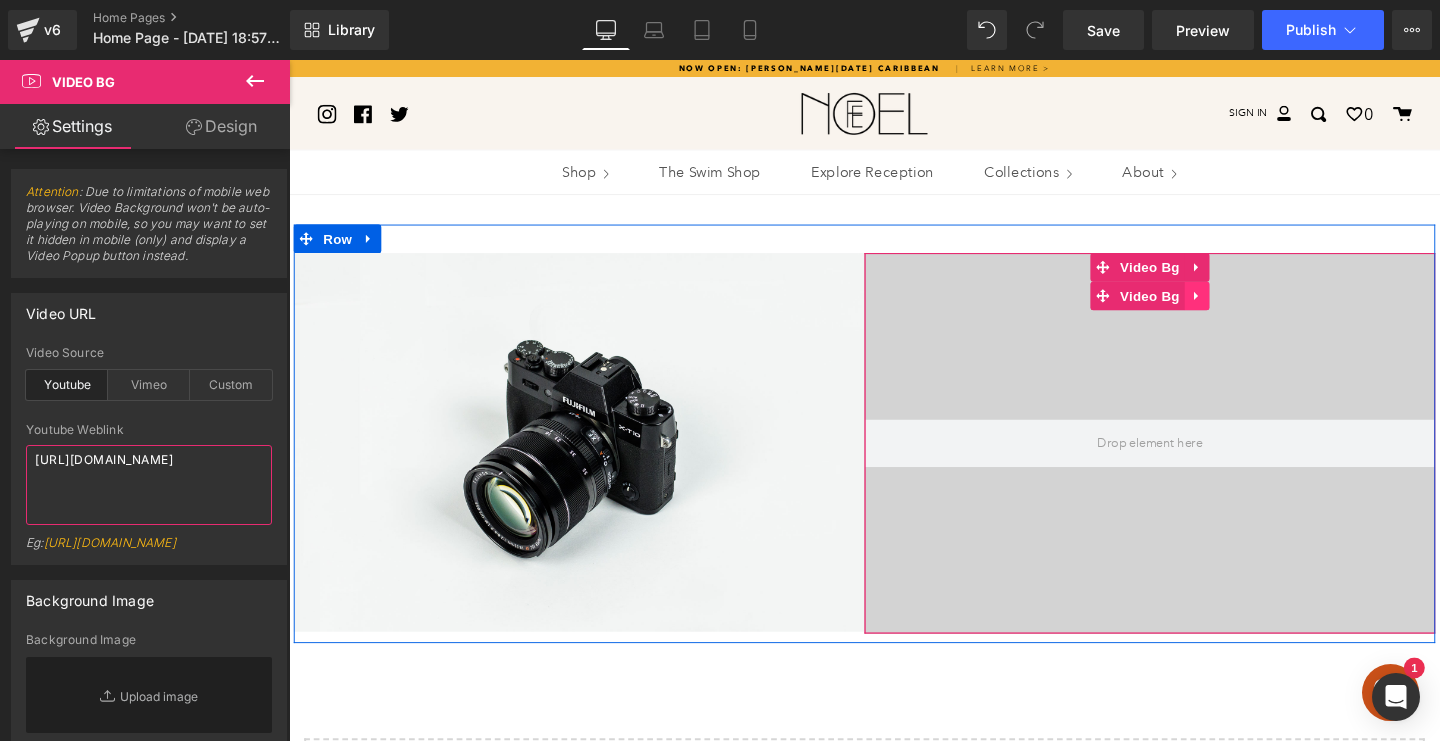type on "[URL][DOMAIN_NAME]" 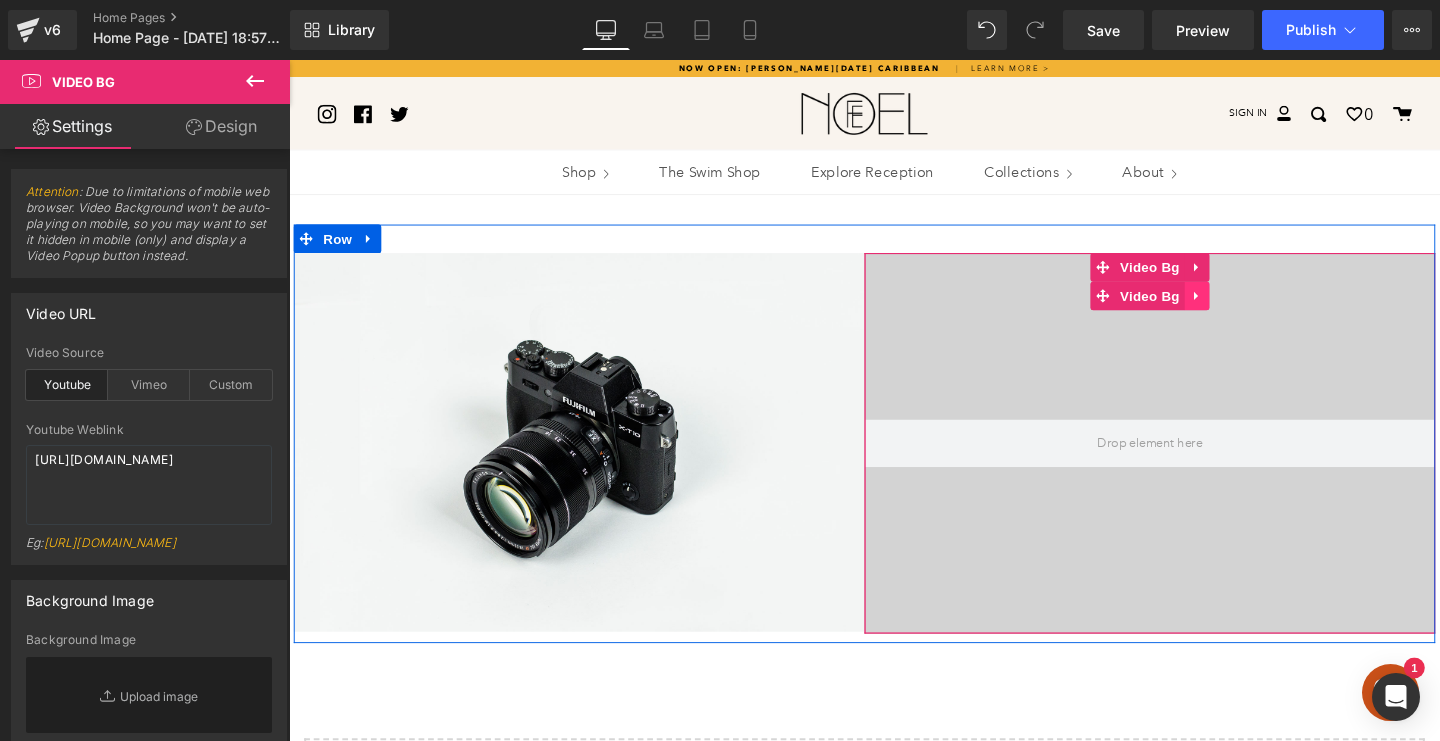 click 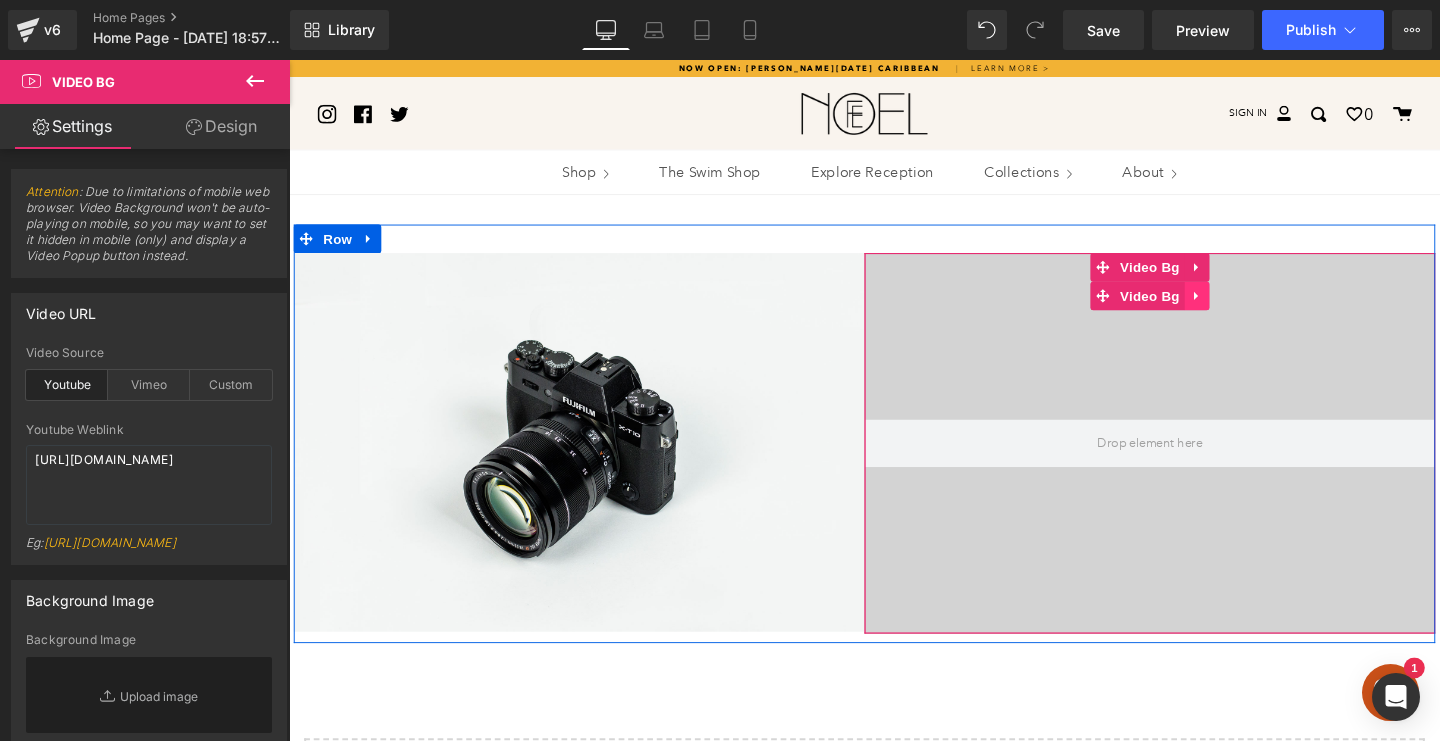 click 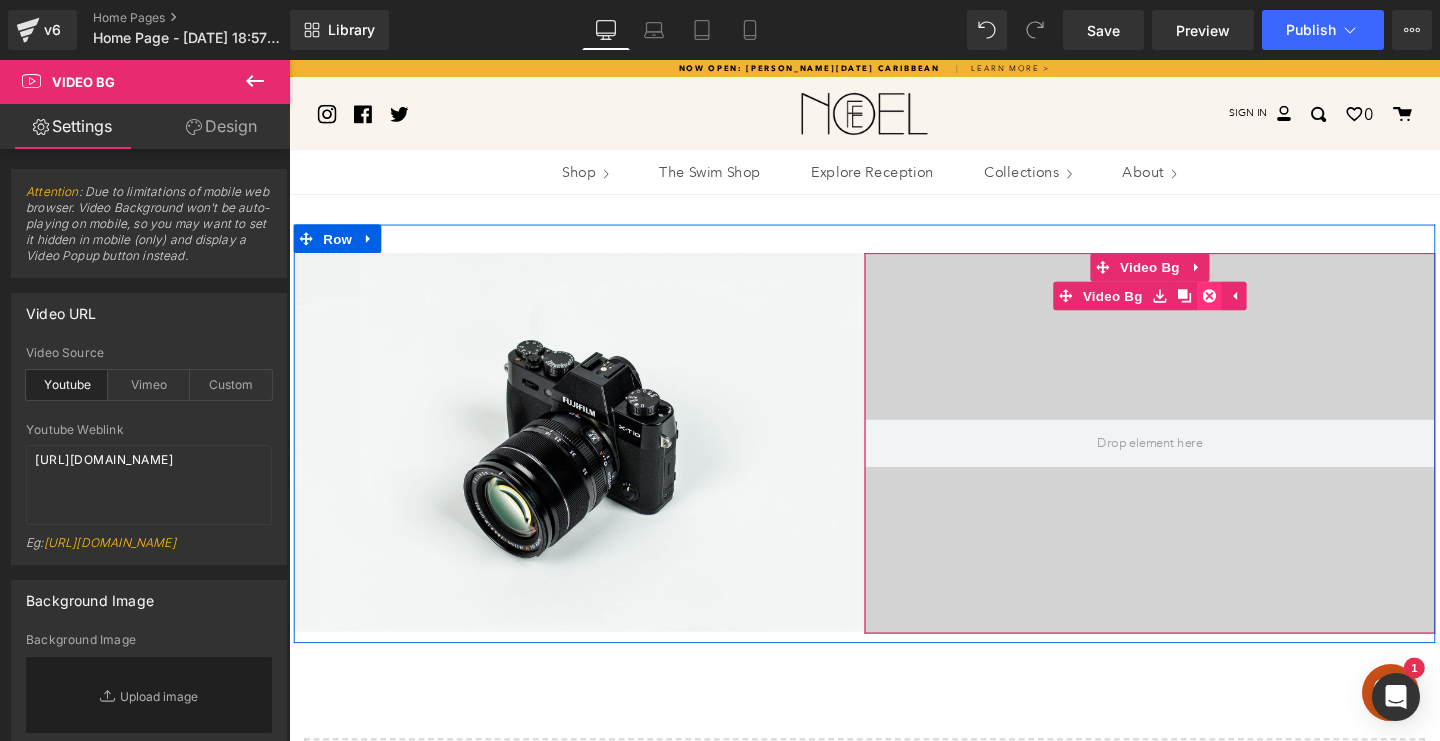 click 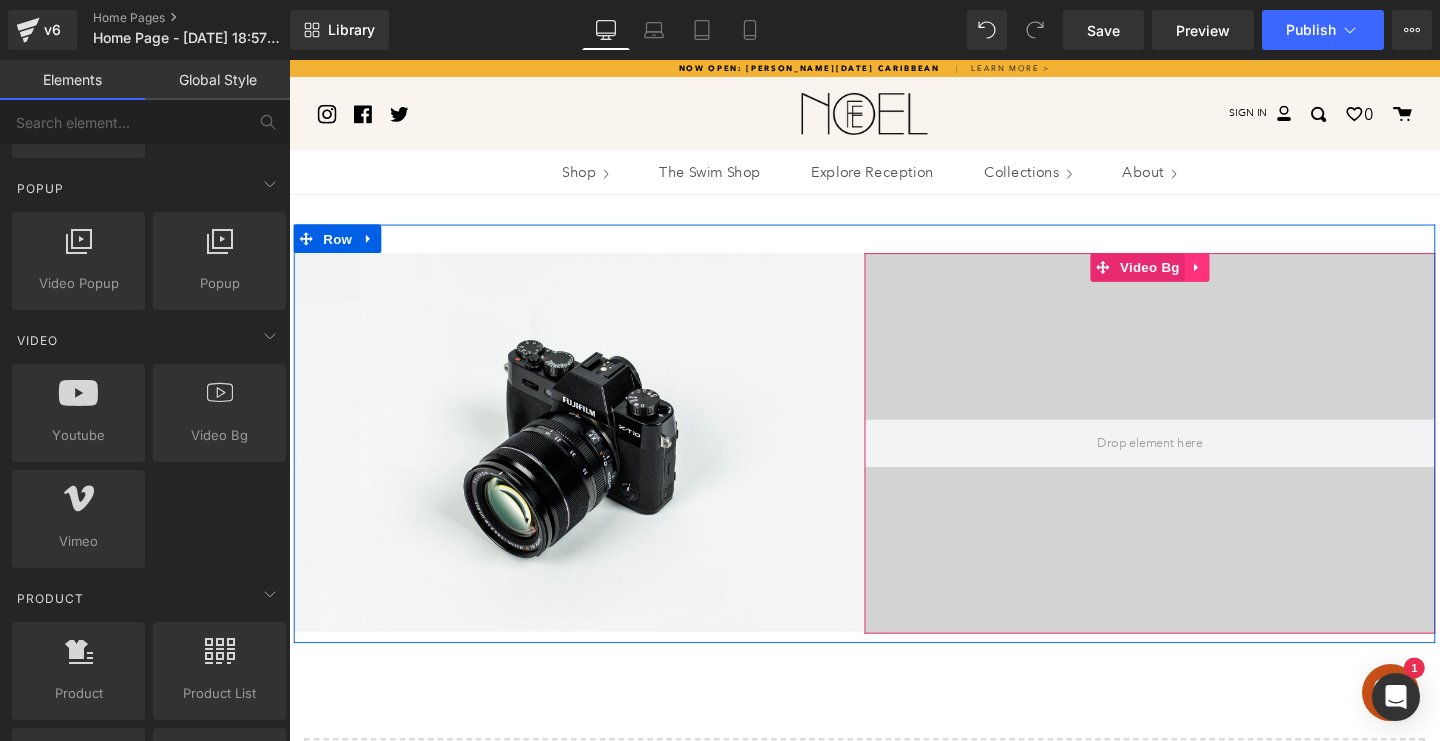 click 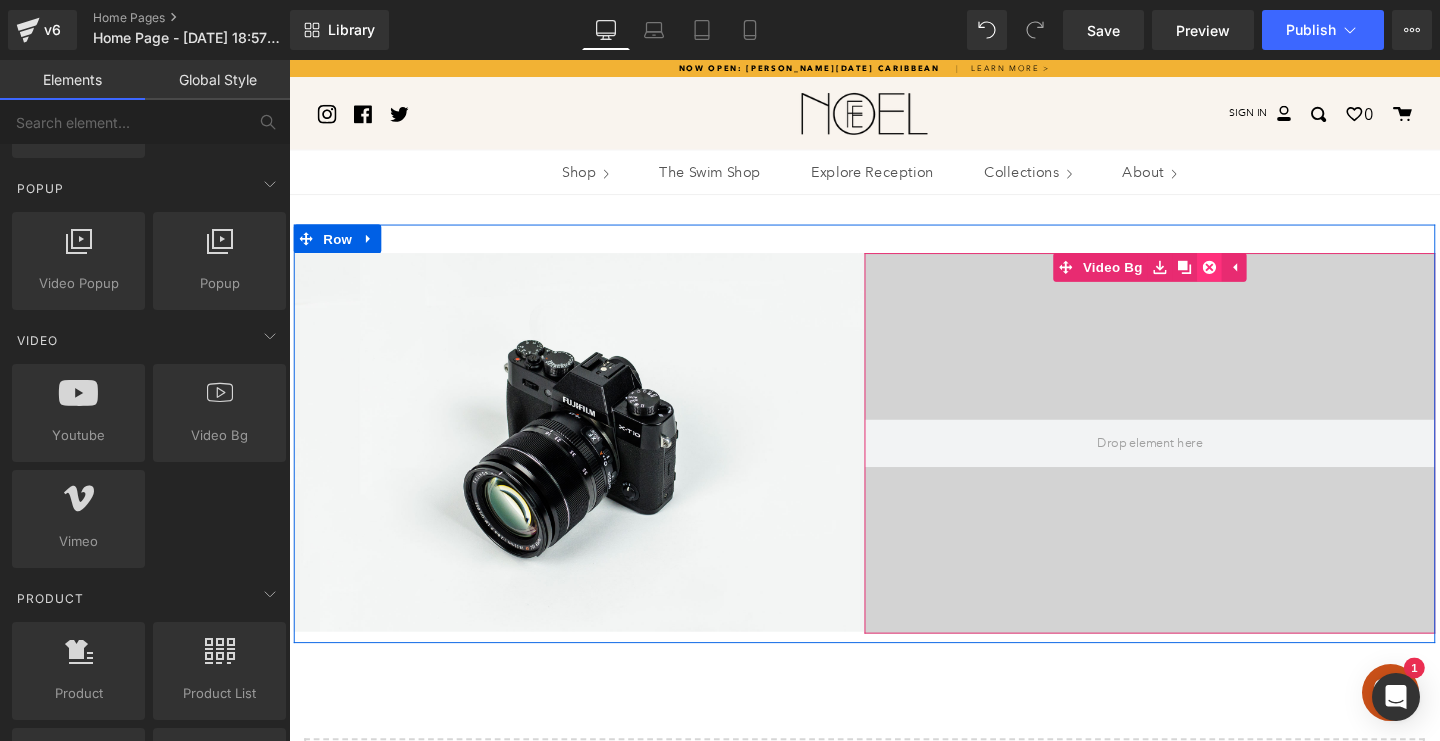 click 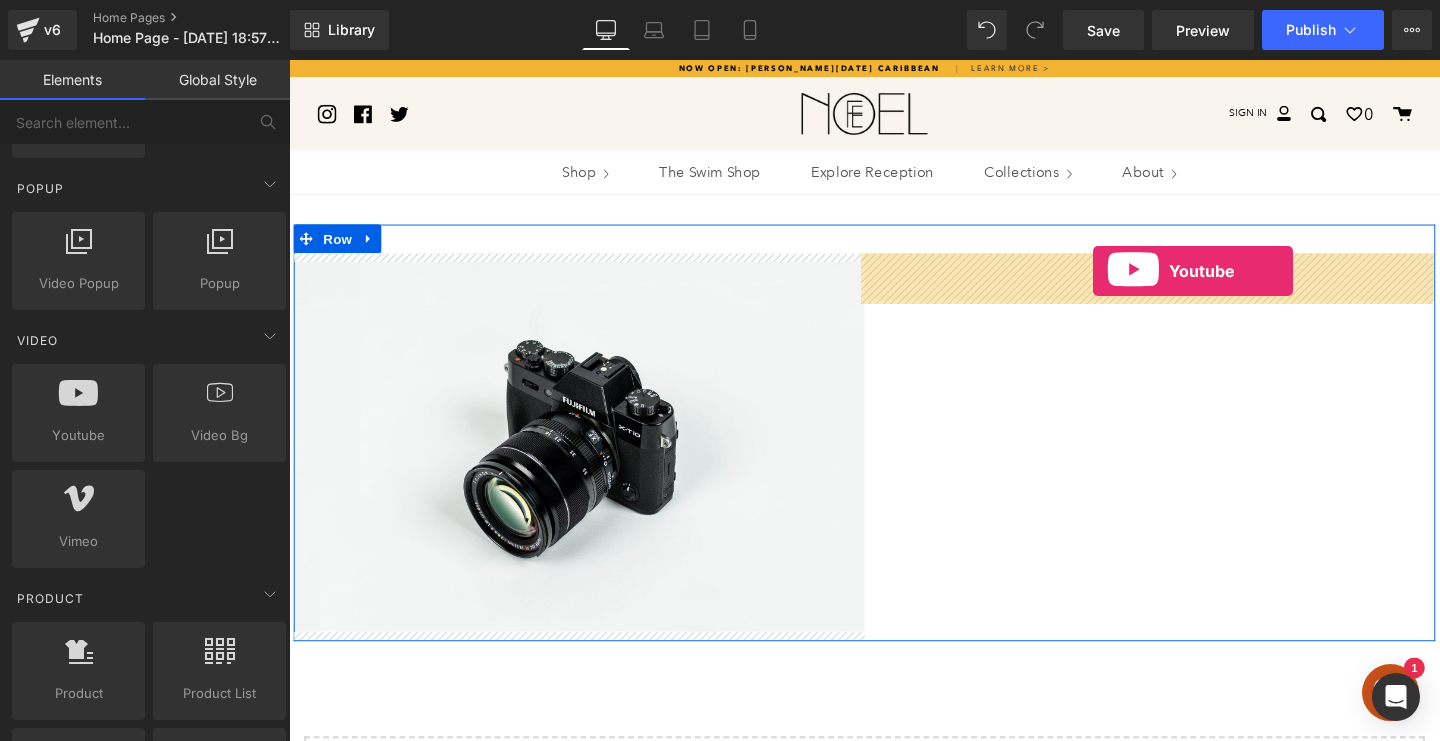 drag, startPoint x: 367, startPoint y: 475, endPoint x: 1134, endPoint y: 282, distance: 790.9096 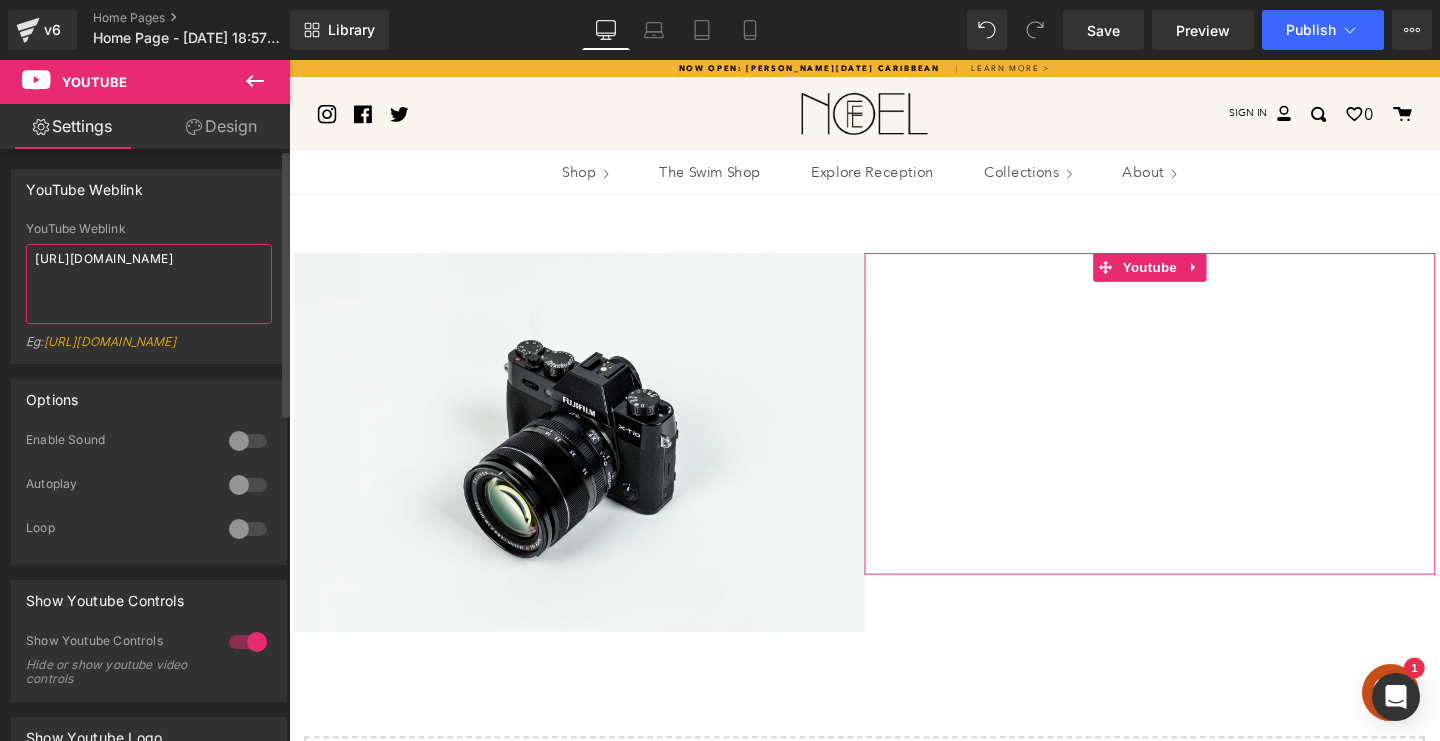 click on "[URL][DOMAIN_NAME]" at bounding box center (149, 284) 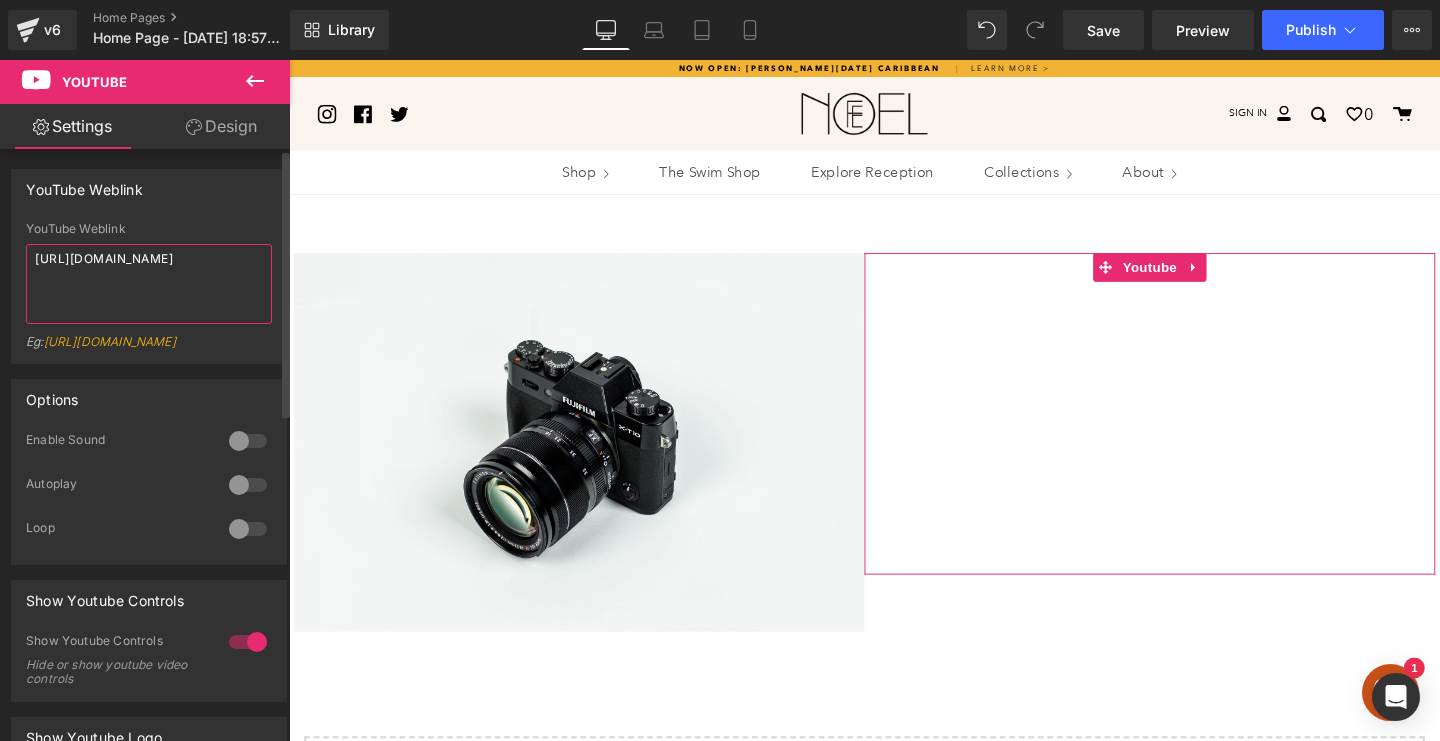 click on "[URL][DOMAIN_NAME]" at bounding box center [149, 284] 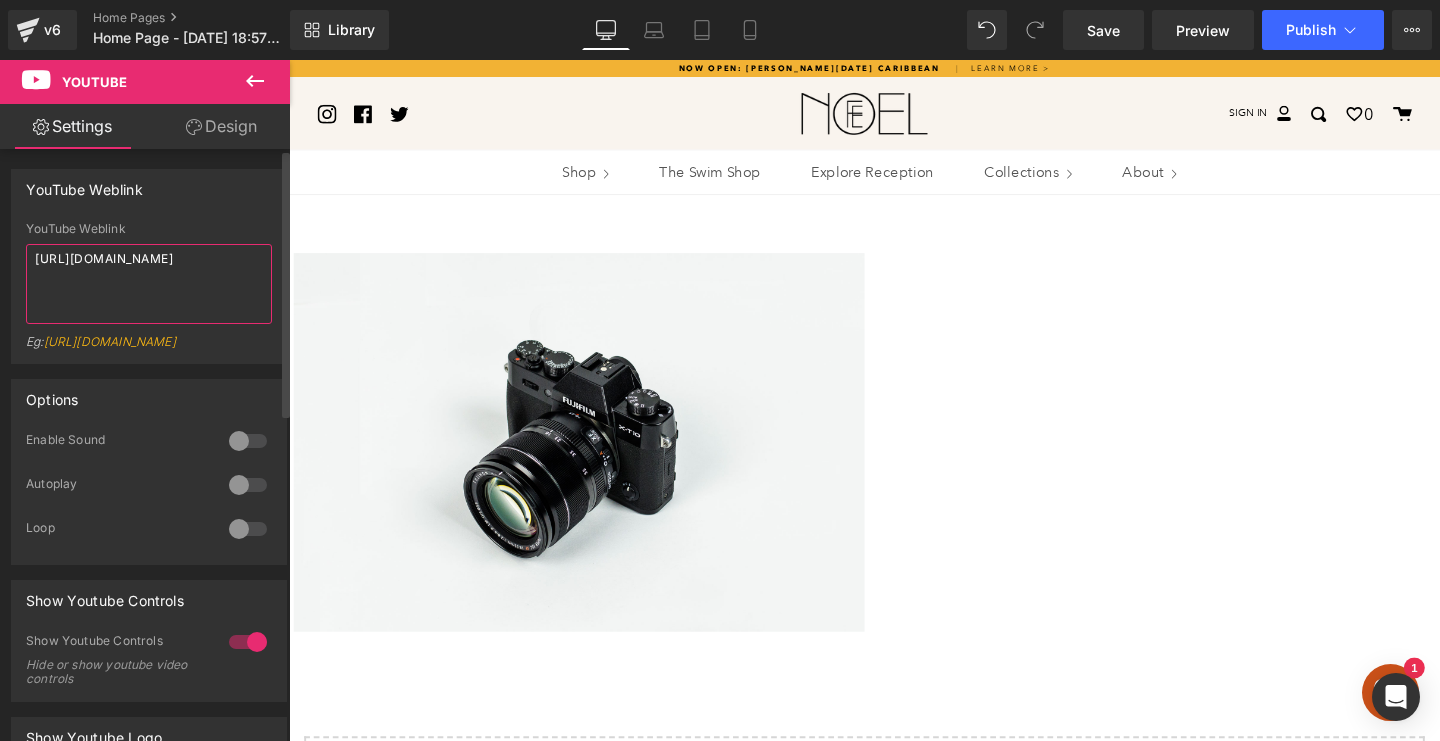 type on "[URL][DOMAIN_NAME]" 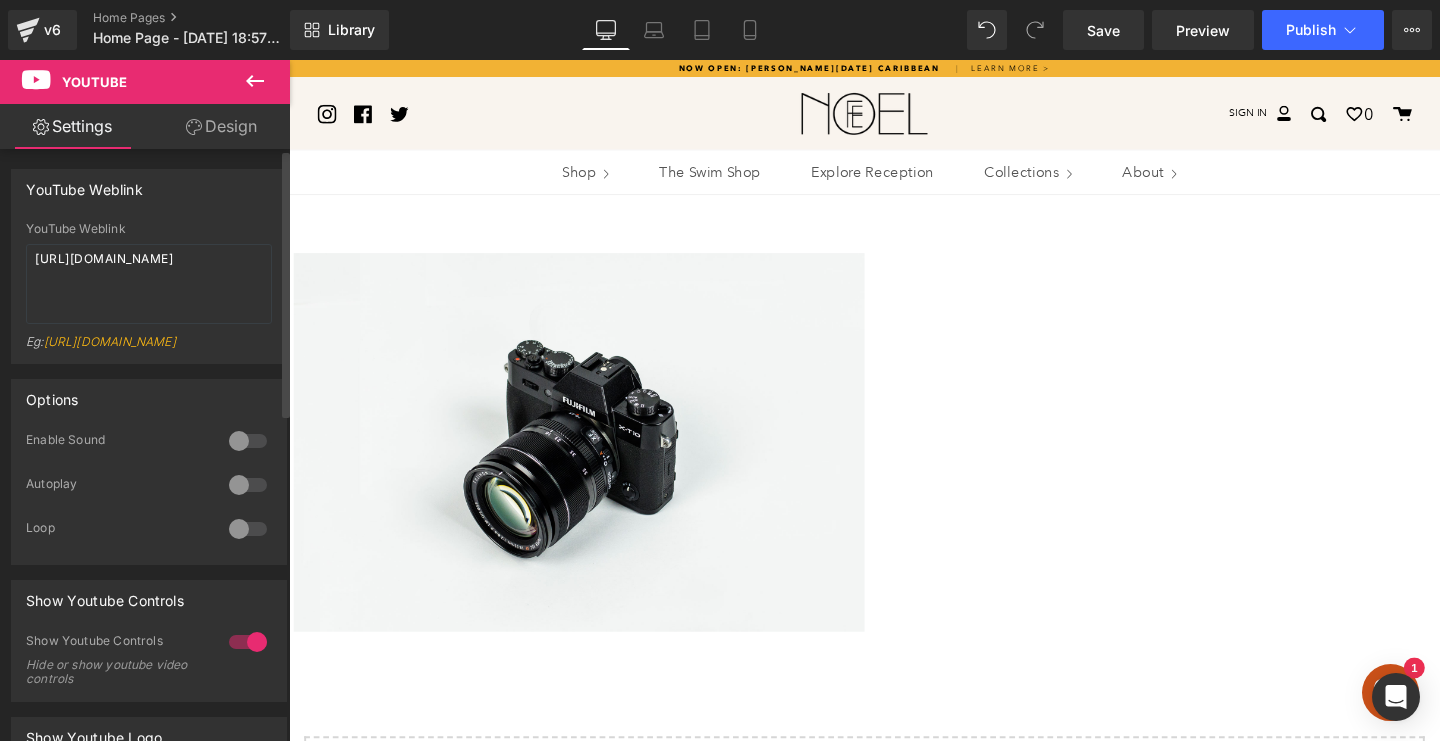 click at bounding box center [248, 485] 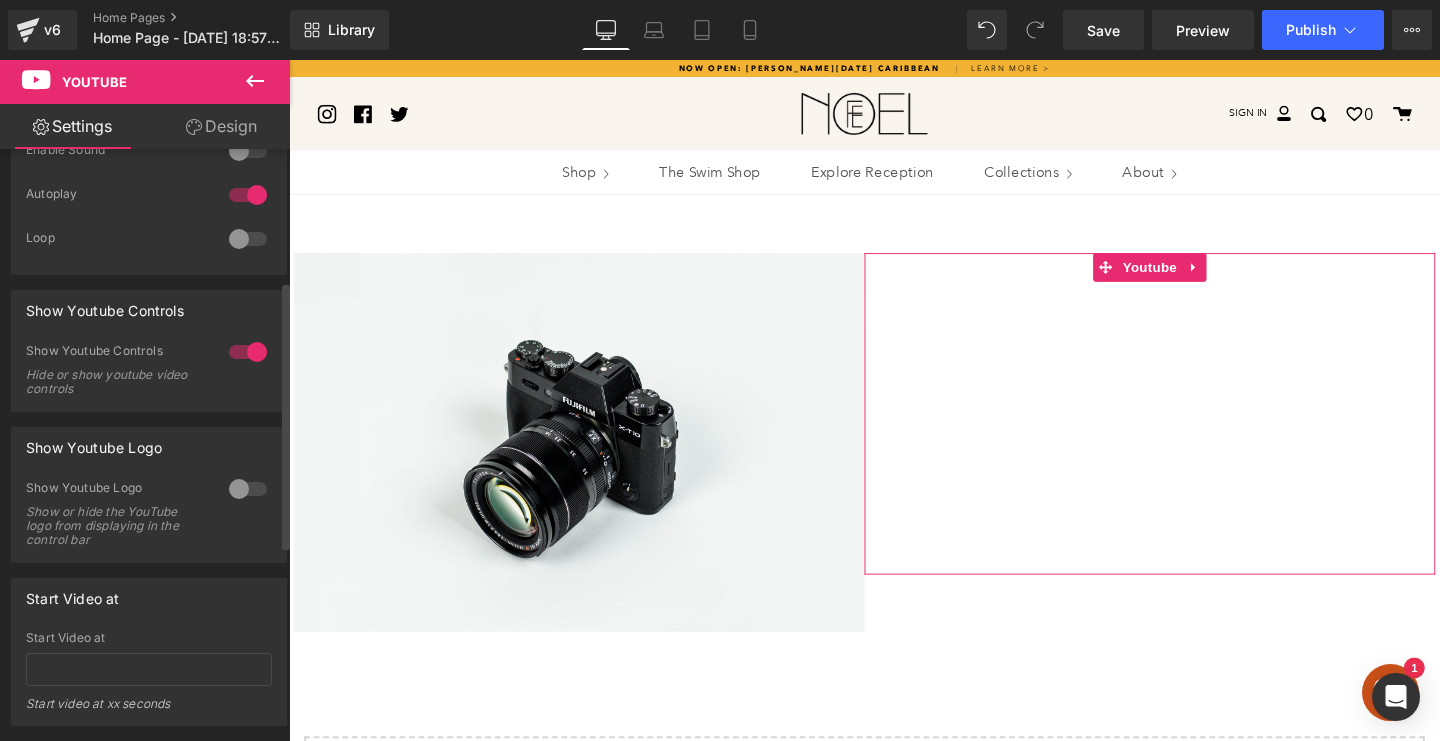 scroll, scrollTop: 291, scrollLeft: 0, axis: vertical 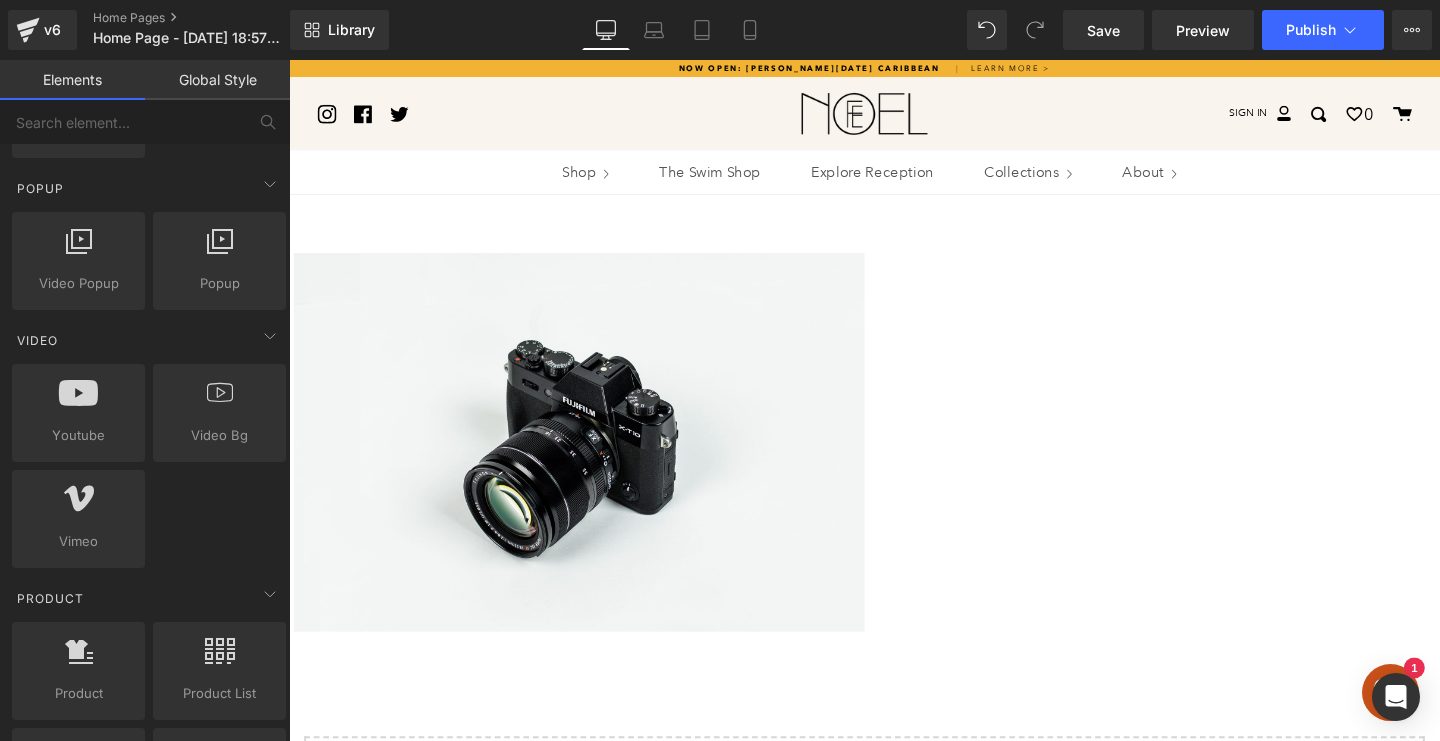 click on "Image
Youtube
Row
Select your layout" at bounding box center (894, 663) 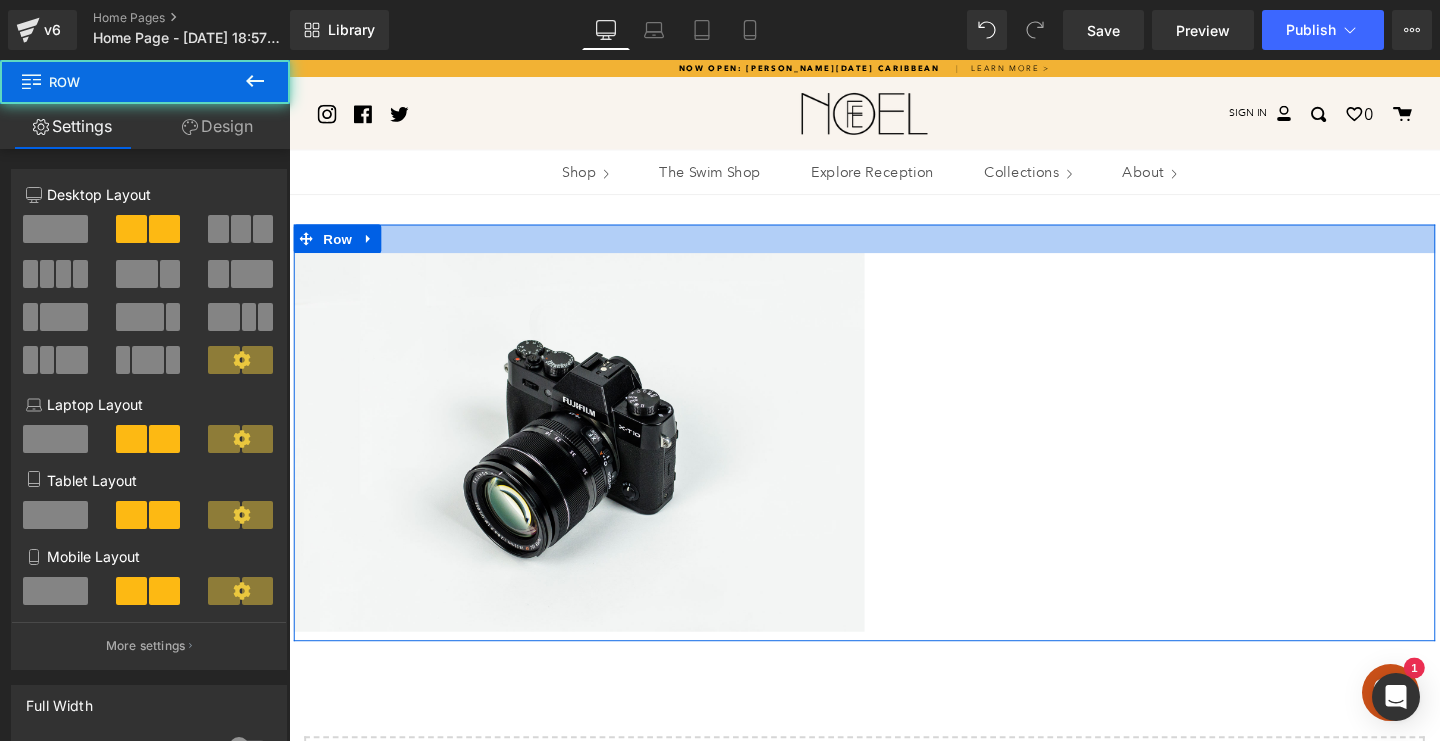 click at bounding box center [894, 248] 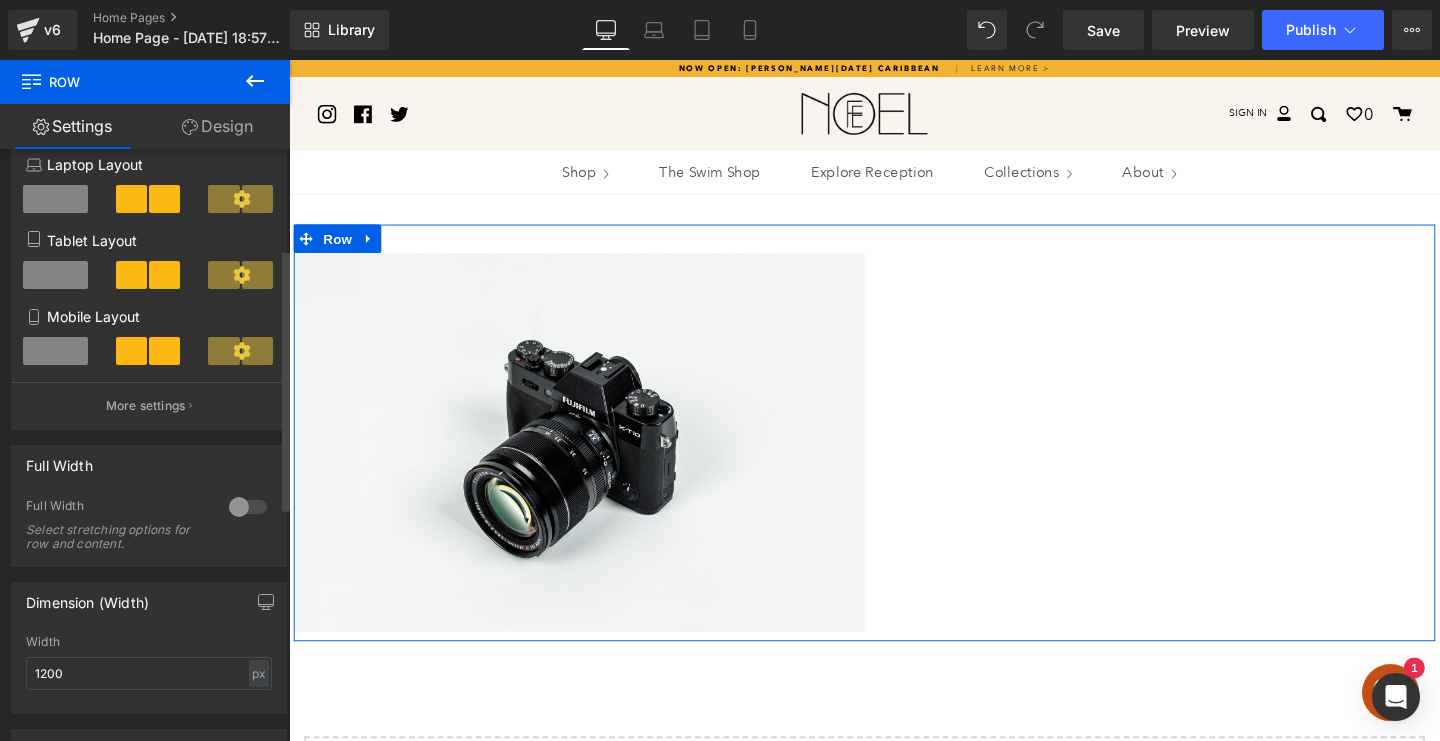 scroll, scrollTop: 225, scrollLeft: 0, axis: vertical 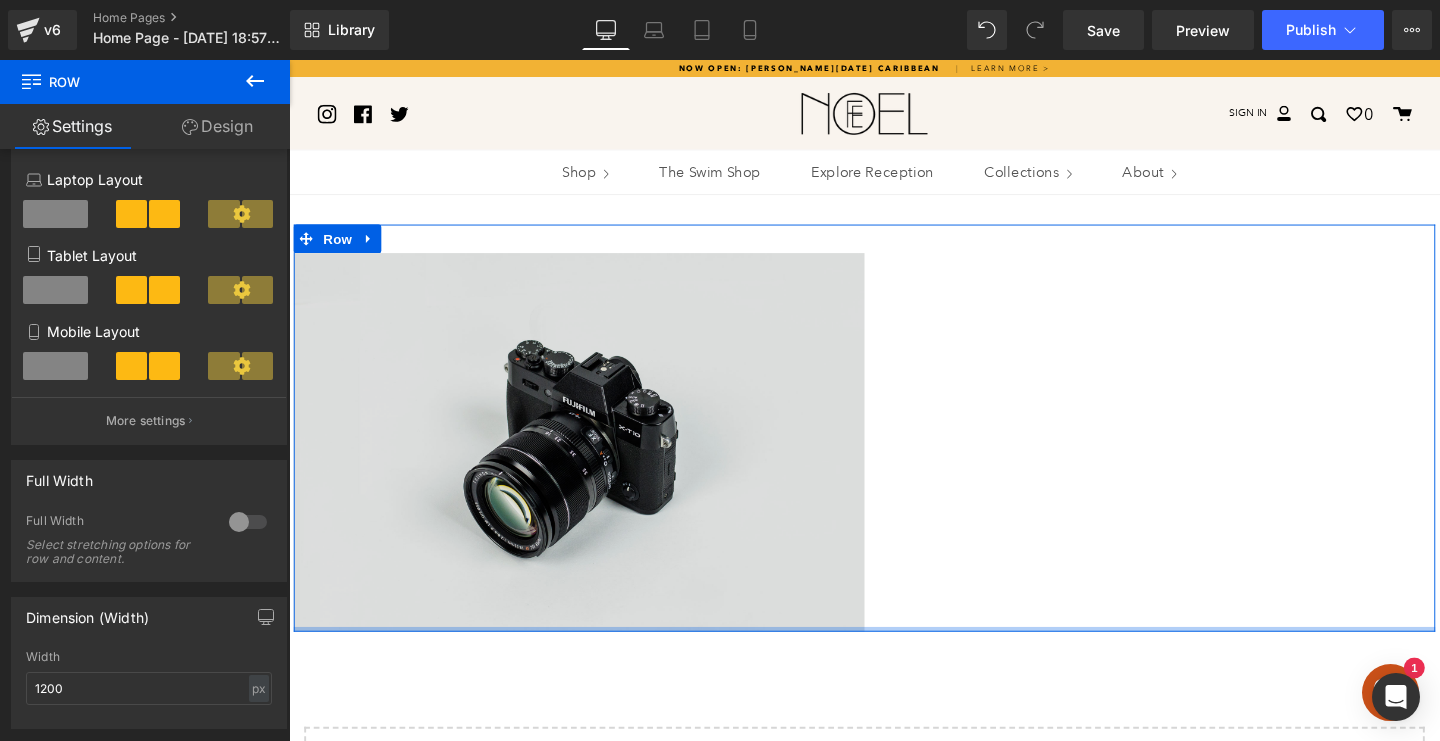 drag, startPoint x: 852, startPoint y: 667, endPoint x: 849, endPoint y: 534, distance: 133.03383 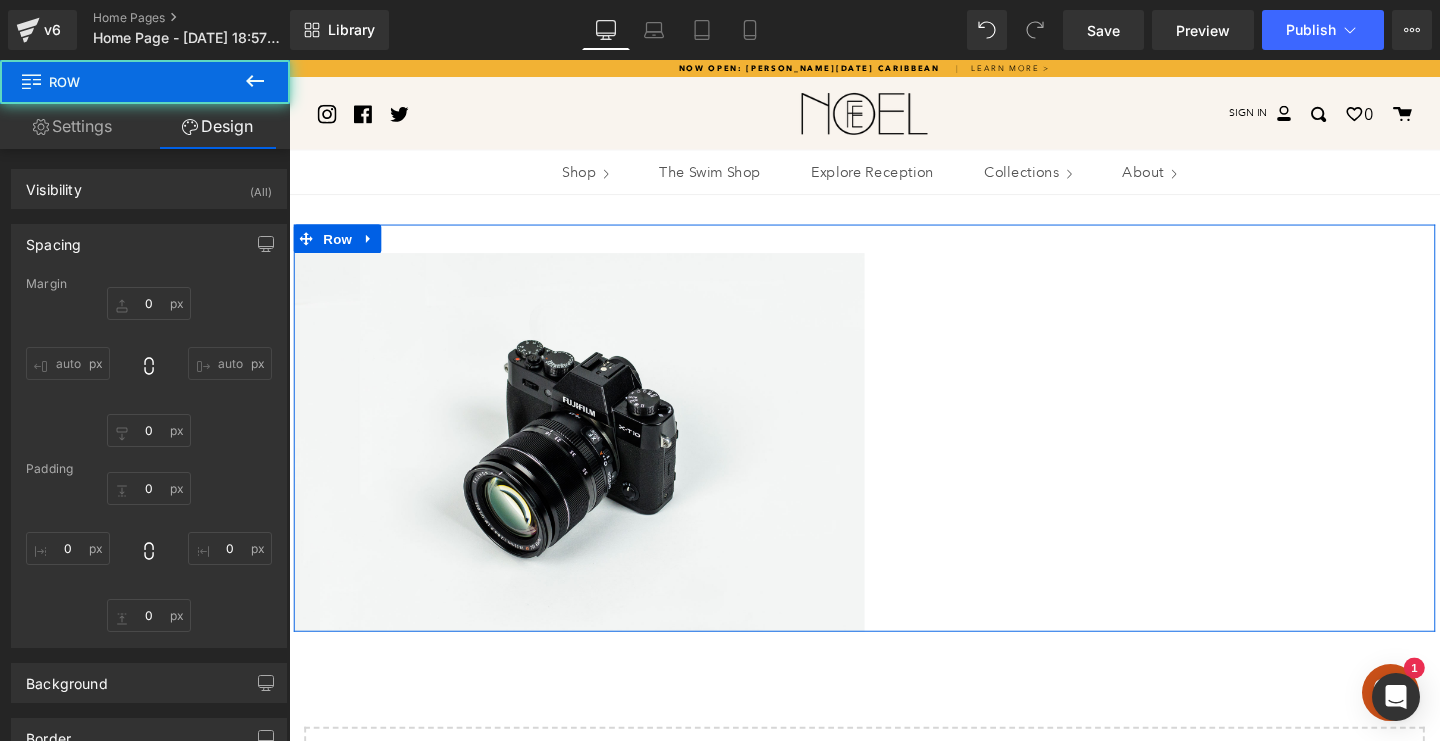 type on "0" 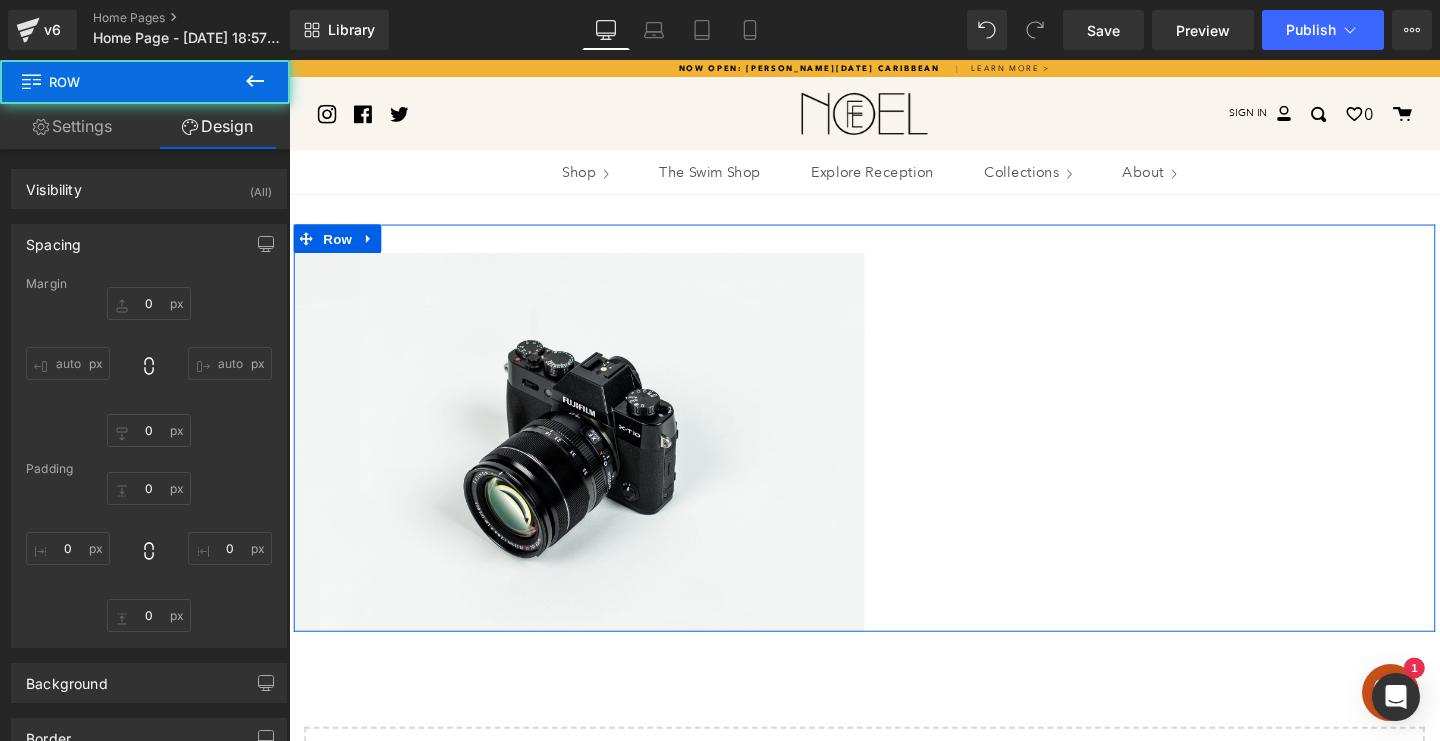 type on "0" 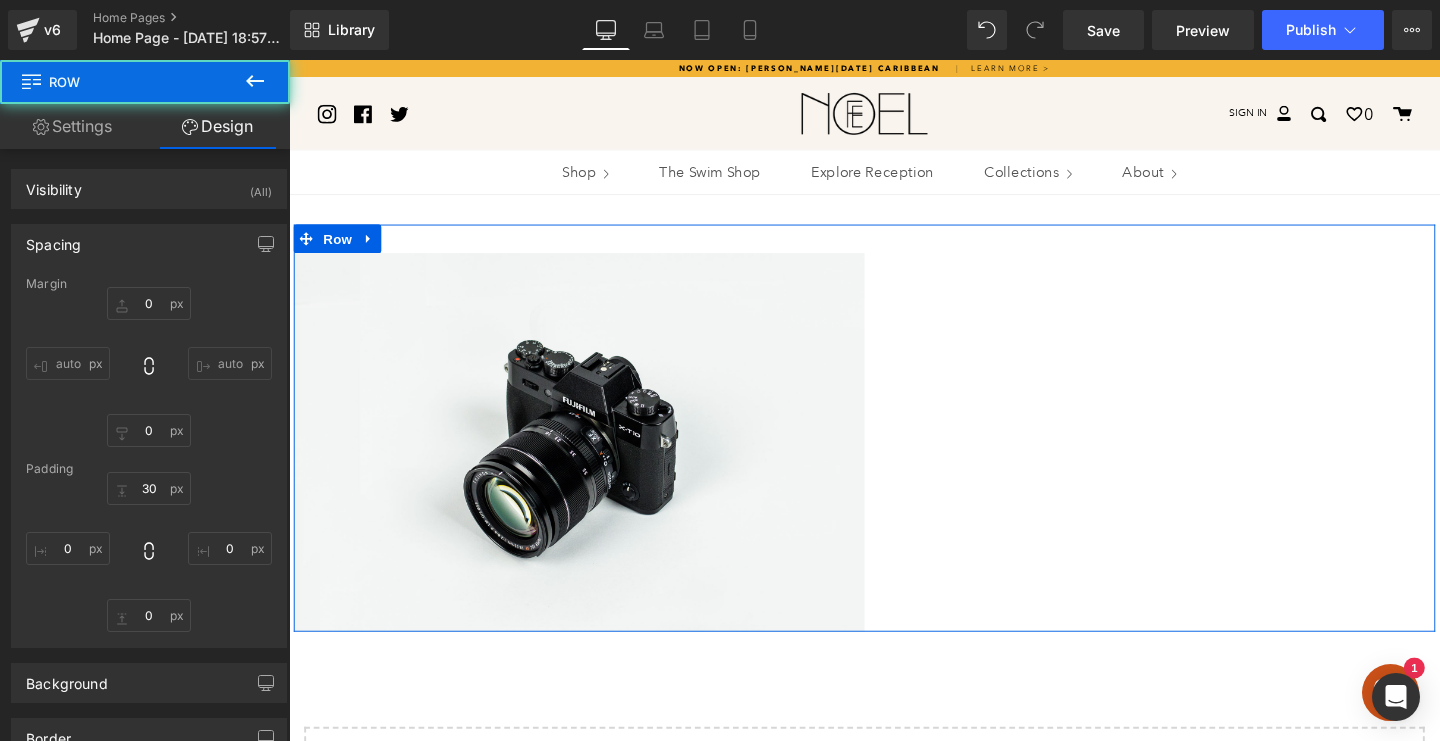 type on "0" 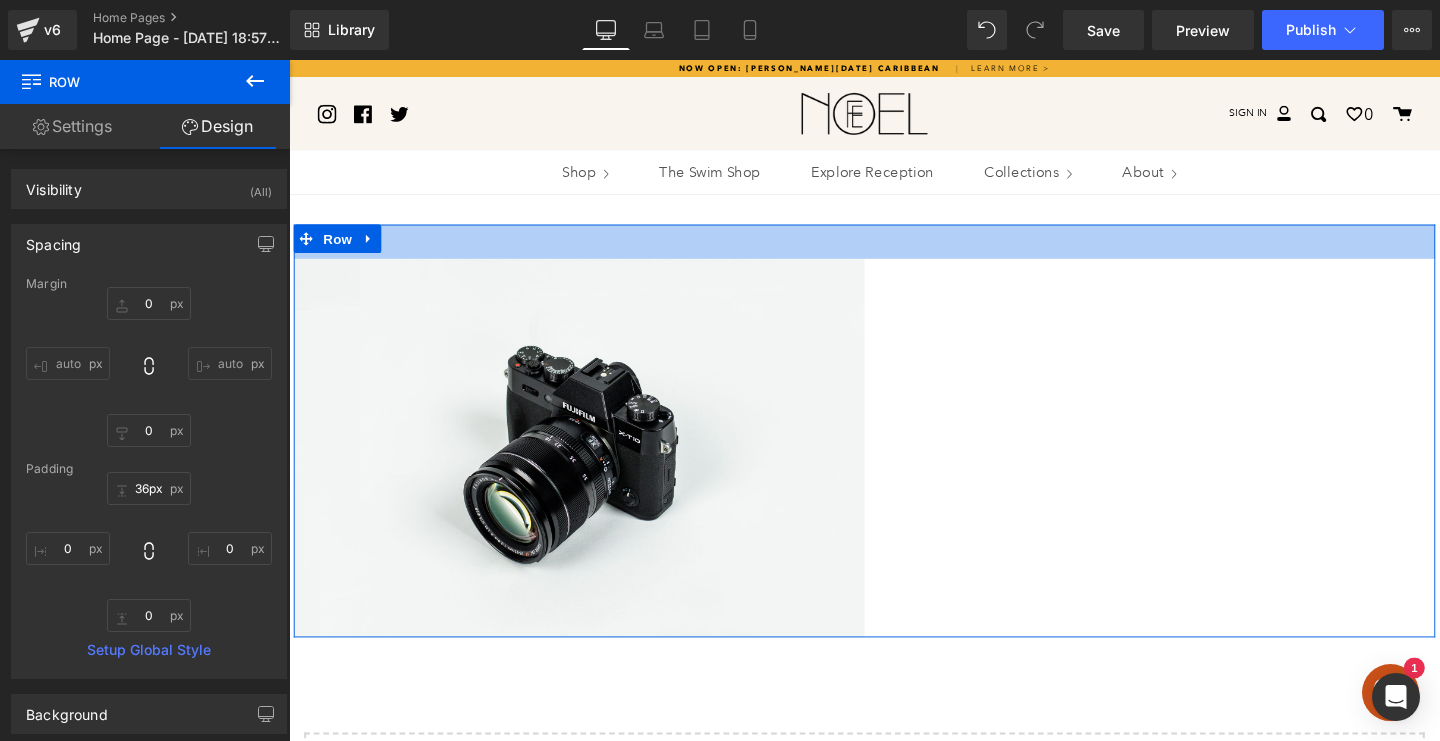 type on "0px" 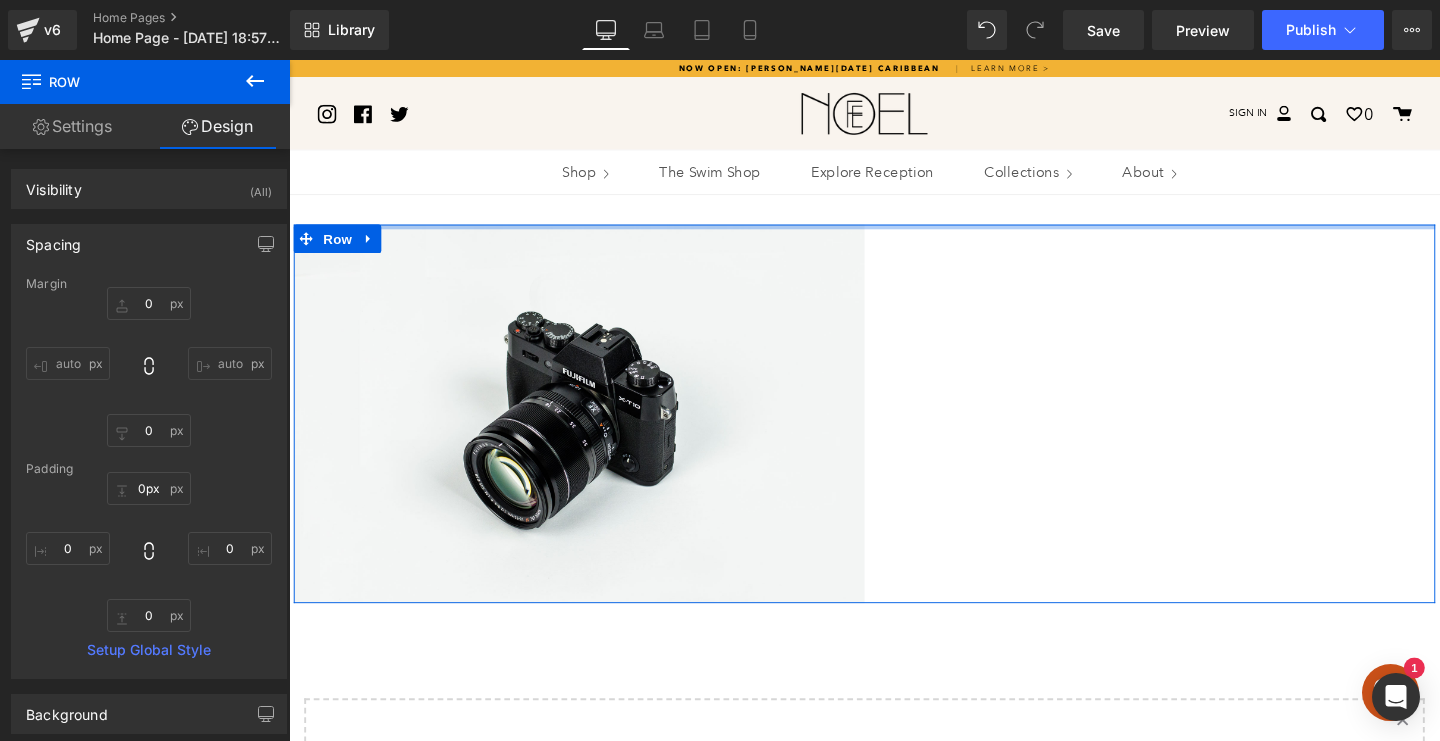 drag, startPoint x: 856, startPoint y: 239, endPoint x: 865, endPoint y: 126, distance: 113.35784 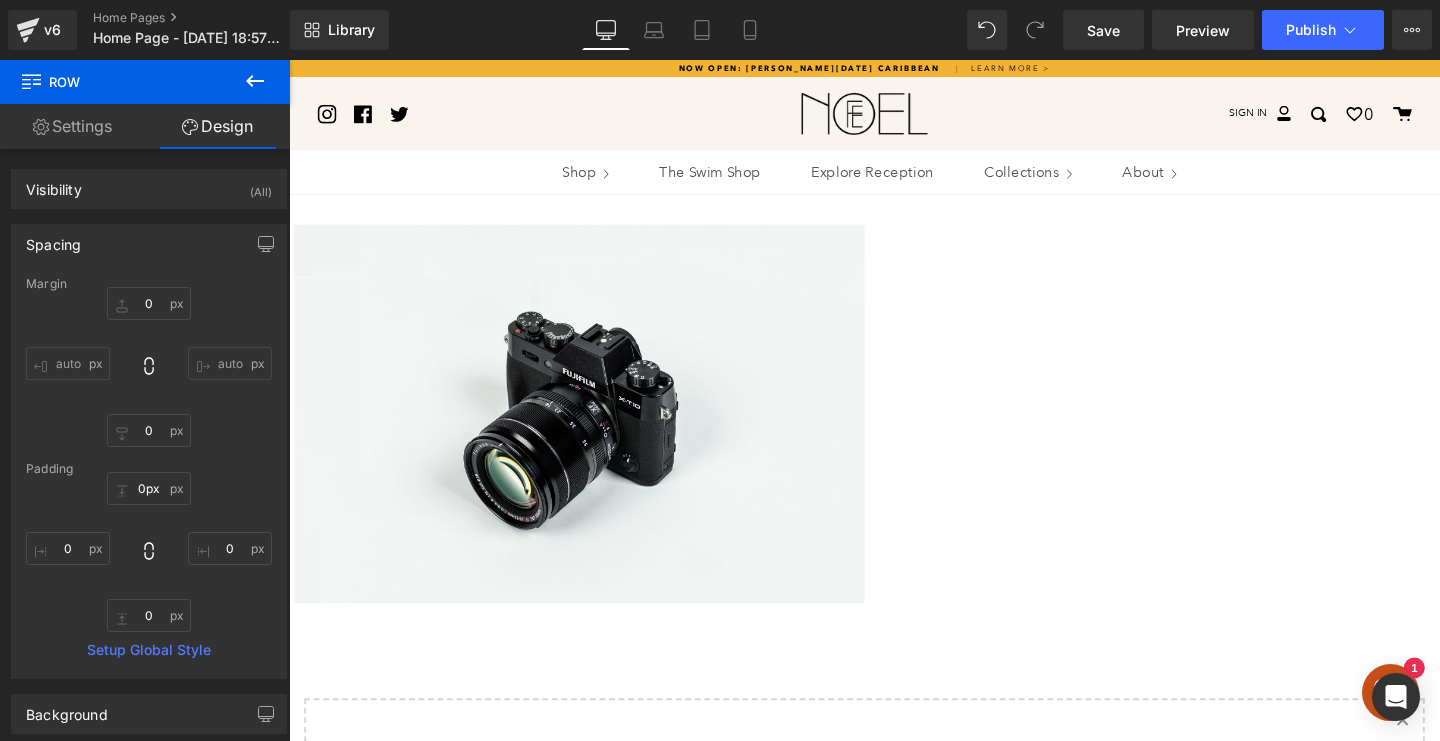 click on "Image
Youtube
Row
Select your layout" at bounding box center (894, 643) 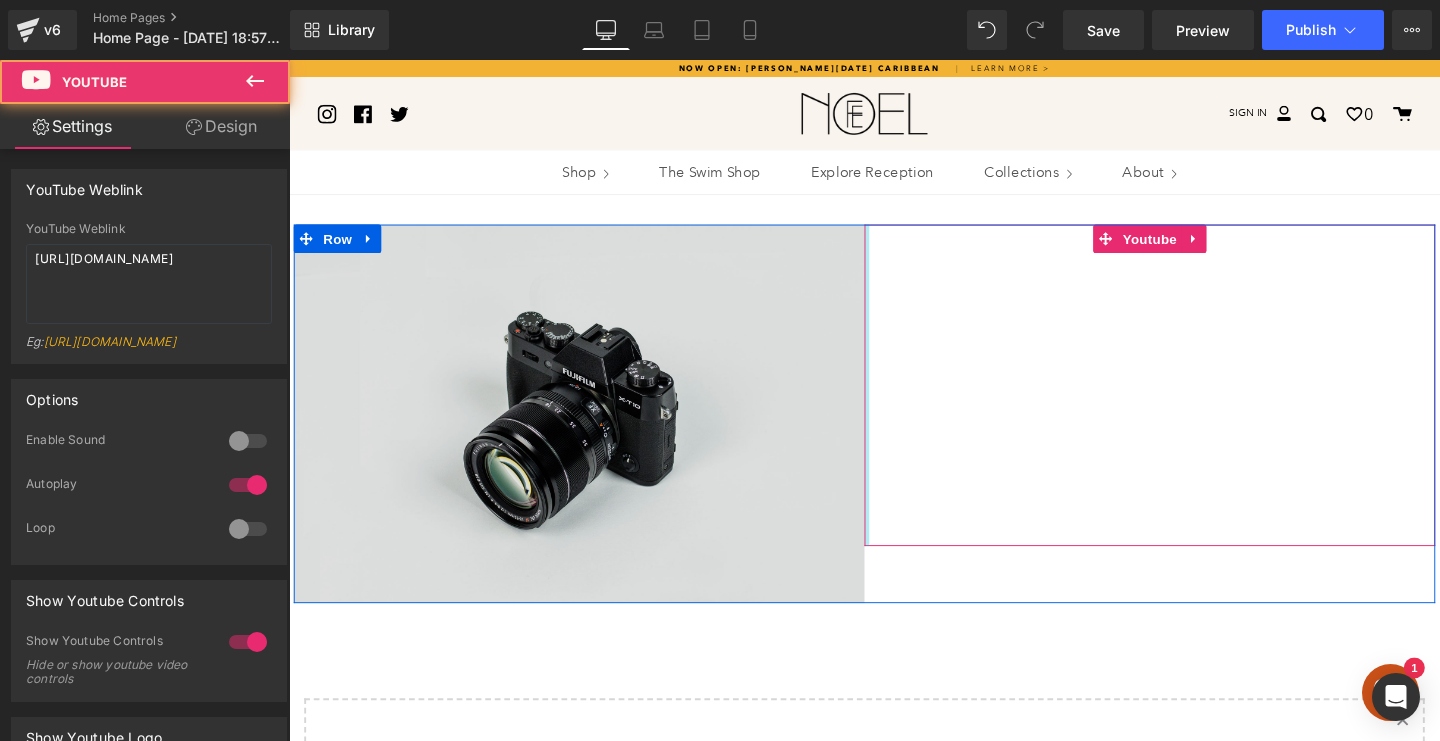 drag, startPoint x: 889, startPoint y: 417, endPoint x: 854, endPoint y: 417, distance: 35 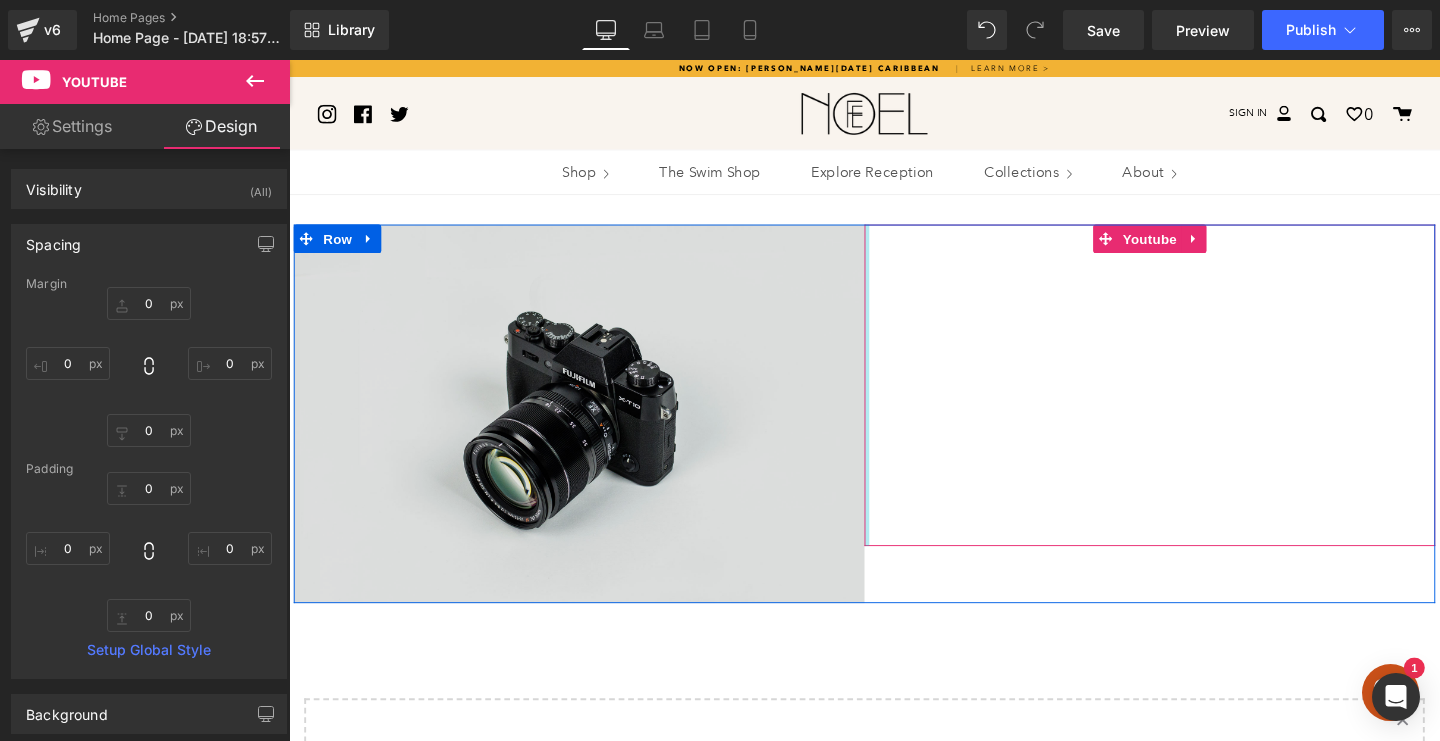 type on "0px" 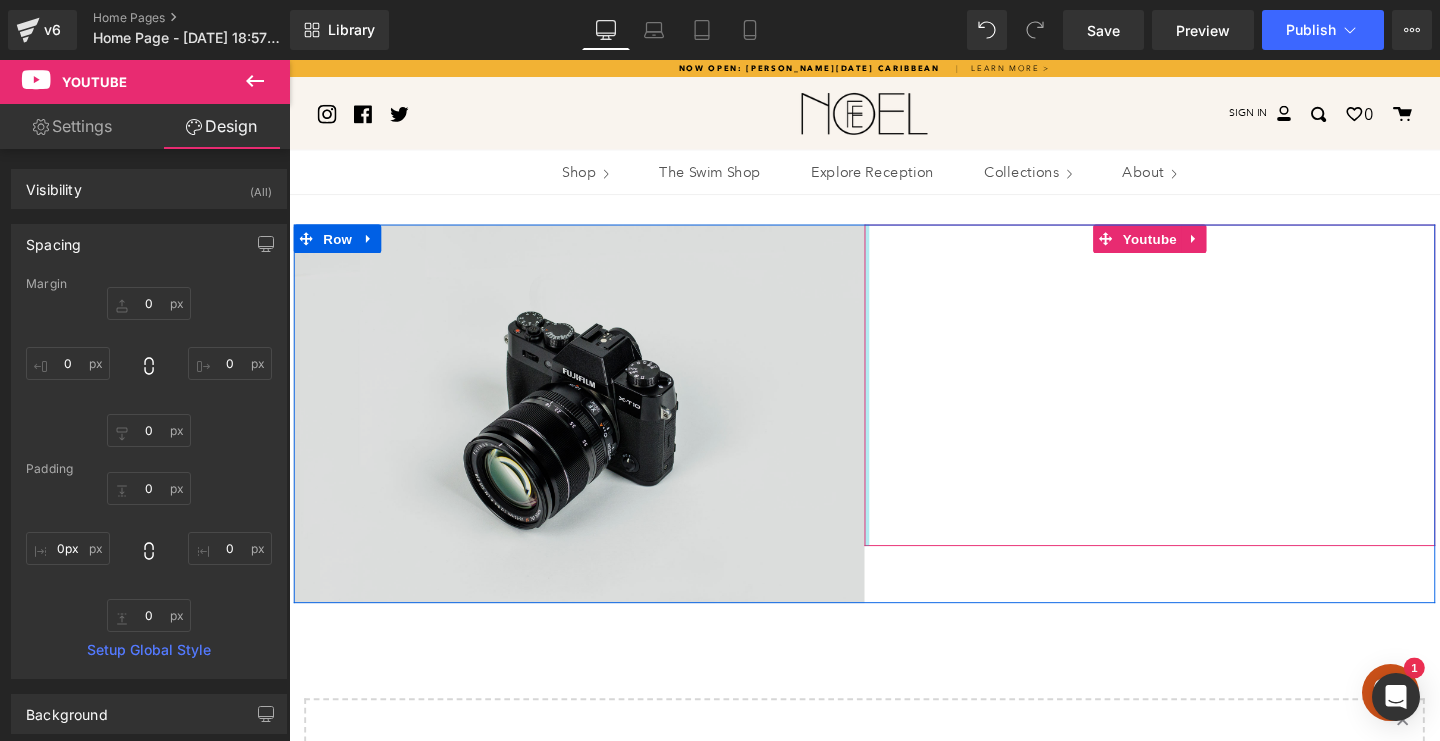drag, startPoint x: 890, startPoint y: 264, endPoint x: 823, endPoint y: 264, distance: 67 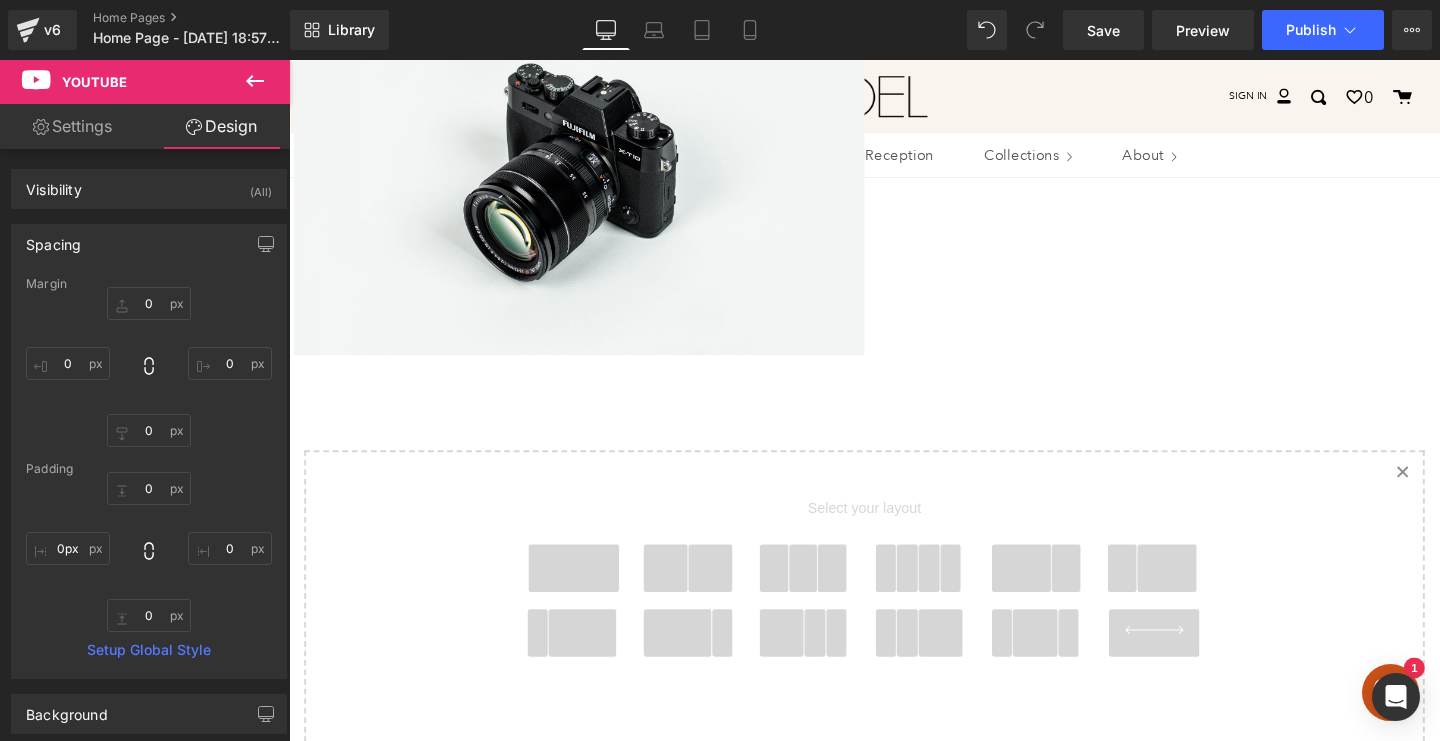 scroll, scrollTop: 287, scrollLeft: 0, axis: vertical 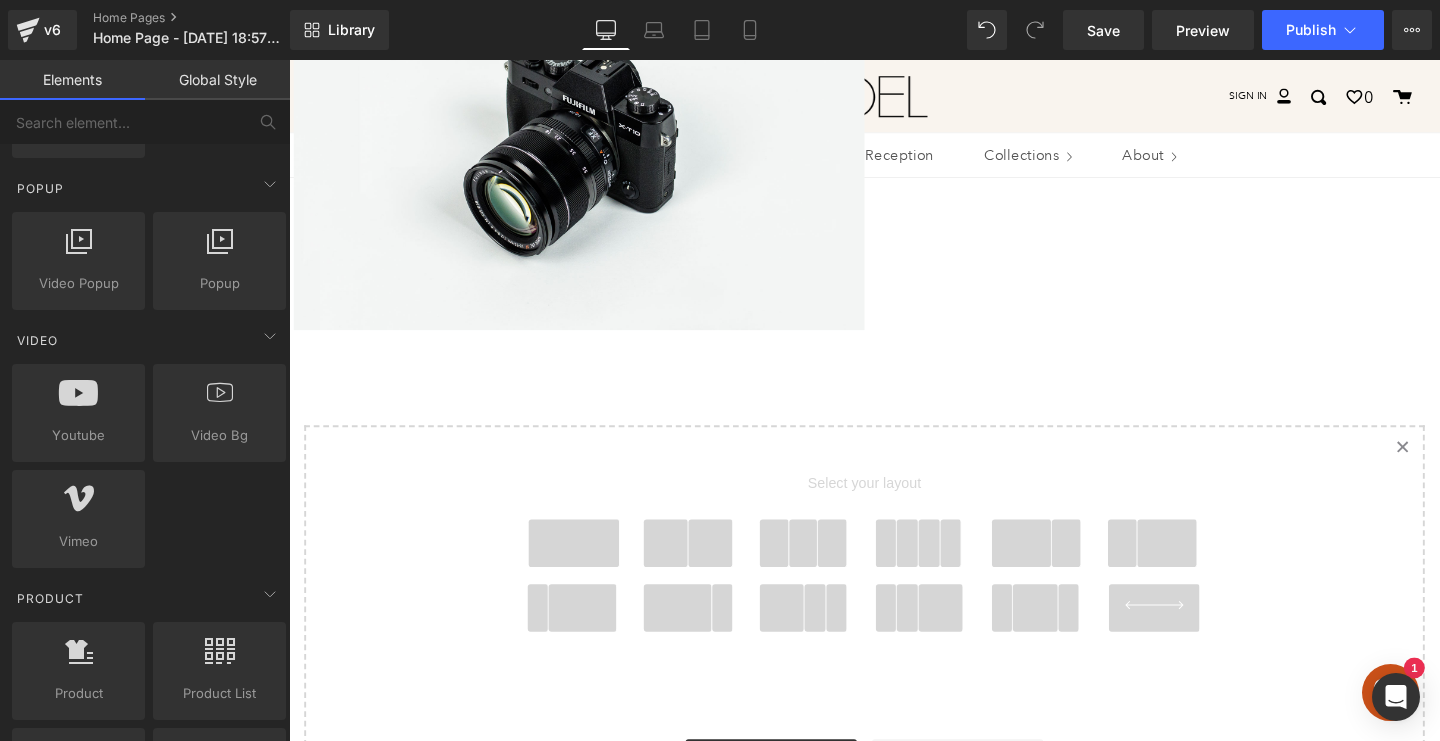 click at bounding box center (698, 636) 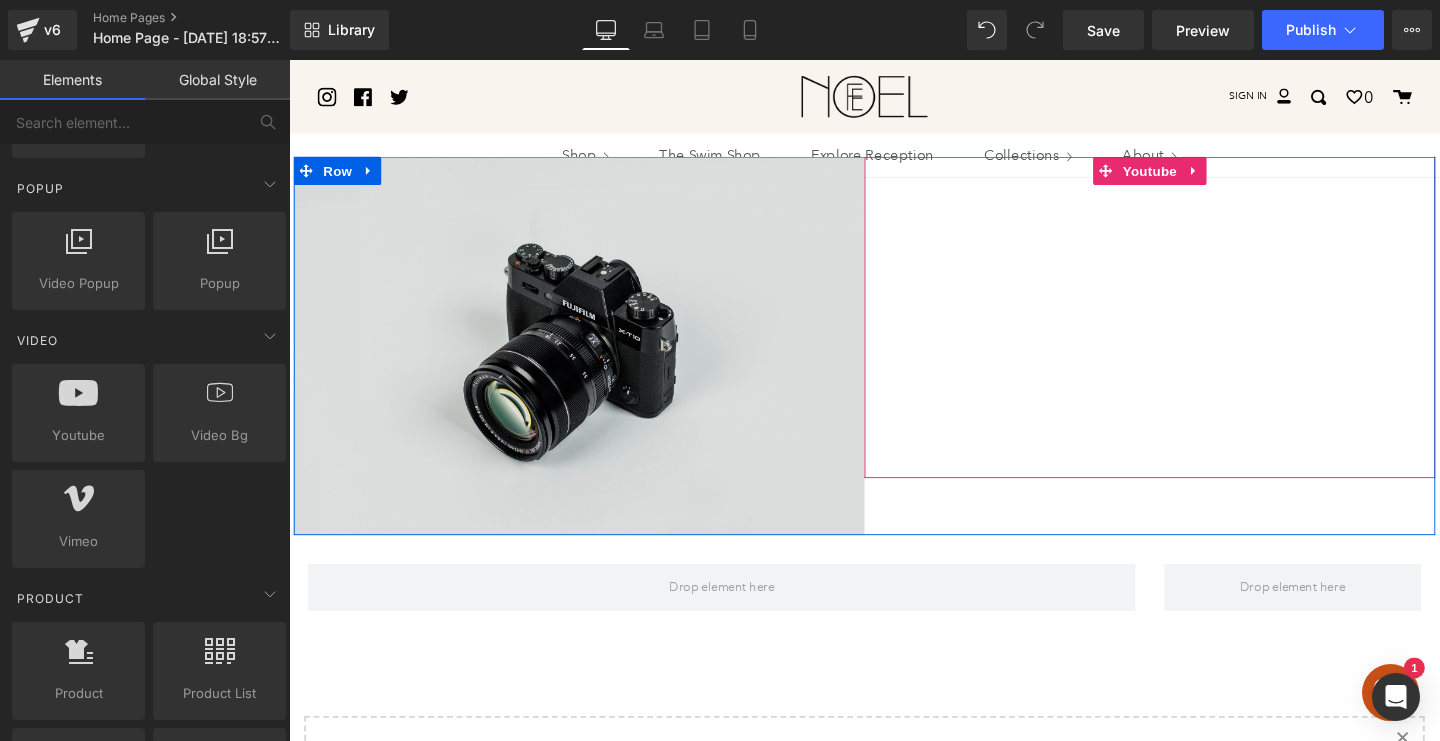 scroll, scrollTop: 16, scrollLeft: 0, axis: vertical 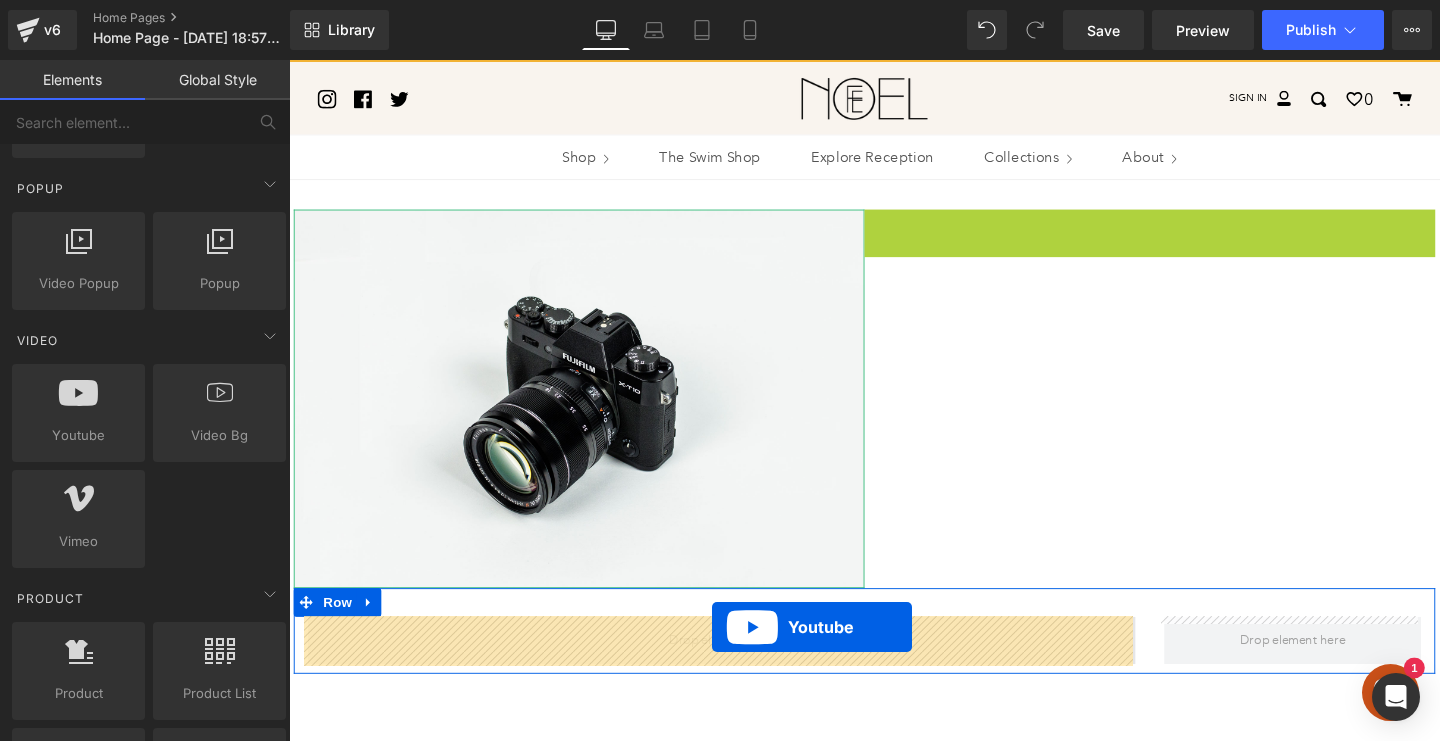 drag, startPoint x: 1139, startPoint y: 230, endPoint x: 734, endPoint y: 656, distance: 587.79333 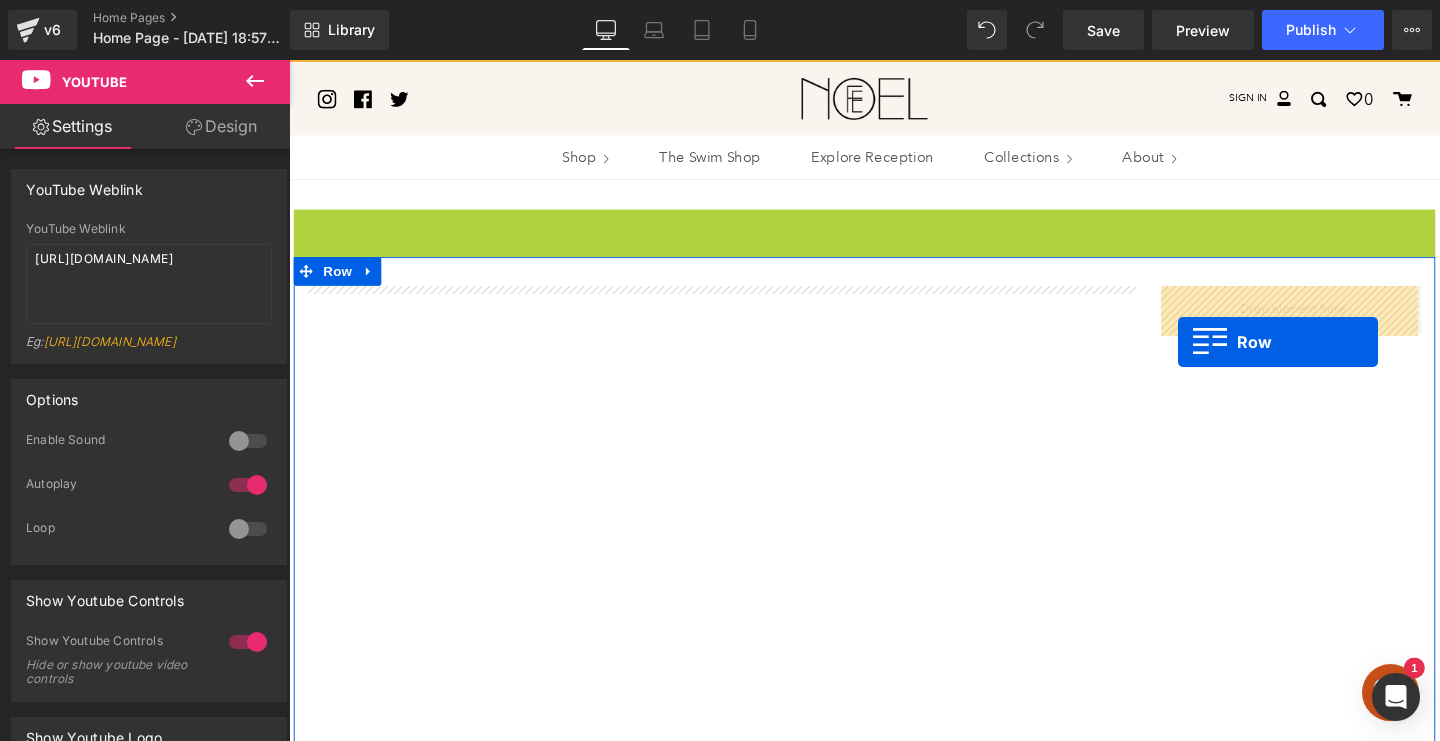 drag, startPoint x: 296, startPoint y: 226, endPoint x: 1225, endPoint y: 353, distance: 937.6407 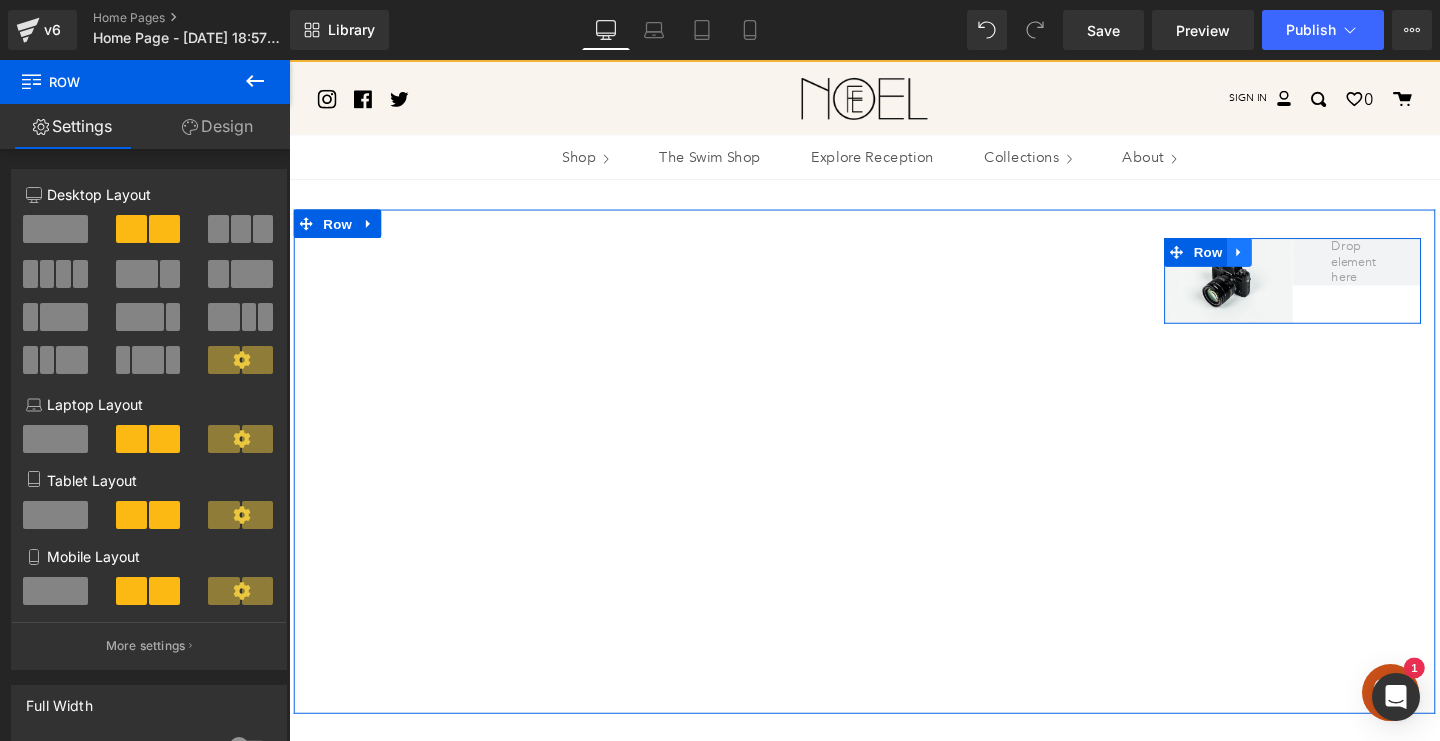 click 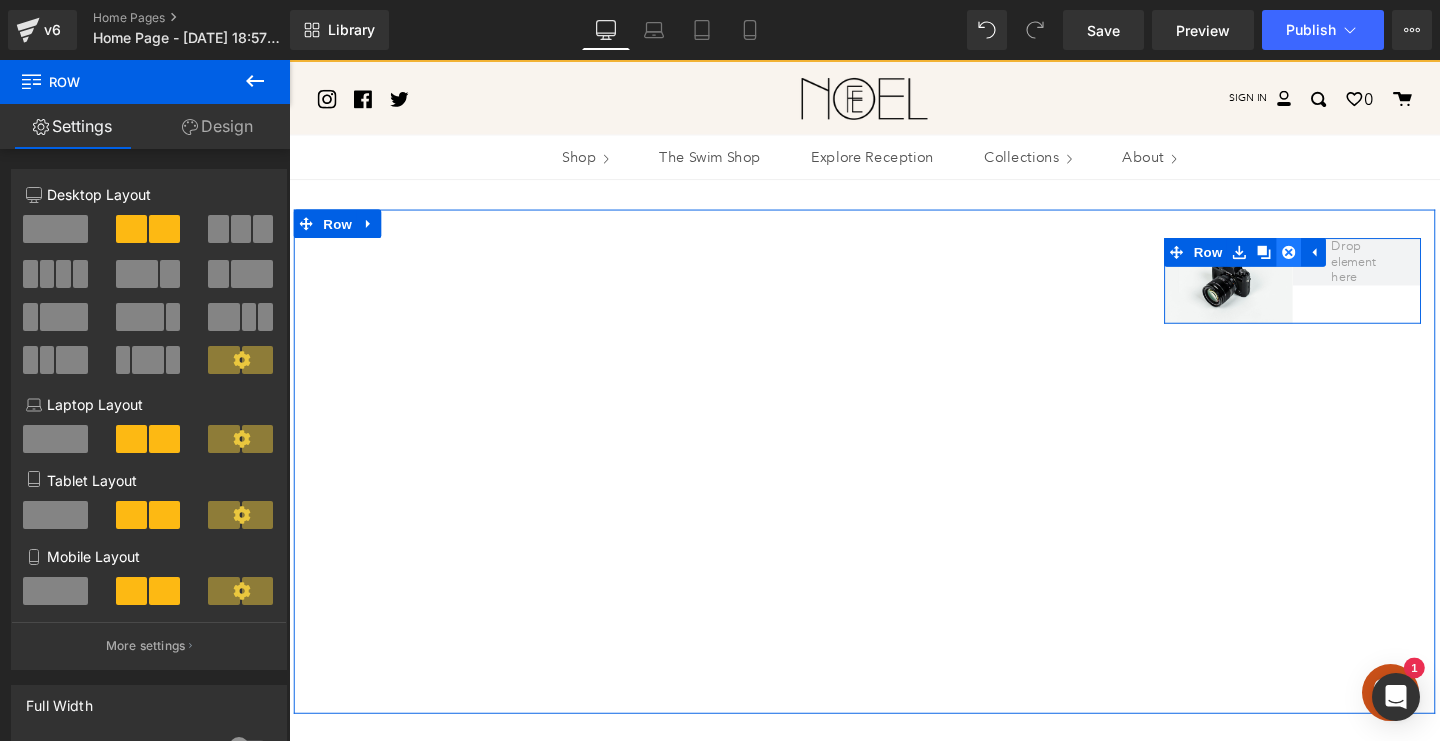 click 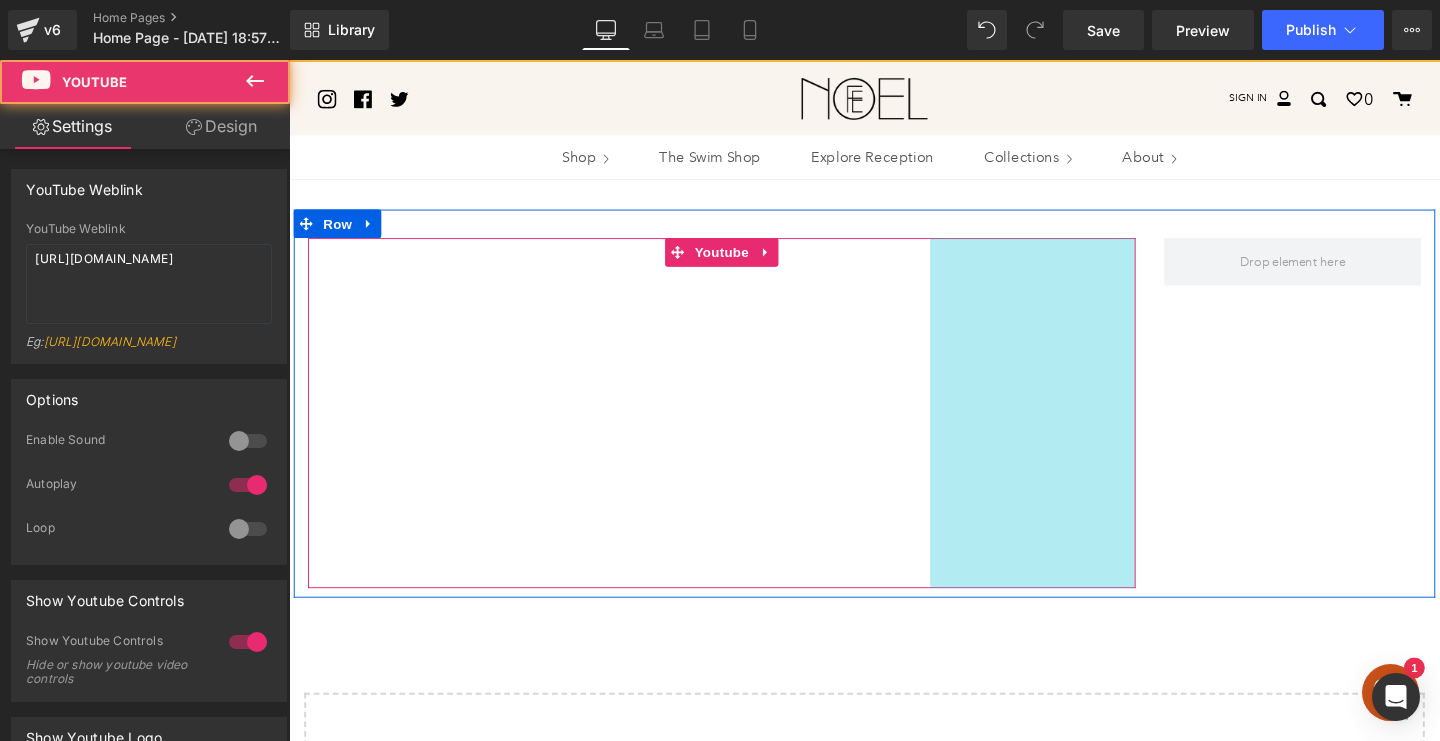 drag, startPoint x: 1170, startPoint y: 379, endPoint x: 954, endPoint y: 385, distance: 216.08331 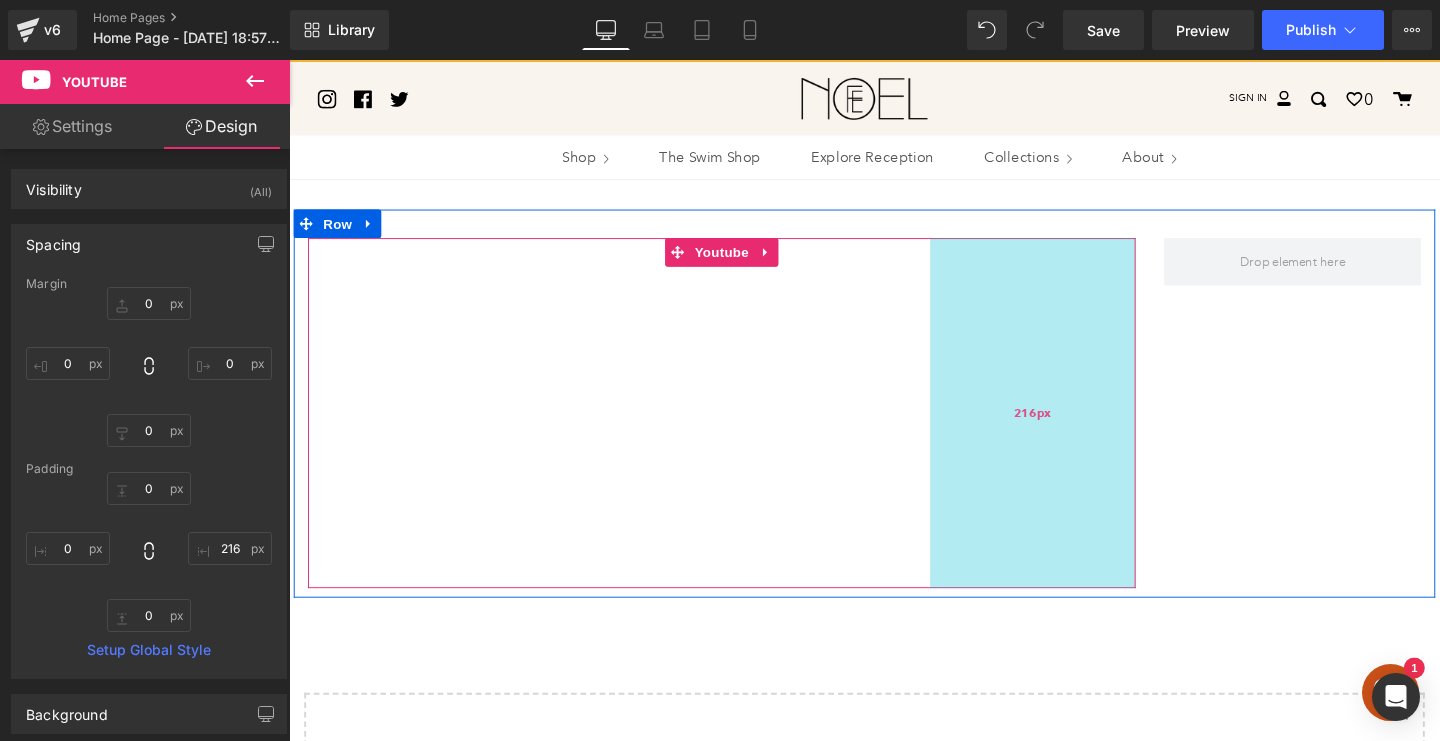 type on "0" 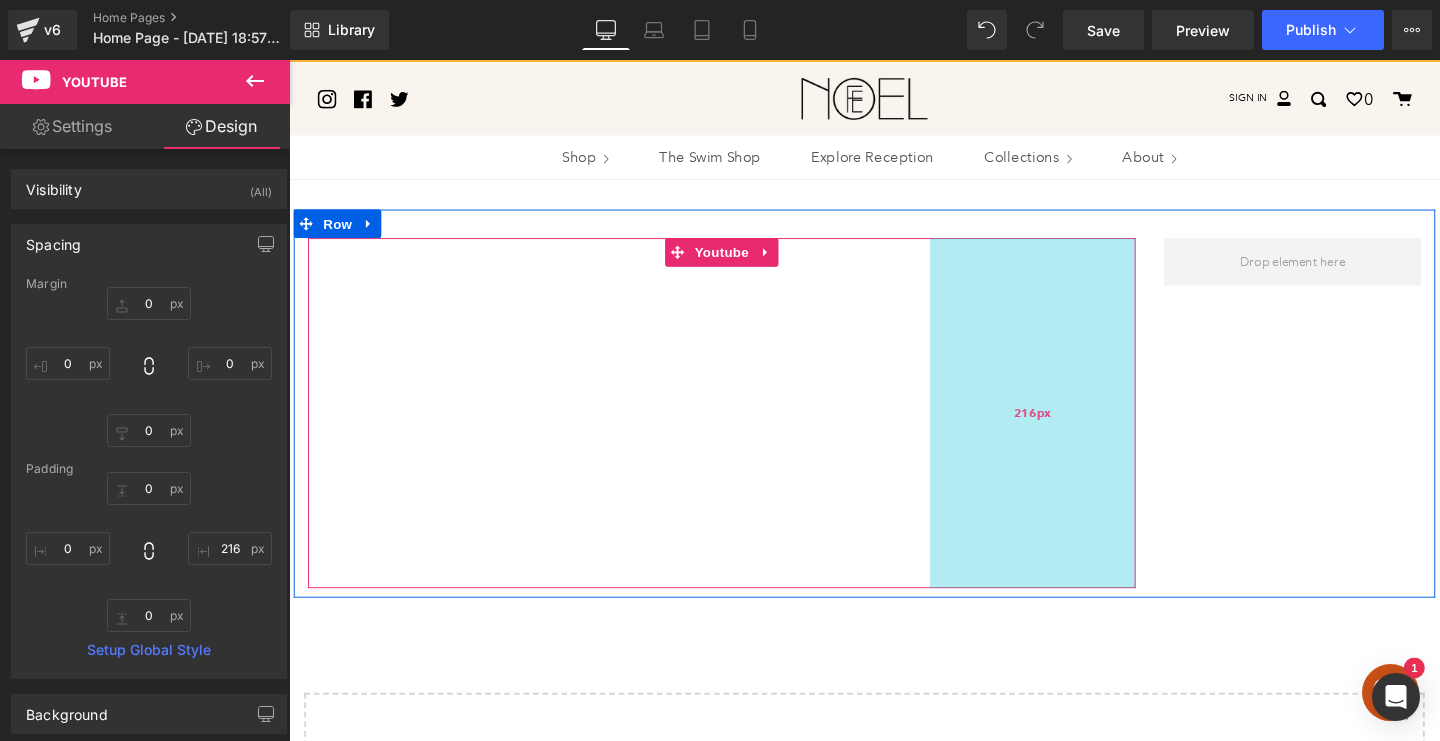 type on "0" 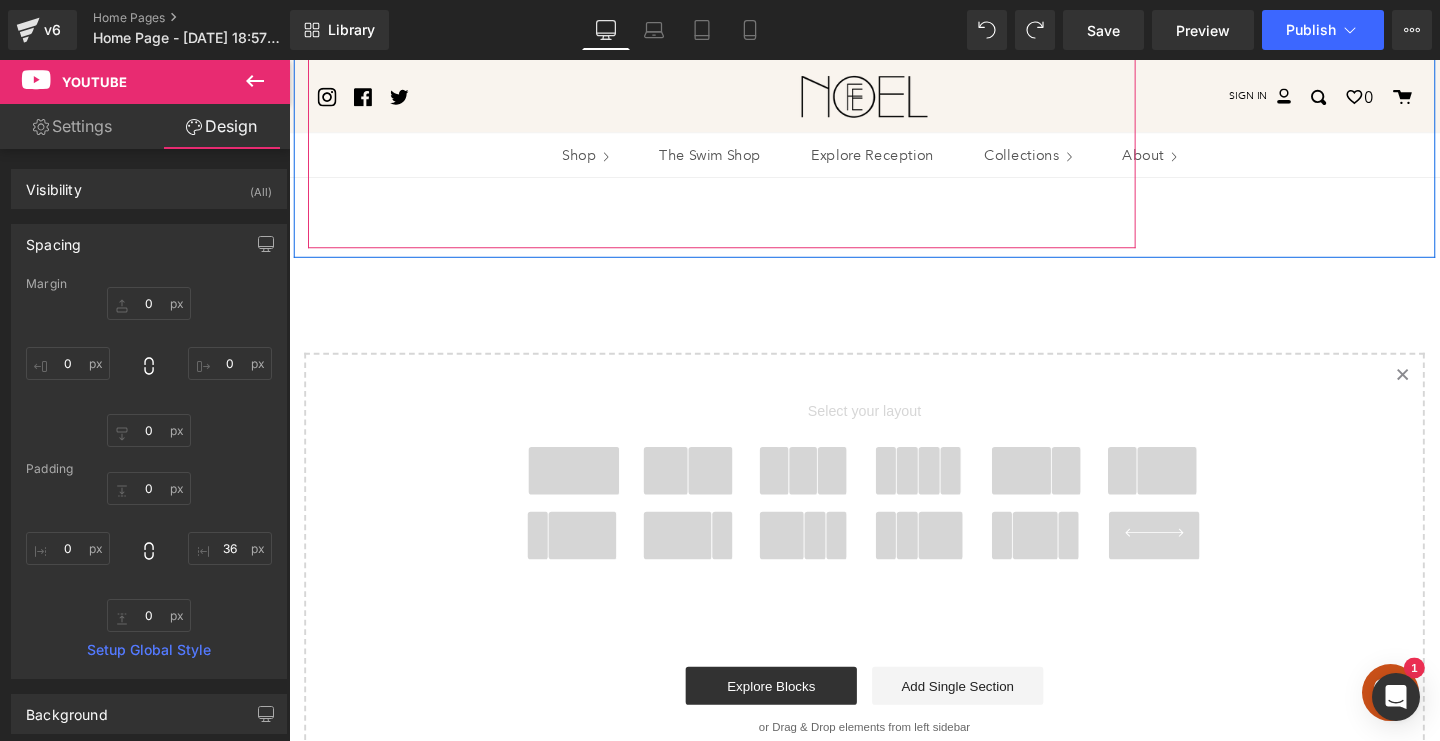scroll, scrollTop: 418, scrollLeft: 0, axis: vertical 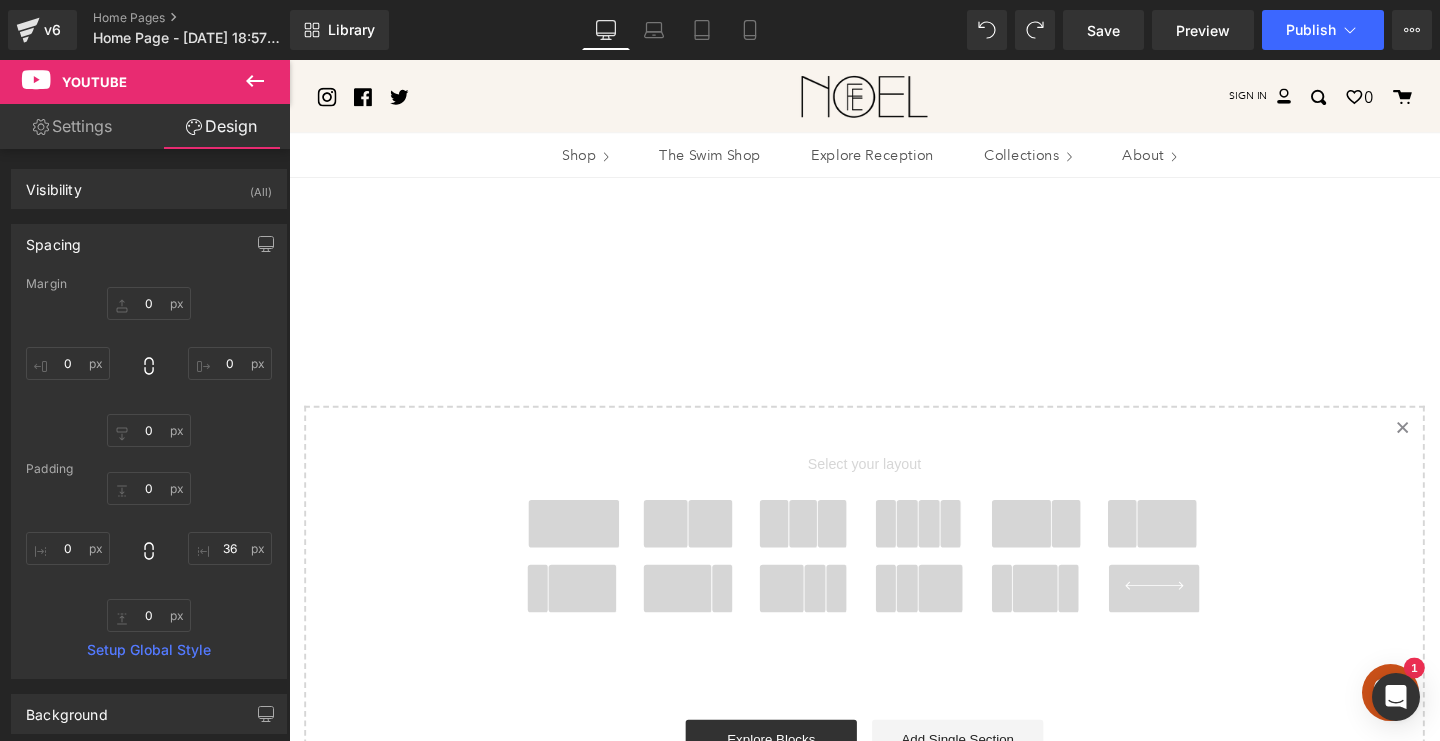 click at bounding box center [732, 548] 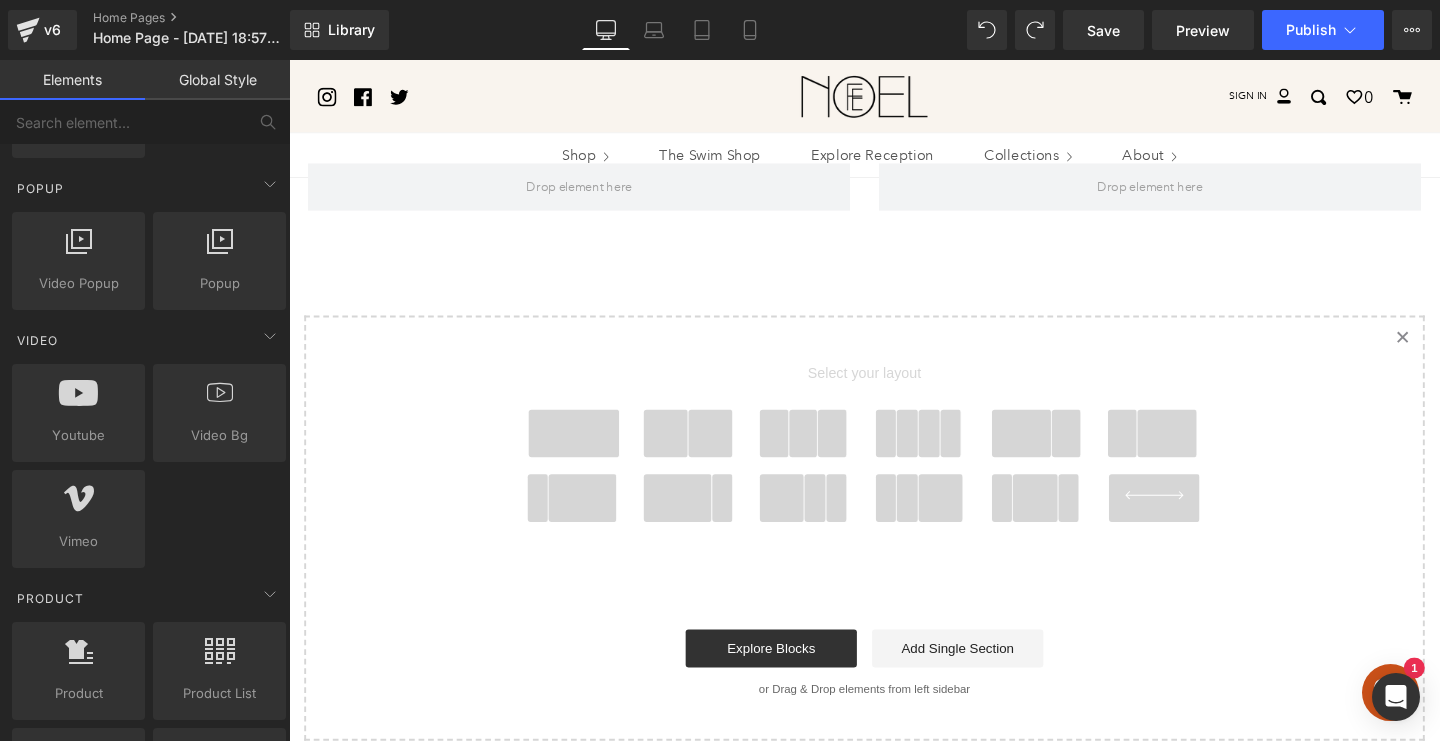 click 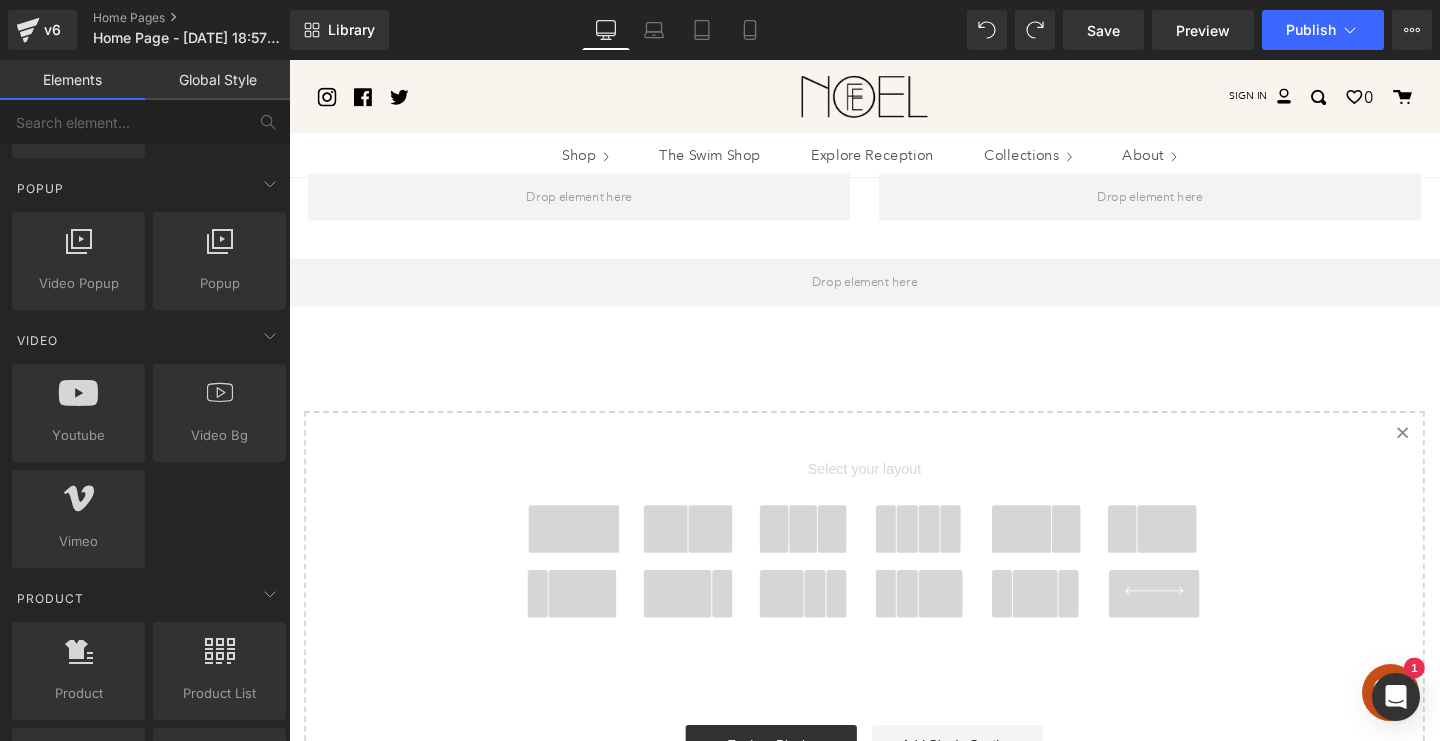 scroll, scrollTop: 590, scrollLeft: 0, axis: vertical 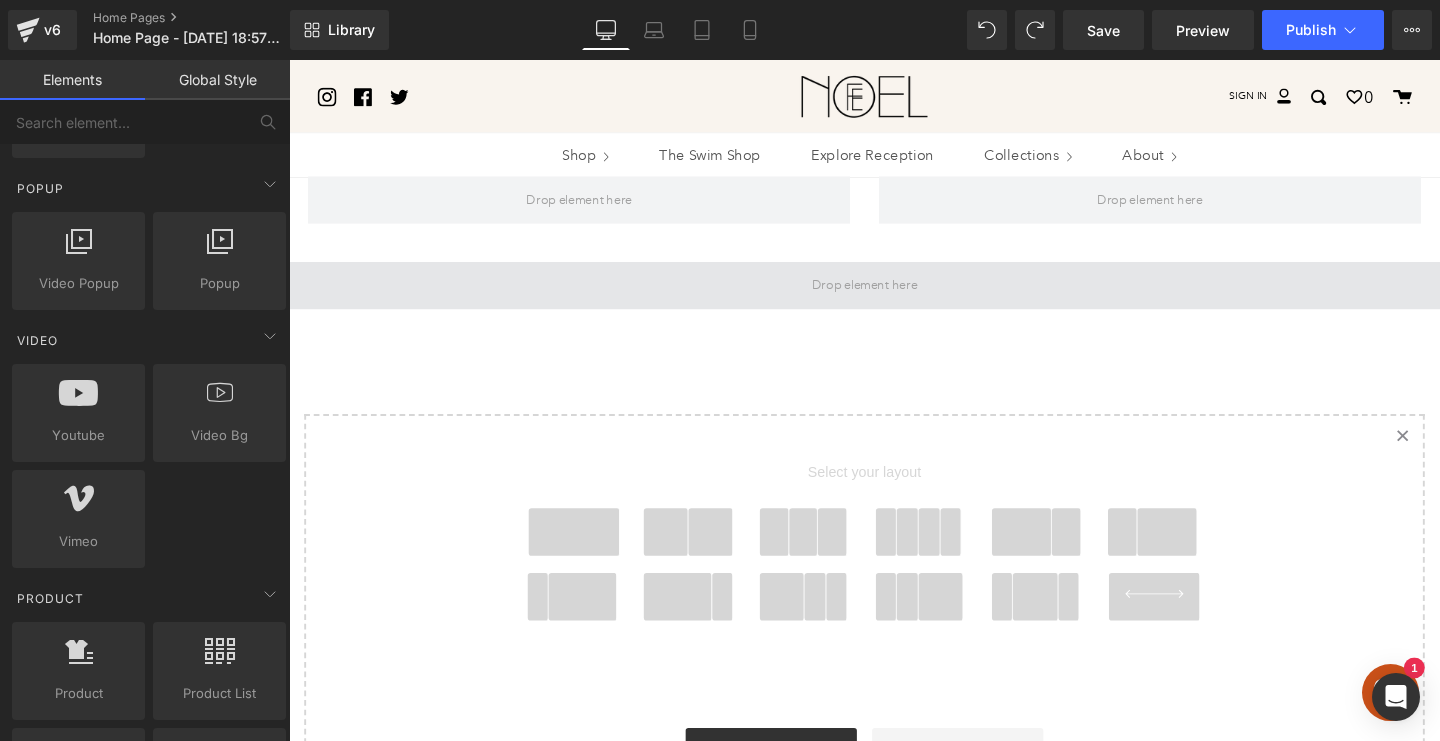click at bounding box center [894, 297] 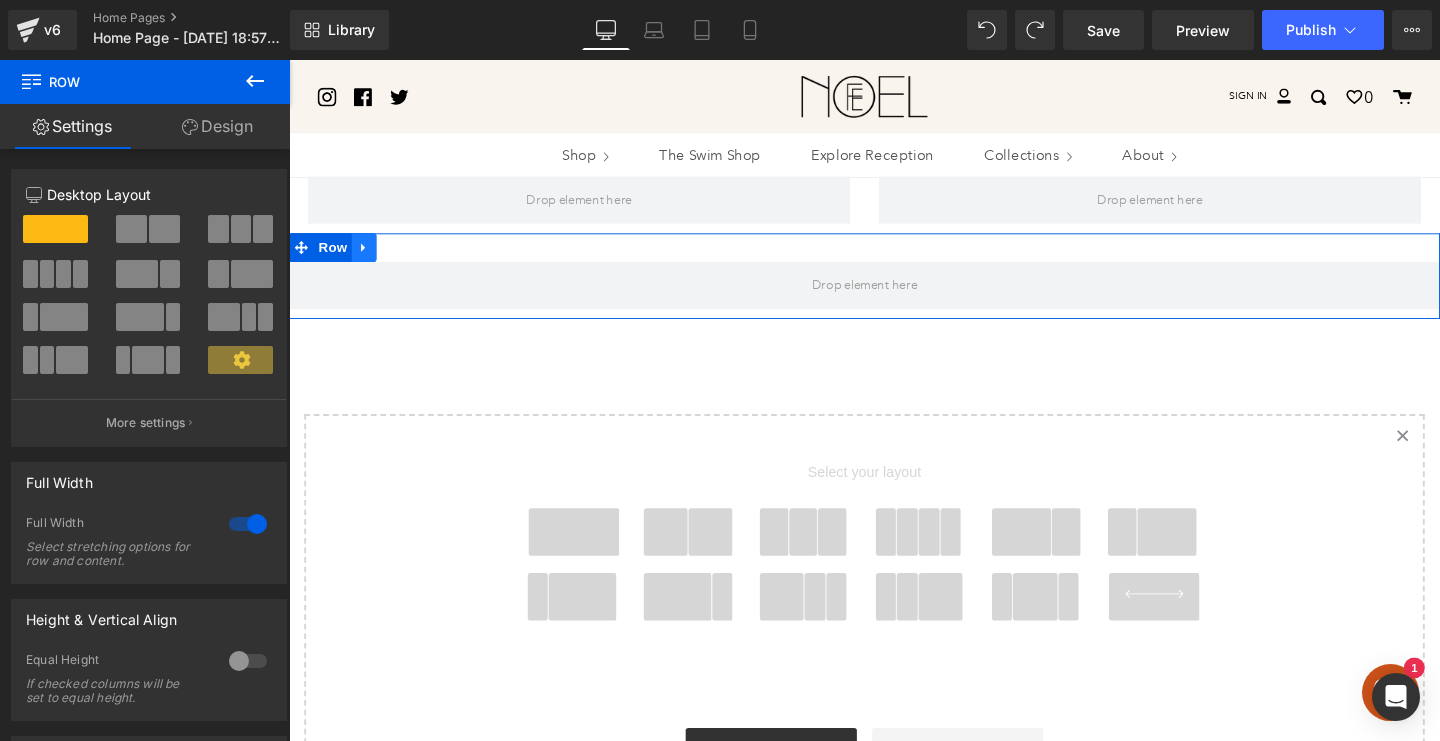 click at bounding box center [368, 257] 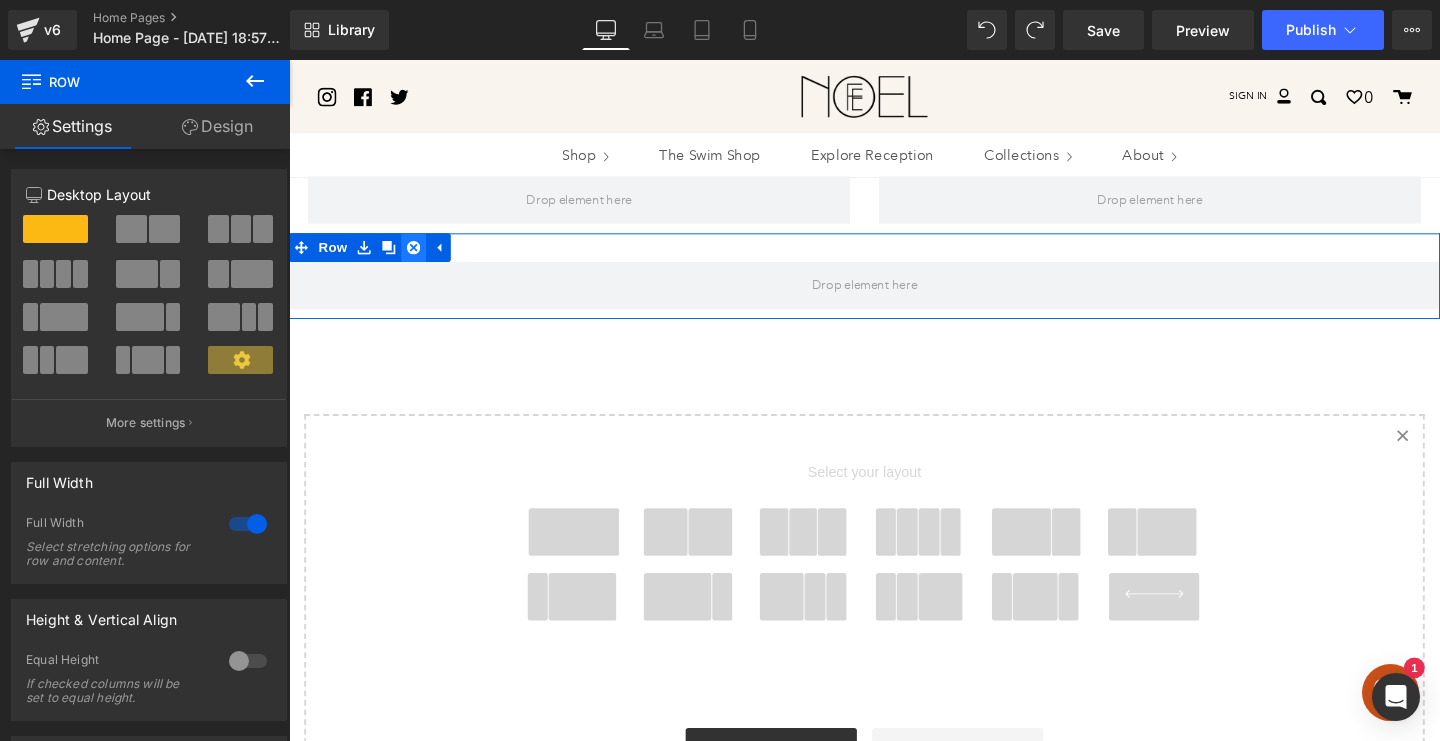 click 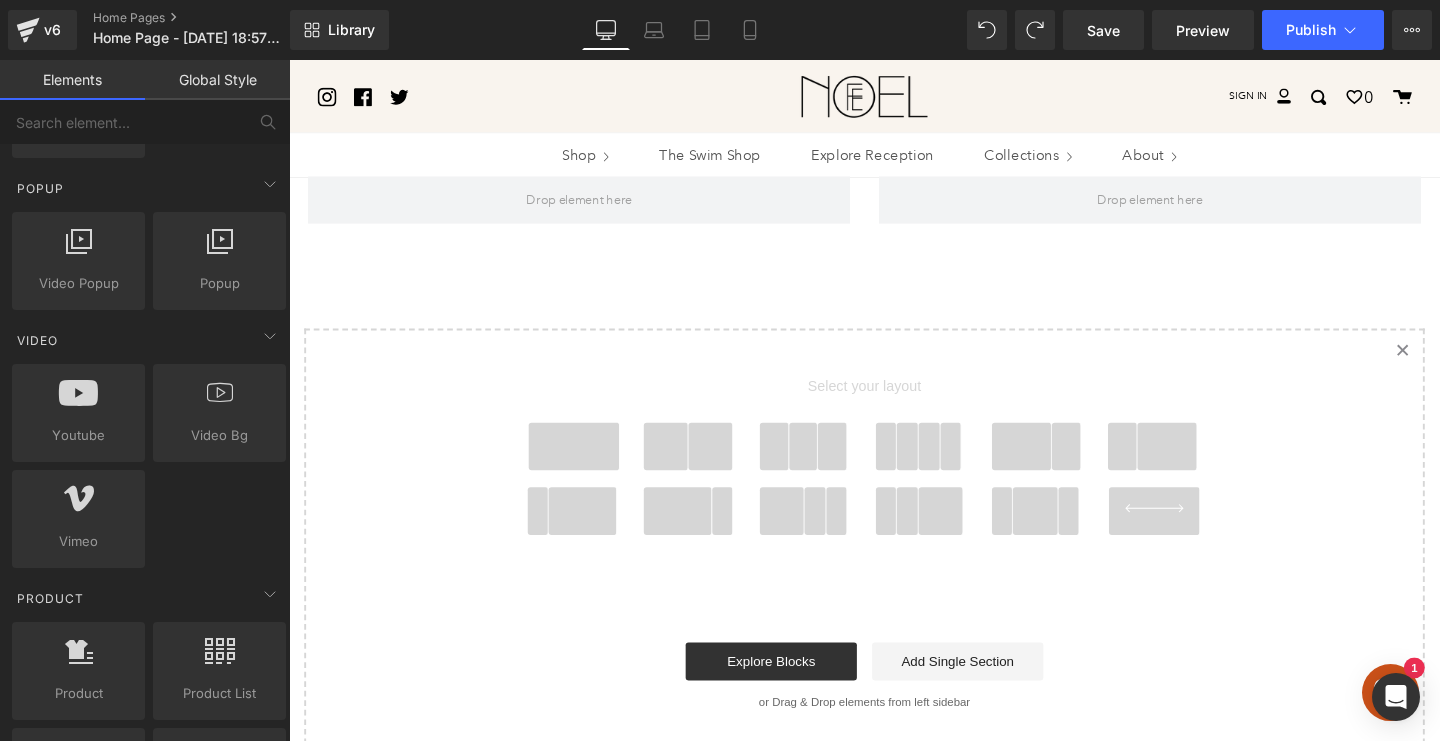 scroll, scrollTop: 459, scrollLeft: 0, axis: vertical 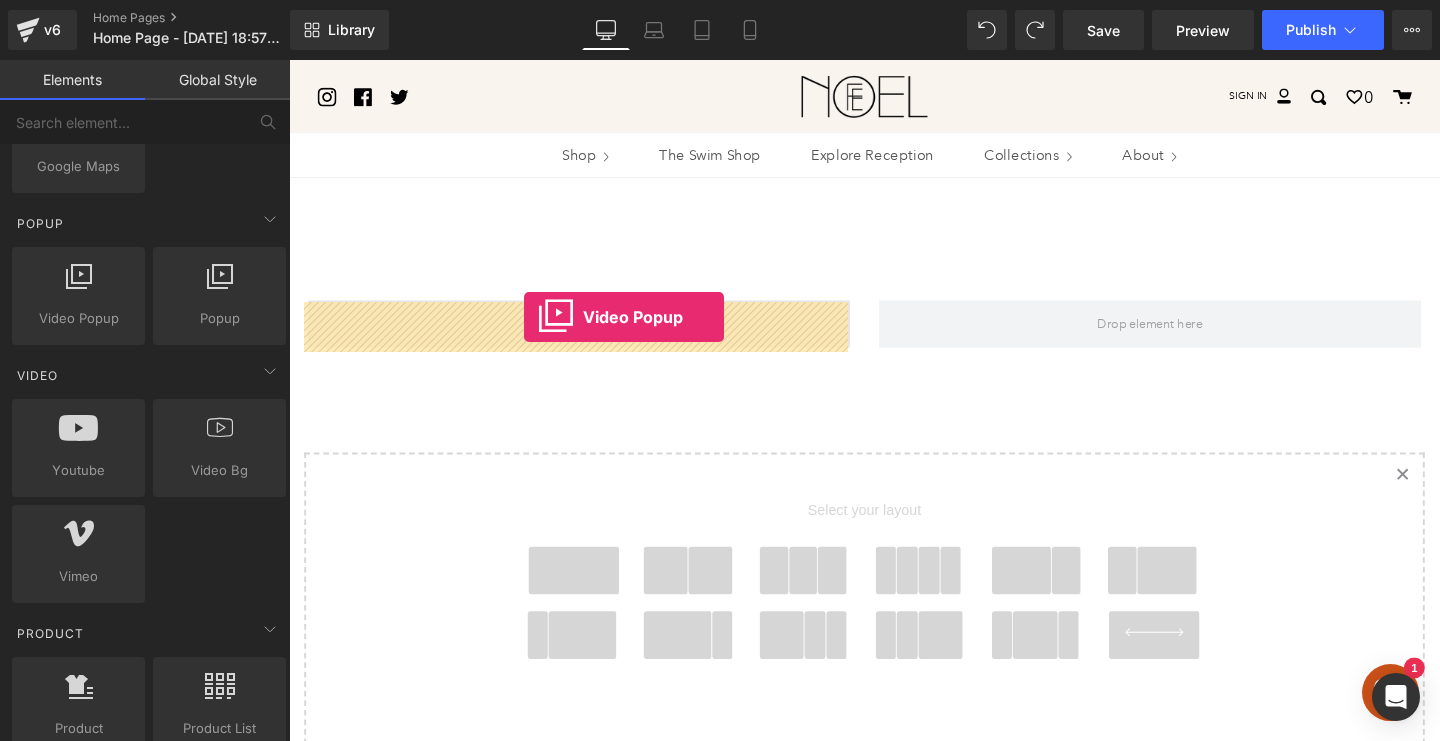 drag, startPoint x: 383, startPoint y: 358, endPoint x: 536, endPoint y: 330, distance: 155.54099 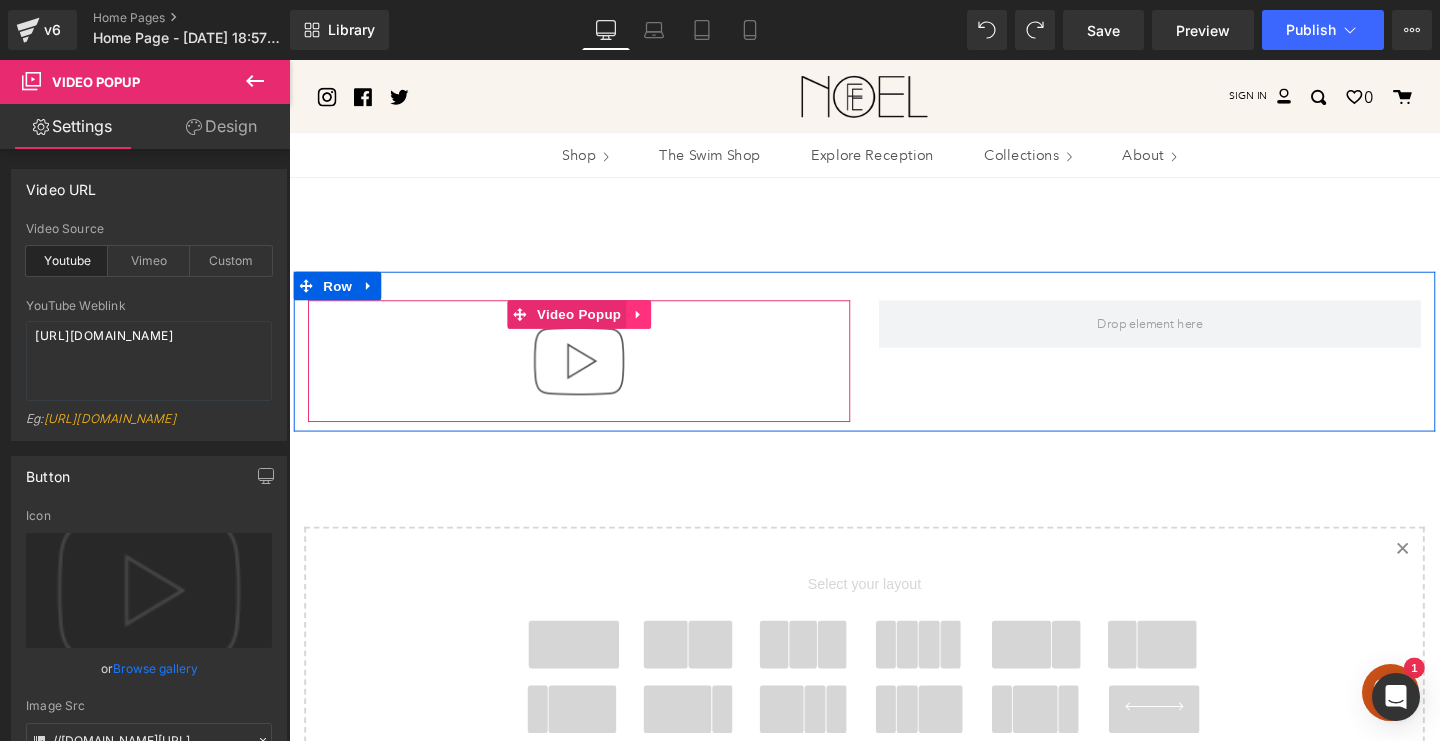 click at bounding box center (656, 328) 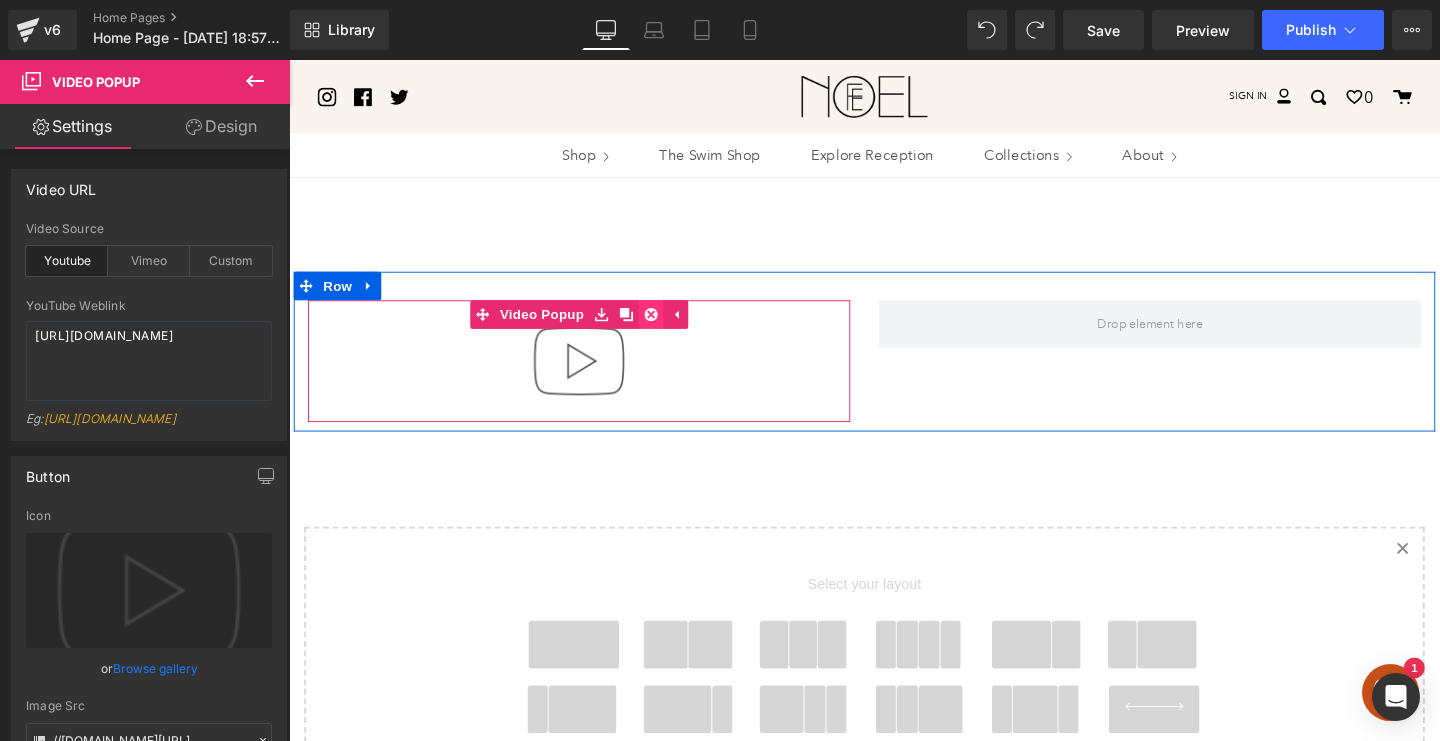 click 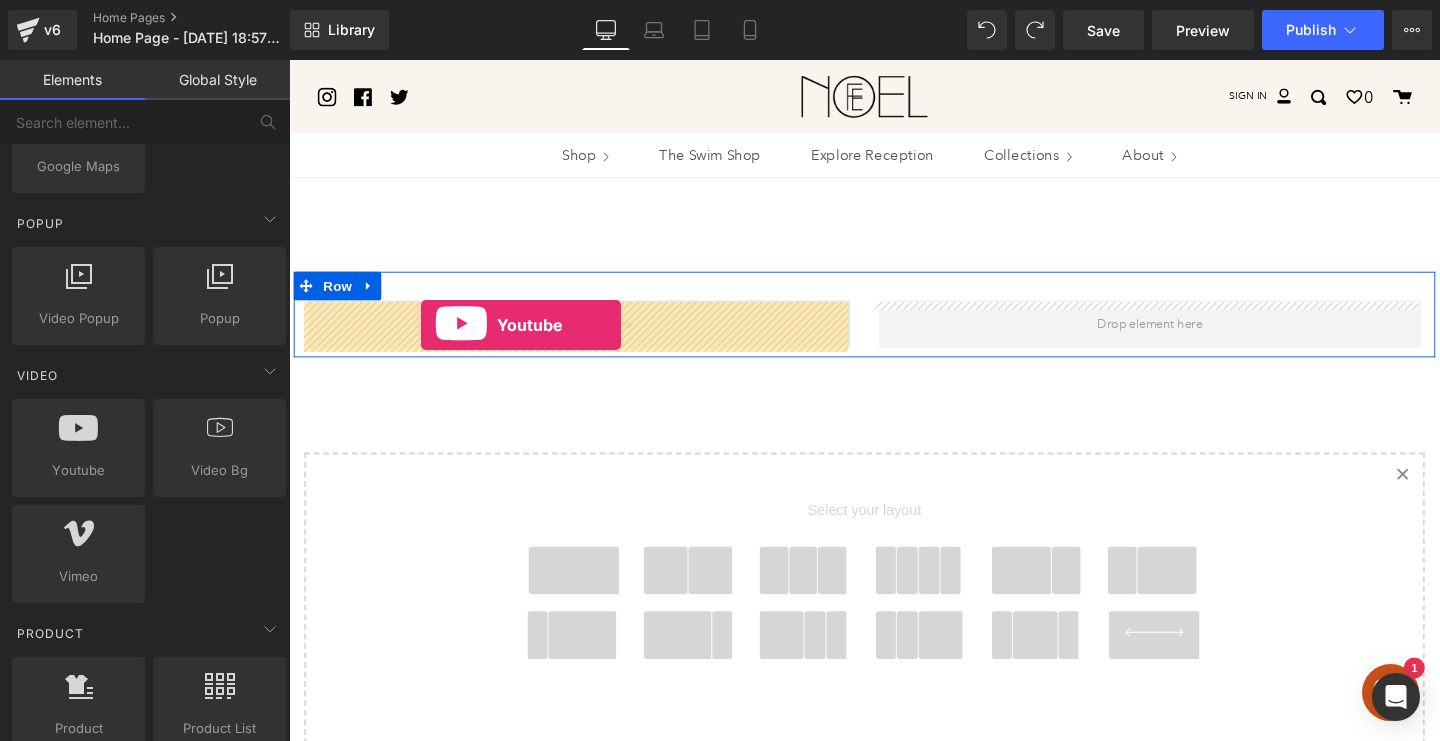 drag, startPoint x: 385, startPoint y: 507, endPoint x: 428, endPoint y: 339, distance: 173.41568 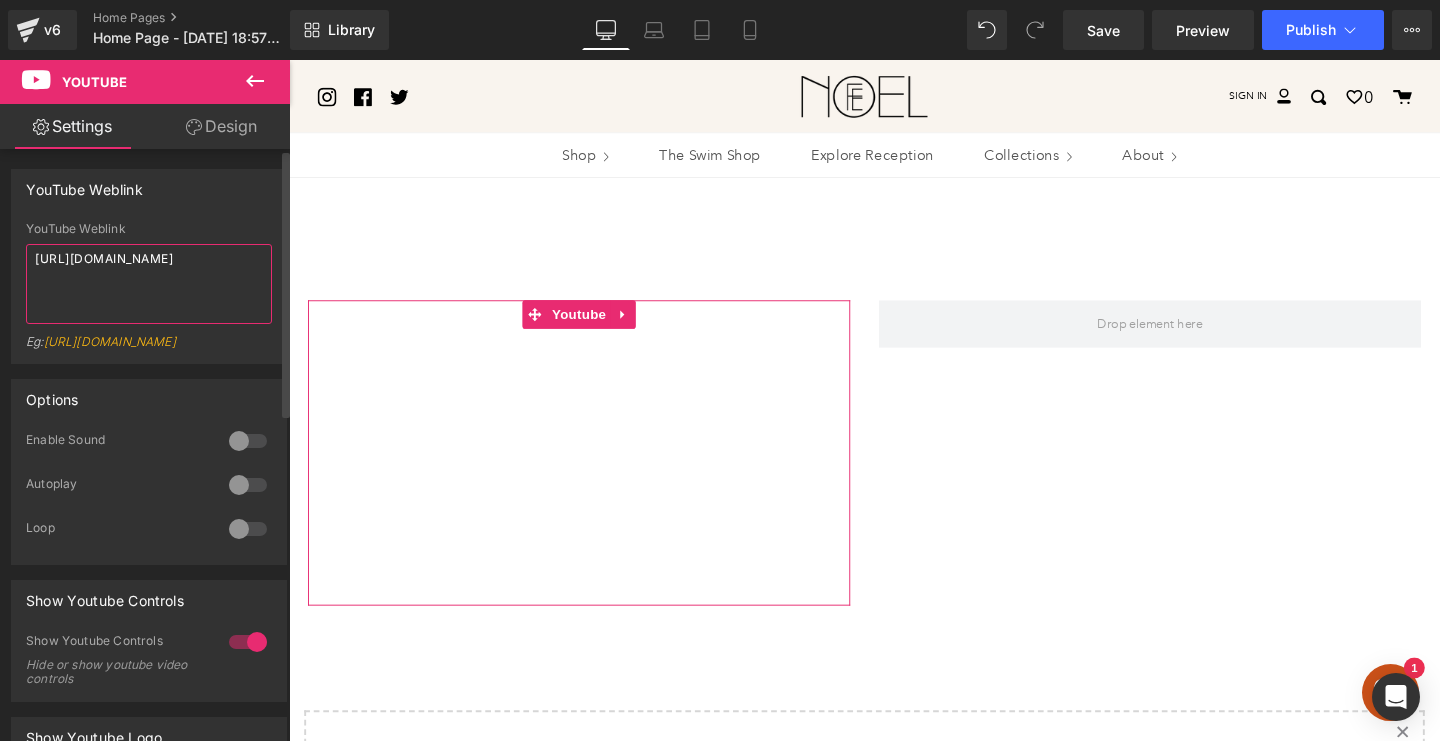 click on "[URL][DOMAIN_NAME]" at bounding box center [149, 284] 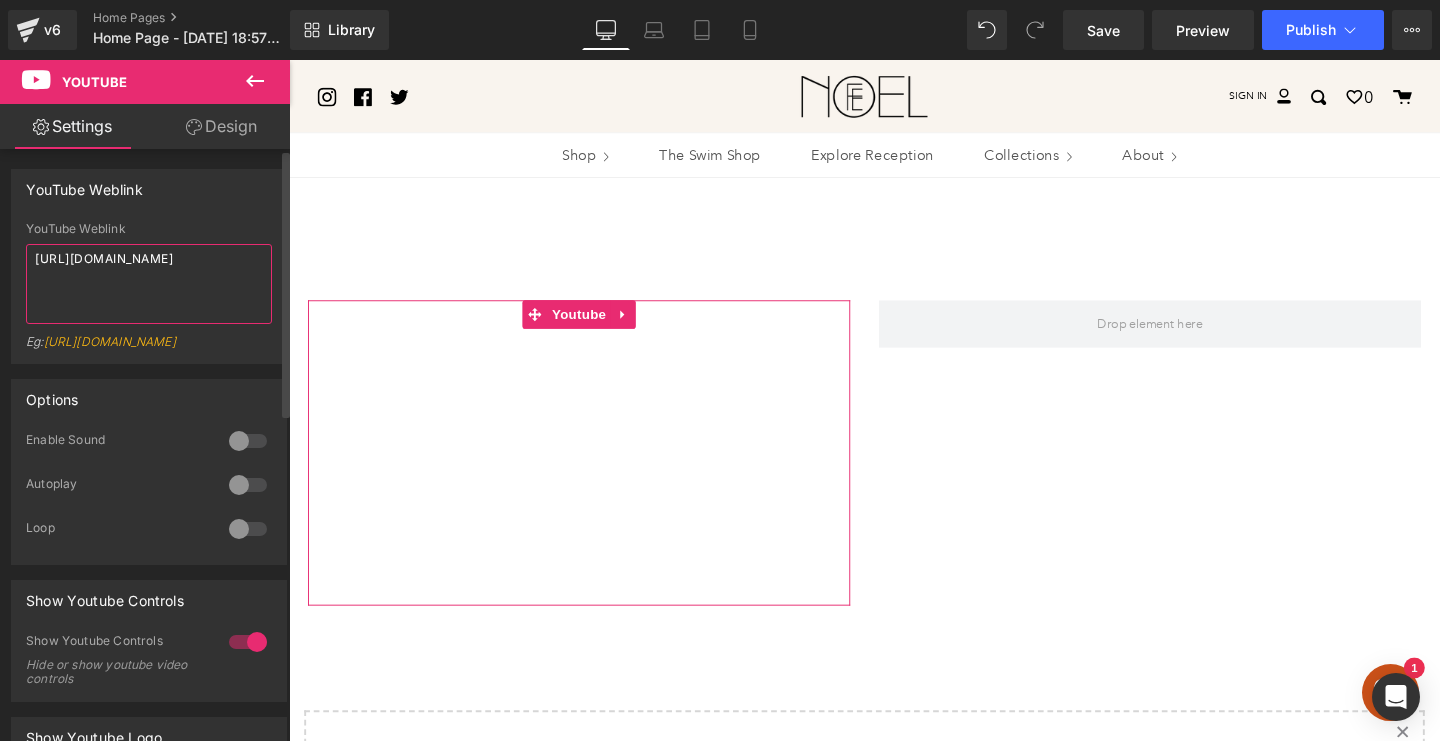 click on "[URL][DOMAIN_NAME]" at bounding box center (149, 284) 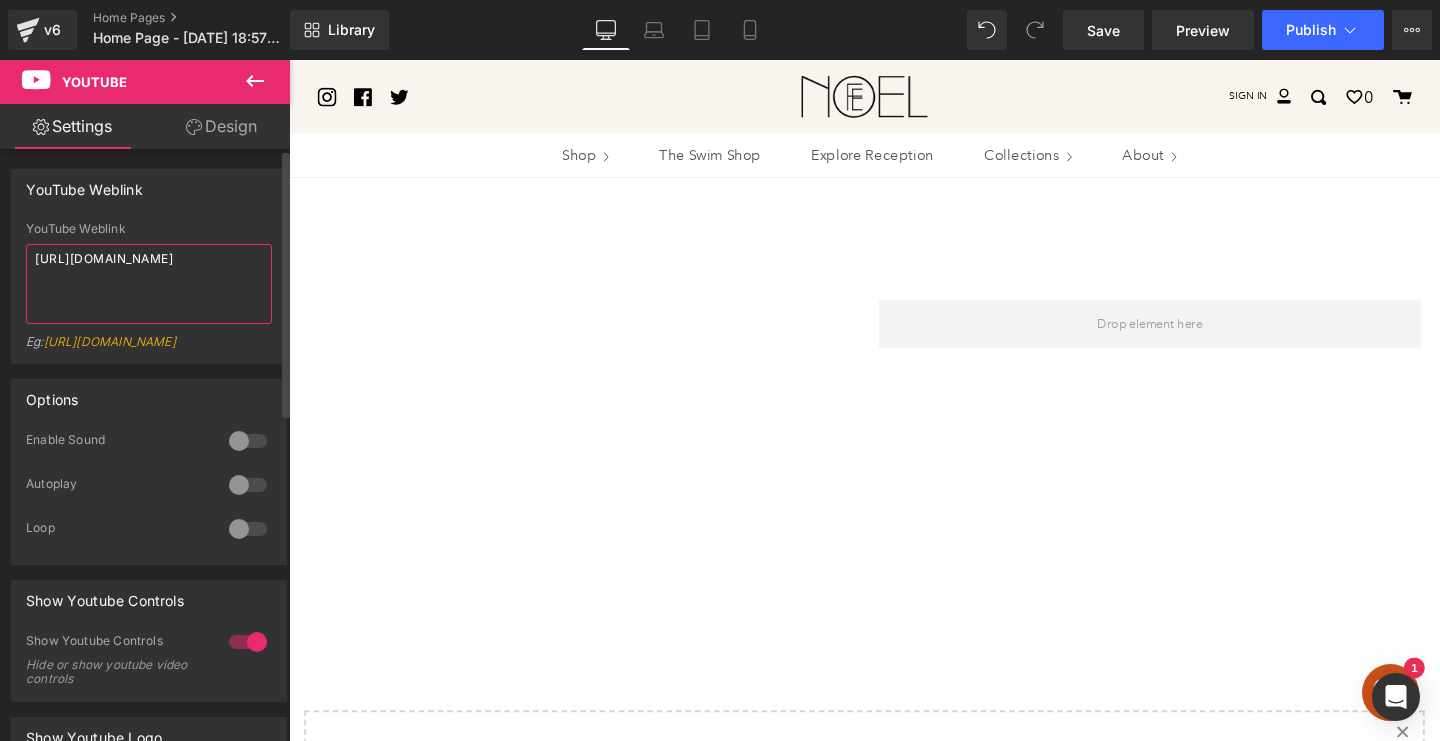 type on "[URL][DOMAIN_NAME]" 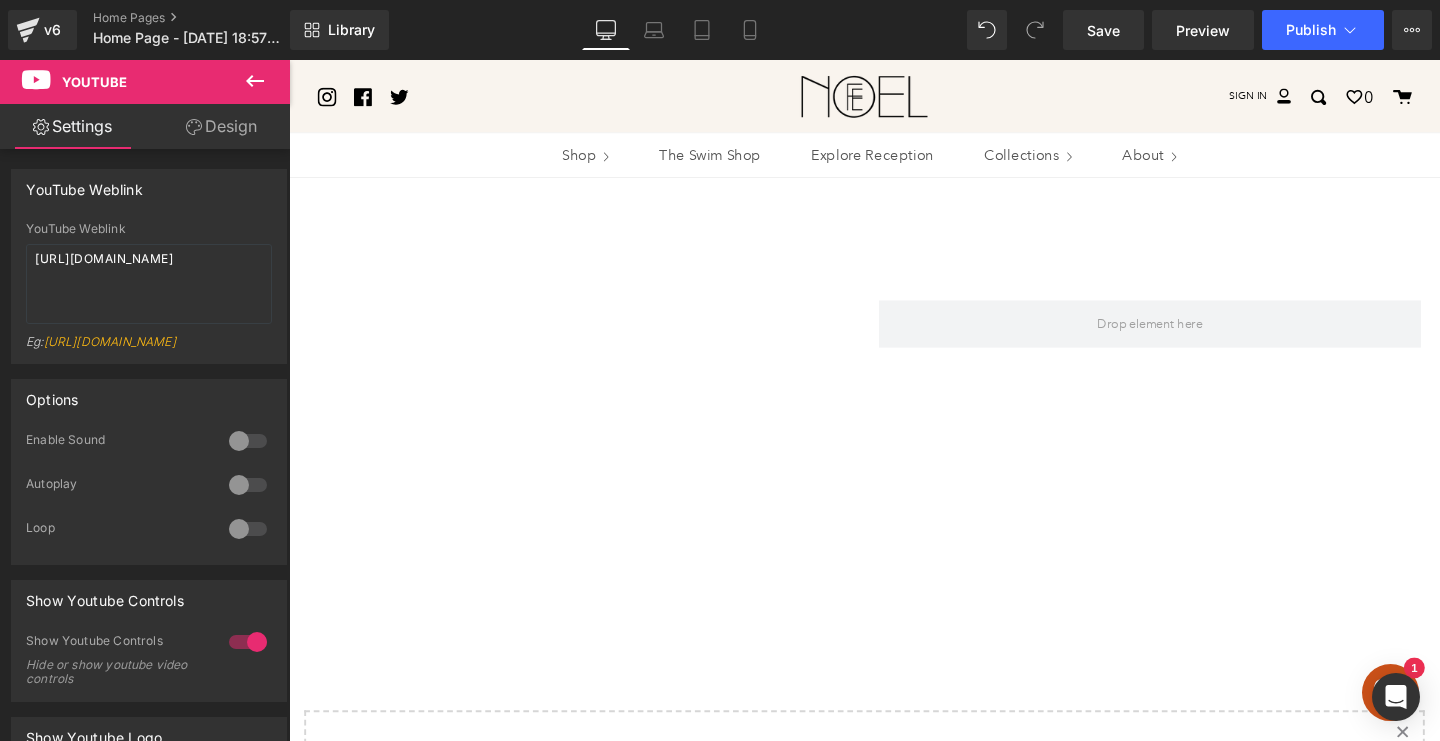 click 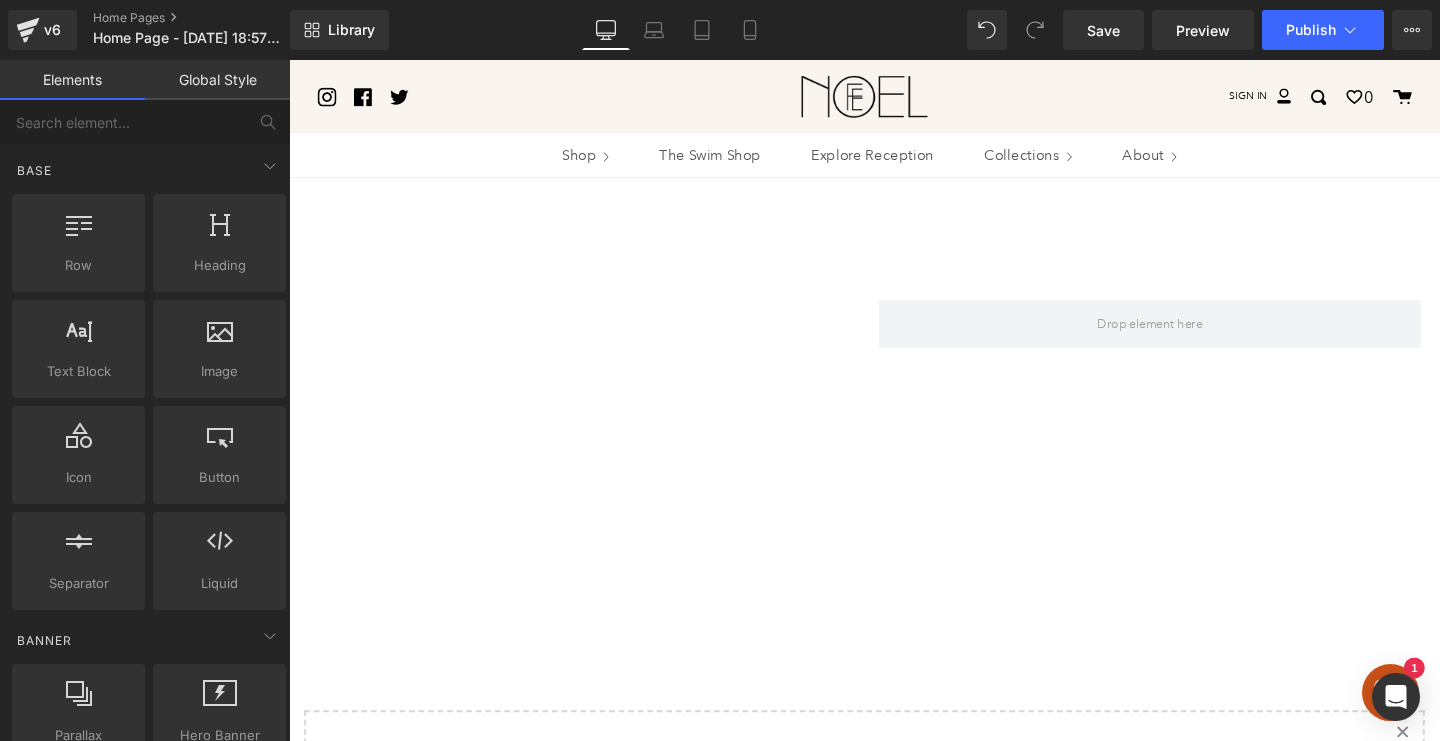 scroll, scrollTop: 0, scrollLeft: 0, axis: both 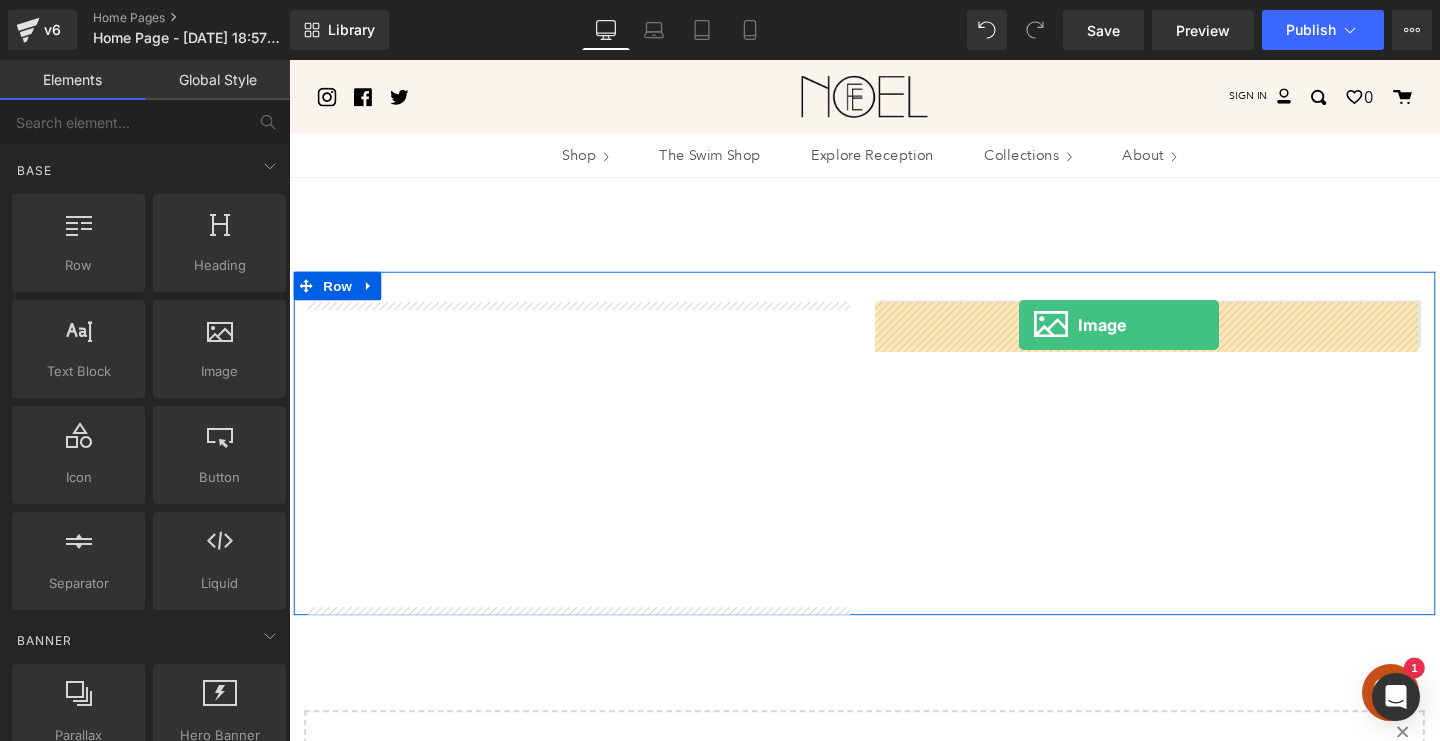 drag, startPoint x: 490, startPoint y: 428, endPoint x: 1056, endPoint y: 339, distance: 572.95465 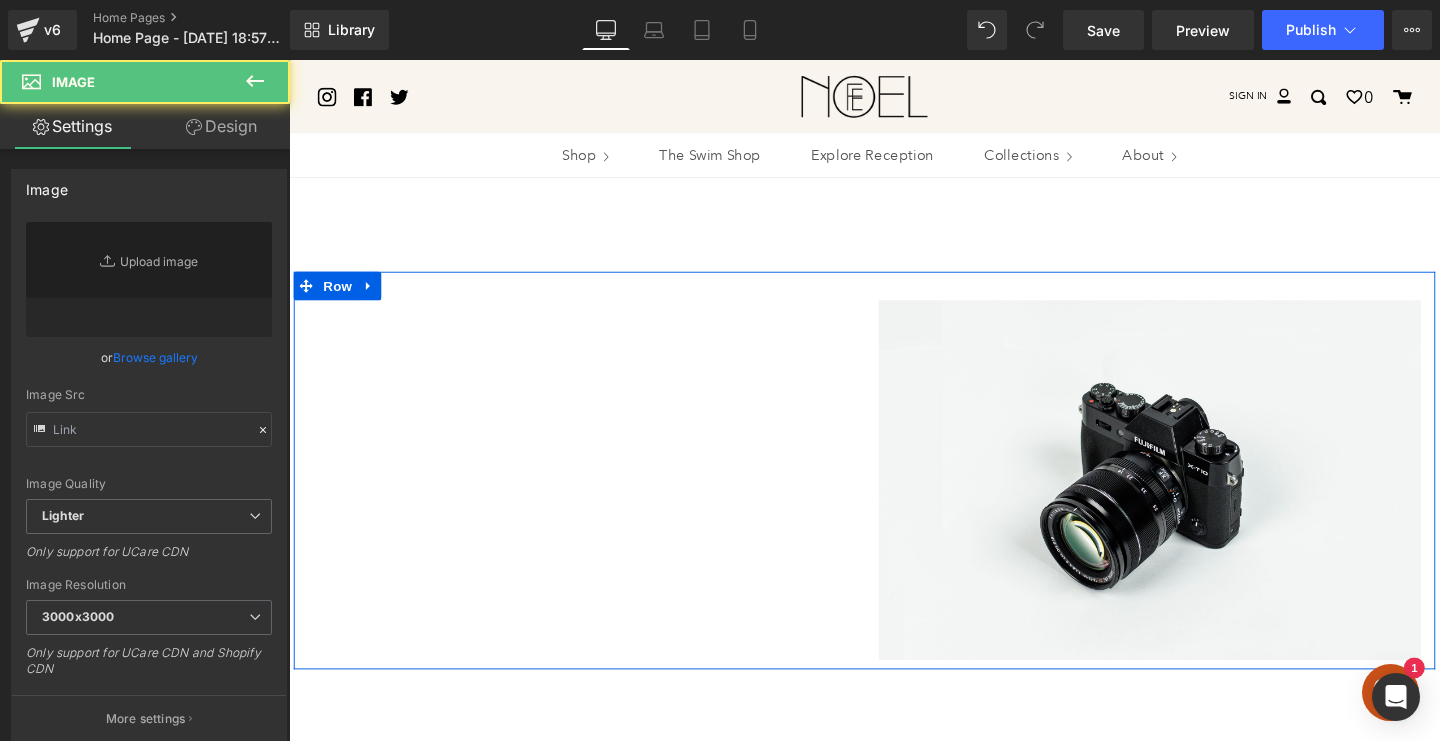type on "//[DOMAIN_NAME][URL]" 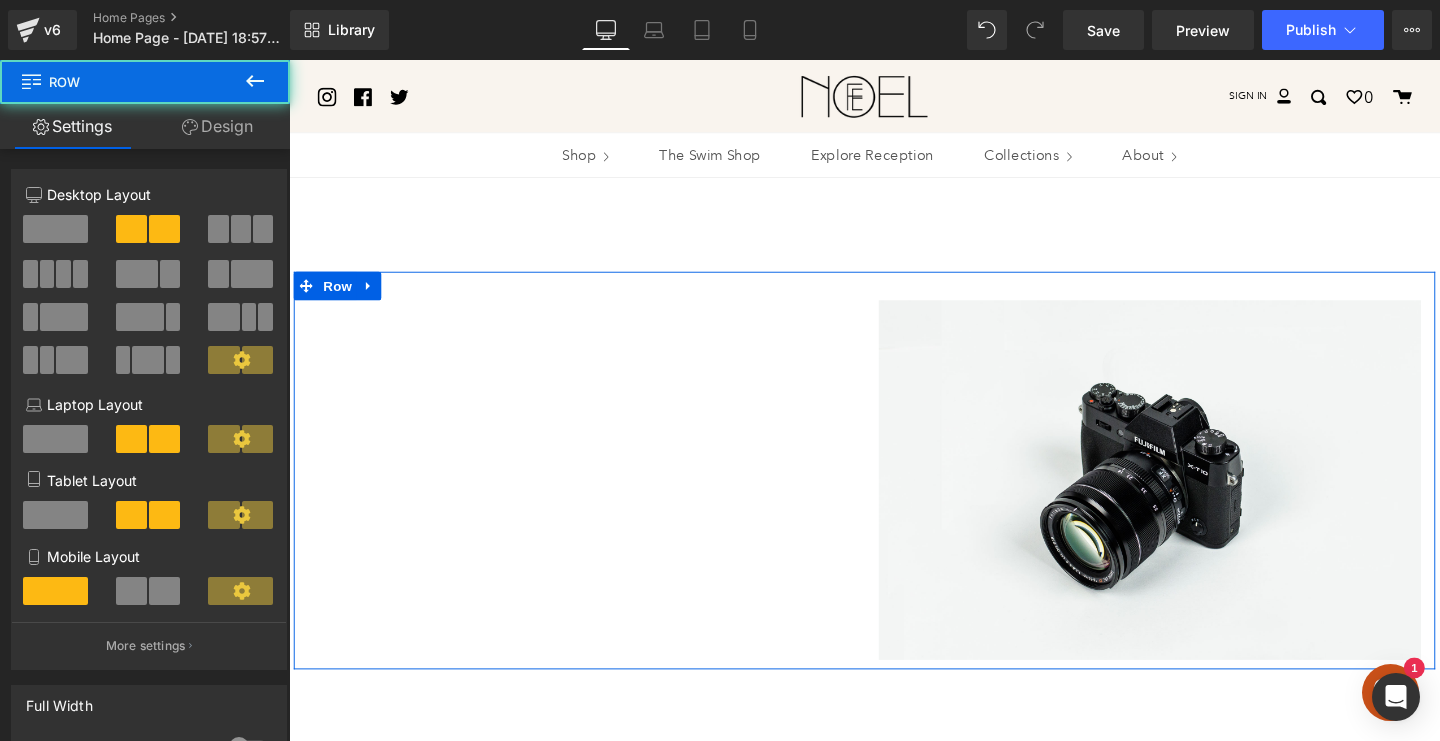 click on "Youtube" at bounding box center (594, 473) 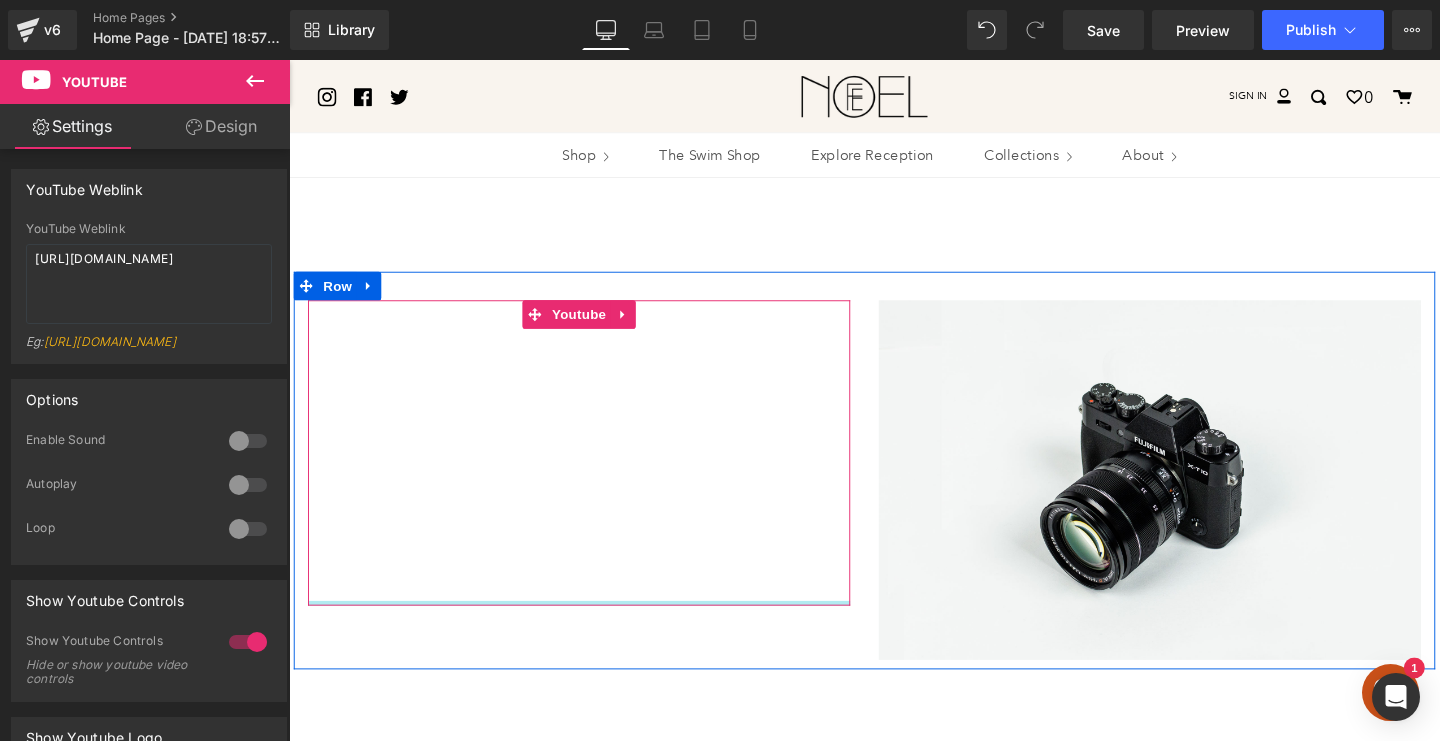 drag, startPoint x: 704, startPoint y: 633, endPoint x: 702, endPoint y: 618, distance: 15.132746 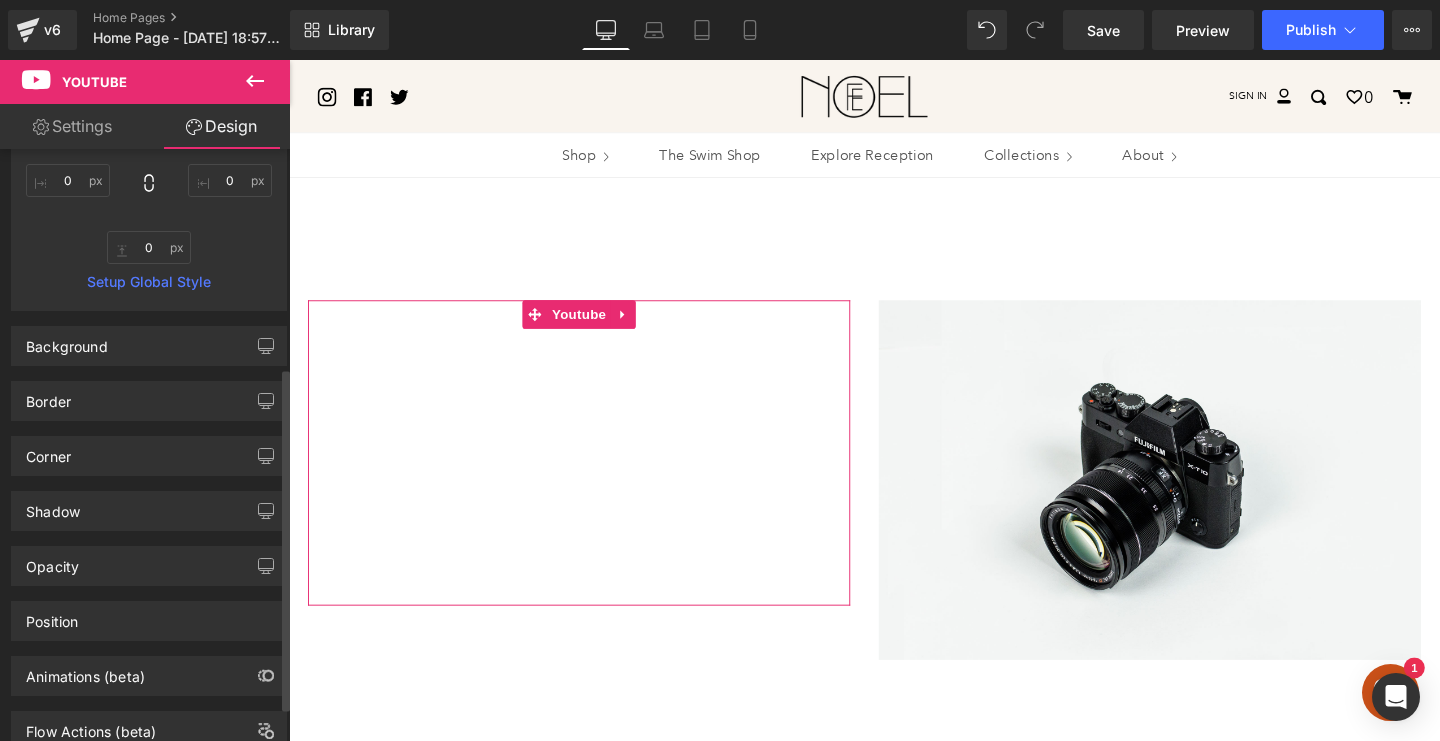 scroll, scrollTop: 383, scrollLeft: 0, axis: vertical 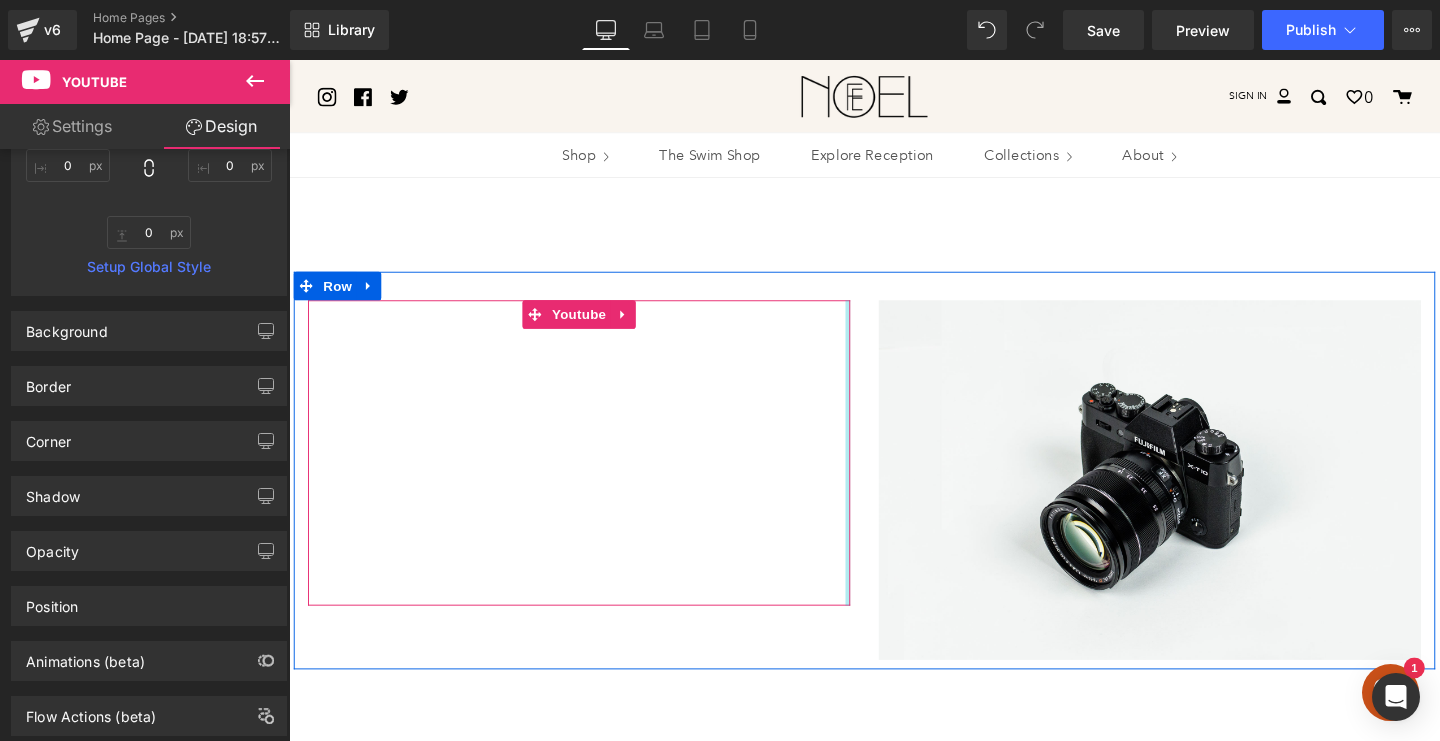 type on "0px" 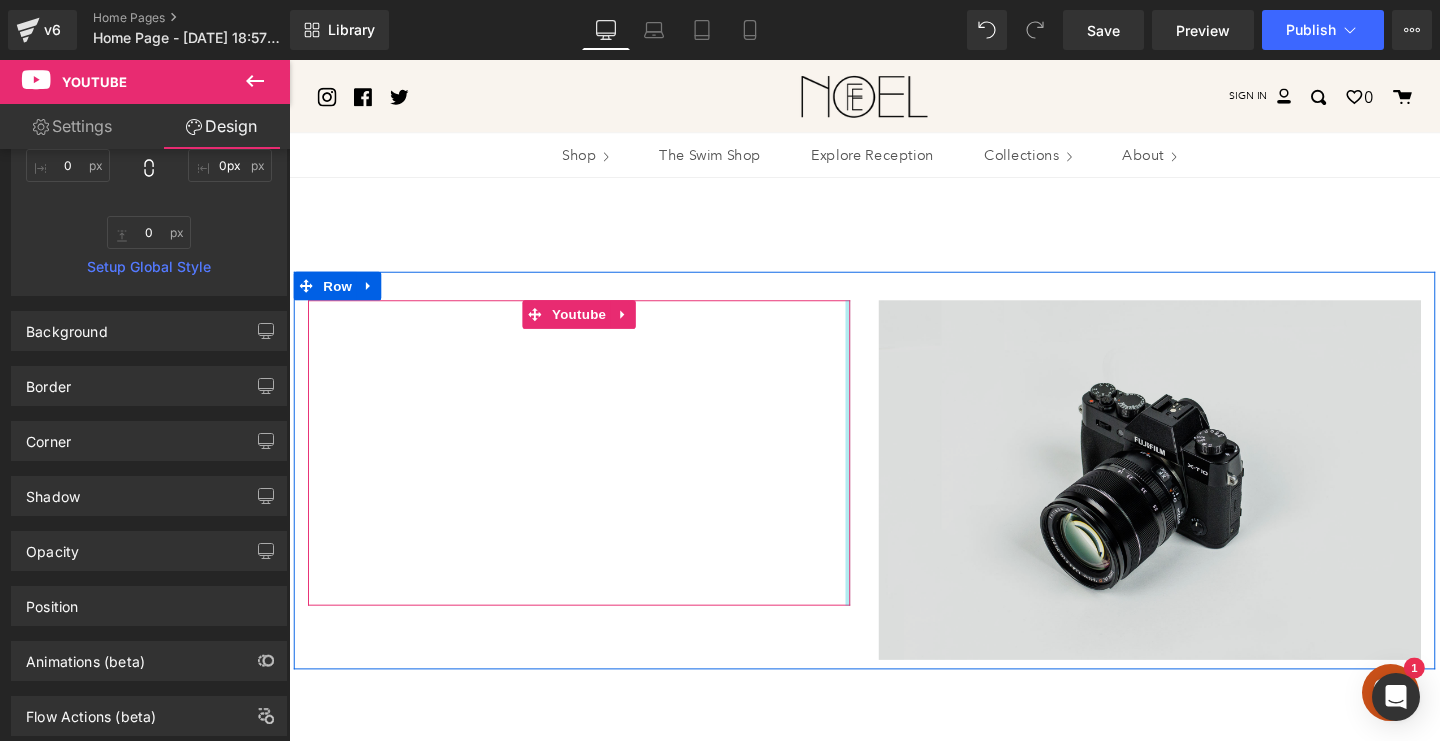 drag, startPoint x: 872, startPoint y: 441, endPoint x: 930, endPoint y: 437, distance: 58.137768 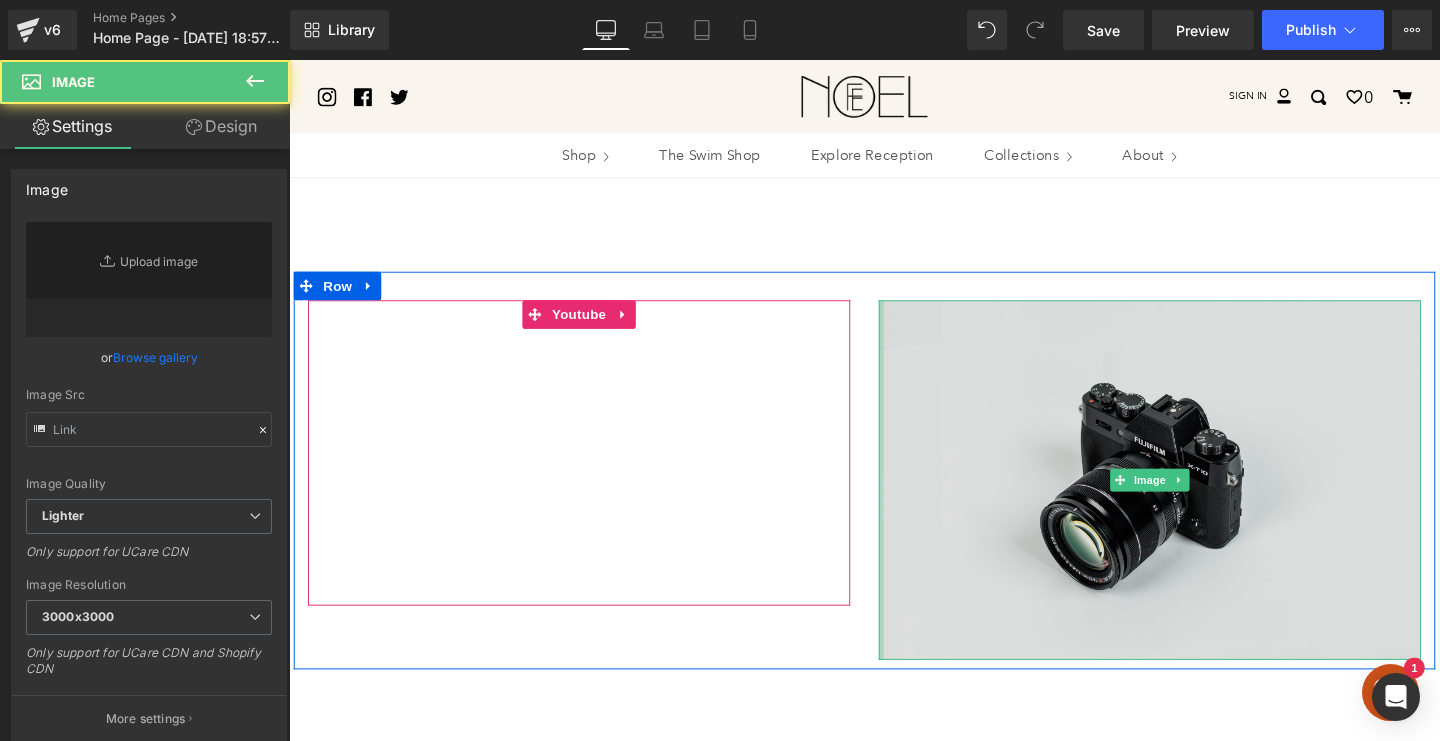 type on "//[DOMAIN_NAME][URL]" 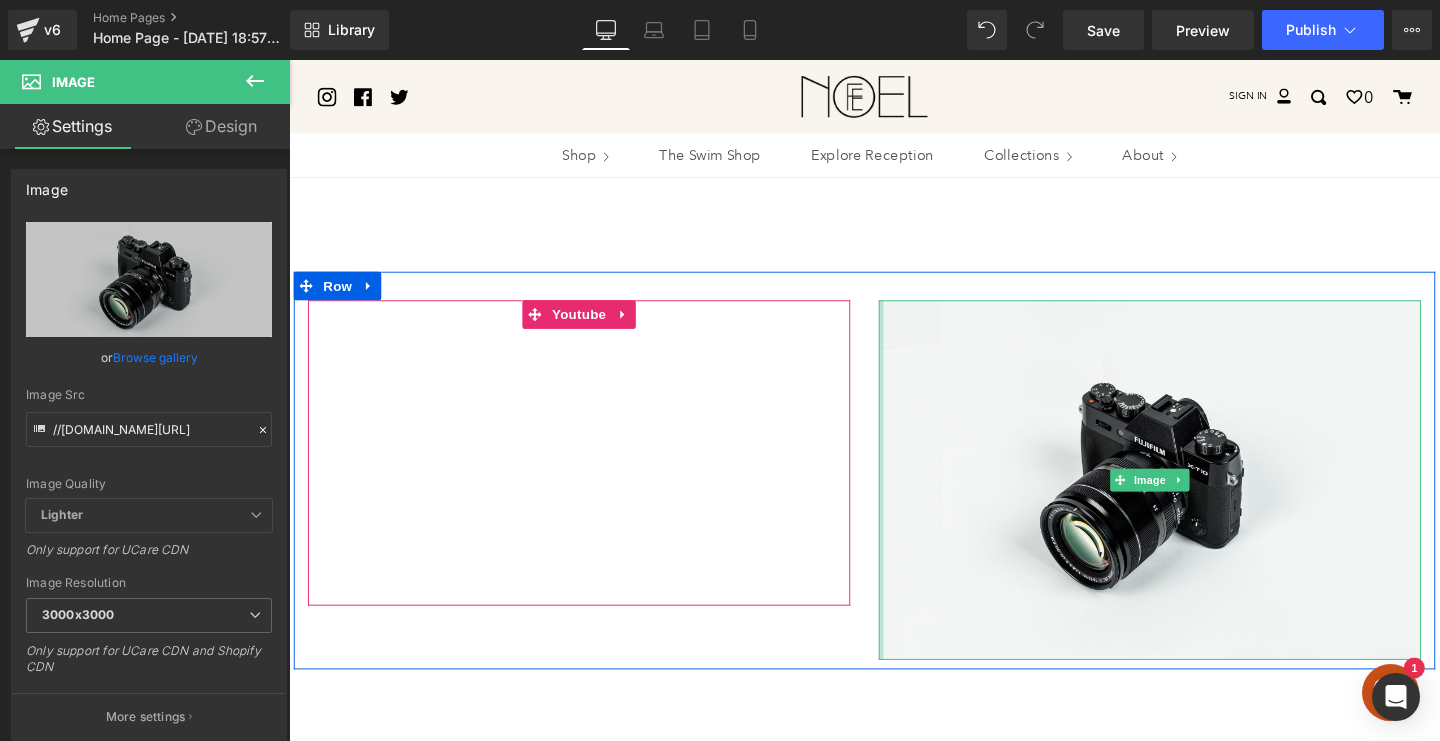 drag, startPoint x: 870, startPoint y: 437, endPoint x: 890, endPoint y: 435, distance: 20.09975 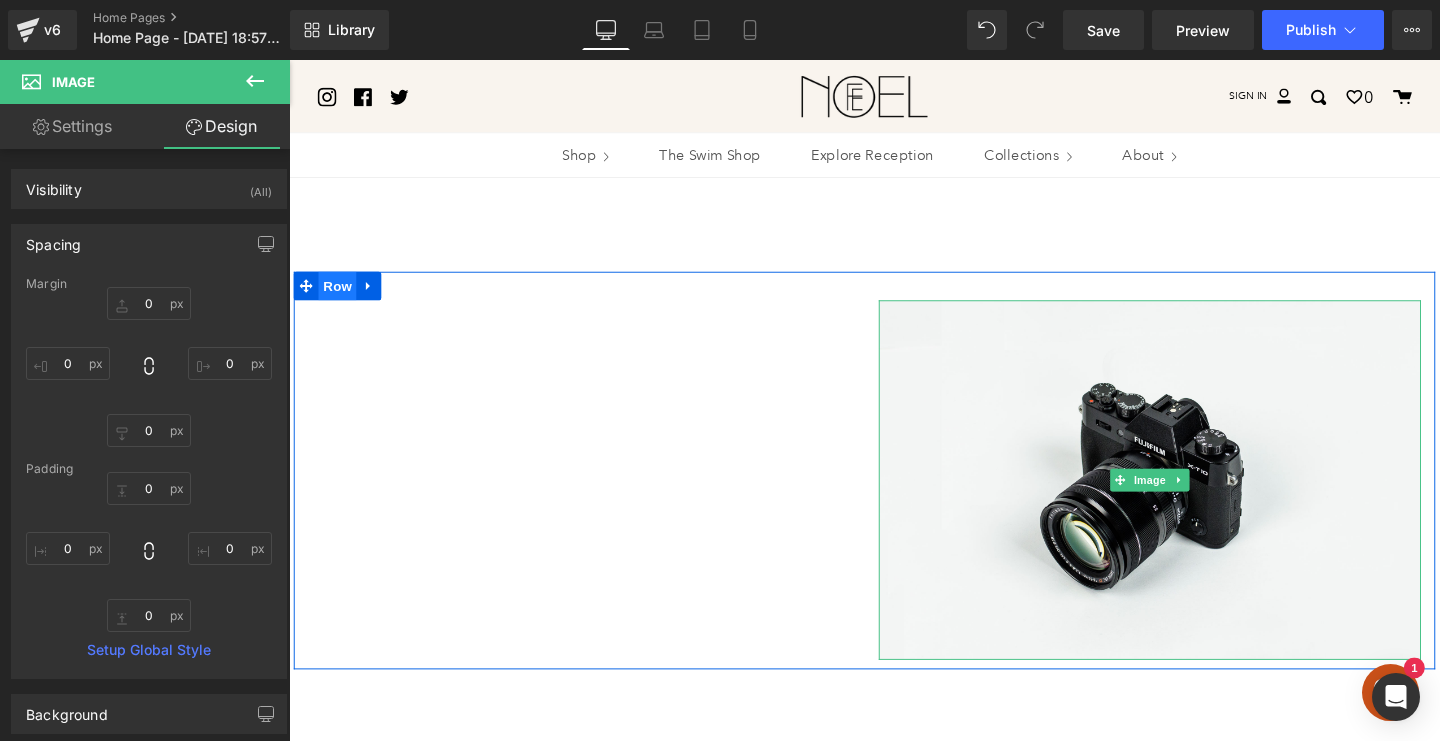 click on "Row" at bounding box center (340, 298) 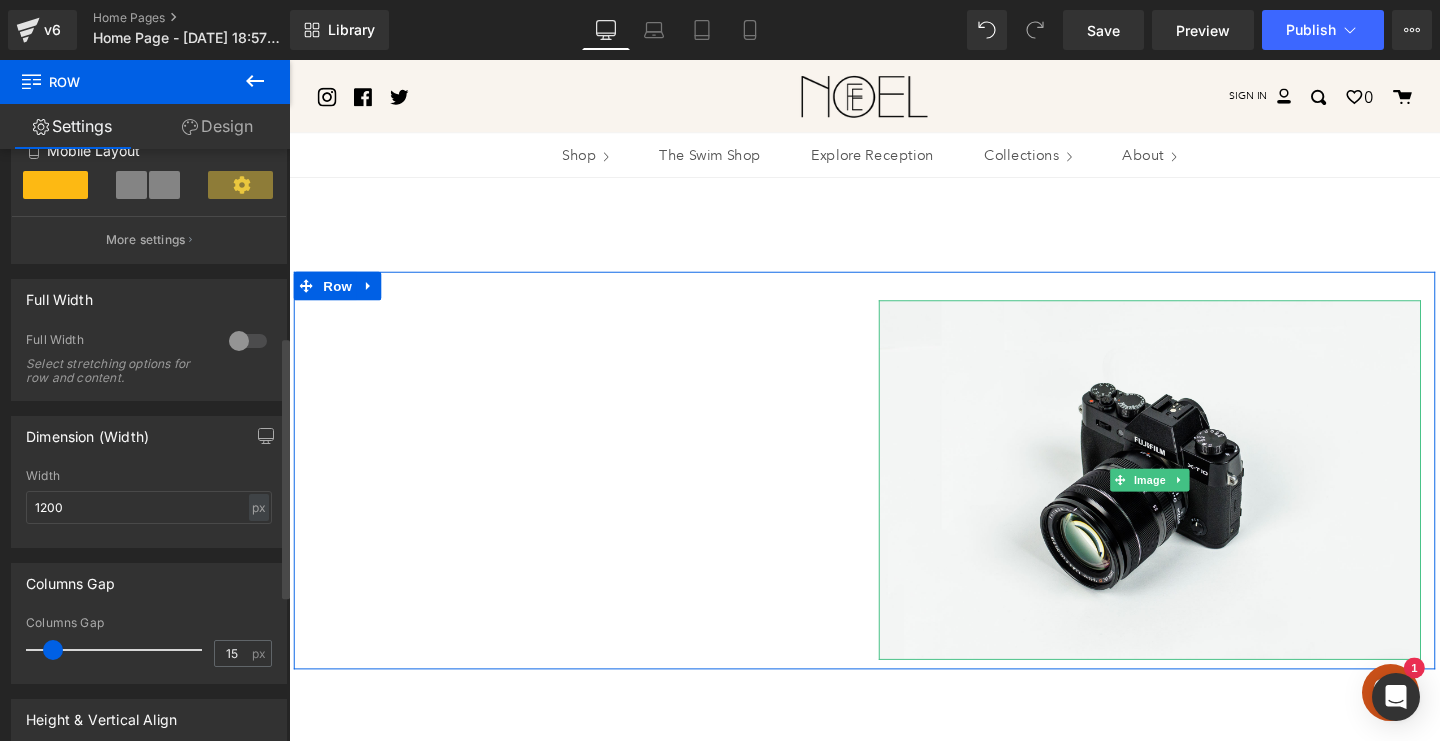 scroll, scrollTop: 423, scrollLeft: 0, axis: vertical 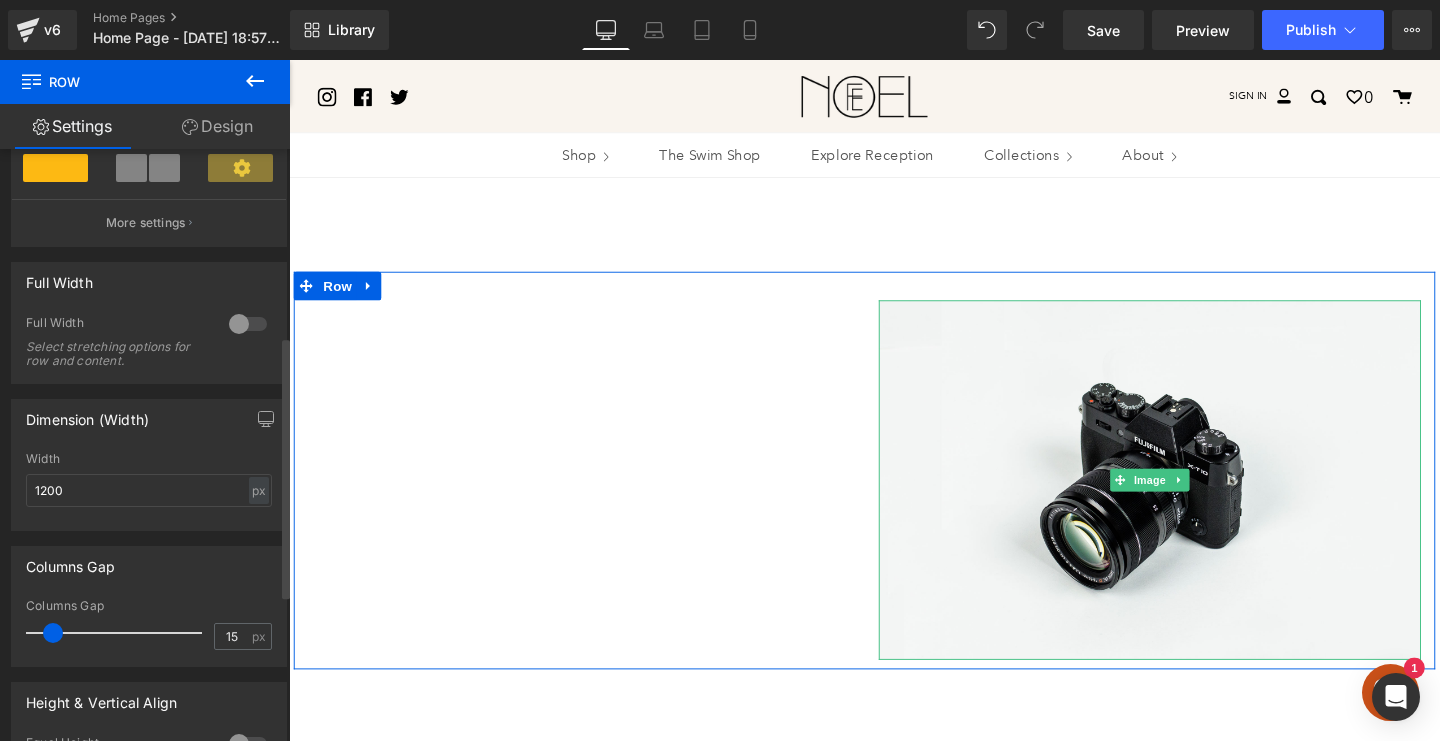 click at bounding box center [248, 324] 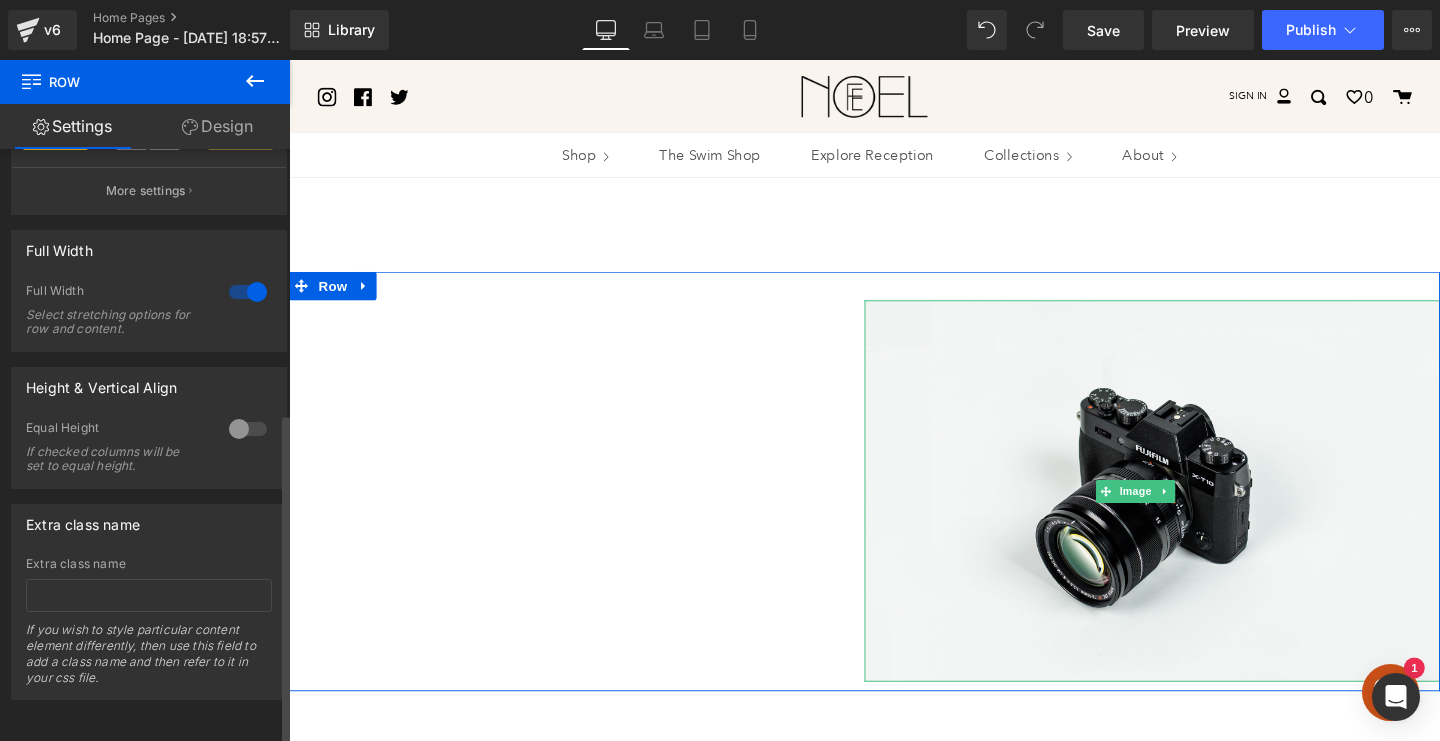 scroll, scrollTop: 471, scrollLeft: 0, axis: vertical 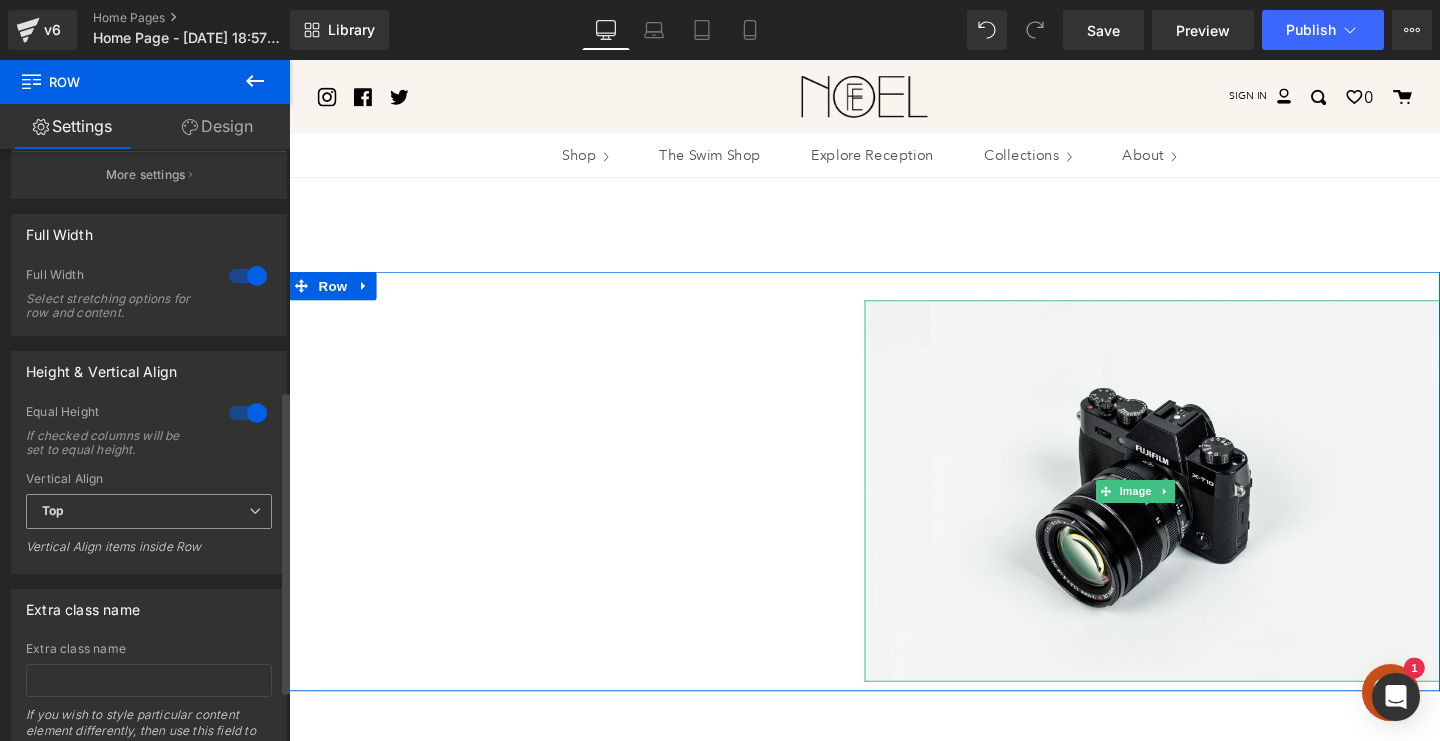 click on "Top" at bounding box center [149, 511] 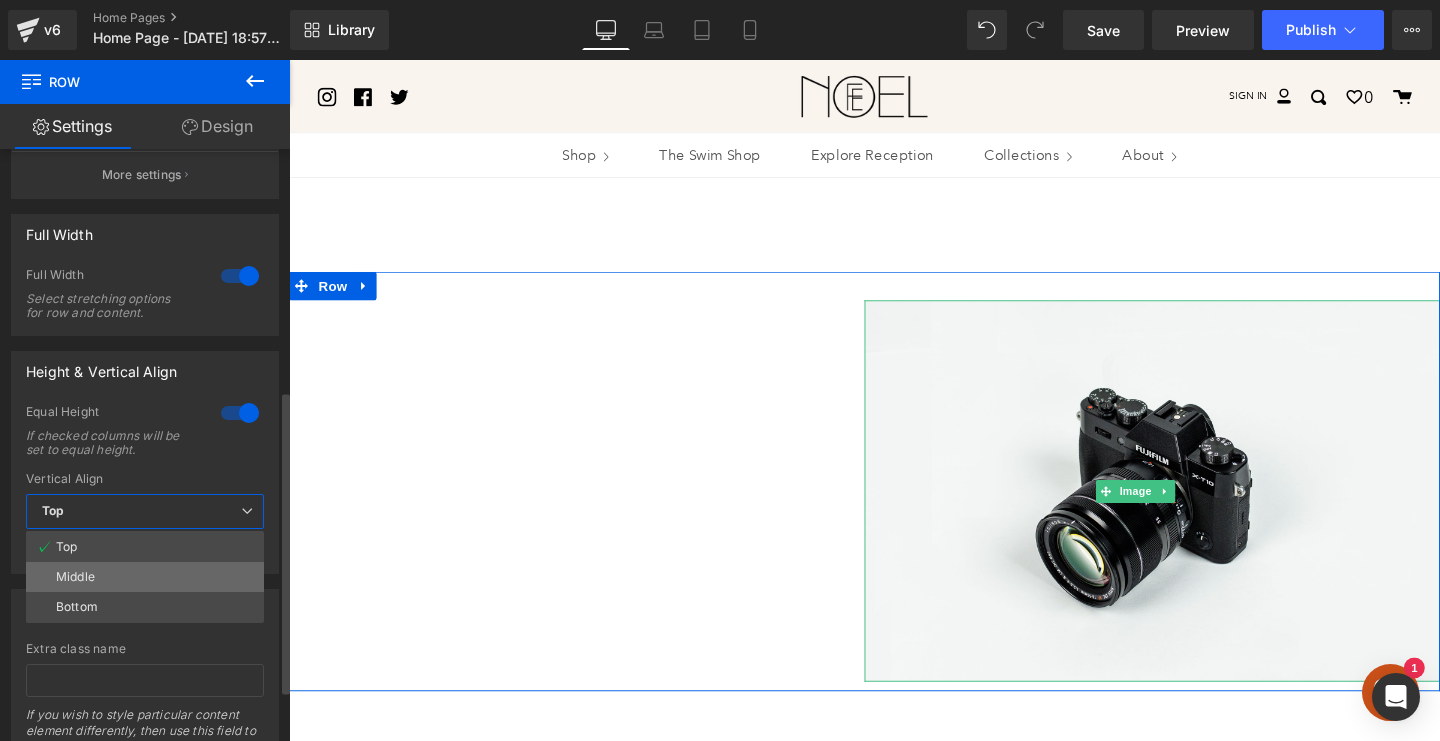 click on "Middle" at bounding box center (145, 577) 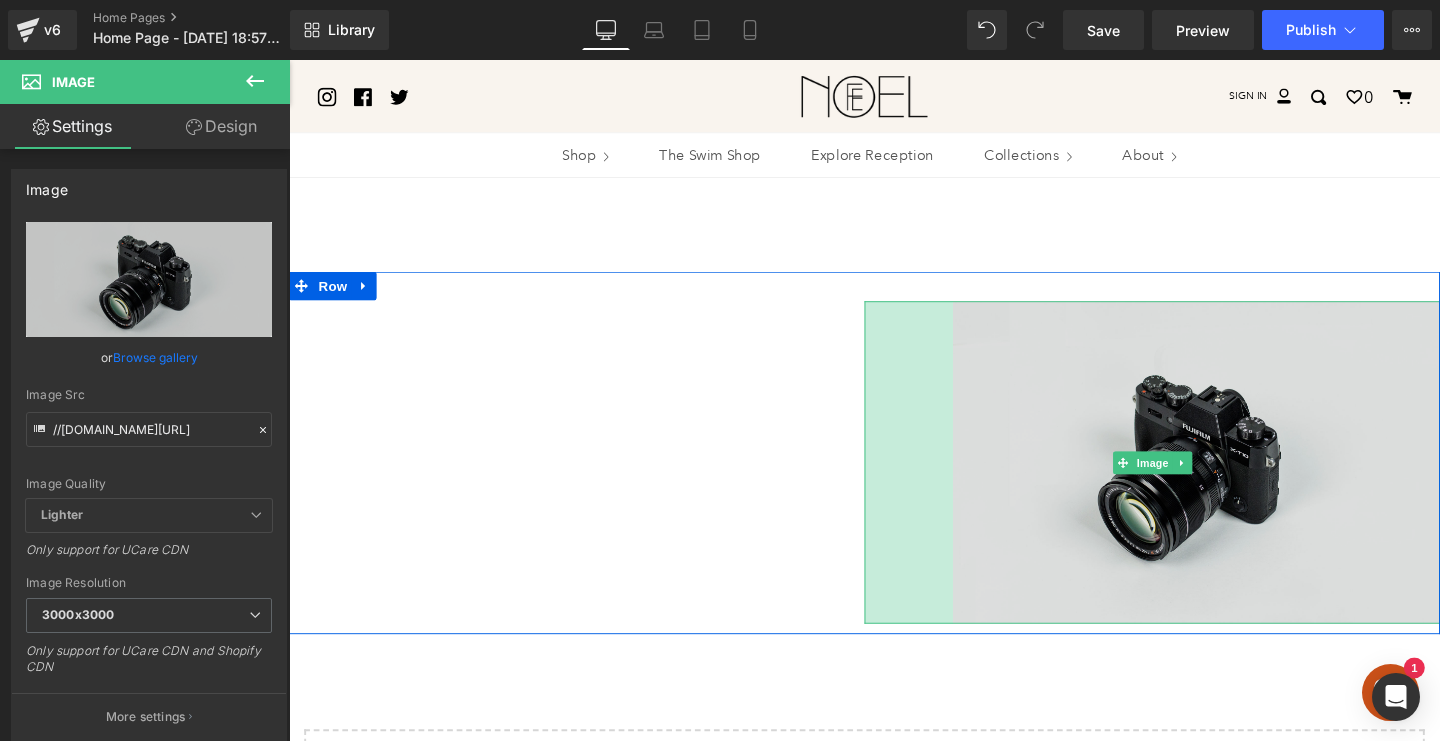 drag, startPoint x: 890, startPoint y: 467, endPoint x: 983, endPoint y: 467, distance: 93 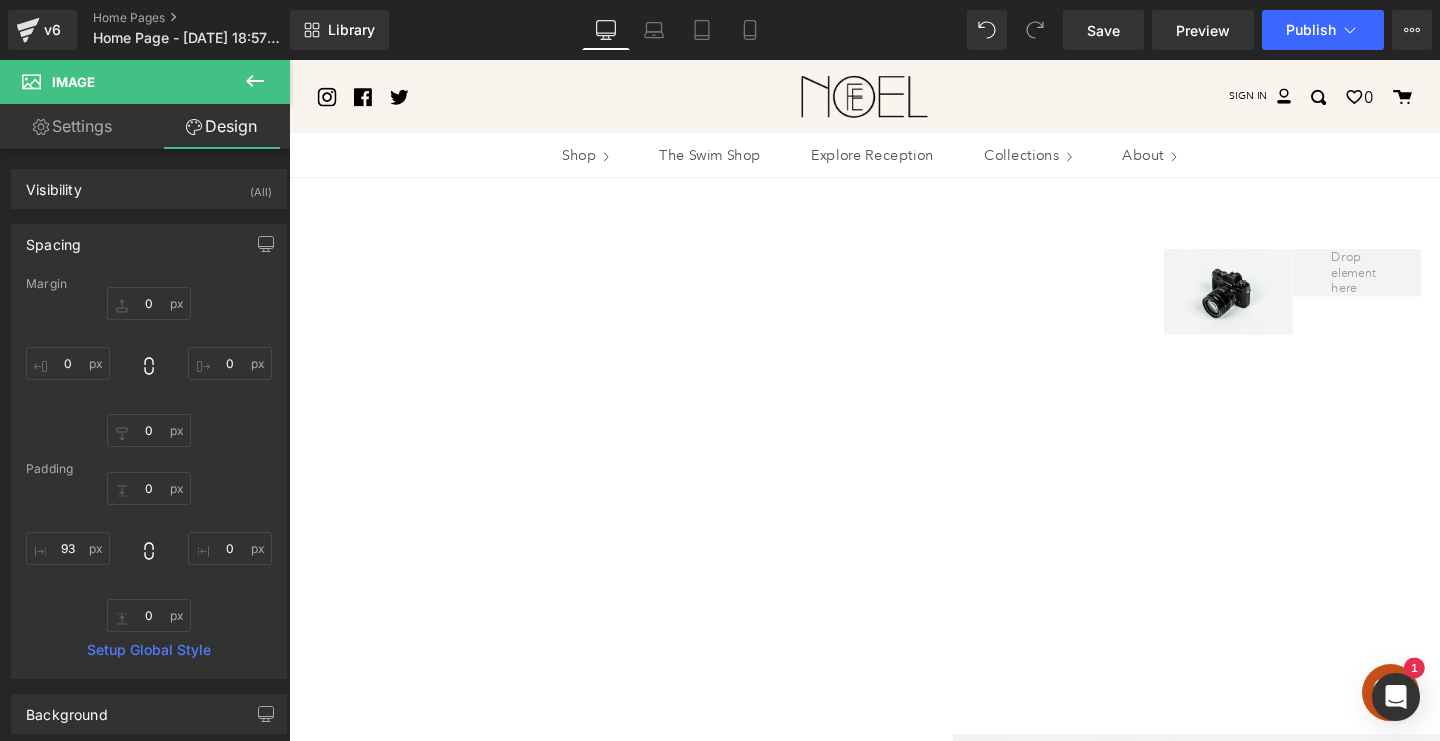 scroll, scrollTop: 58, scrollLeft: 0, axis: vertical 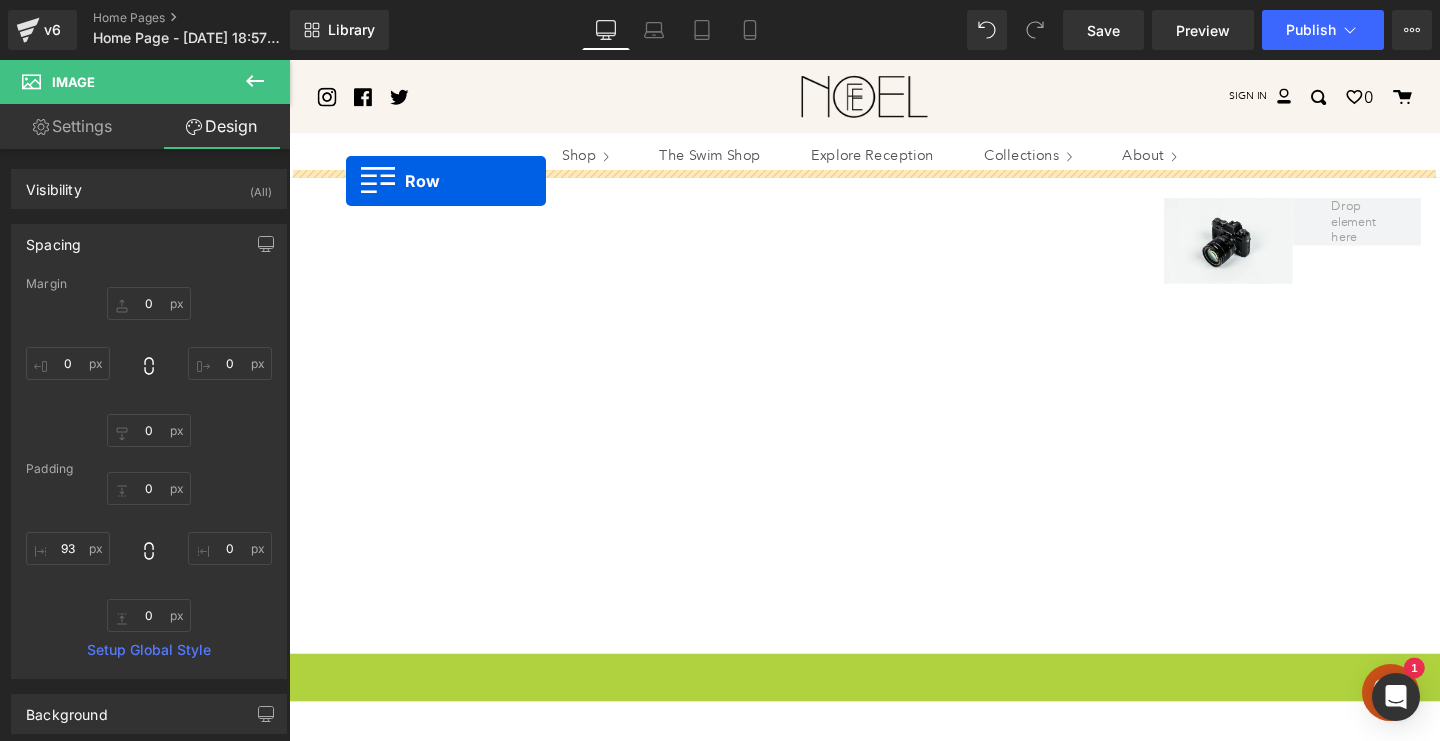 drag, startPoint x: 297, startPoint y: 698, endPoint x: 349, endPoint y: 187, distance: 513.639 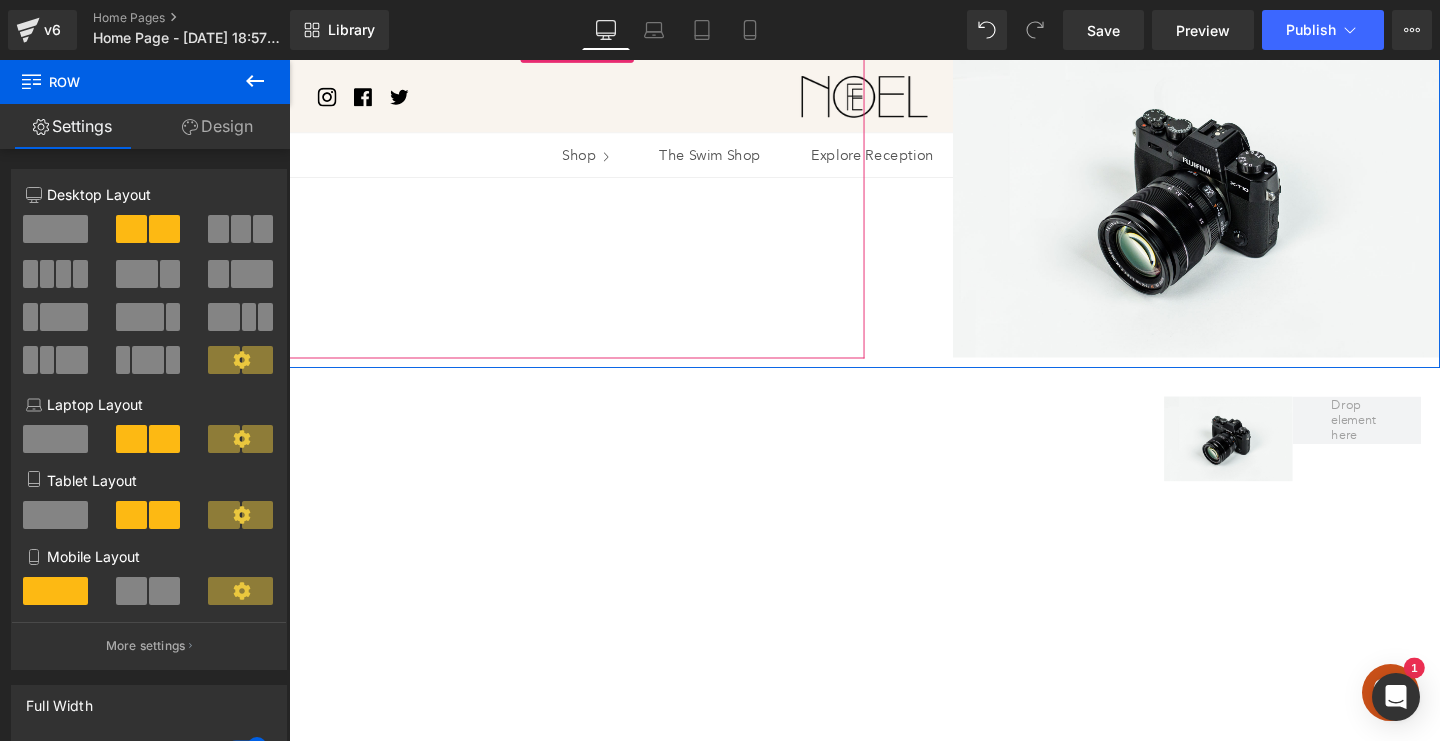 scroll, scrollTop: 100, scrollLeft: 0, axis: vertical 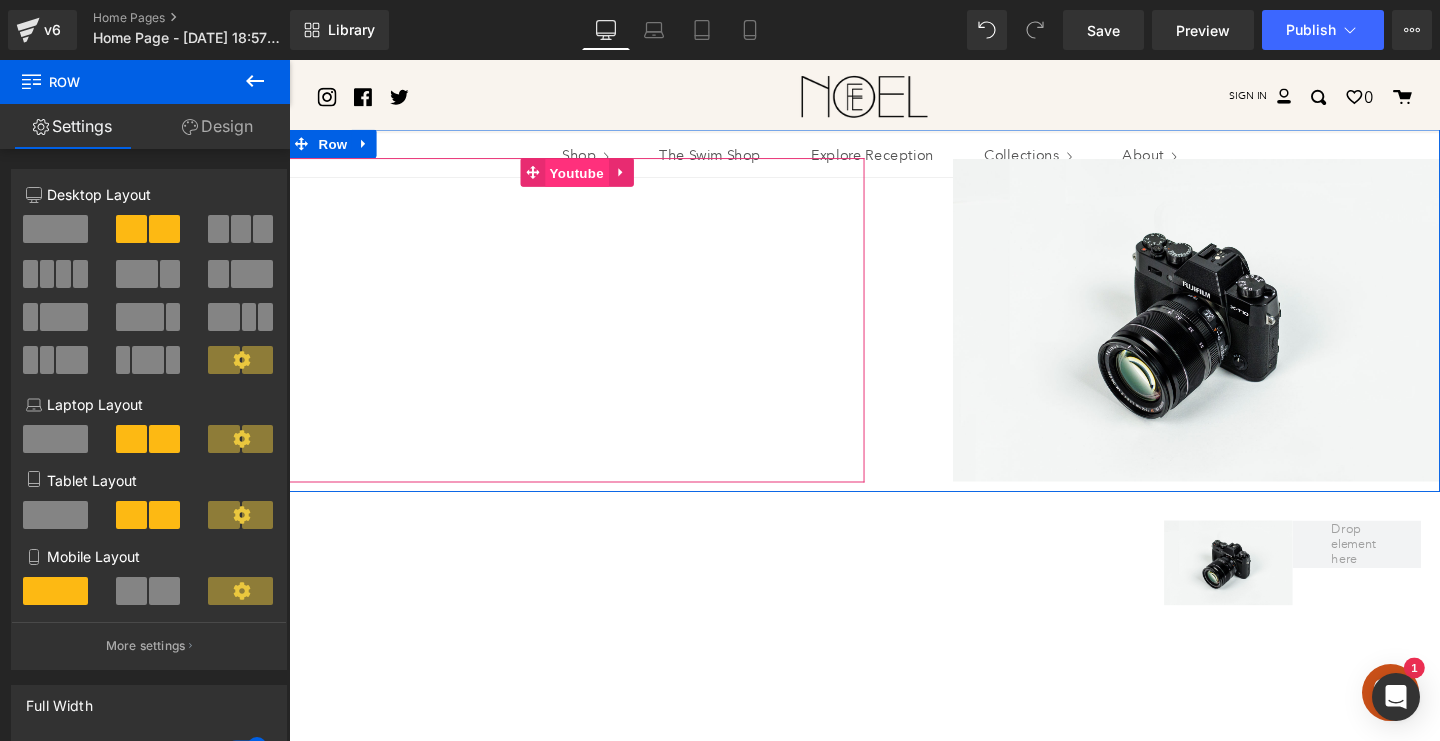 click on "Youtube" at bounding box center [591, 179] 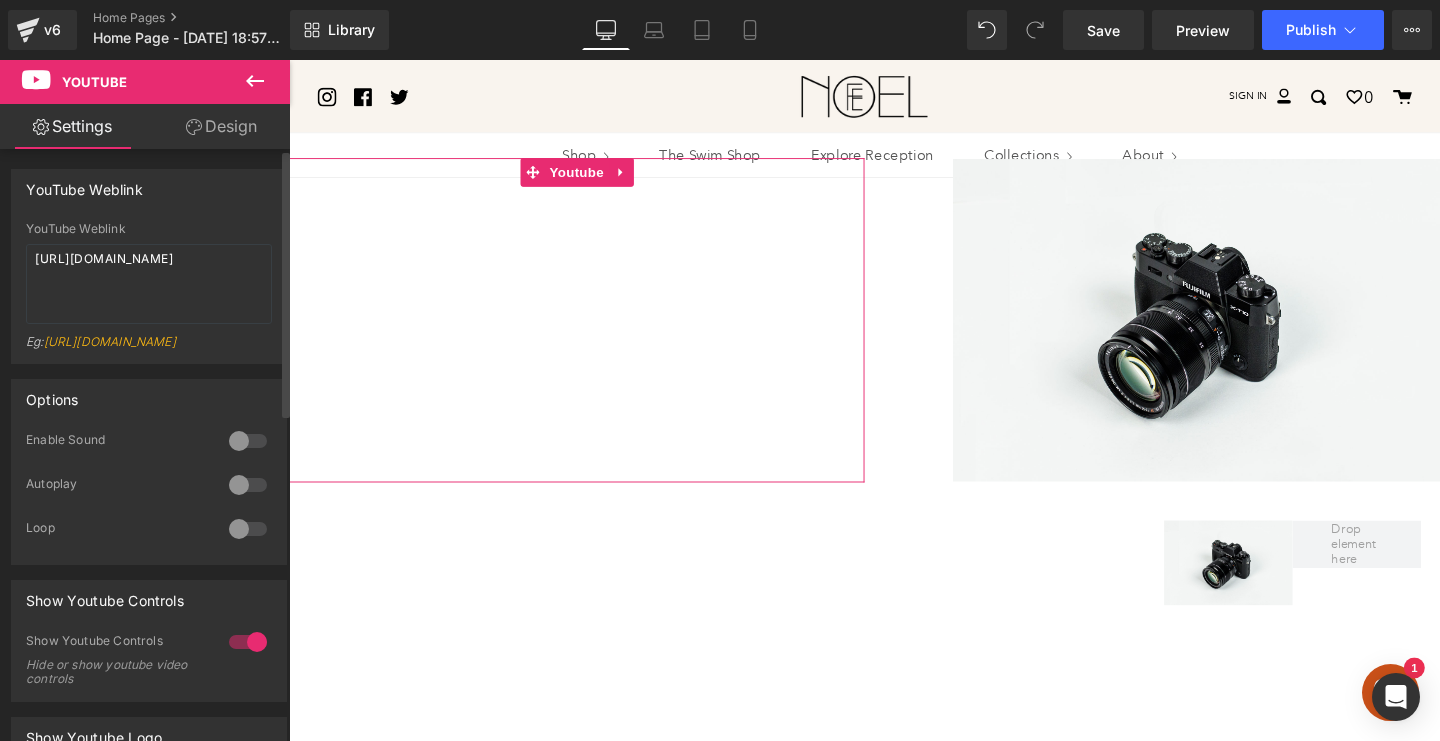 click at bounding box center [248, 485] 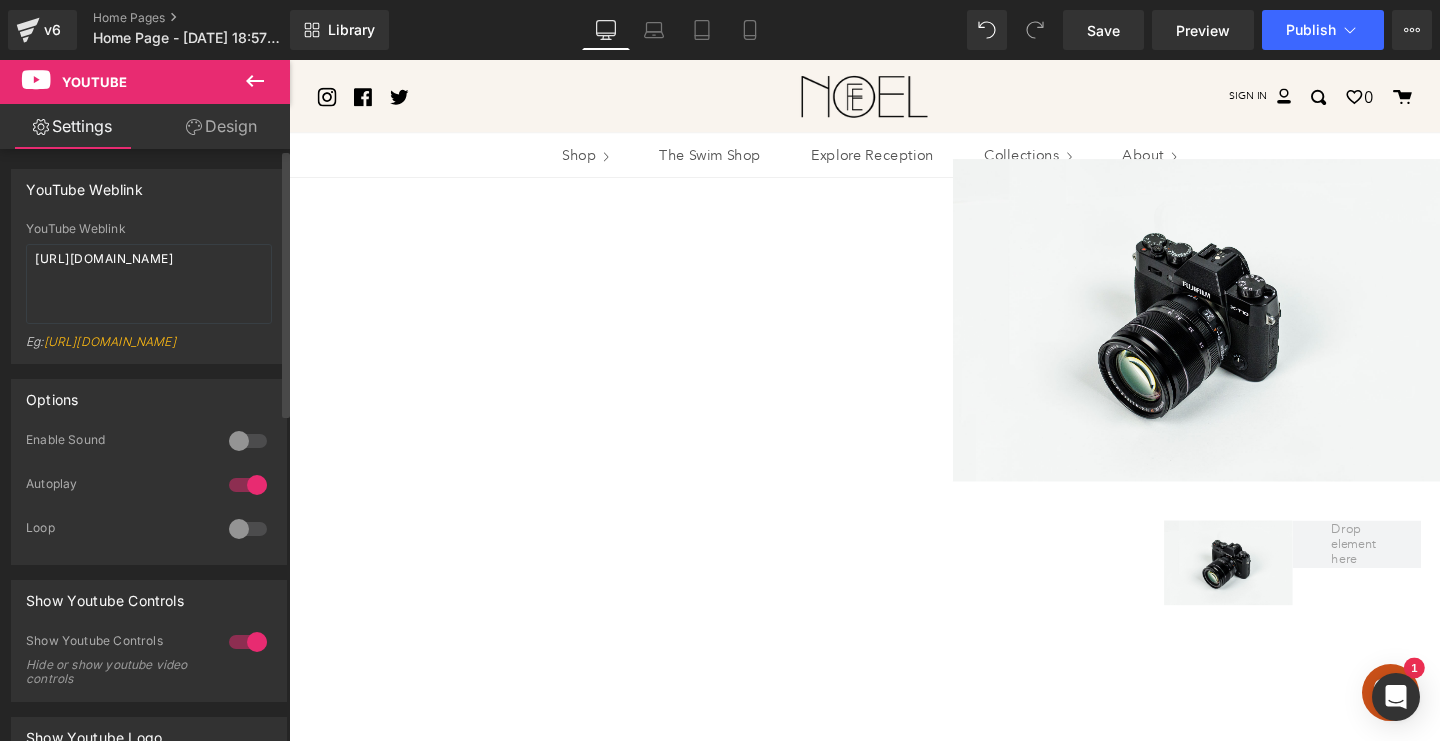 click at bounding box center [248, 529] 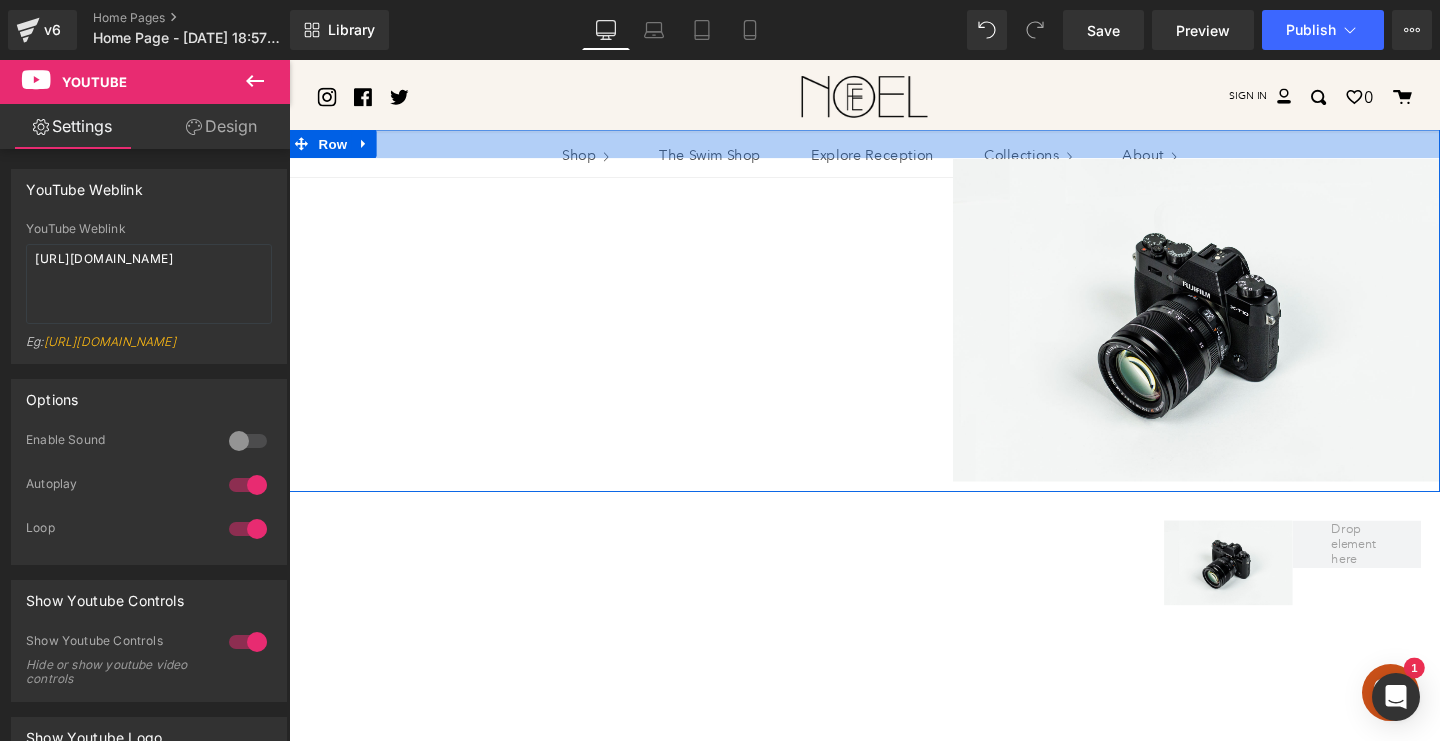 scroll, scrollTop: 94, scrollLeft: 0, axis: vertical 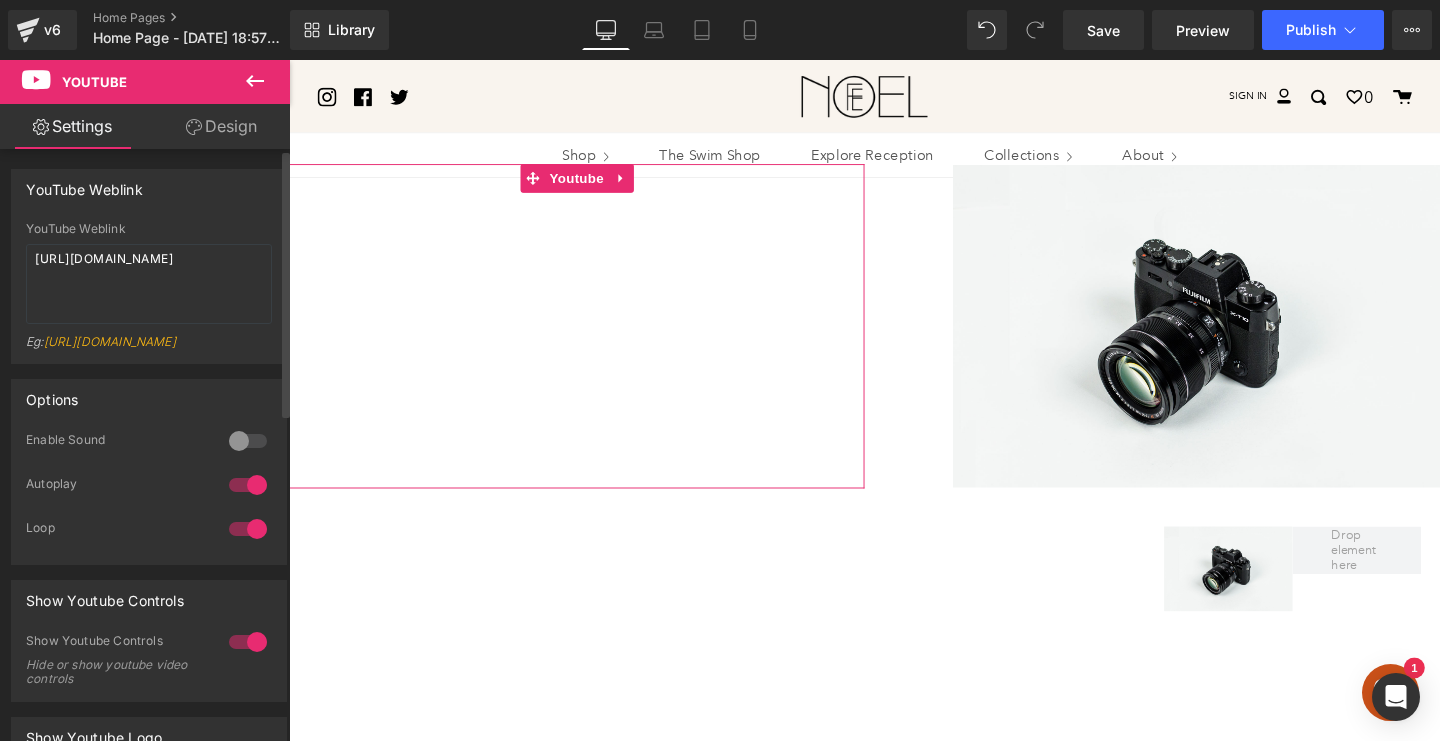 click at bounding box center (248, 529) 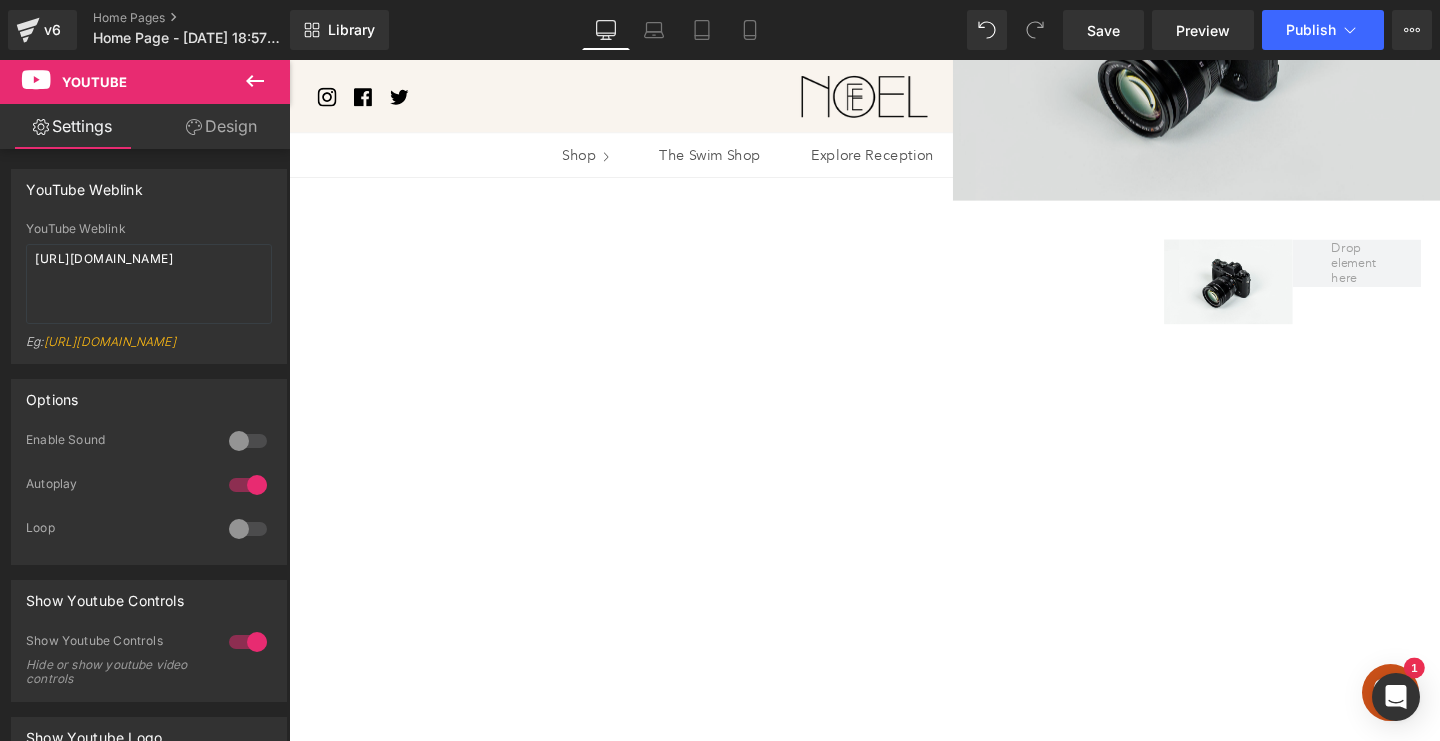 scroll, scrollTop: 397, scrollLeft: 0, axis: vertical 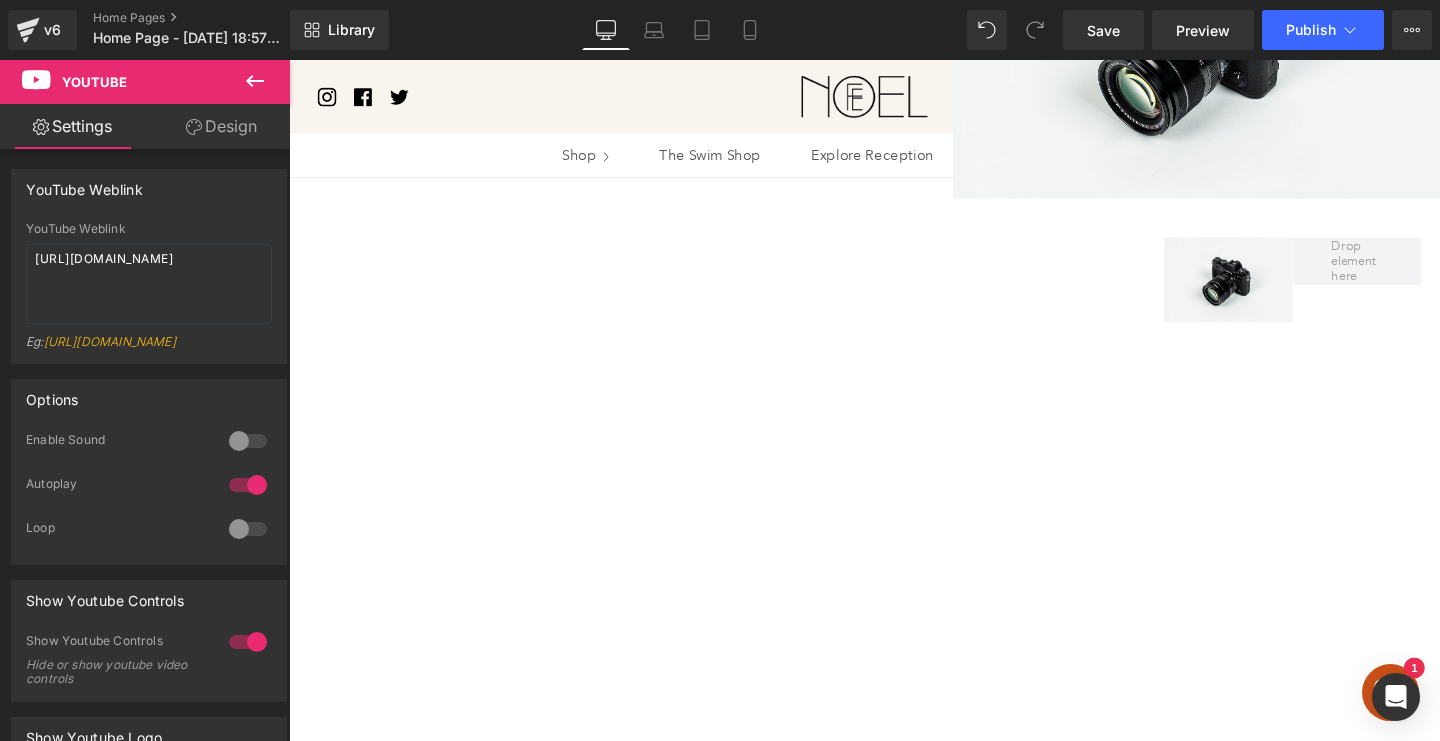click 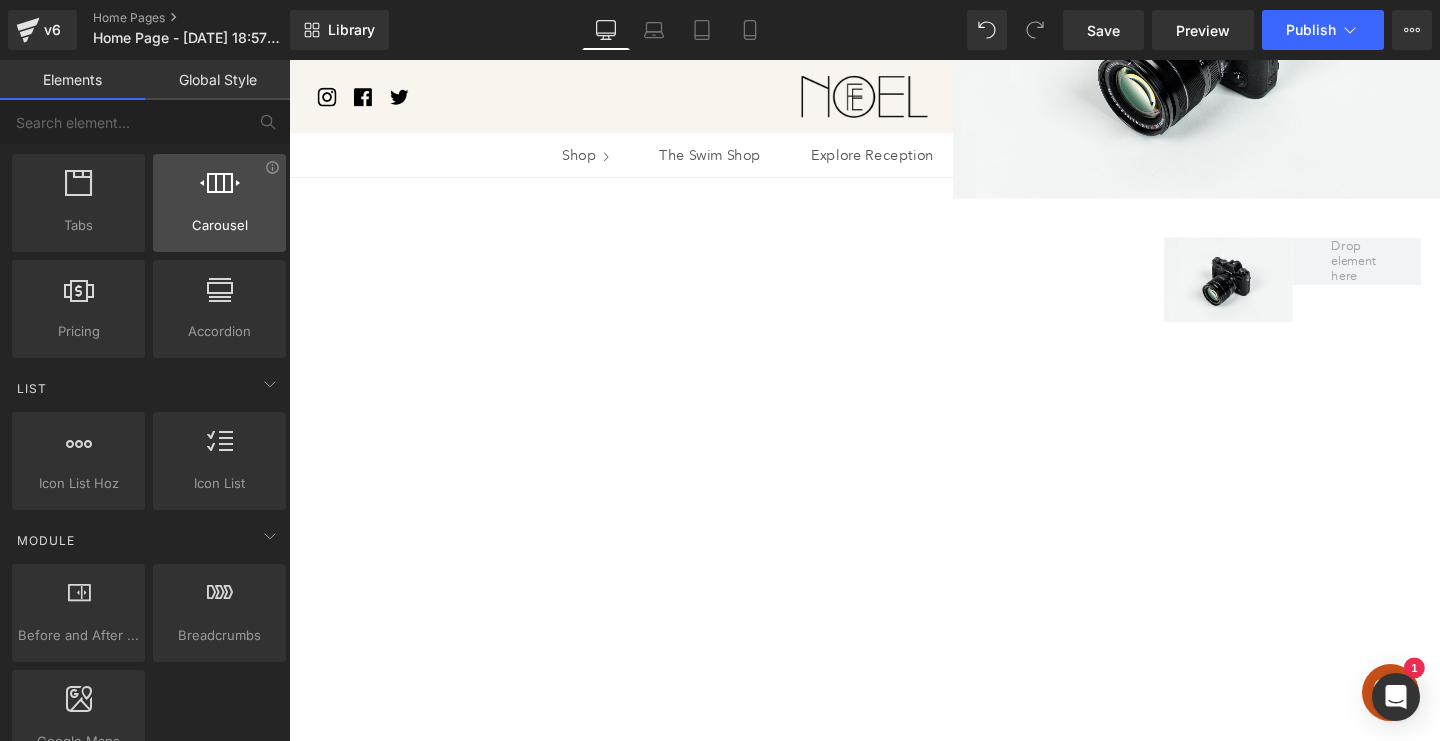 scroll, scrollTop: 703, scrollLeft: 0, axis: vertical 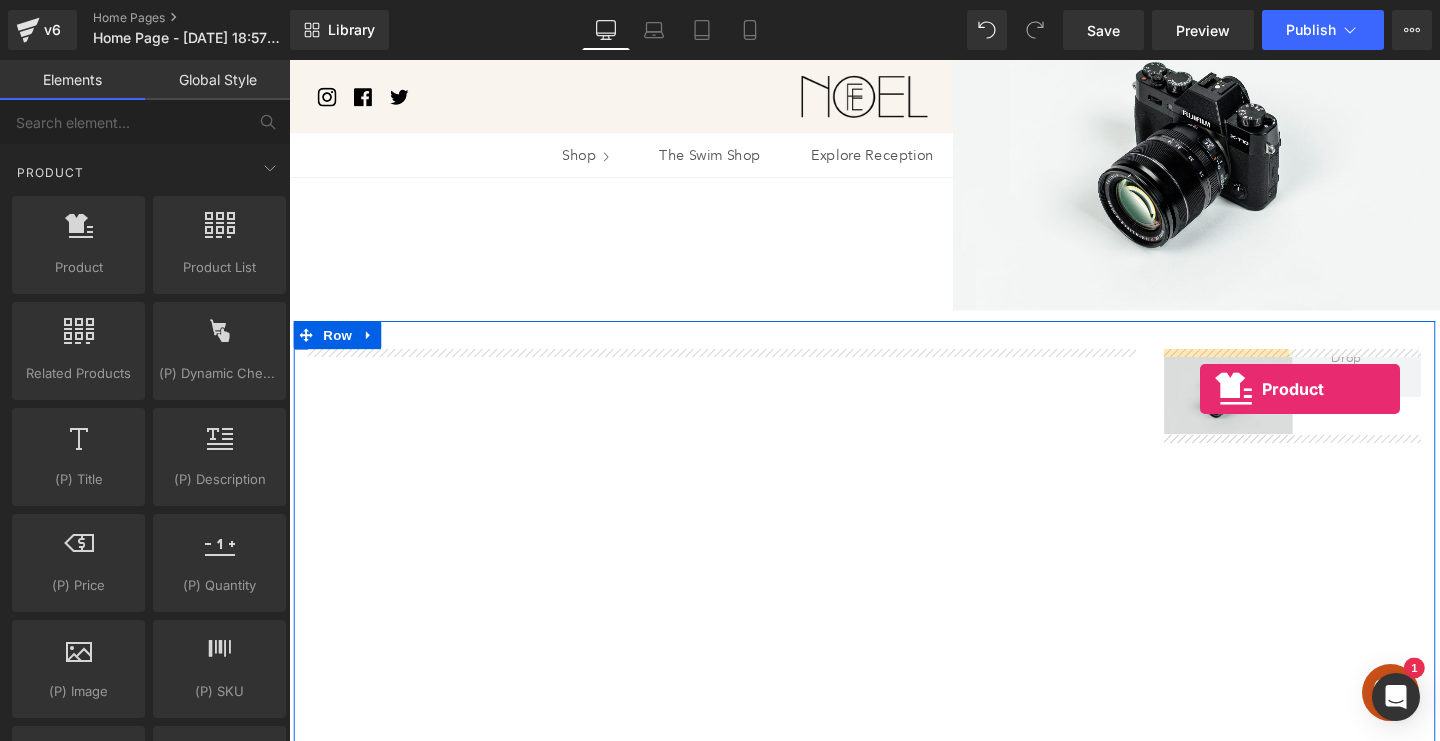 drag, startPoint x: 386, startPoint y: 310, endPoint x: 1247, endPoint y: 406, distance: 866.3354 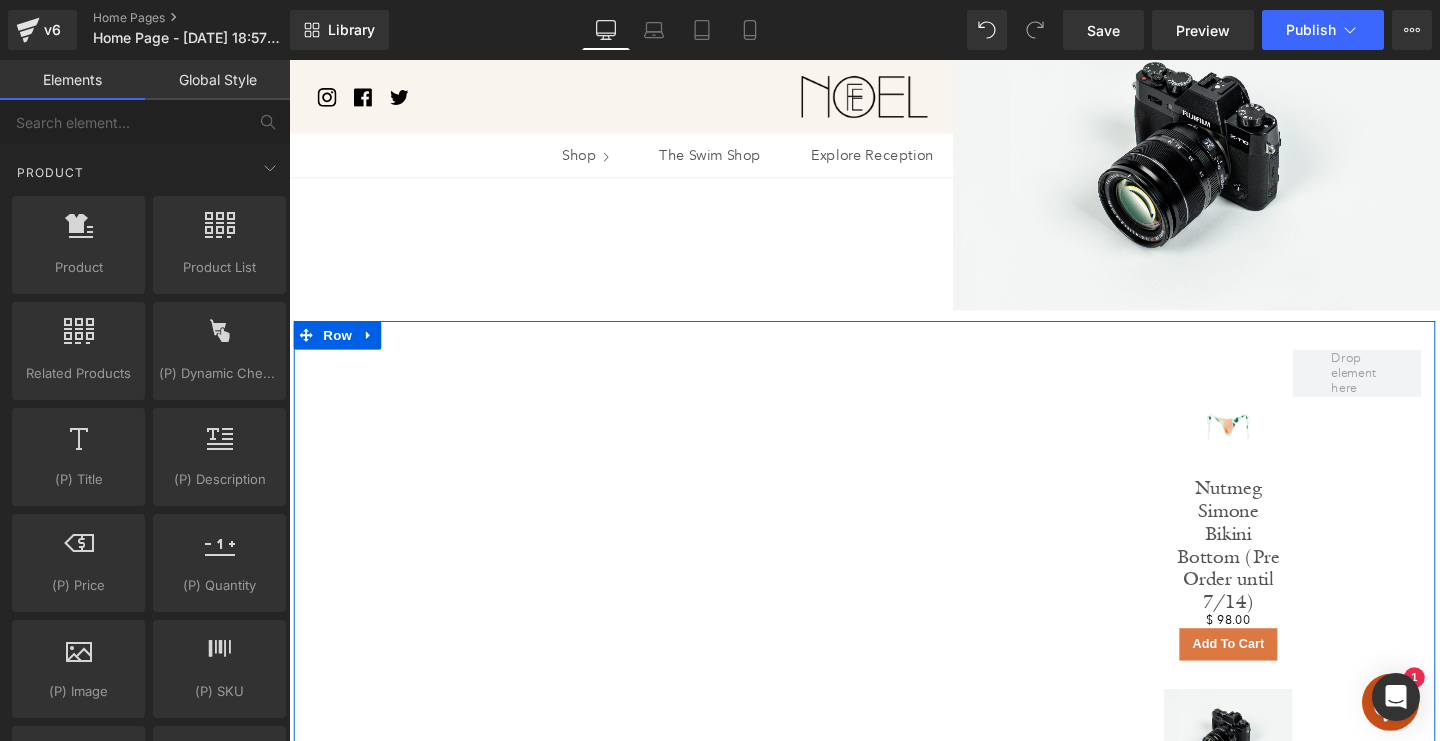 drag, startPoint x: 1395, startPoint y: 386, endPoint x: 1285, endPoint y: 376, distance: 110.45361 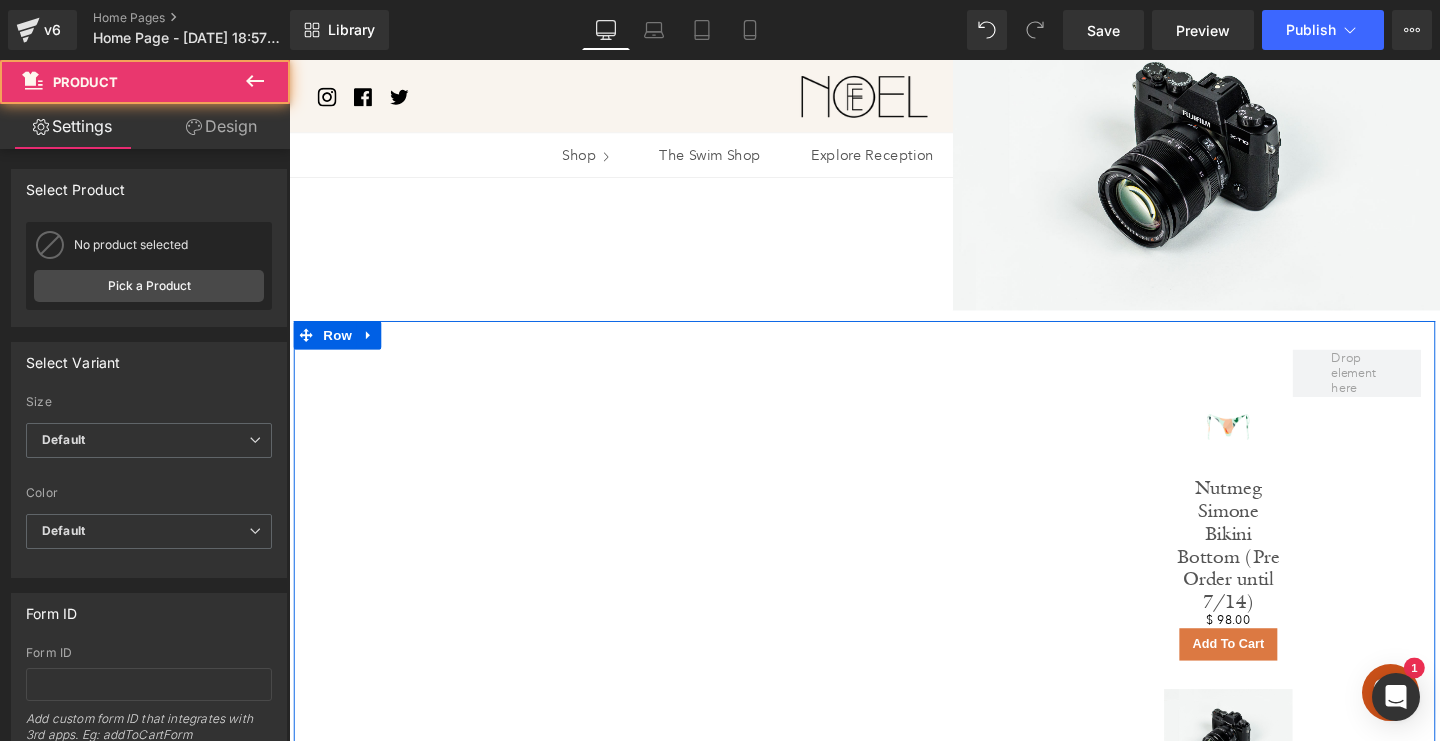 click on "Sale Off
(P) Image" at bounding box center (1276, 445) 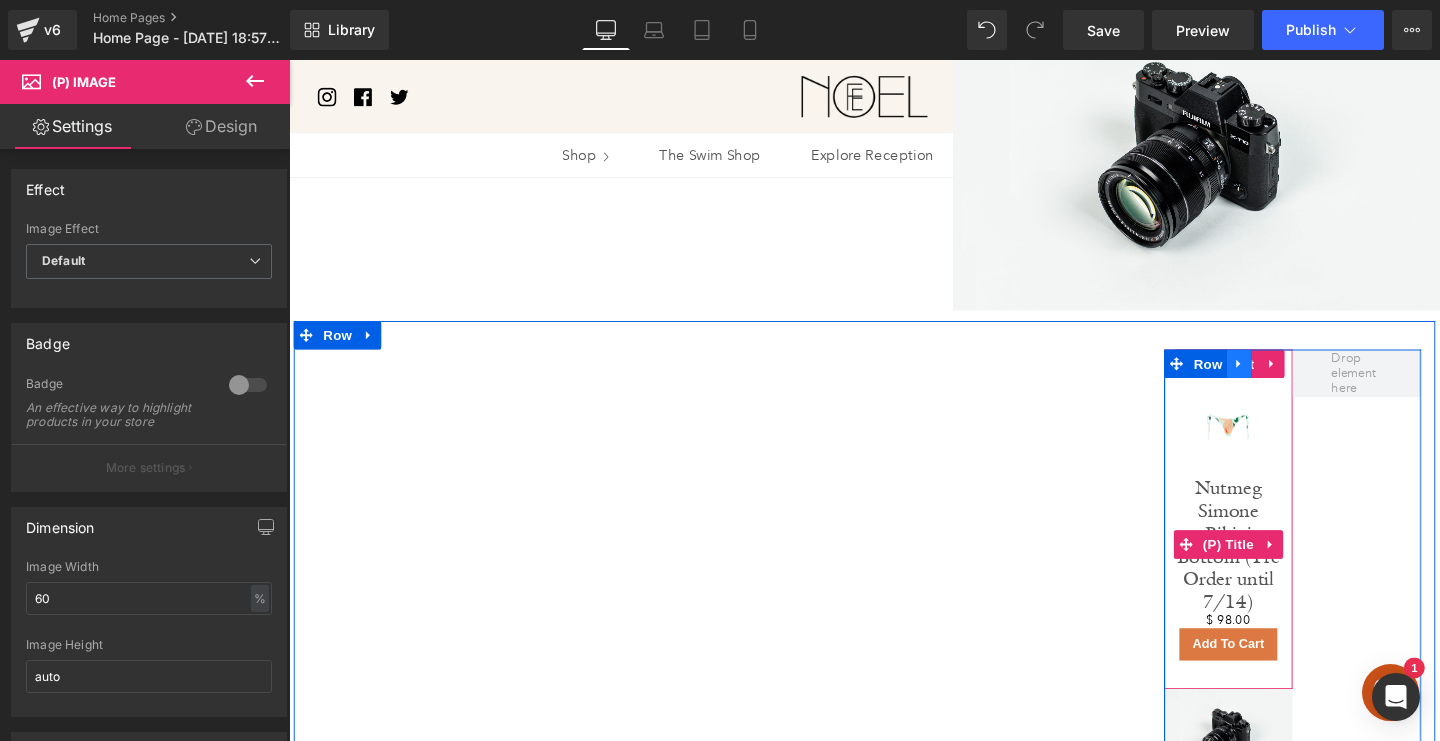 scroll, scrollTop: 319, scrollLeft: 0, axis: vertical 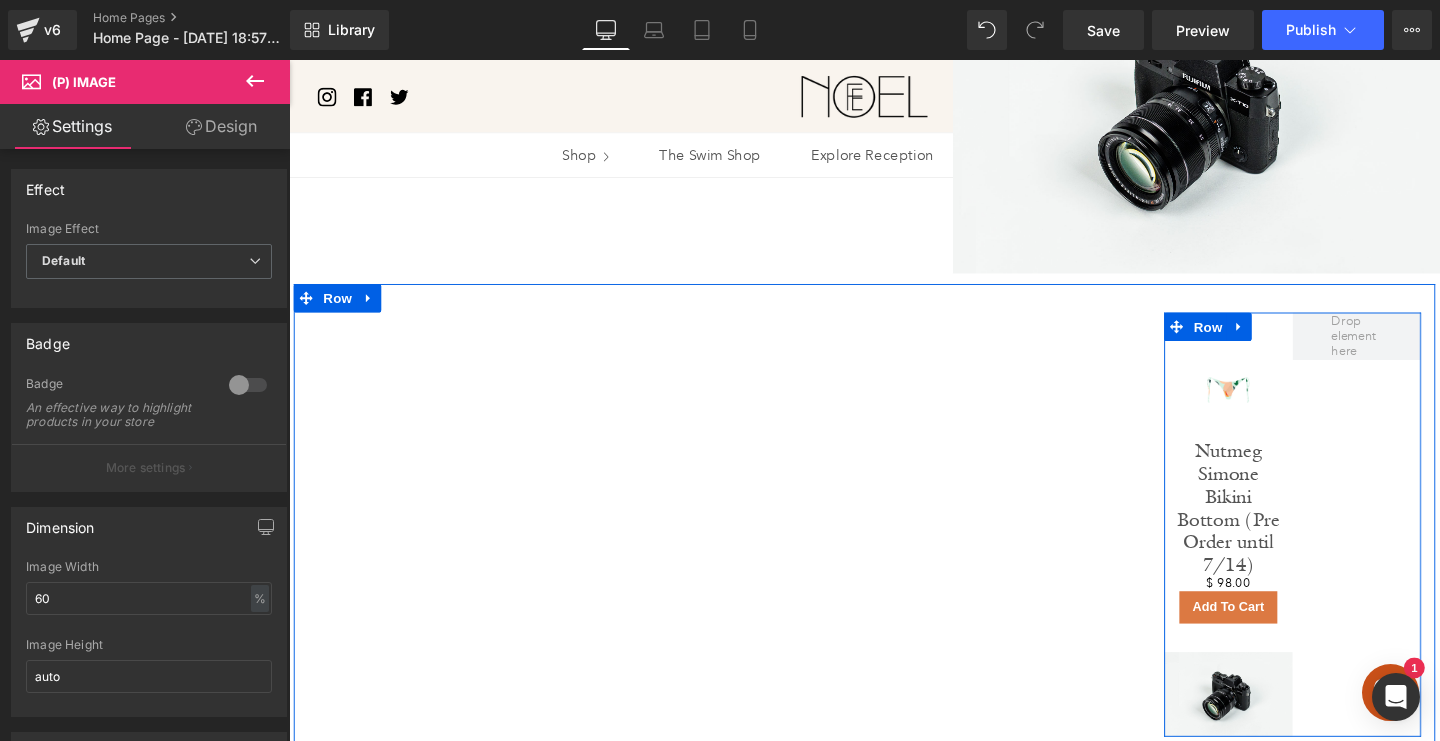 click 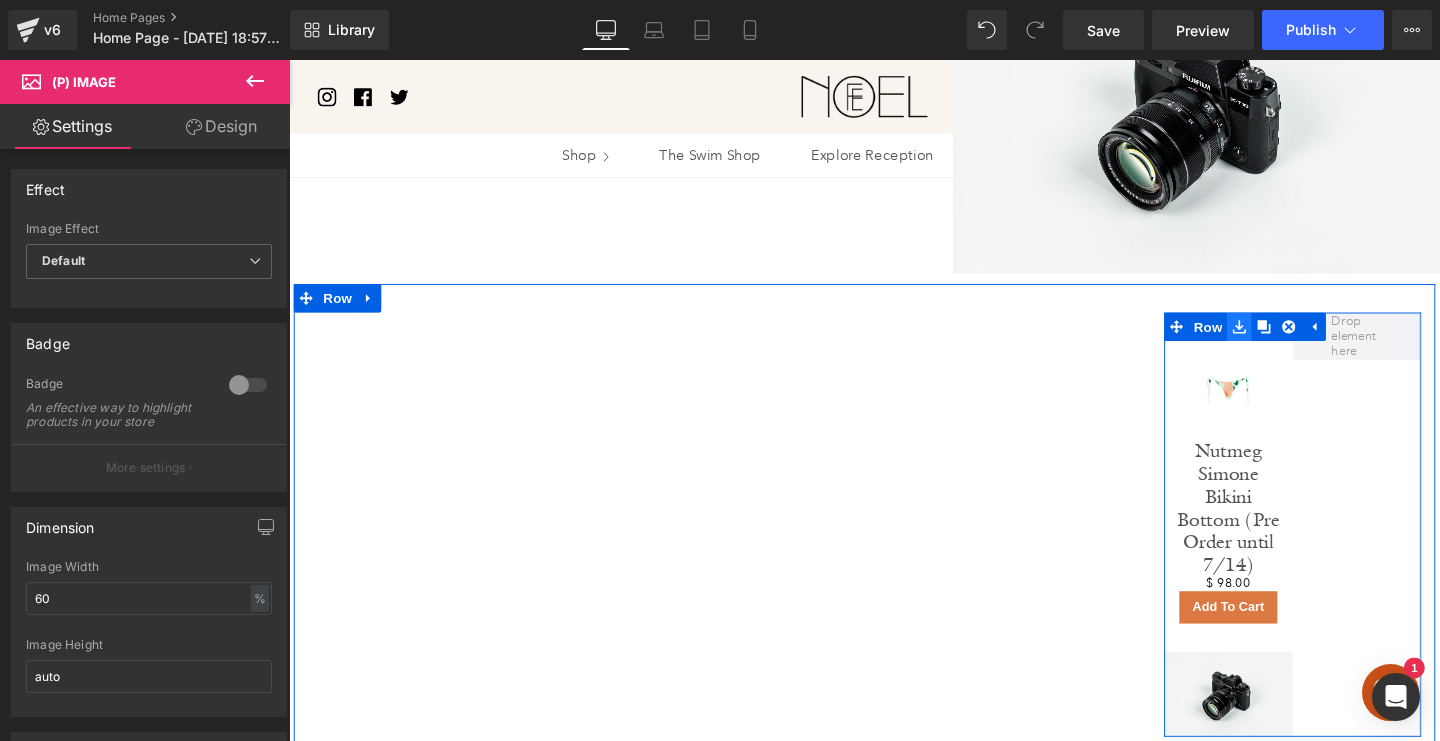 click 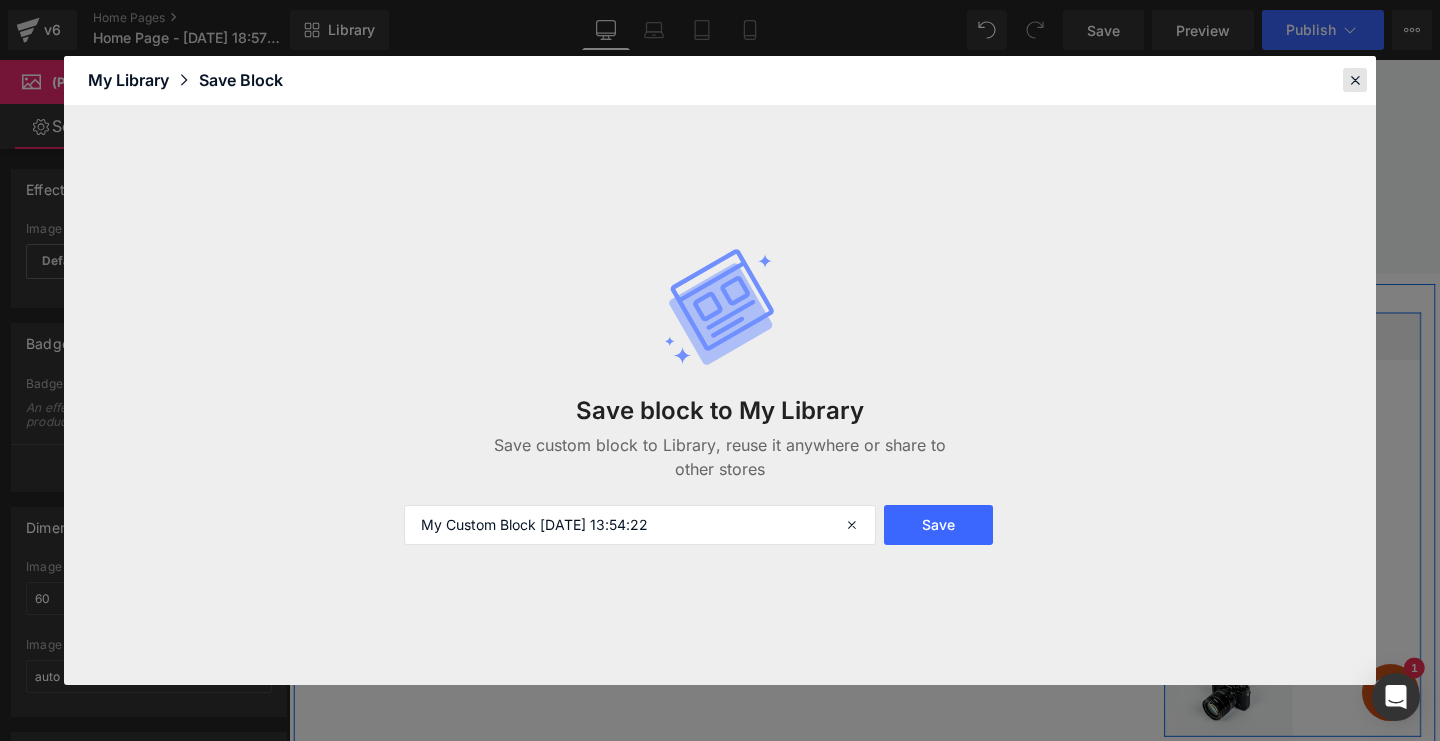 click at bounding box center (1355, 80) 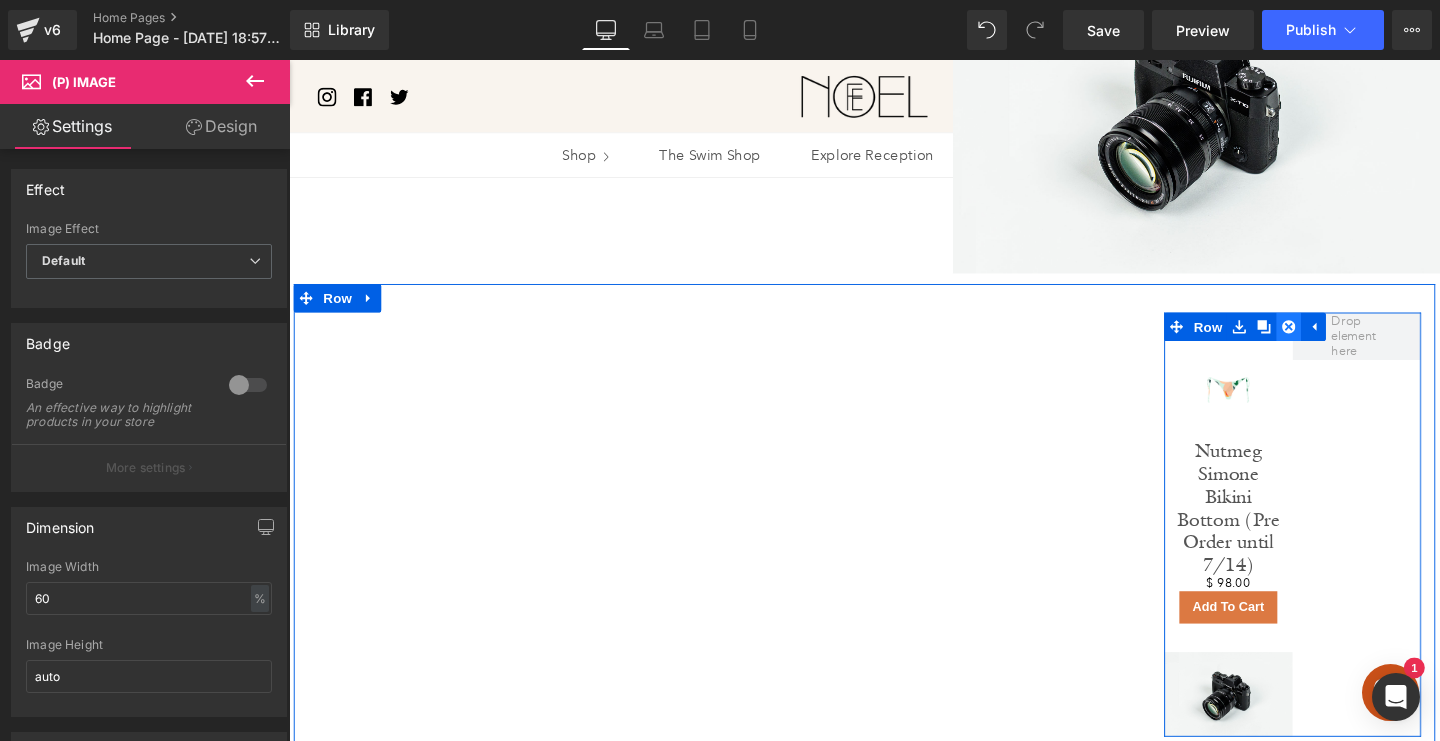 click 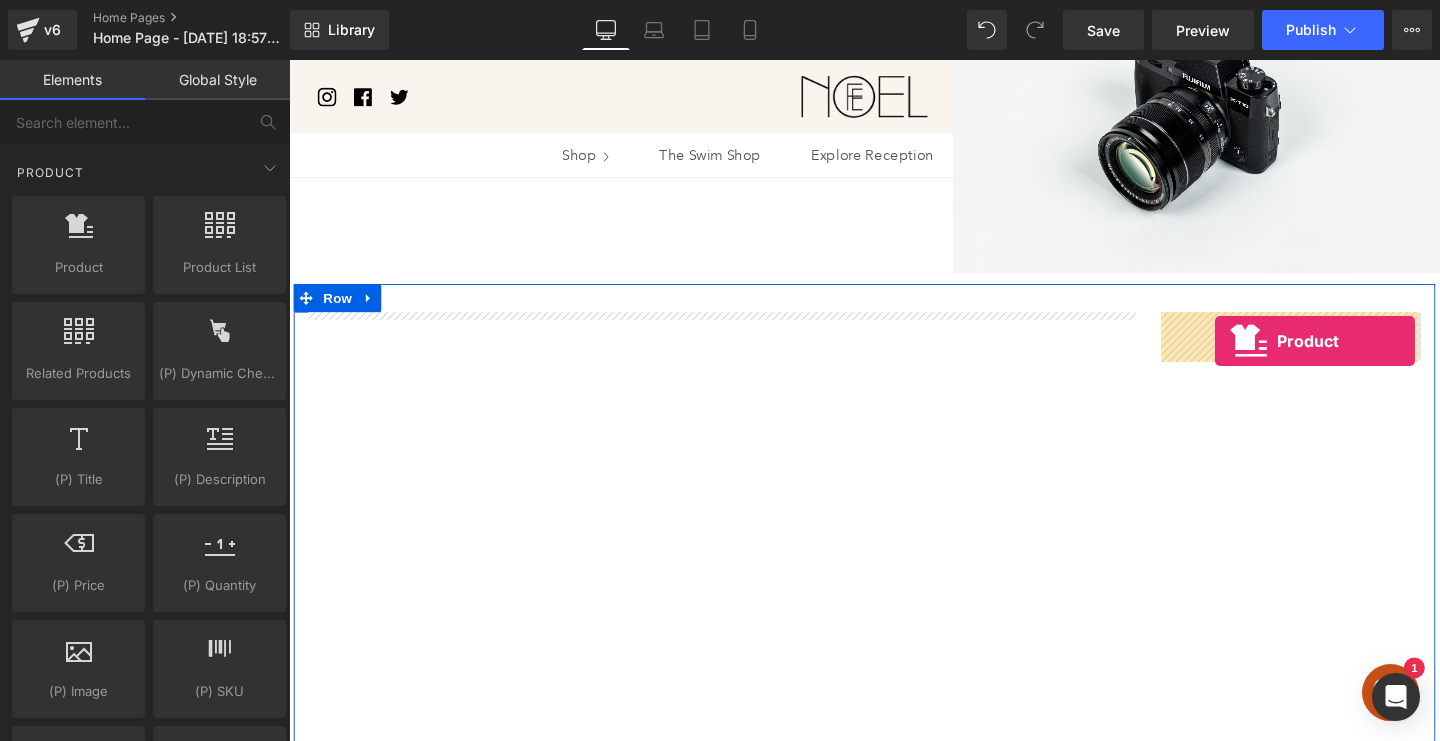 drag, startPoint x: 360, startPoint y: 304, endPoint x: 1262, endPoint y: 355, distance: 903.4407 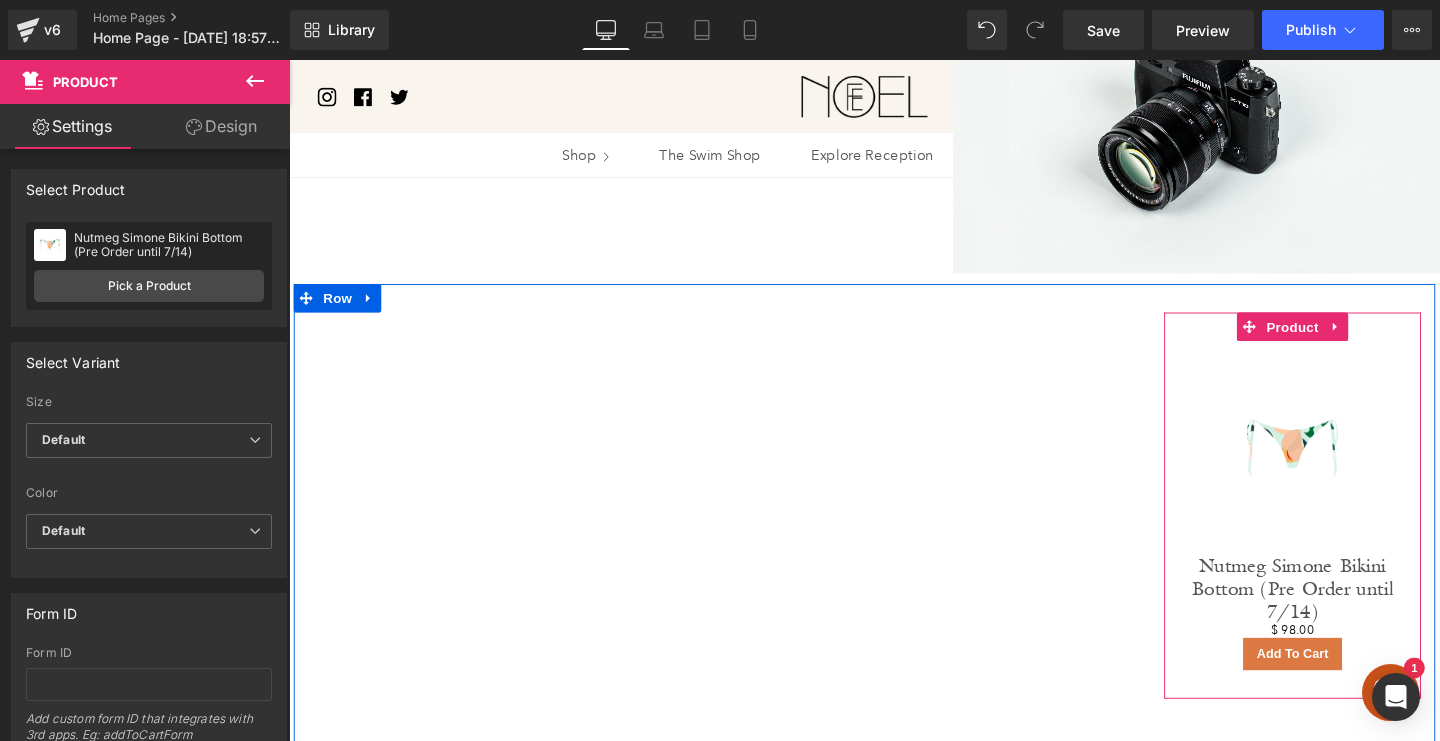 scroll, scrollTop: 399, scrollLeft: 0, axis: vertical 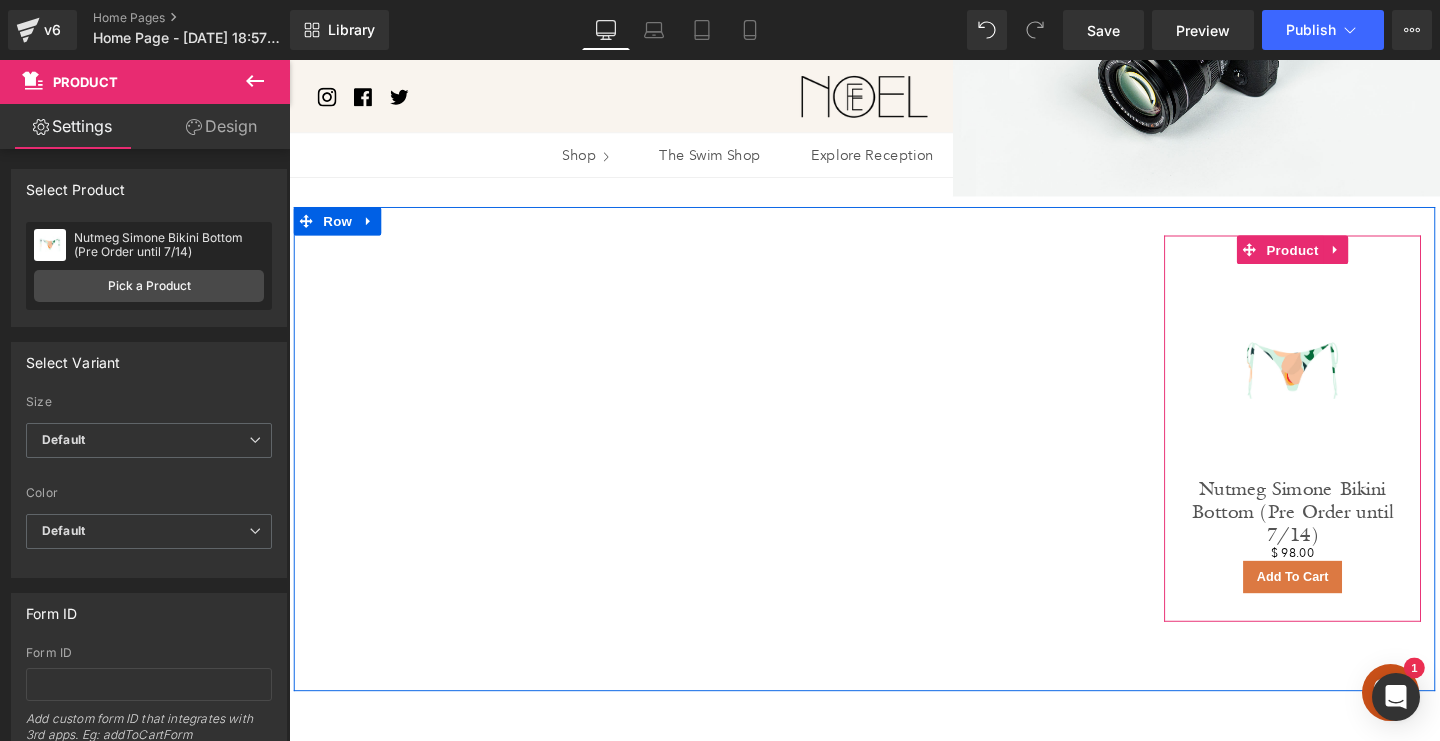 click at bounding box center (1344, 387) 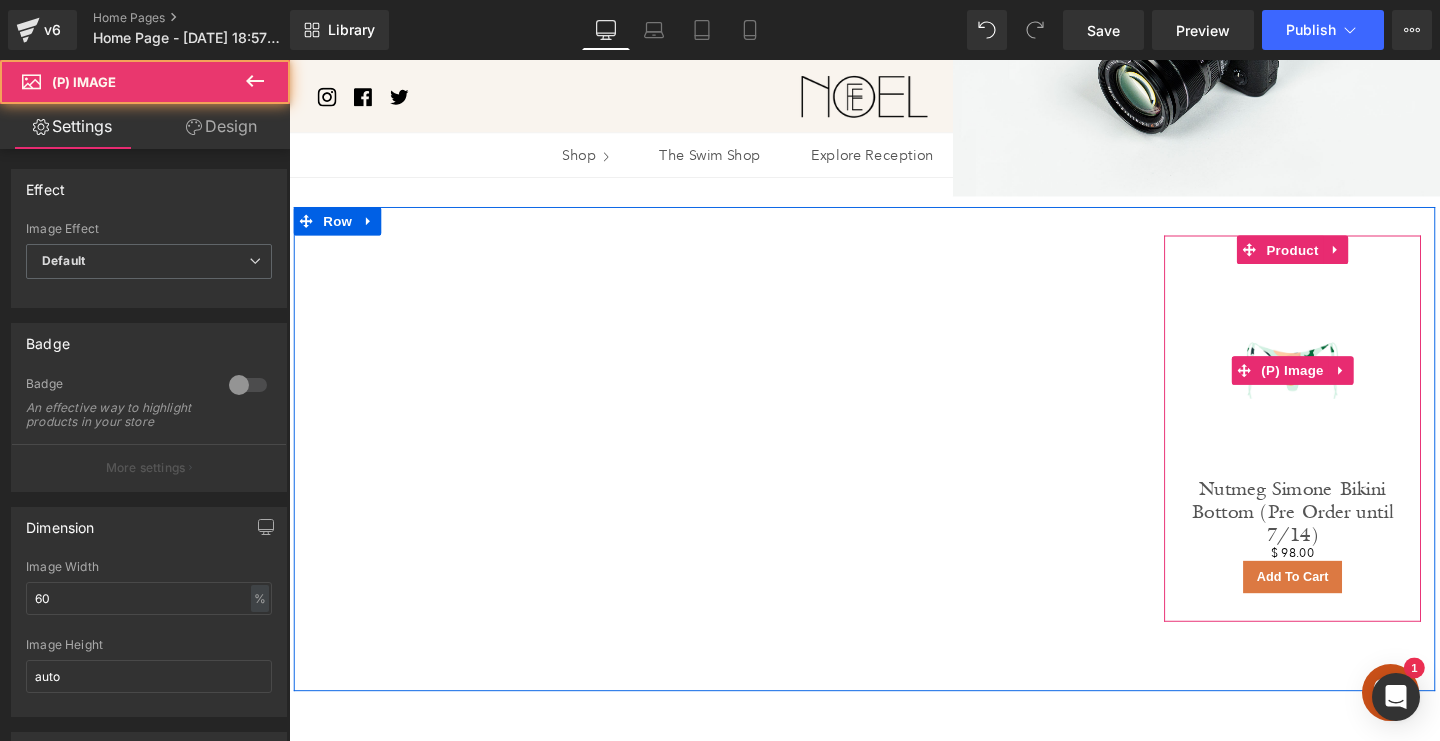 click at bounding box center [1344, 387] 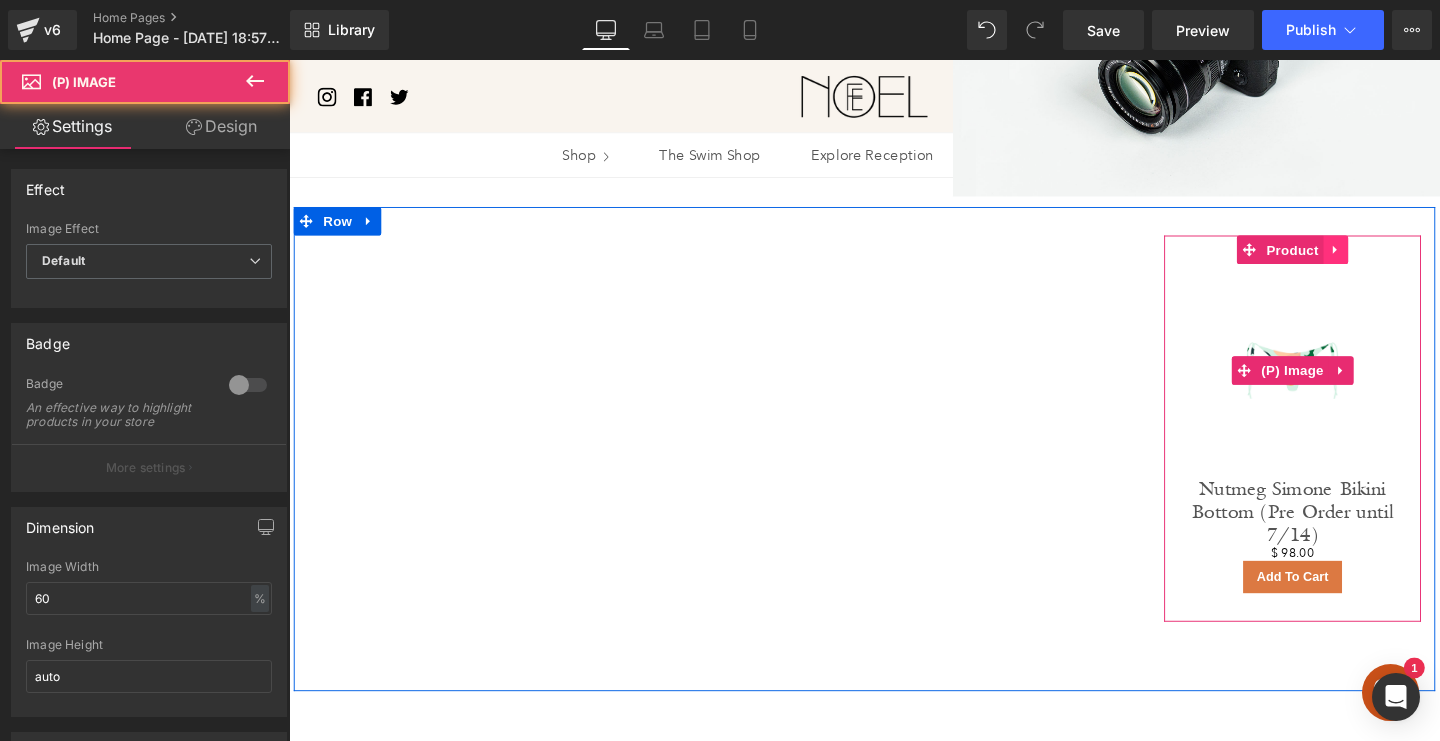 click 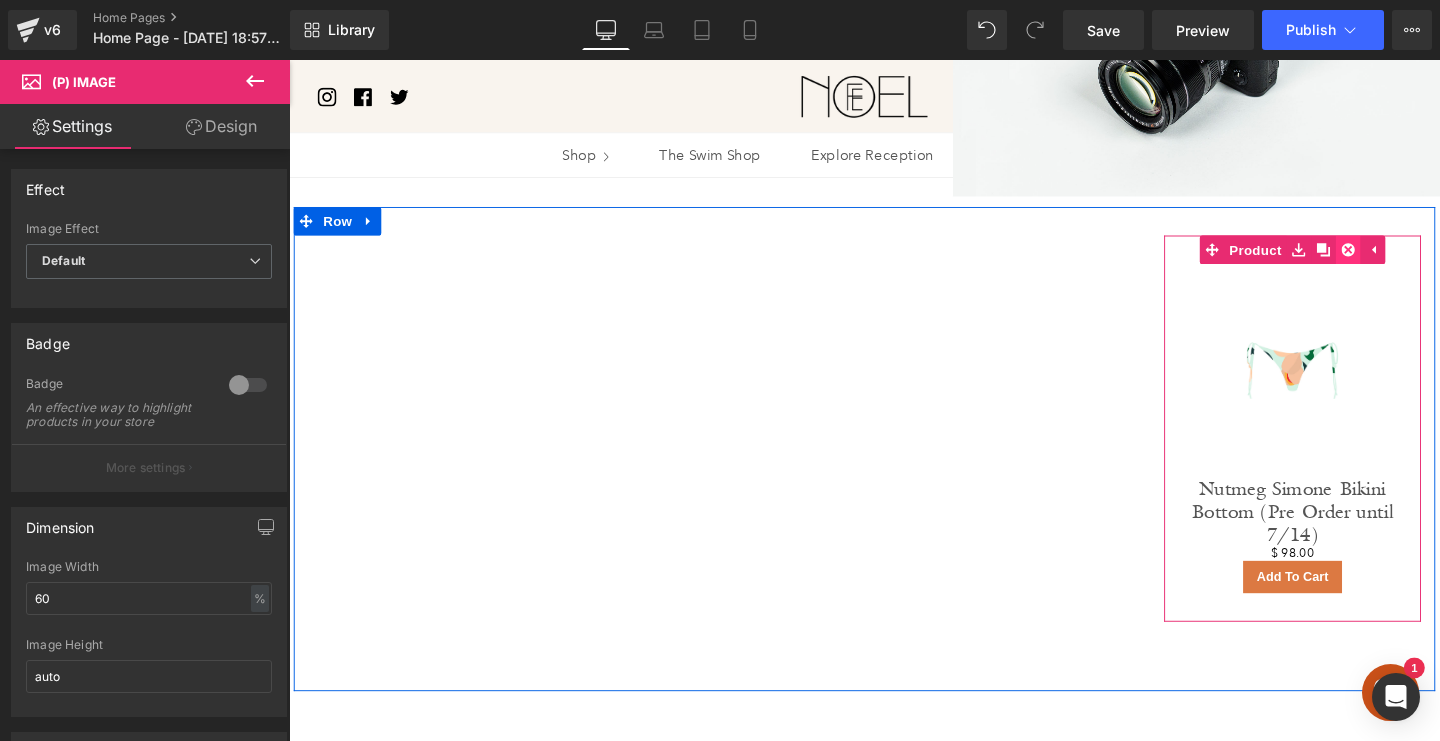 click 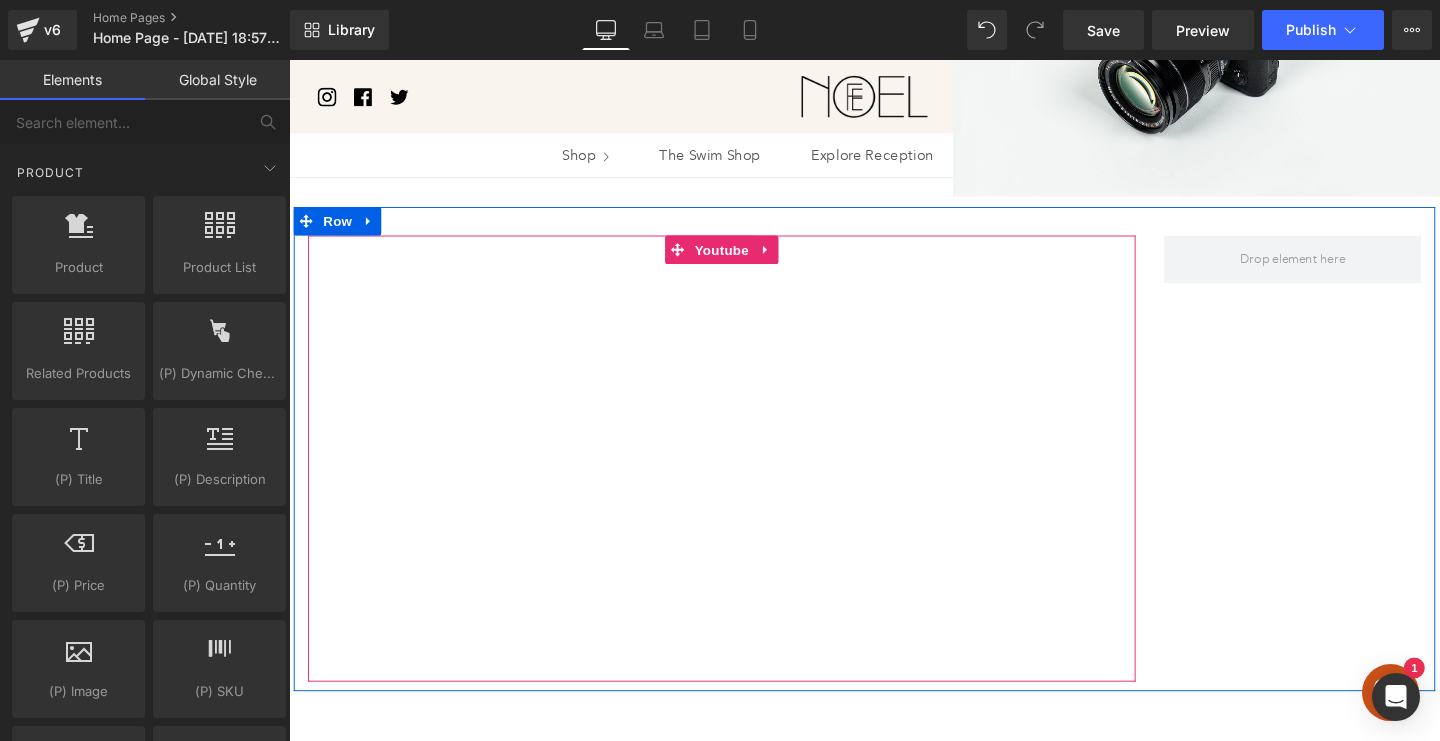 scroll, scrollTop: 455, scrollLeft: 0, axis: vertical 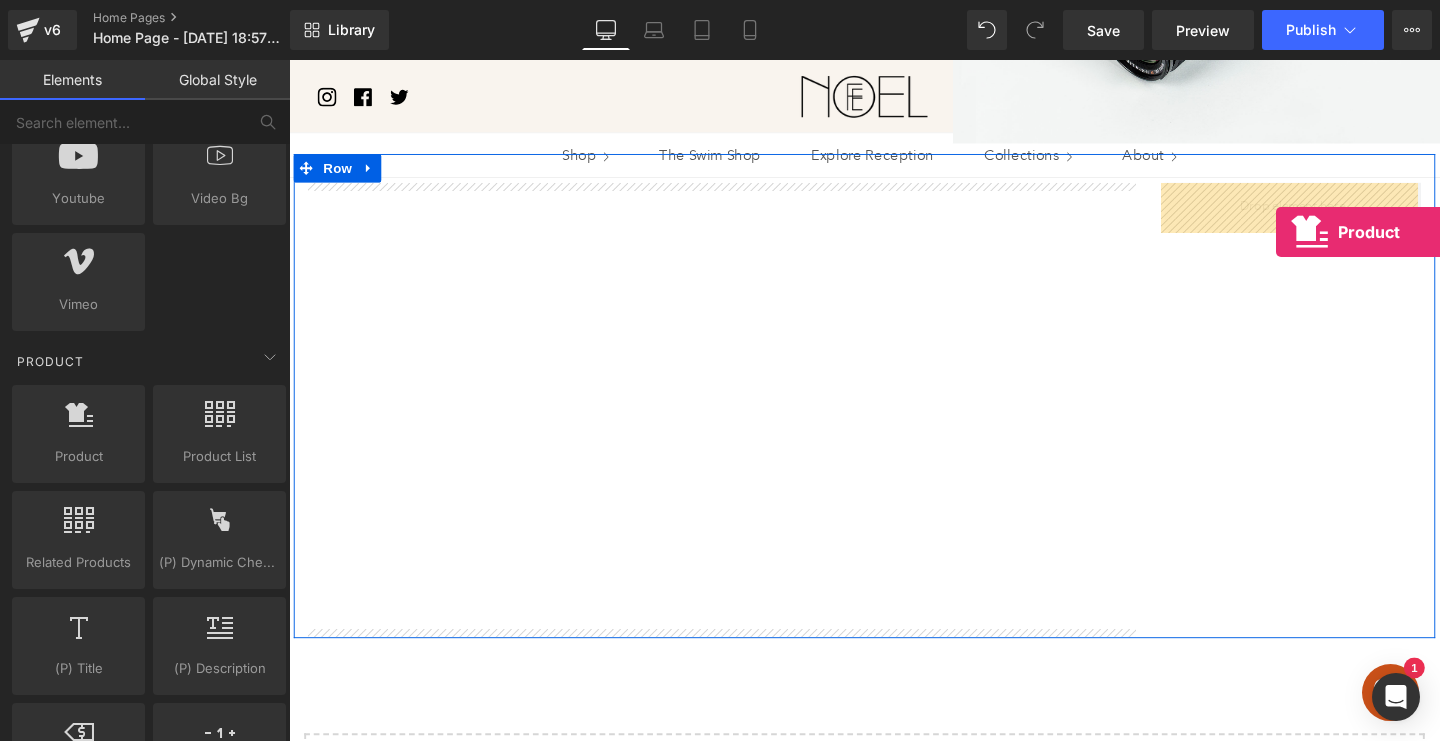 drag, startPoint x: 370, startPoint y: 488, endPoint x: 1327, endPoint y: 241, distance: 988.36127 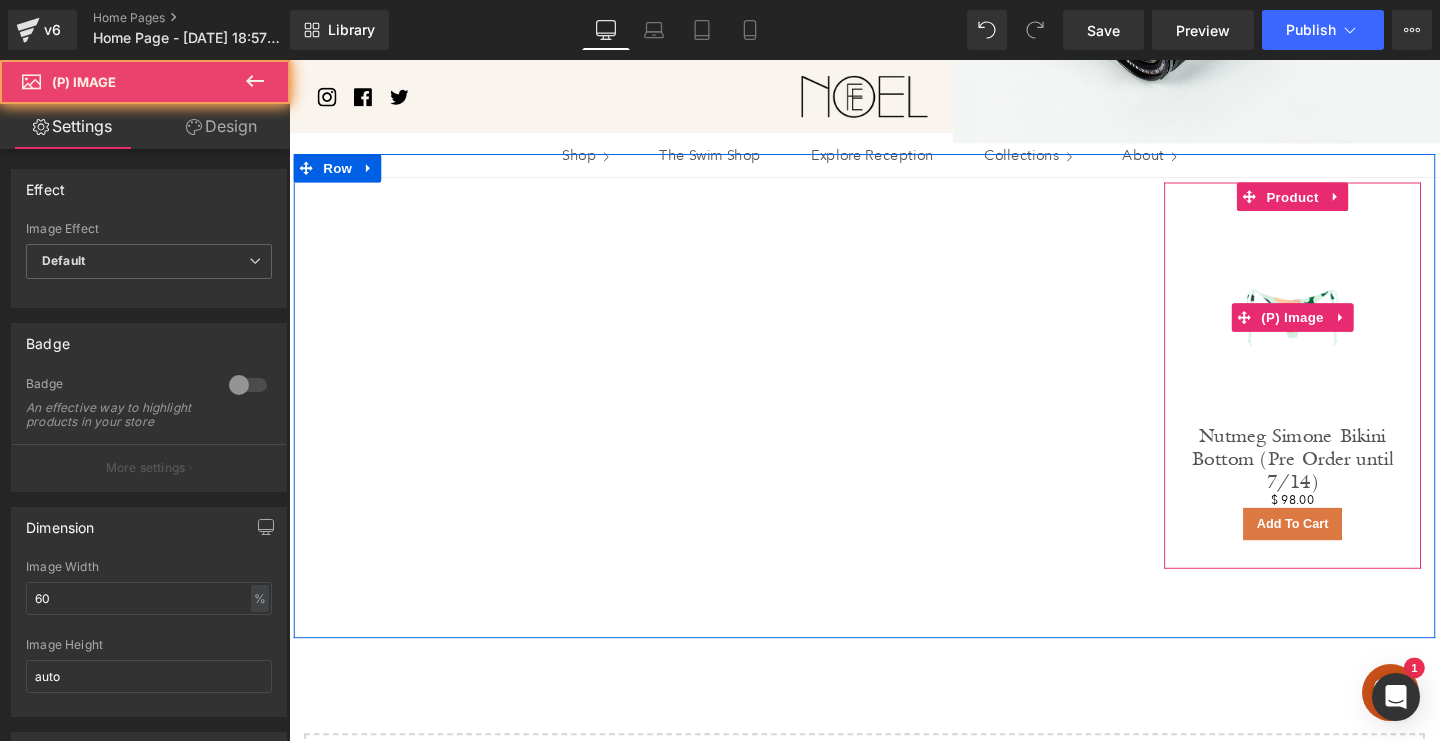 click at bounding box center (1344, 331) 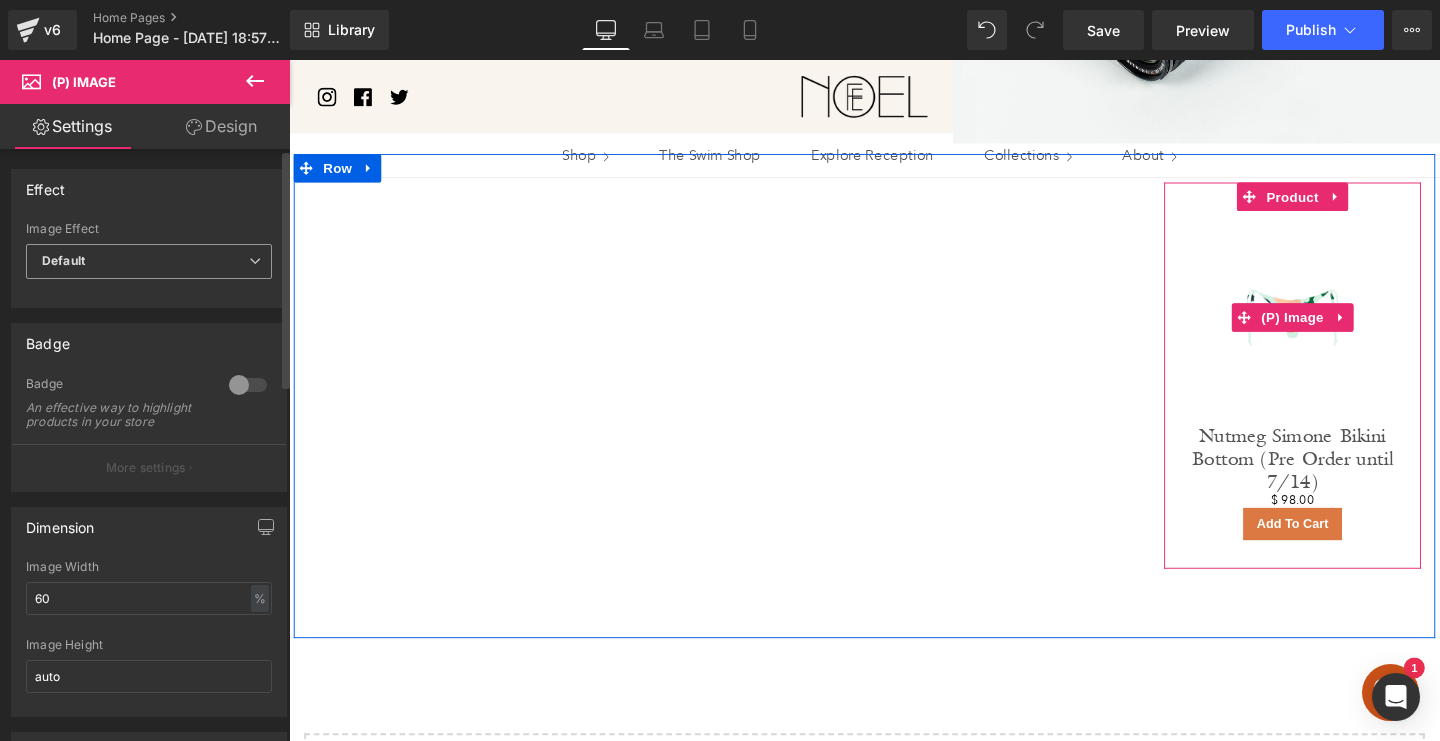 click on "Default" at bounding box center (149, 261) 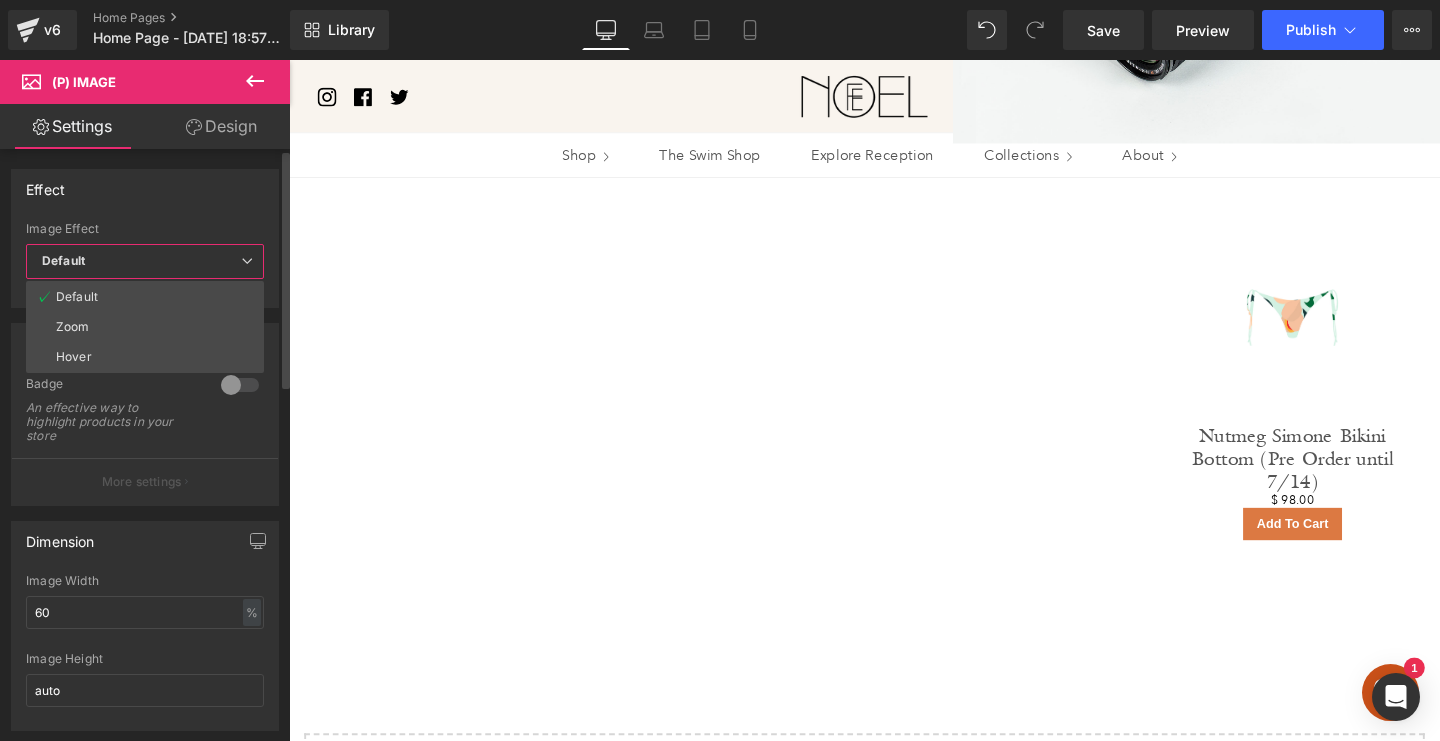 click on "An effective way to highlight products in your store" at bounding box center [112, 422] 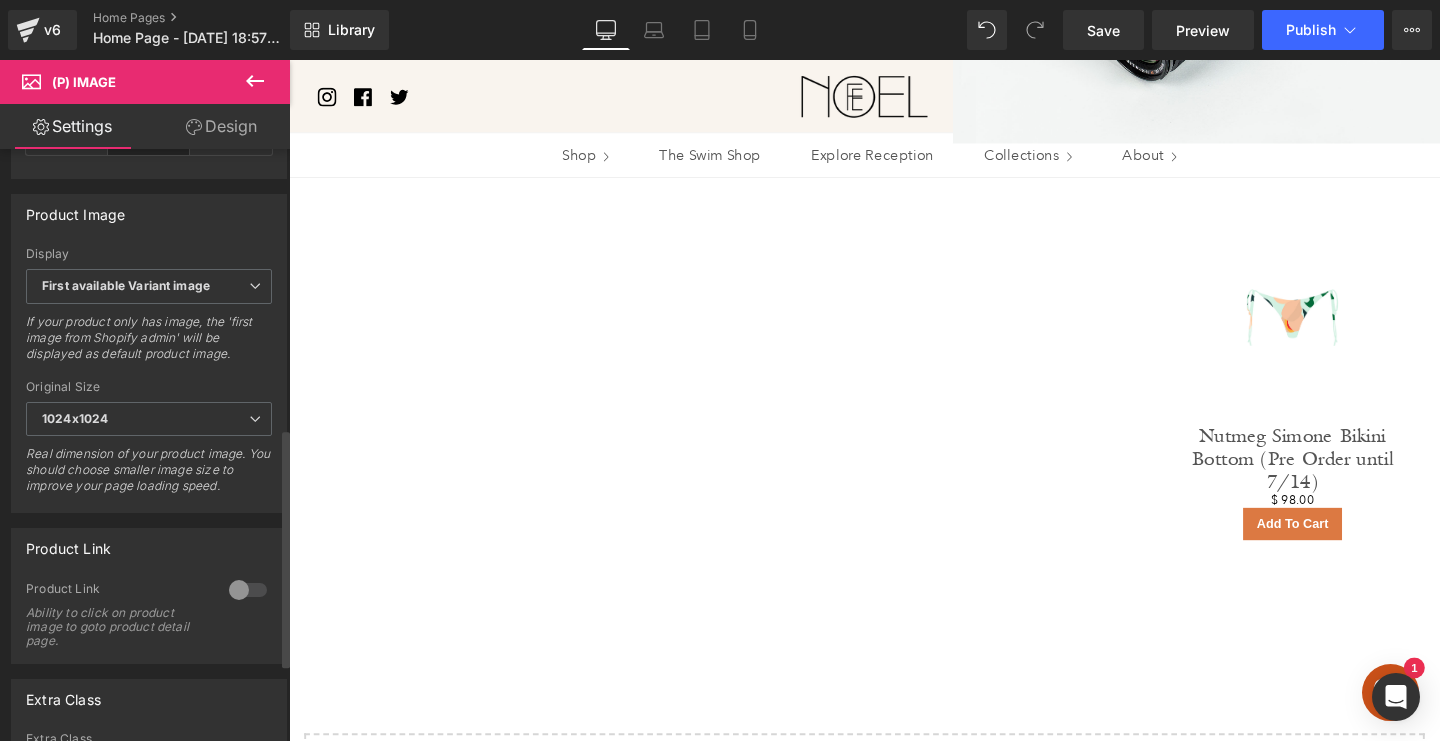 scroll, scrollTop: 598, scrollLeft: 0, axis: vertical 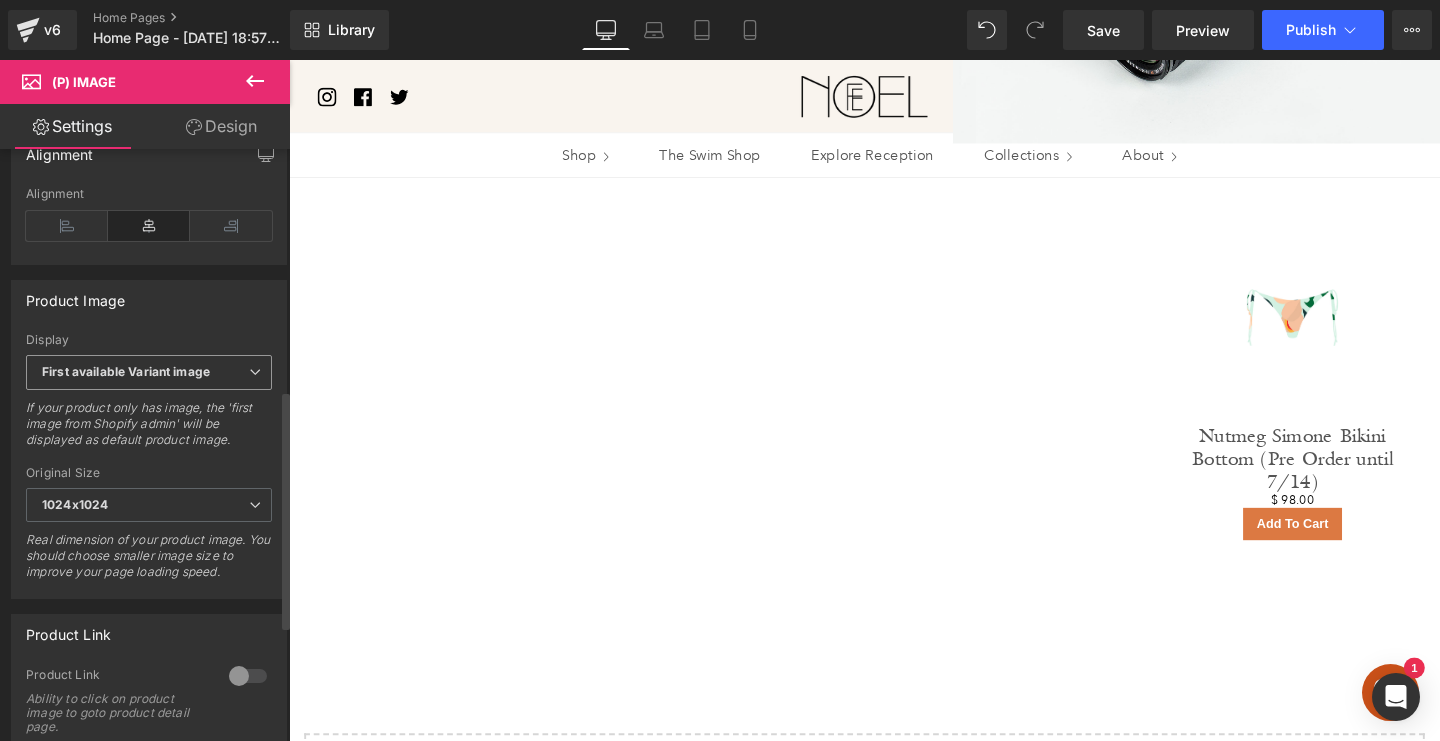 click on "First available Variant image" at bounding box center (149, 372) 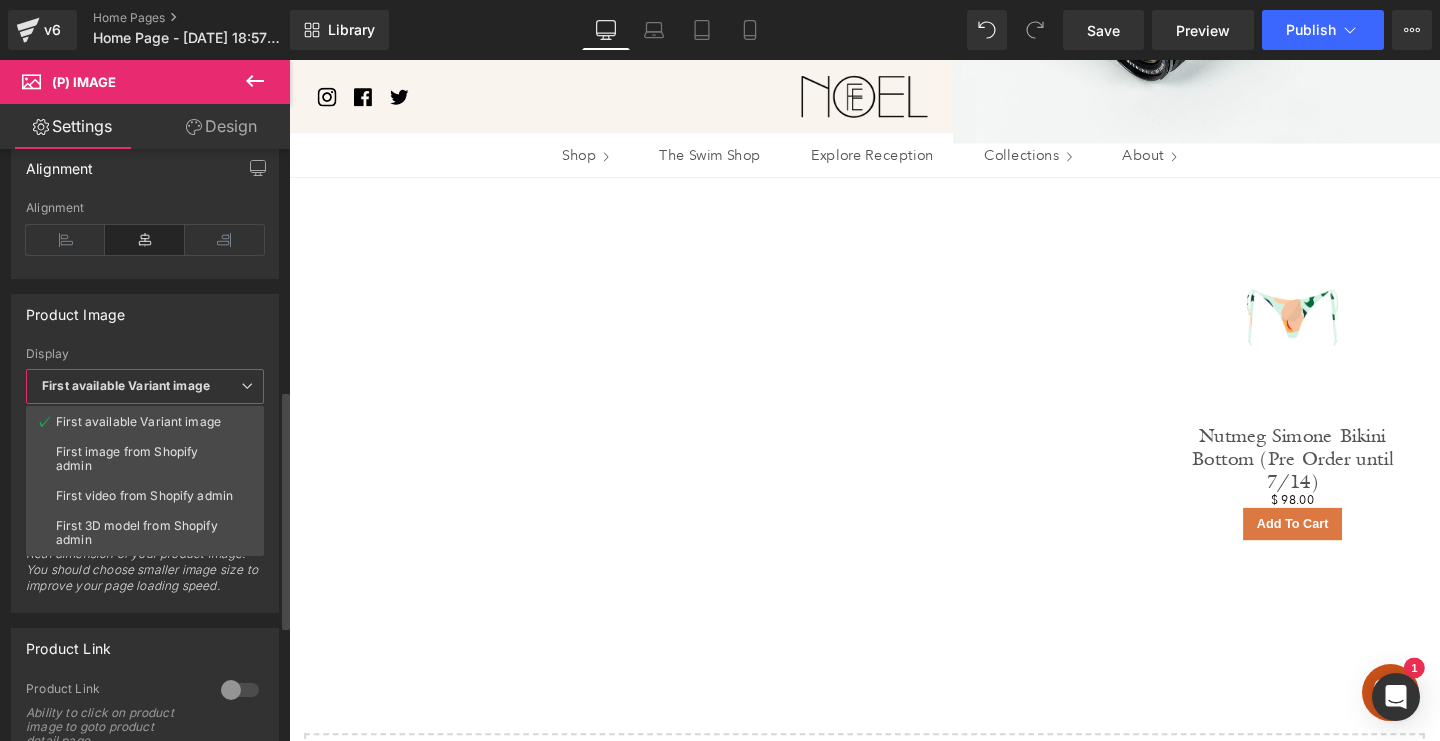 click on "First available Variant image" at bounding box center [145, 386] 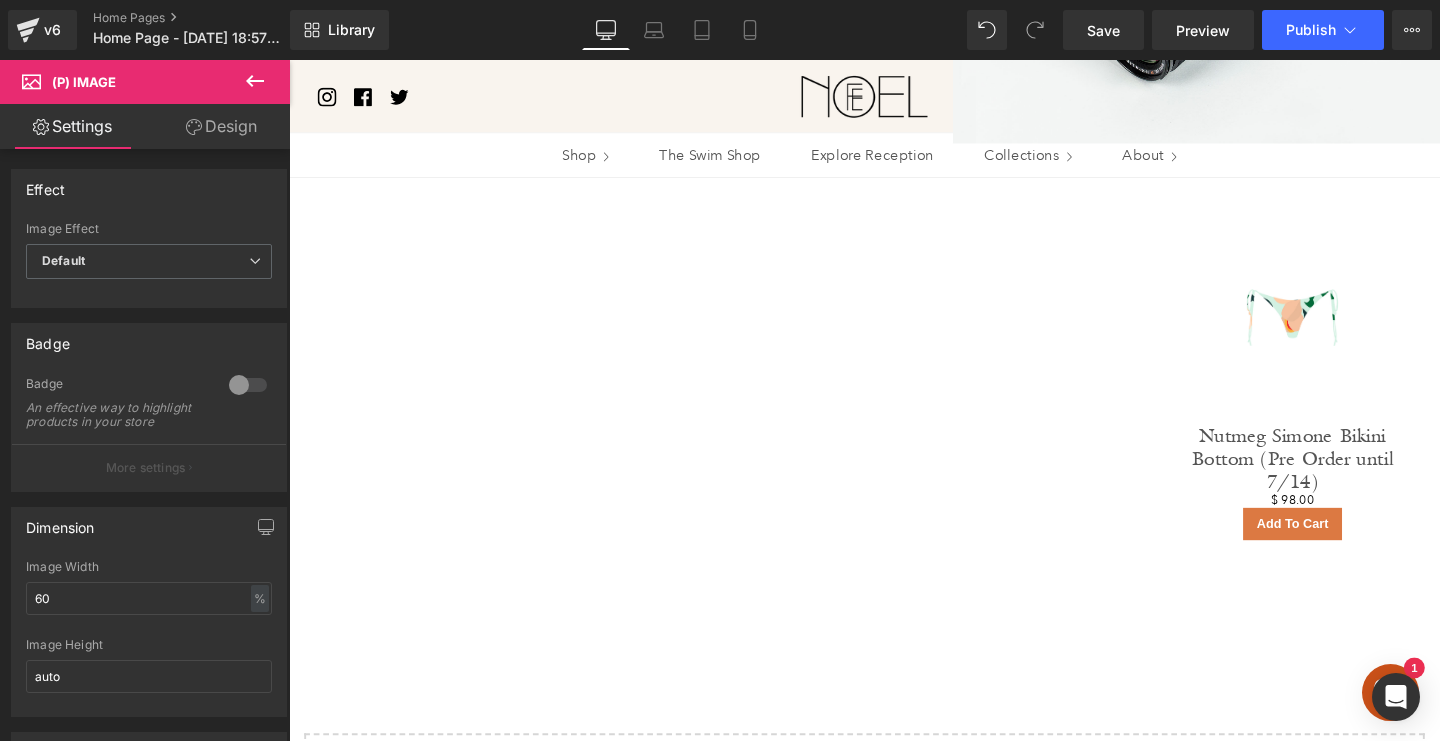 scroll, scrollTop: 0, scrollLeft: 0, axis: both 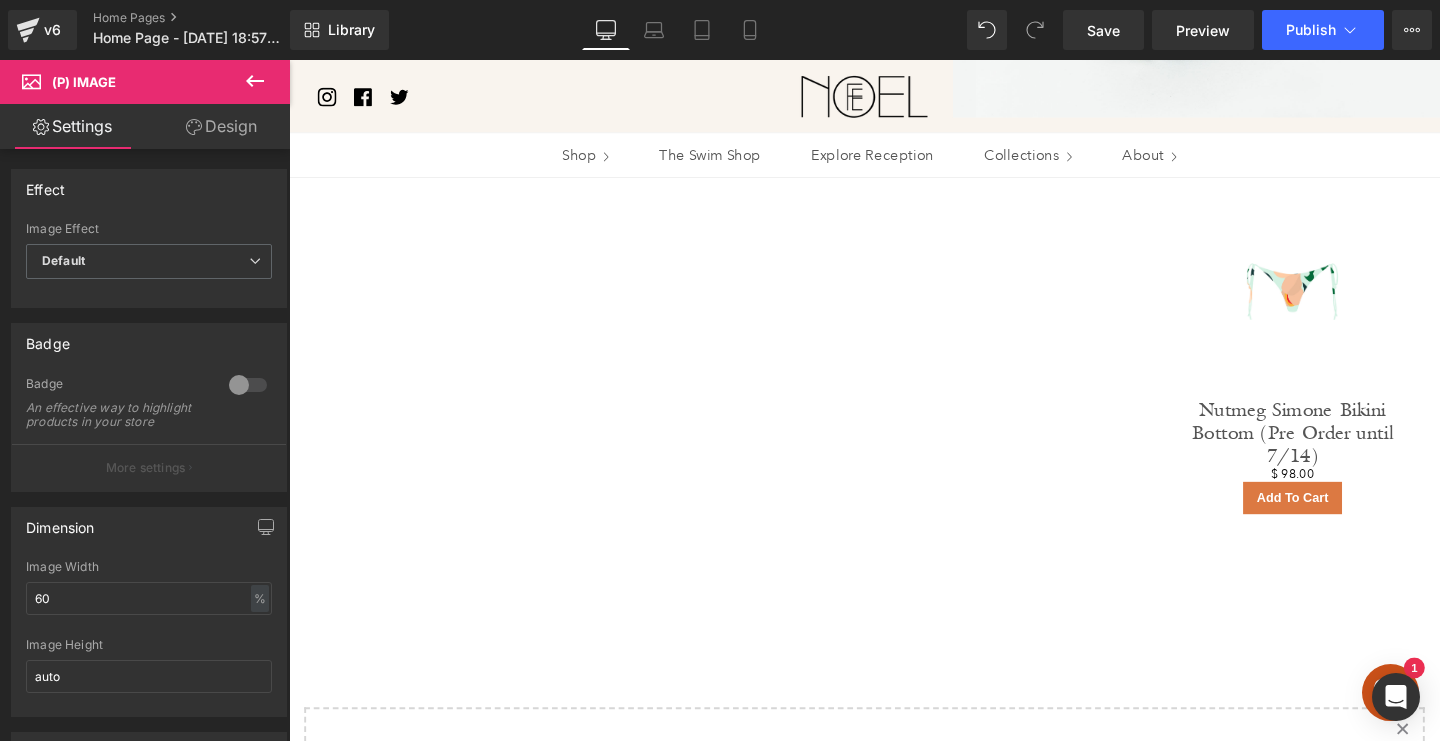 click at bounding box center (1344, 303) 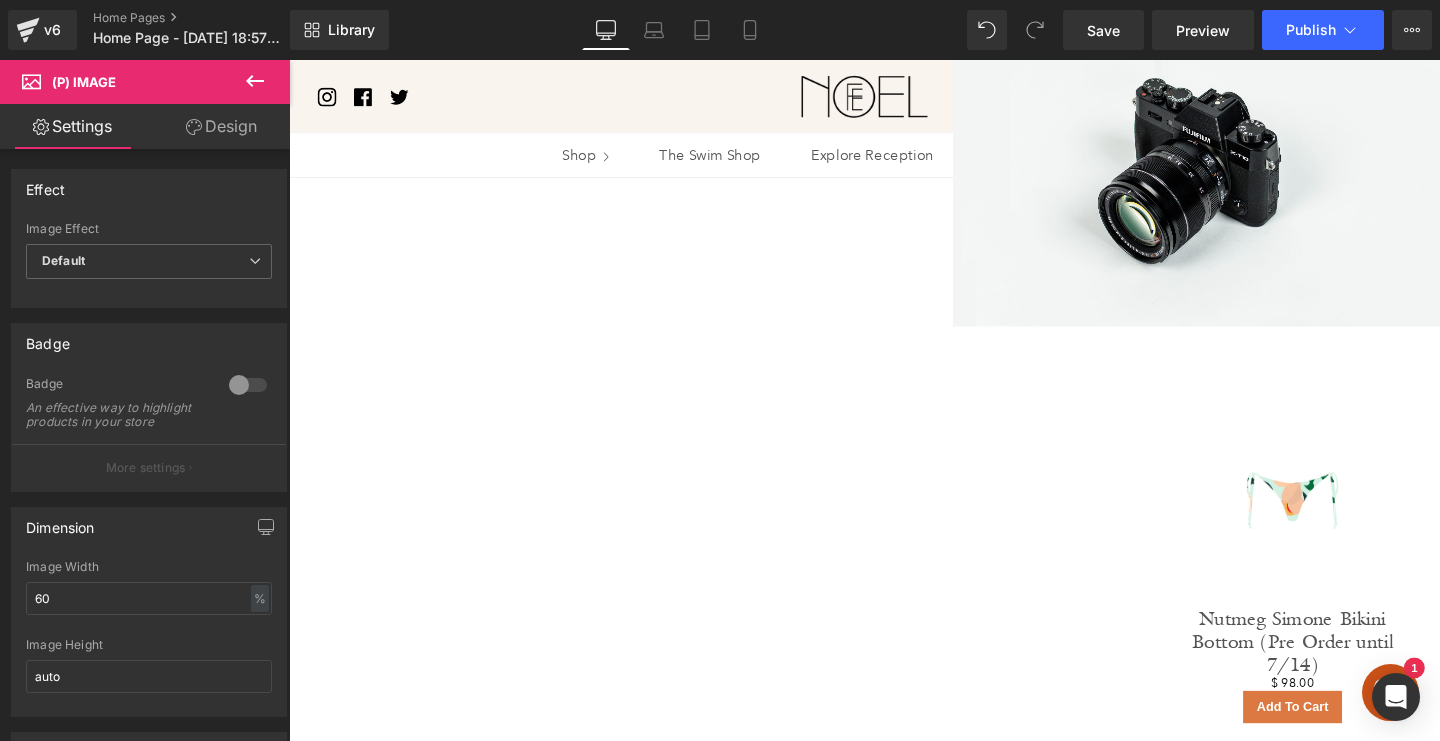 scroll, scrollTop: 382, scrollLeft: 0, axis: vertical 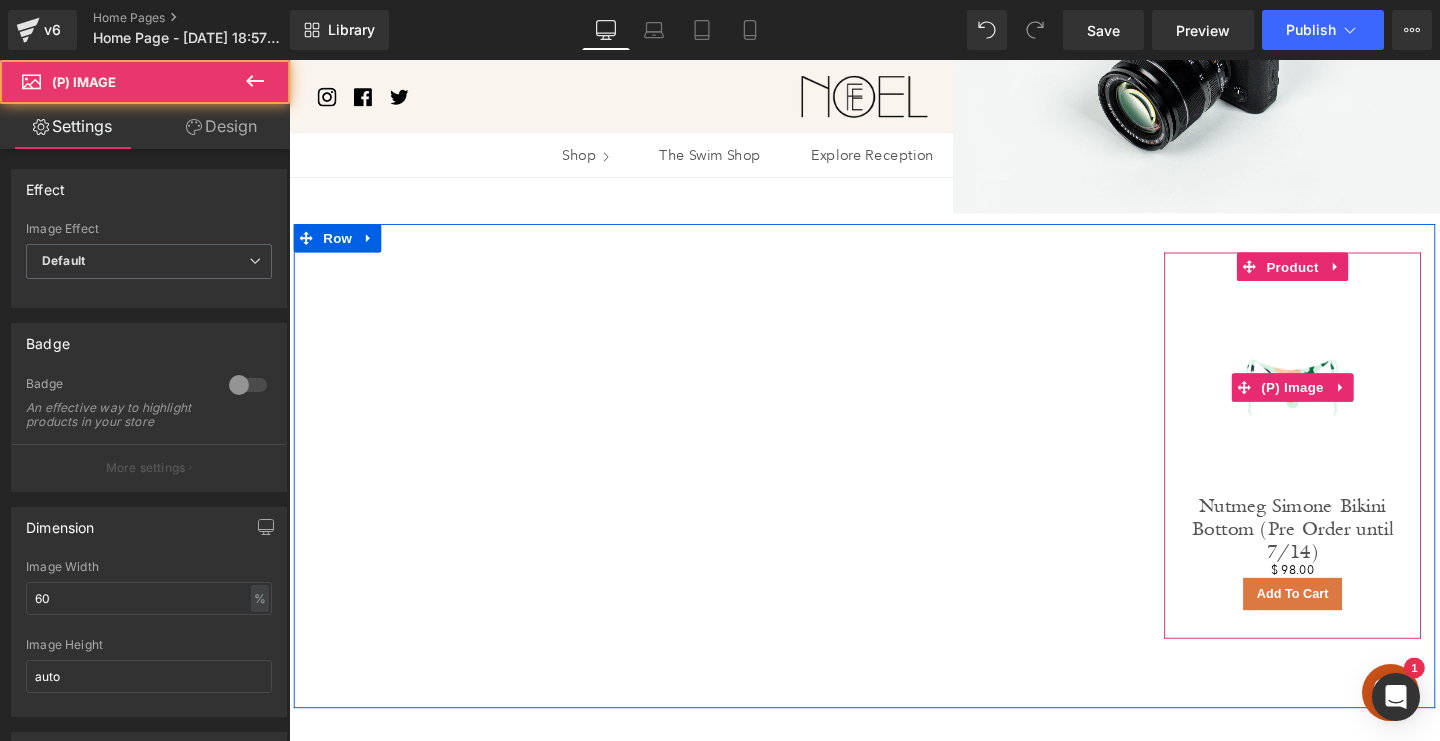 click at bounding box center (1344, 404) 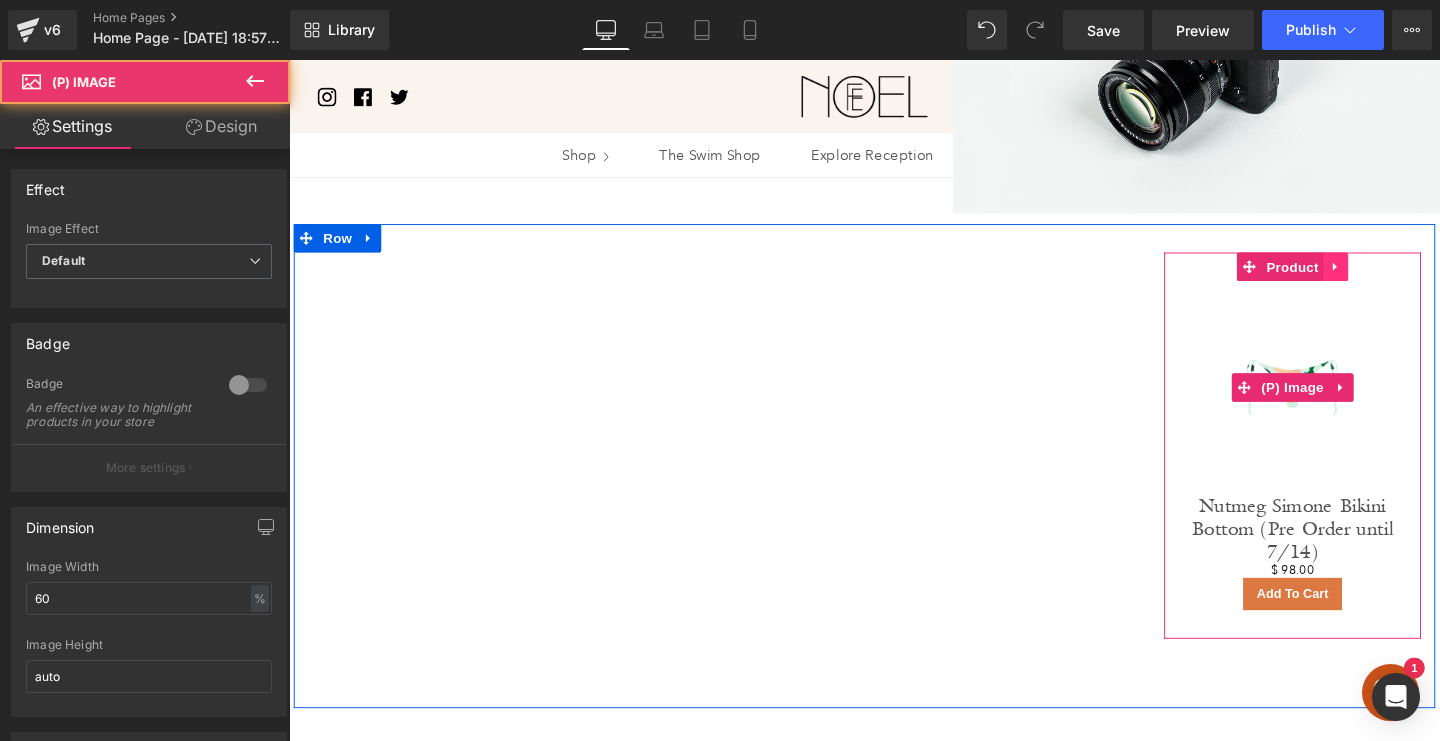 click 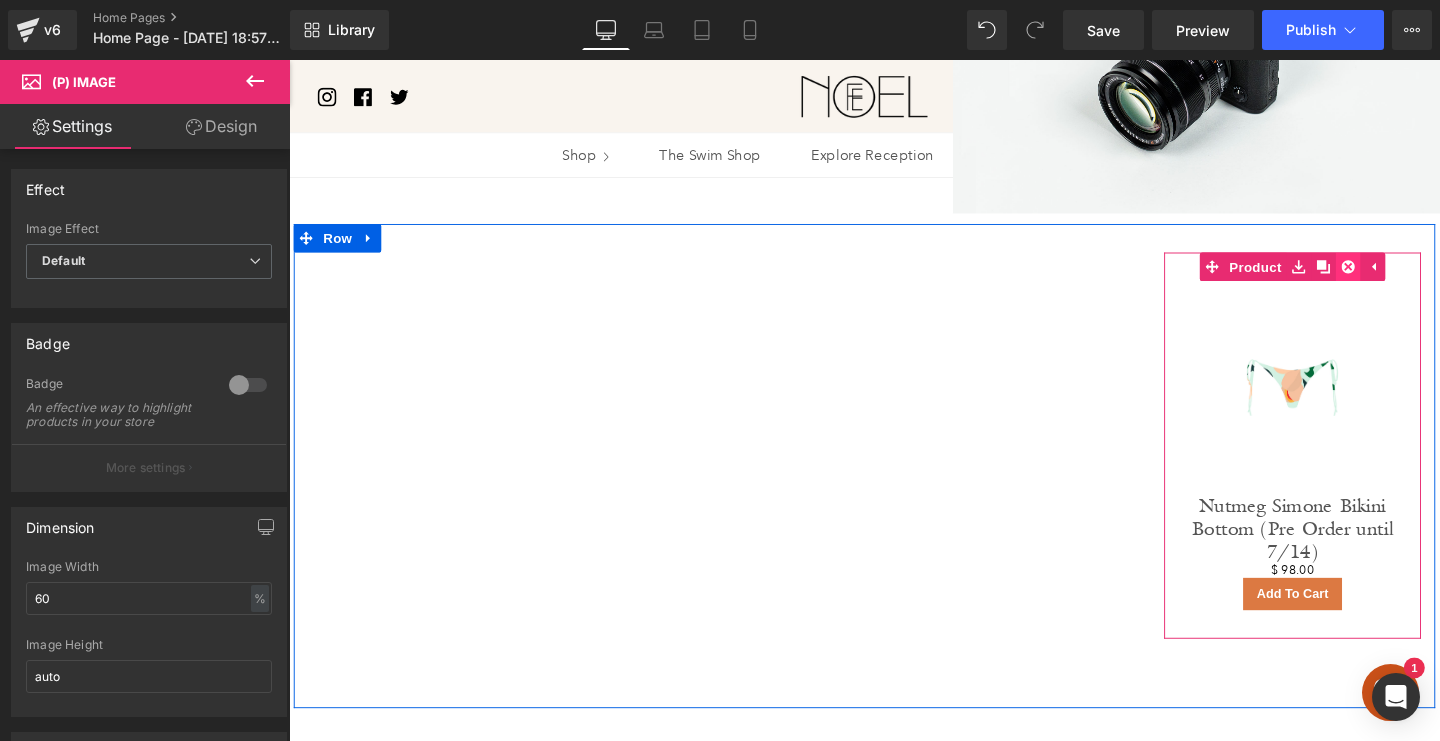 click 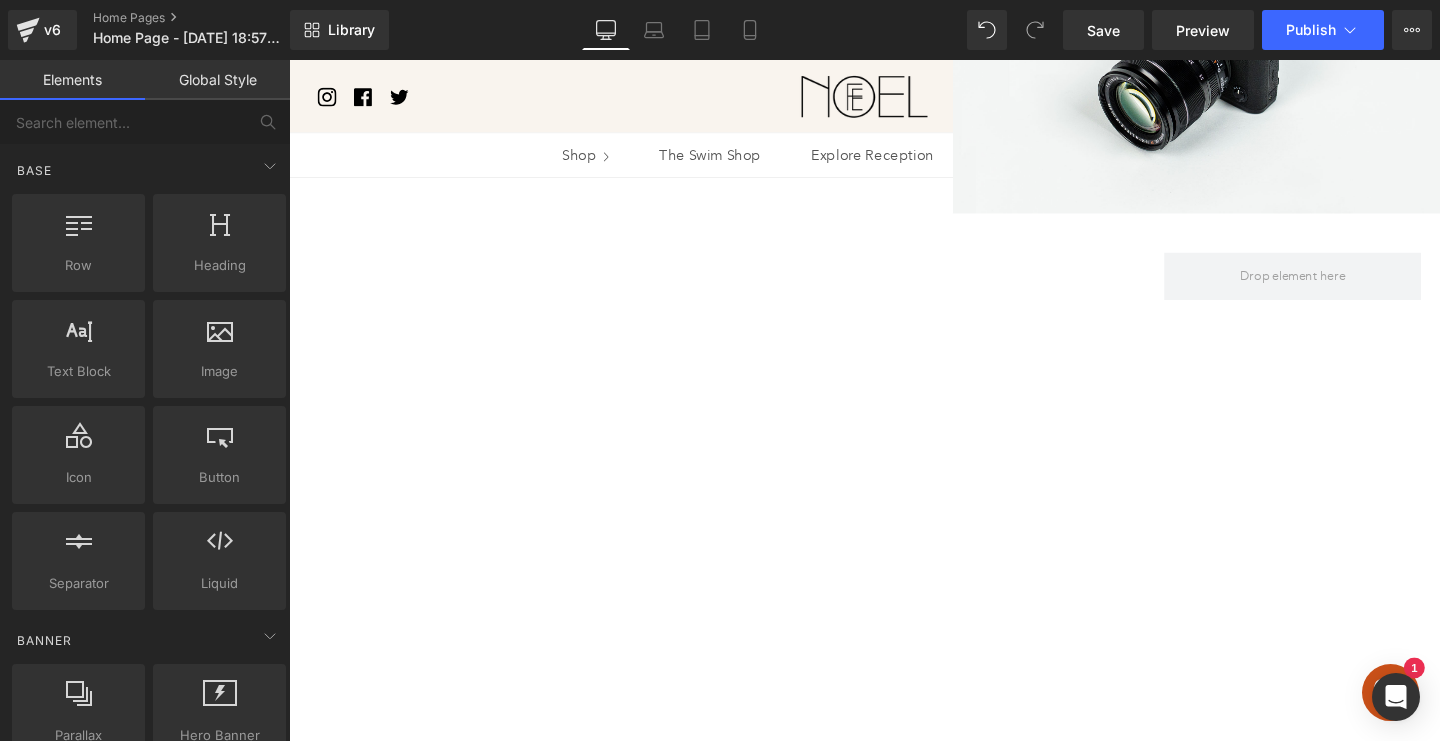 scroll, scrollTop: 0, scrollLeft: 0, axis: both 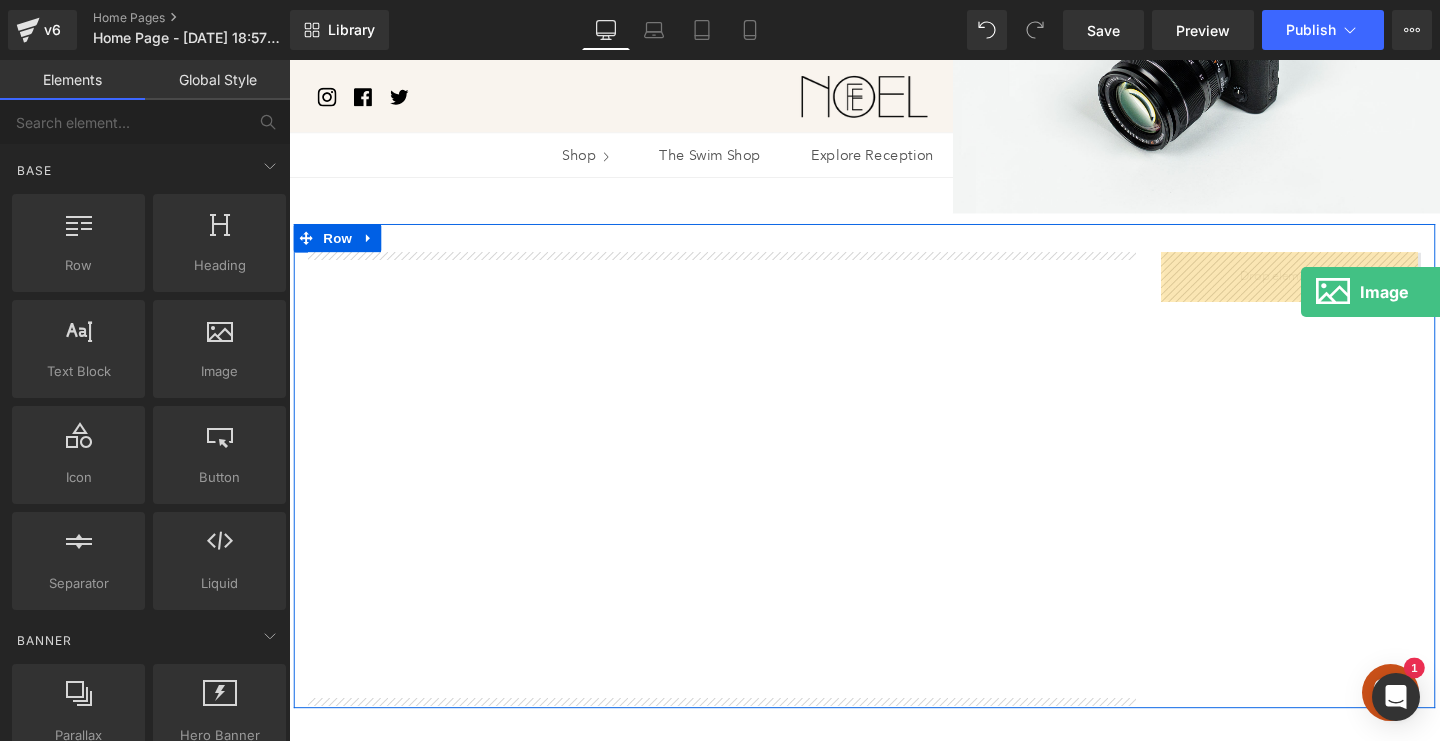 drag, startPoint x: 492, startPoint y: 404, endPoint x: 1353, endPoint y: 303, distance: 866.9037 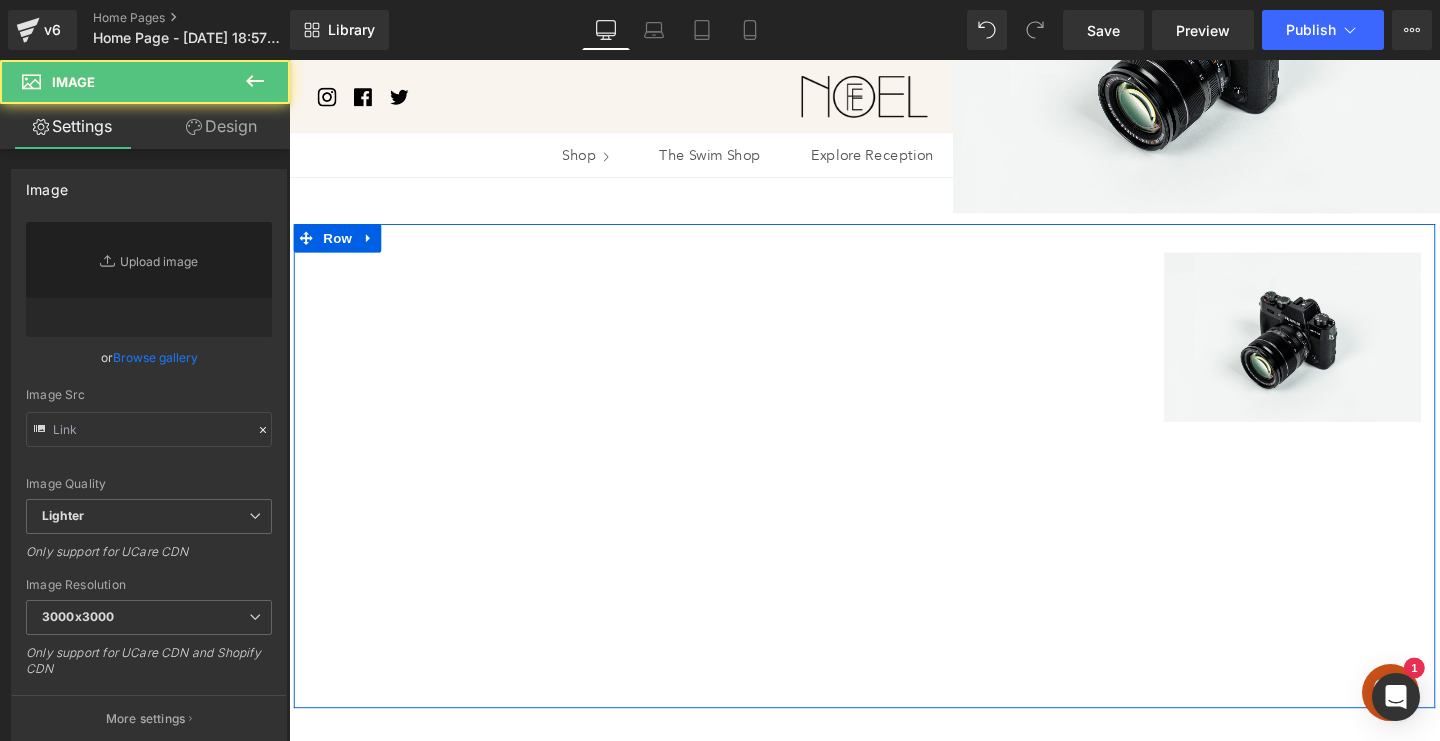 type on "//[DOMAIN_NAME][URL]" 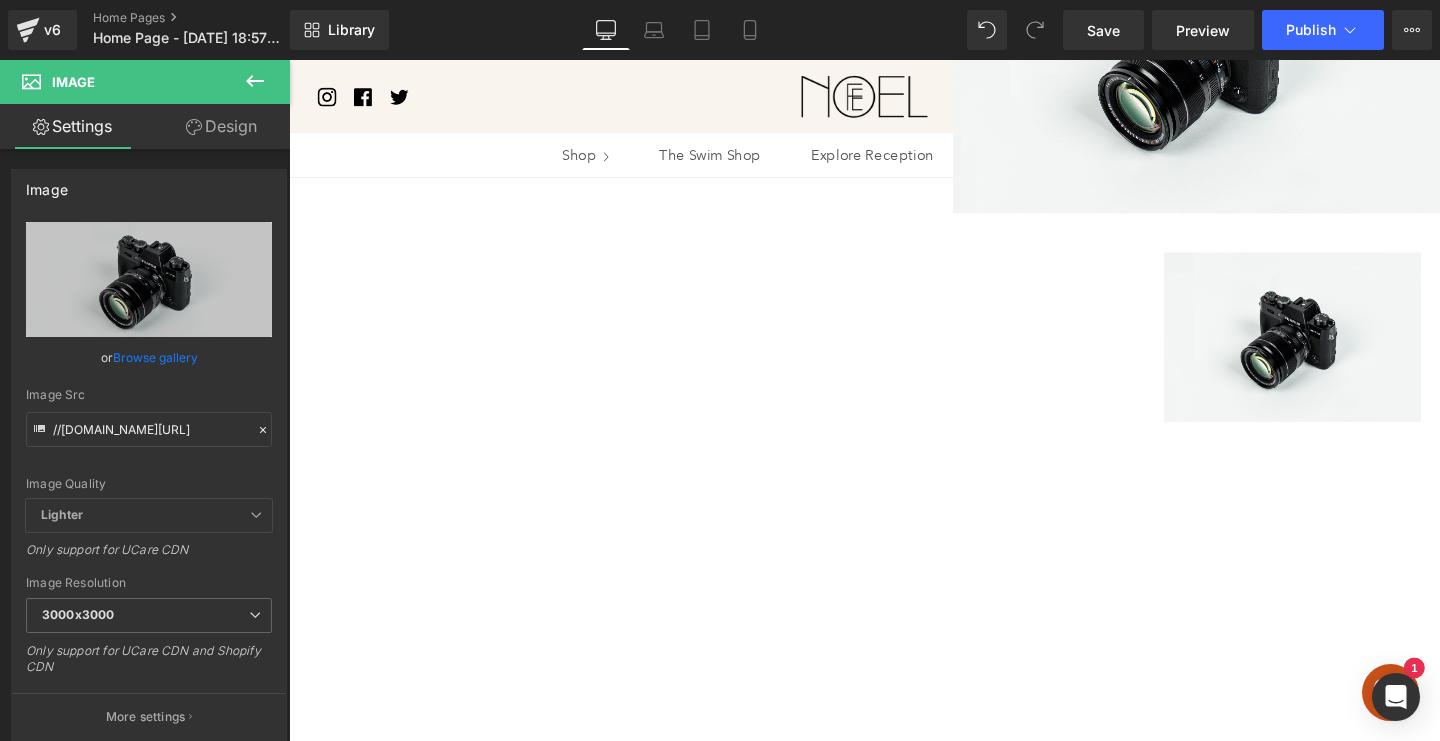 click 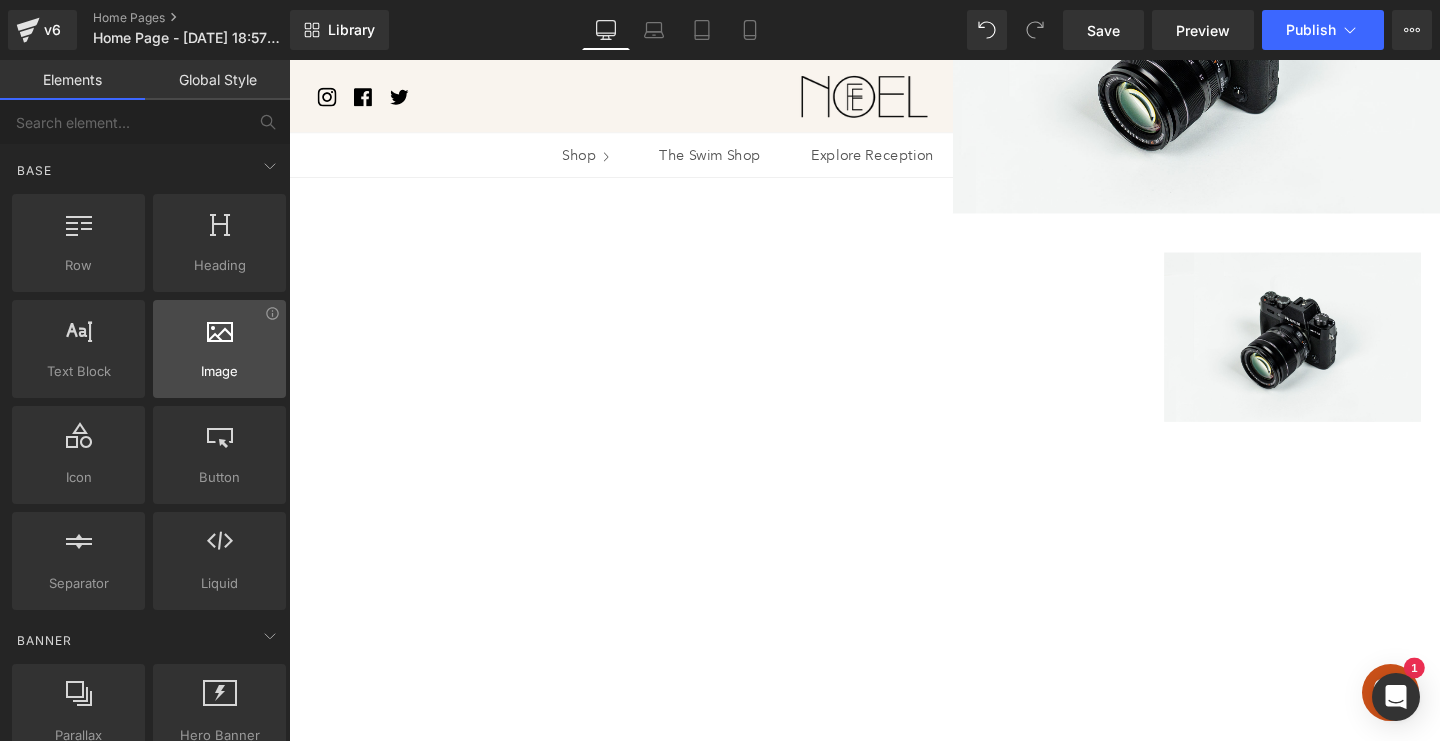 scroll, scrollTop: 19, scrollLeft: 0, axis: vertical 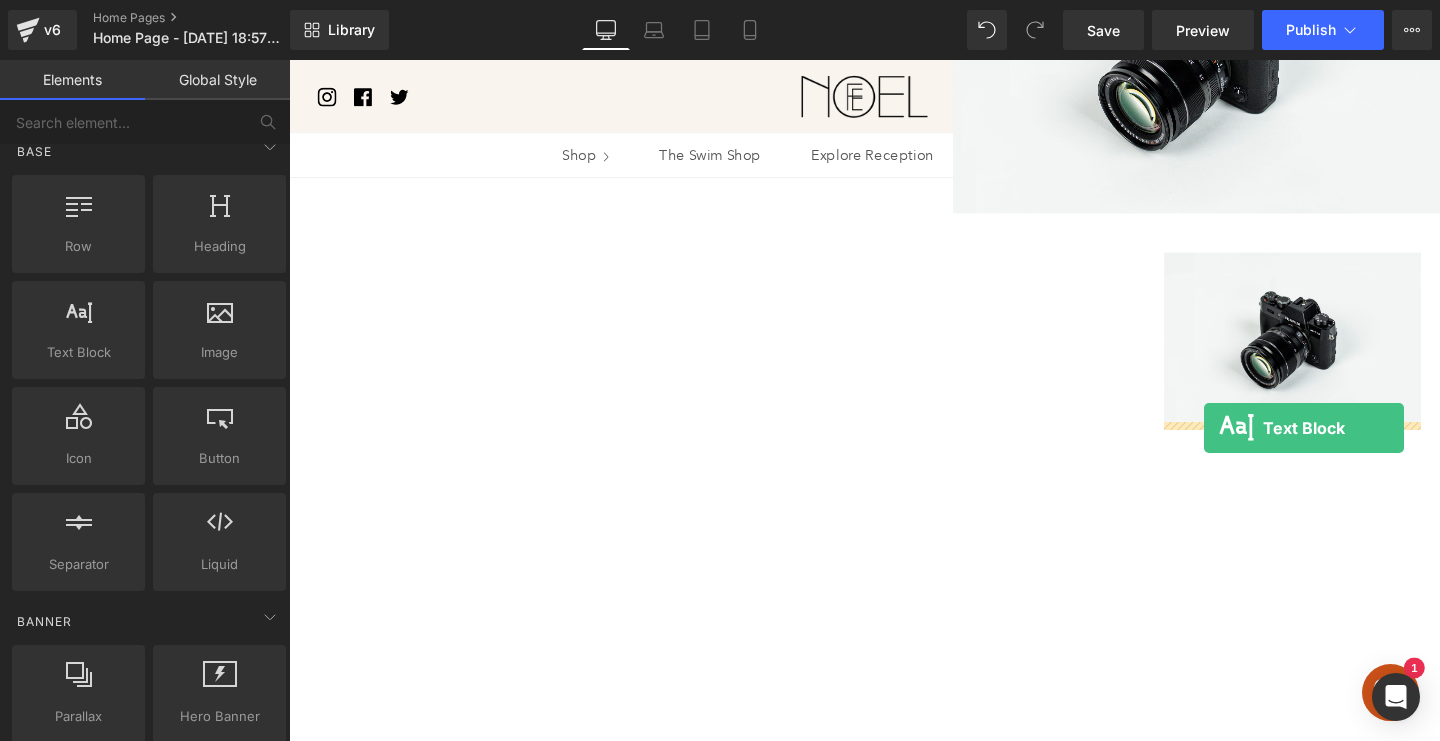 drag, startPoint x: 633, startPoint y: 401, endPoint x: 1251, endPoint y: 447, distance: 619.7096 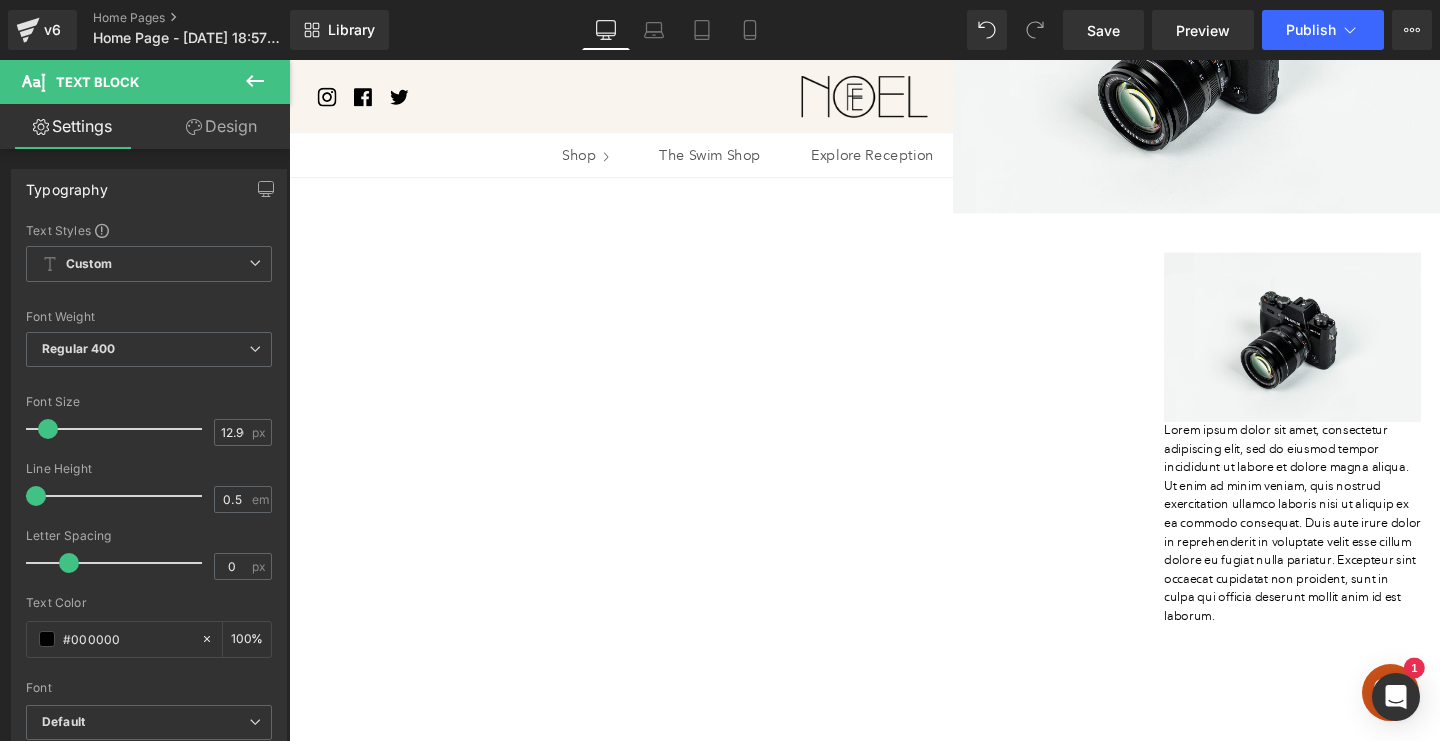 click 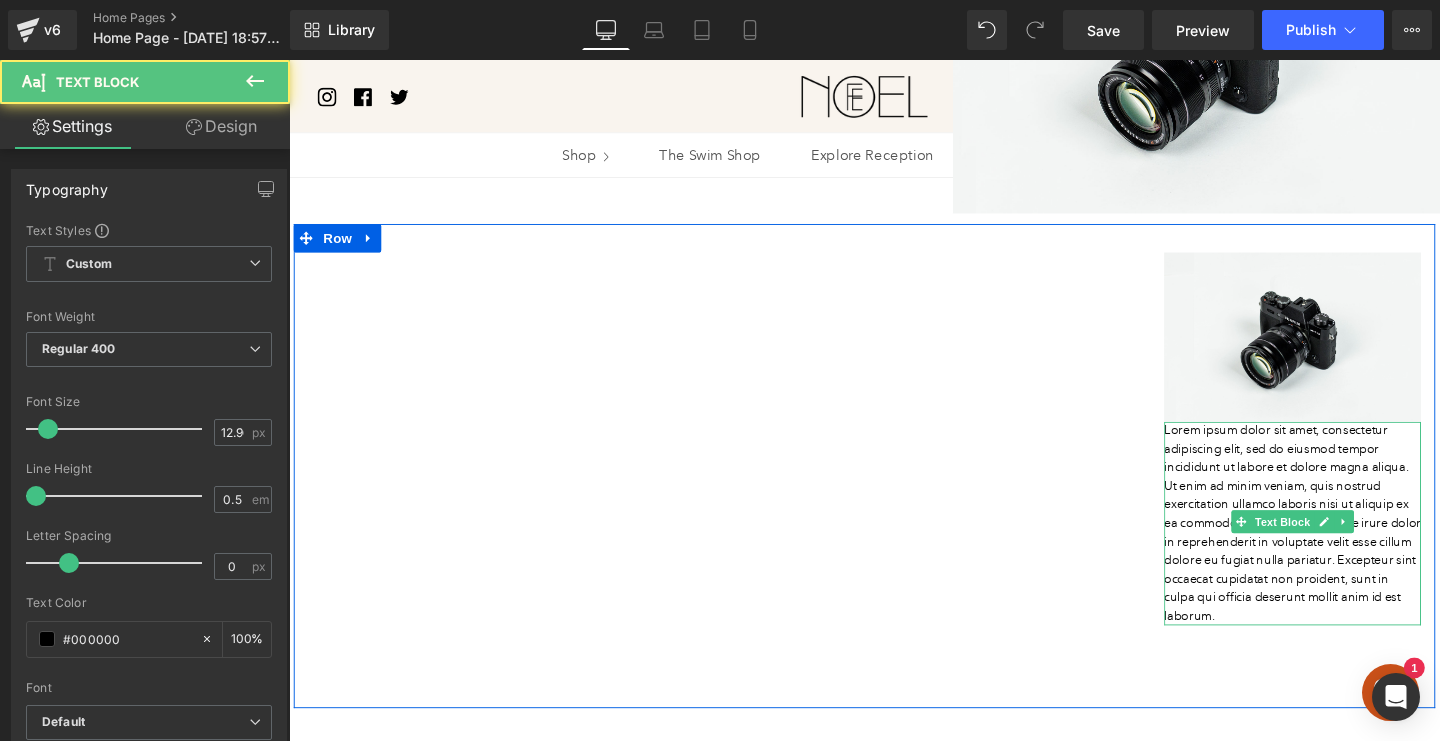 click on "Lorem ipsum dolor sit amet, consectetur adipiscing elit, sed do eiusmod tempor incididunt ut labore et dolore magna aliqua. Ut enim ad minim veniam, quis nostrud exercitation ullamco laboris nisi ut aliquip ex ea commodo consequat. Duis aute irure dolor in reprehenderit in voluptate velit esse cillum dolore eu fugiat nulla pariatur. Excepteur sint occaecat cupidatat non proident, sunt in culpa qui officia deserunt mollit anim id est laborum." at bounding box center [1344, 547] 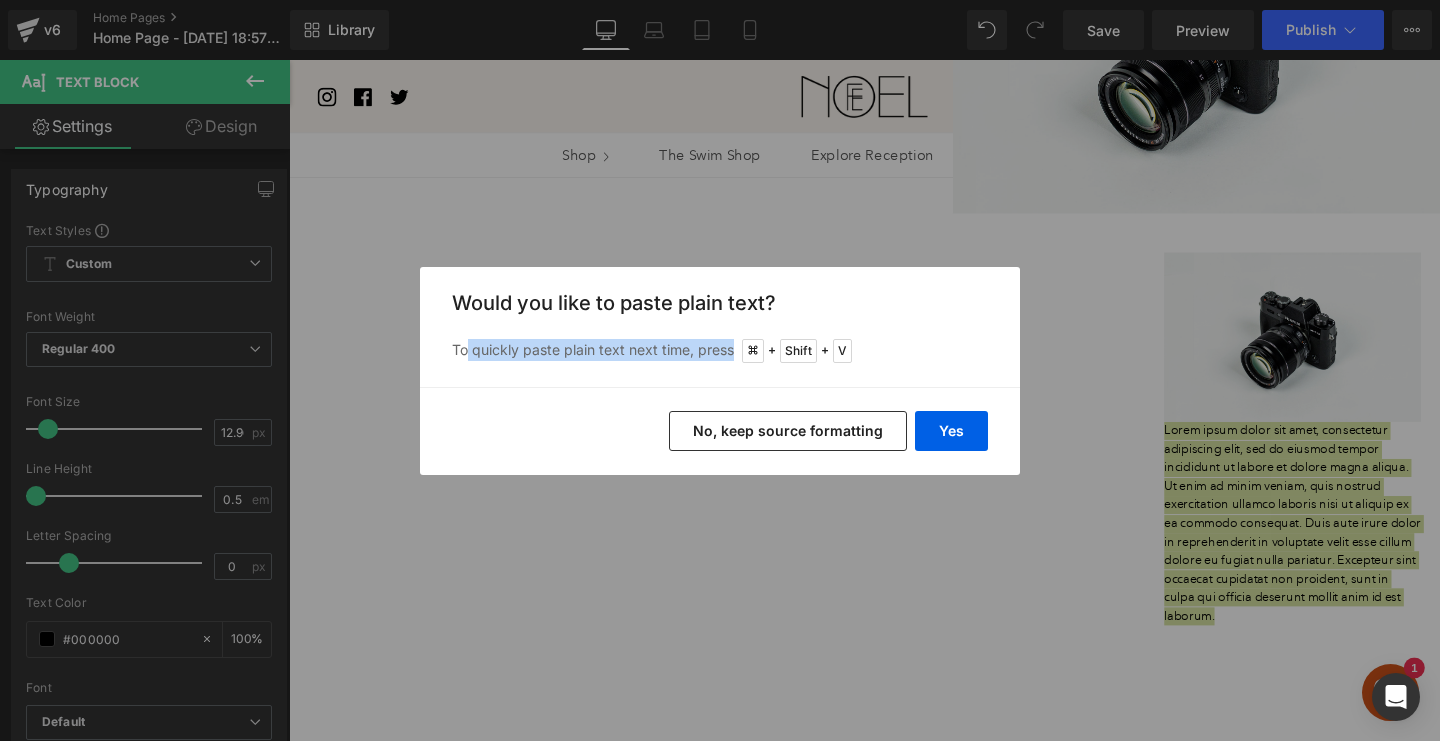 drag, startPoint x: 468, startPoint y: 349, endPoint x: 754, endPoint y: 349, distance: 286 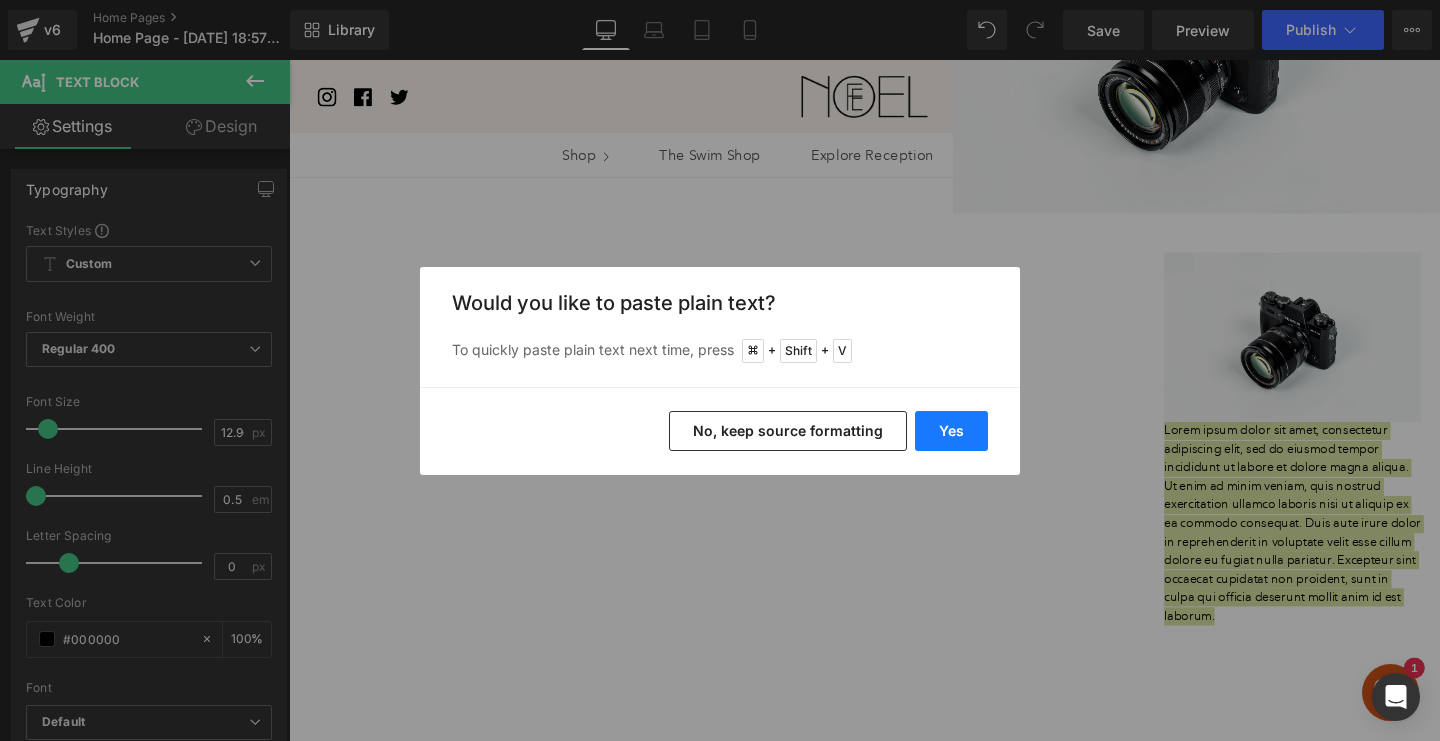 click on "Yes" at bounding box center (951, 431) 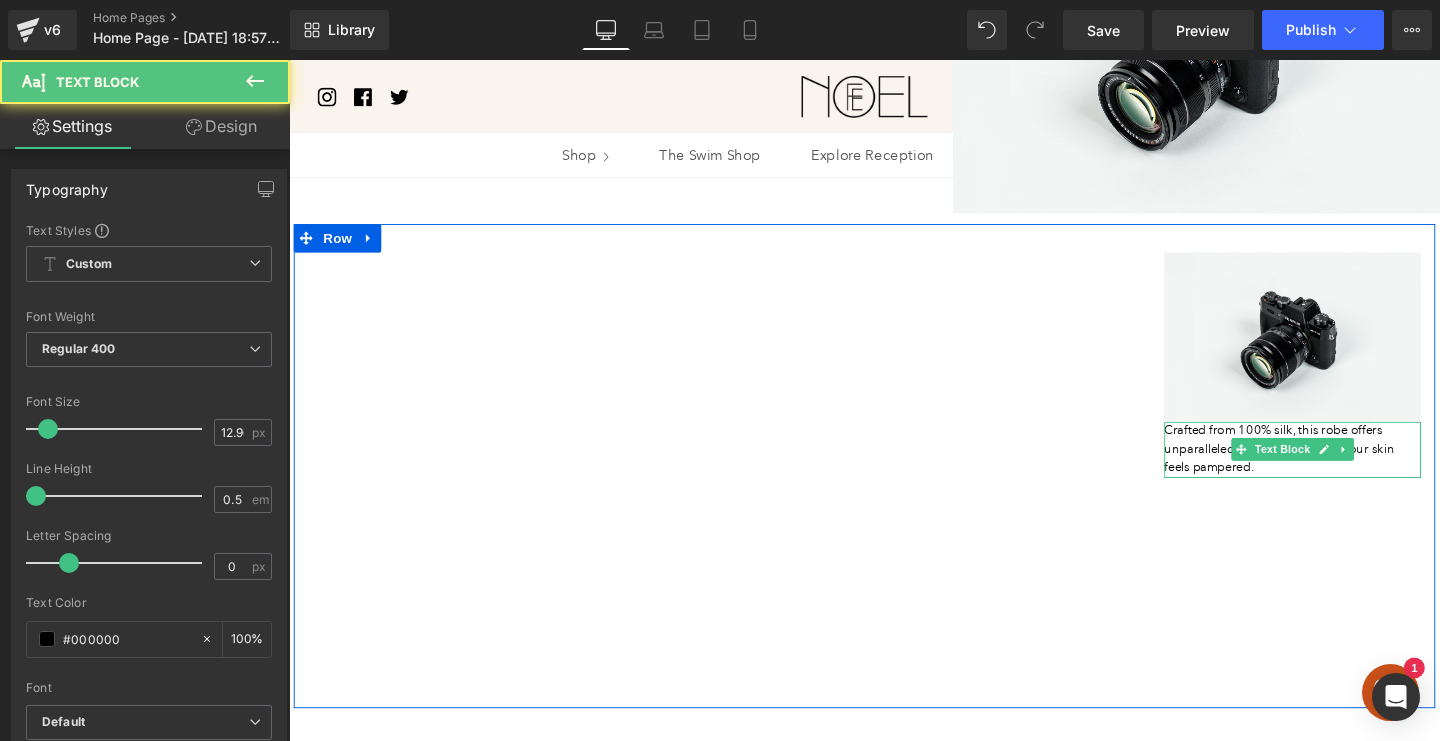click on "Crafted from 100% silk, this robe offers unparalleled softness, ensuring your skin feels pampered." at bounding box center [1344, 469] 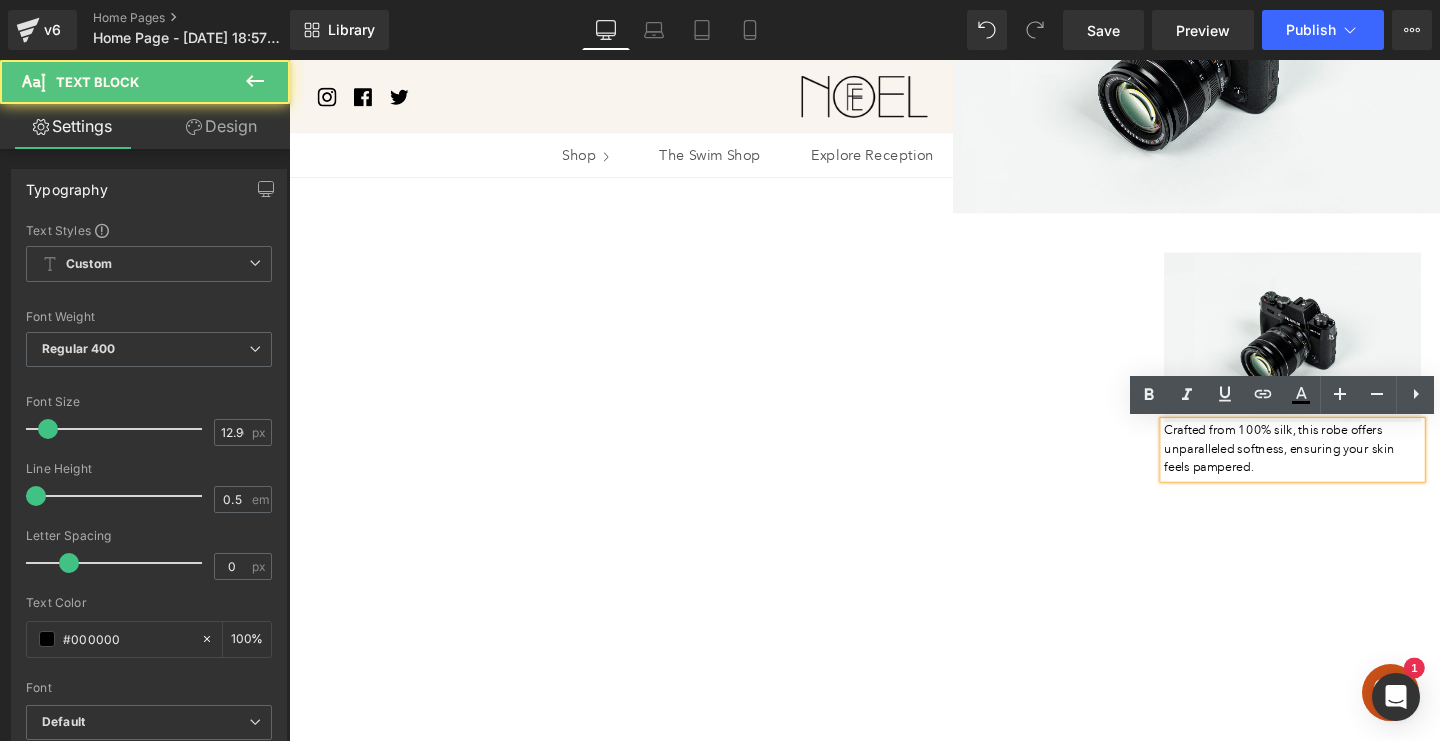 click on "Crafted from 100% silk, this robe offers unparalleled softness, ensuring your skin feels pampered." at bounding box center (1344, 469) 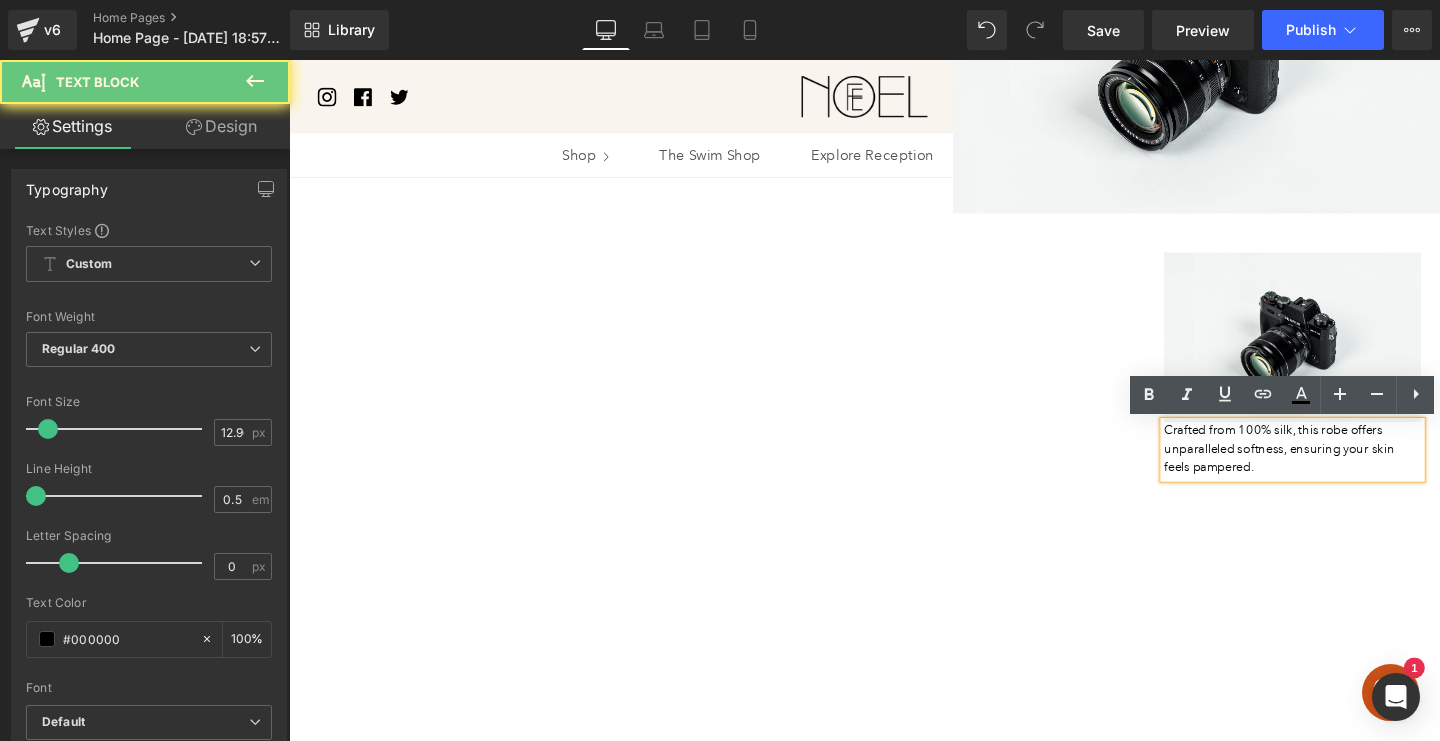 click on "Crafted from 100% silk, this robe offers unparalleled softness, ensuring your skin feels pampered." at bounding box center [1344, 469] 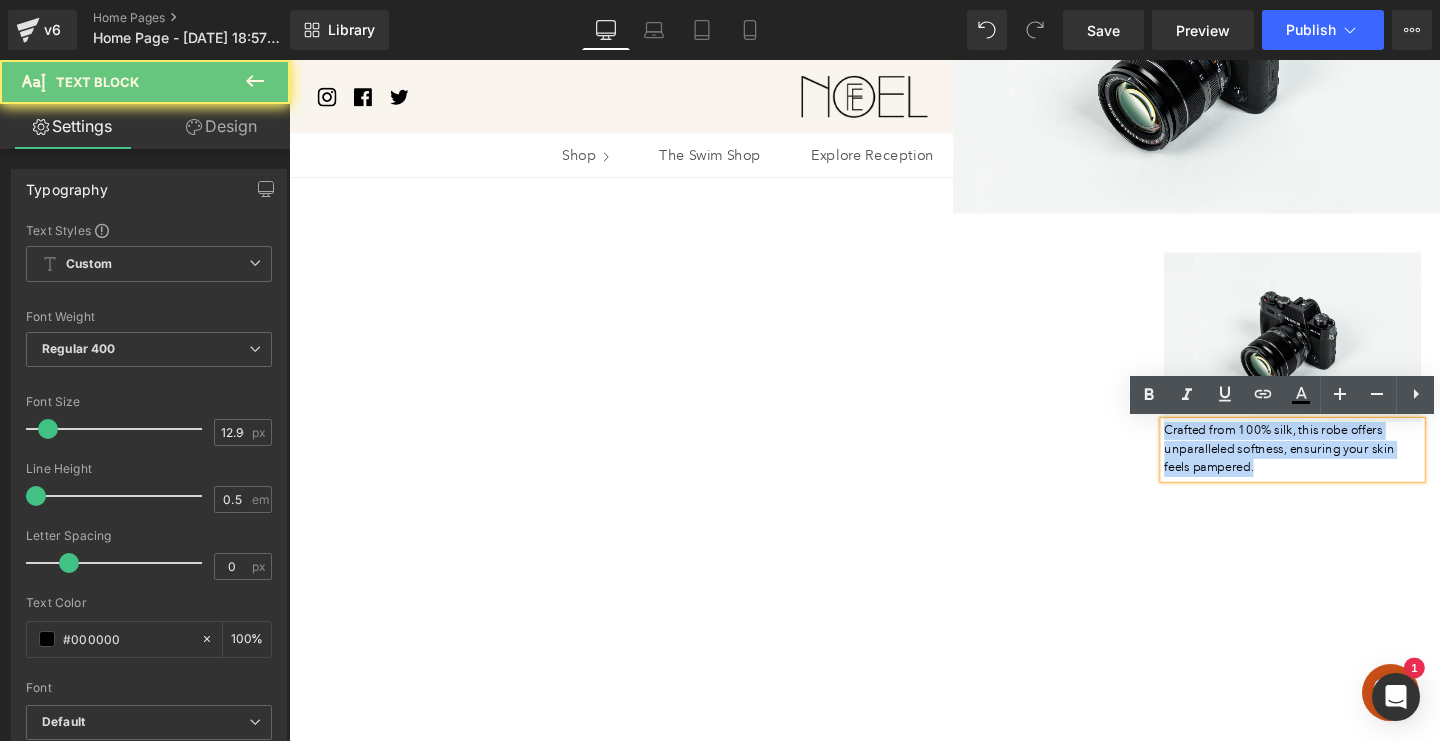 click on "Crafted from 100% silk, this robe offers unparalleled softness, ensuring your skin feels pampered." at bounding box center [1344, 469] 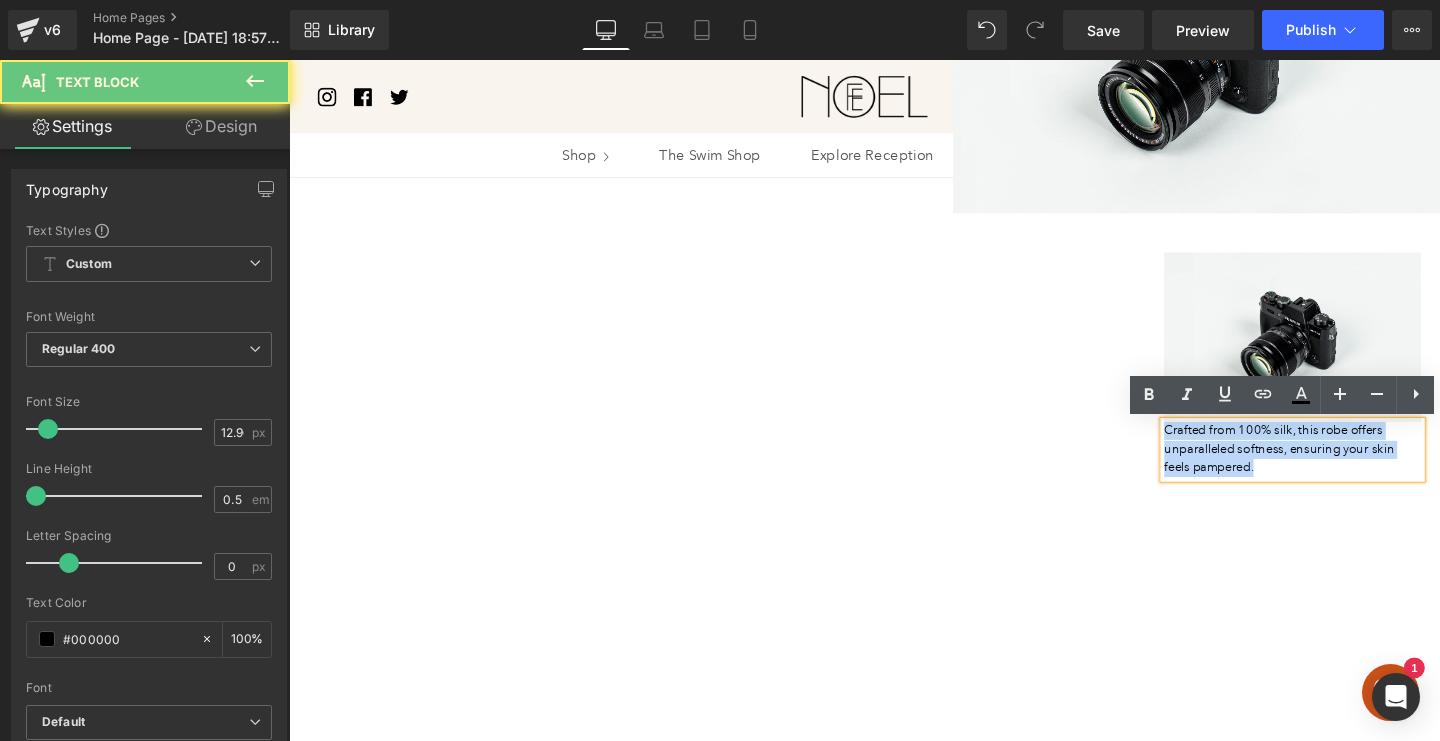 click on "Crafted from 100% silk, this robe offers unparalleled softness, ensuring your skin feels pampered." at bounding box center (1344, 469) 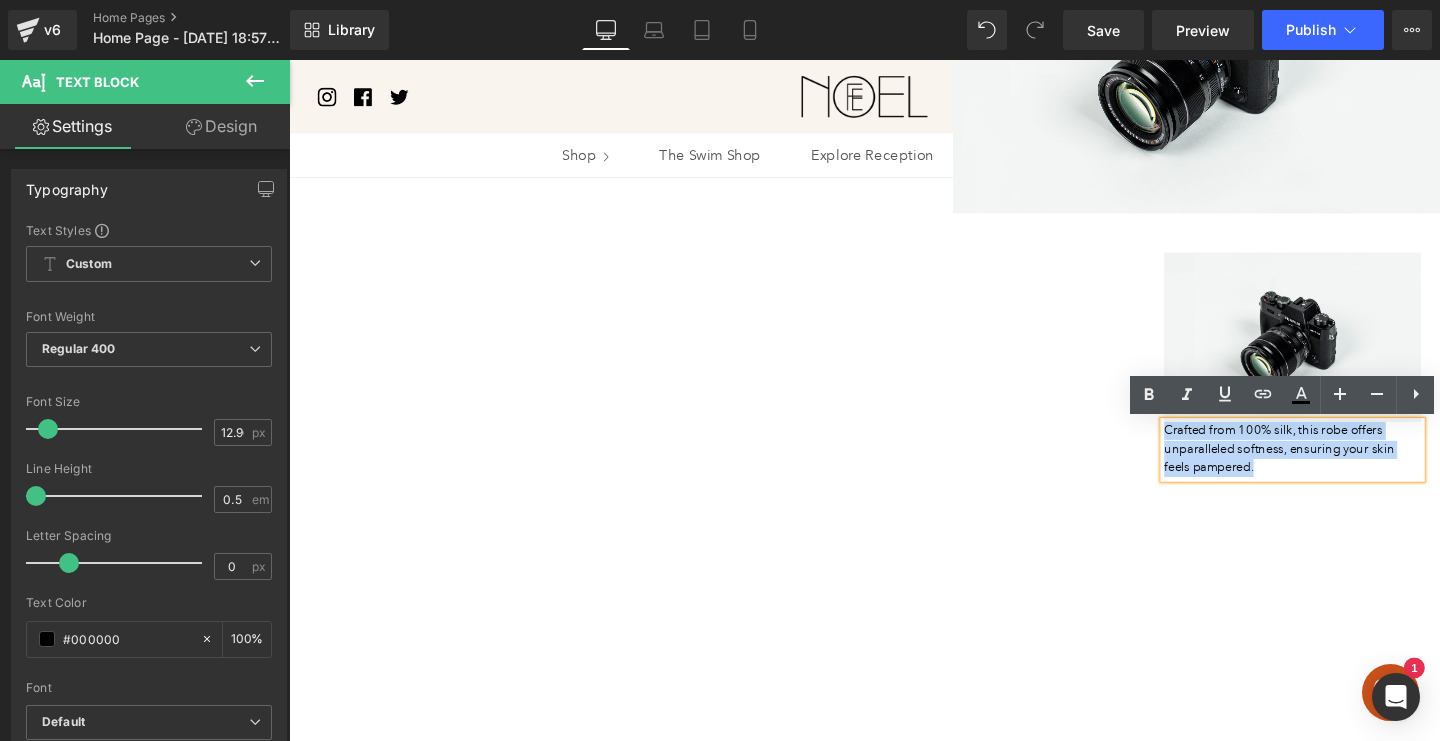 click on "Crafted from 100% silk, this robe offers unparalleled softness, ensuring your skin feels pampered." at bounding box center [1344, 469] 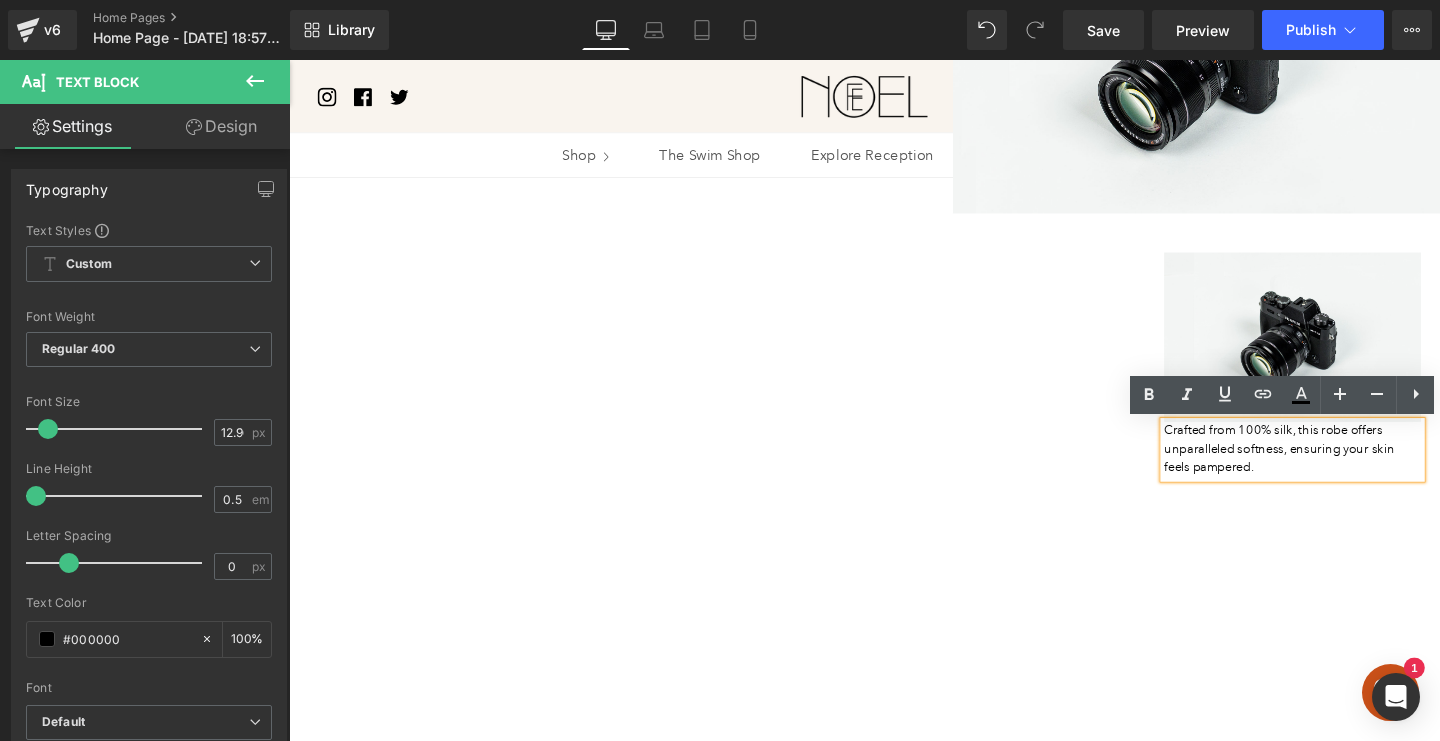 click on "Youtube         36px
Image
Crafted from 100% silk, this robe offers unparalleled softness, ensuring your skin feels pampered.
Text Block
Row" at bounding box center [894, 486] 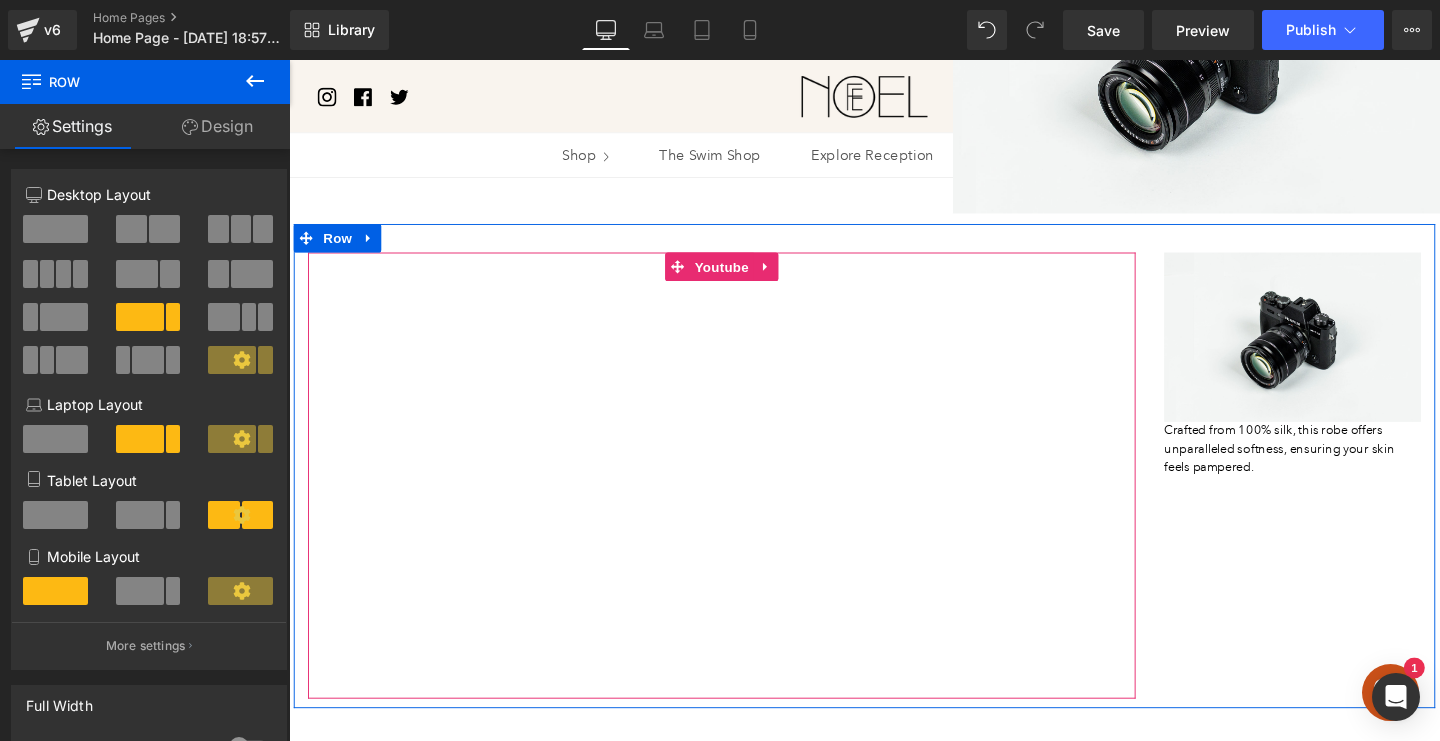 click at bounding box center [744, 496] 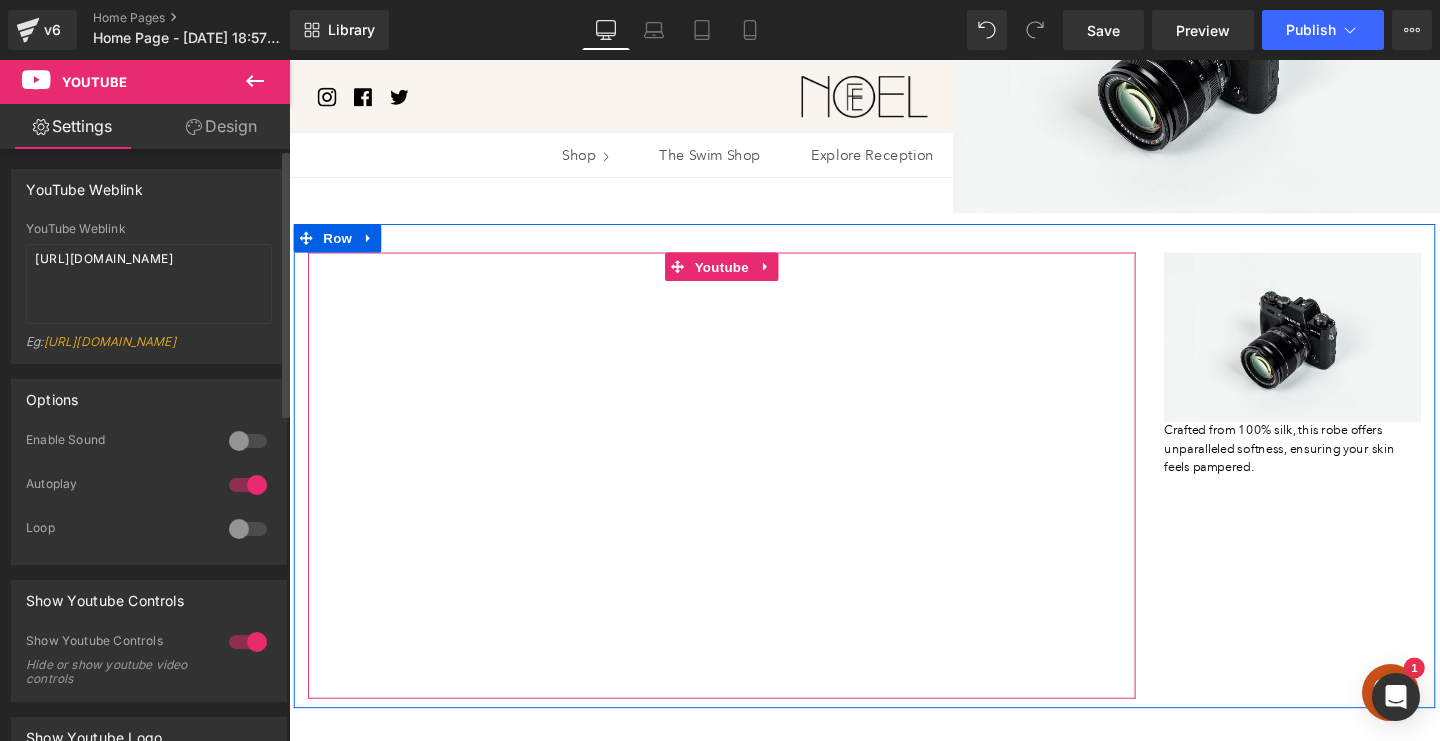 click at bounding box center [248, 529] 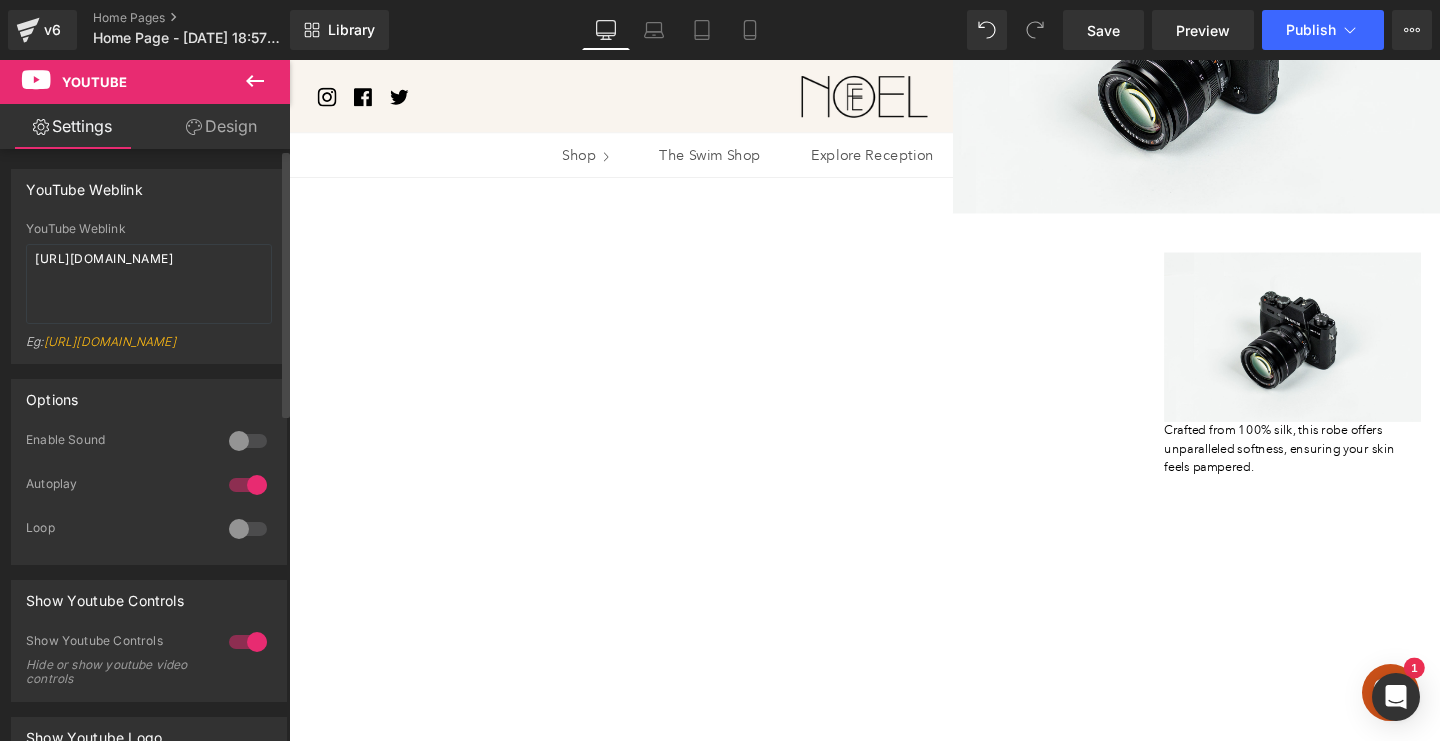 click at bounding box center [248, 529] 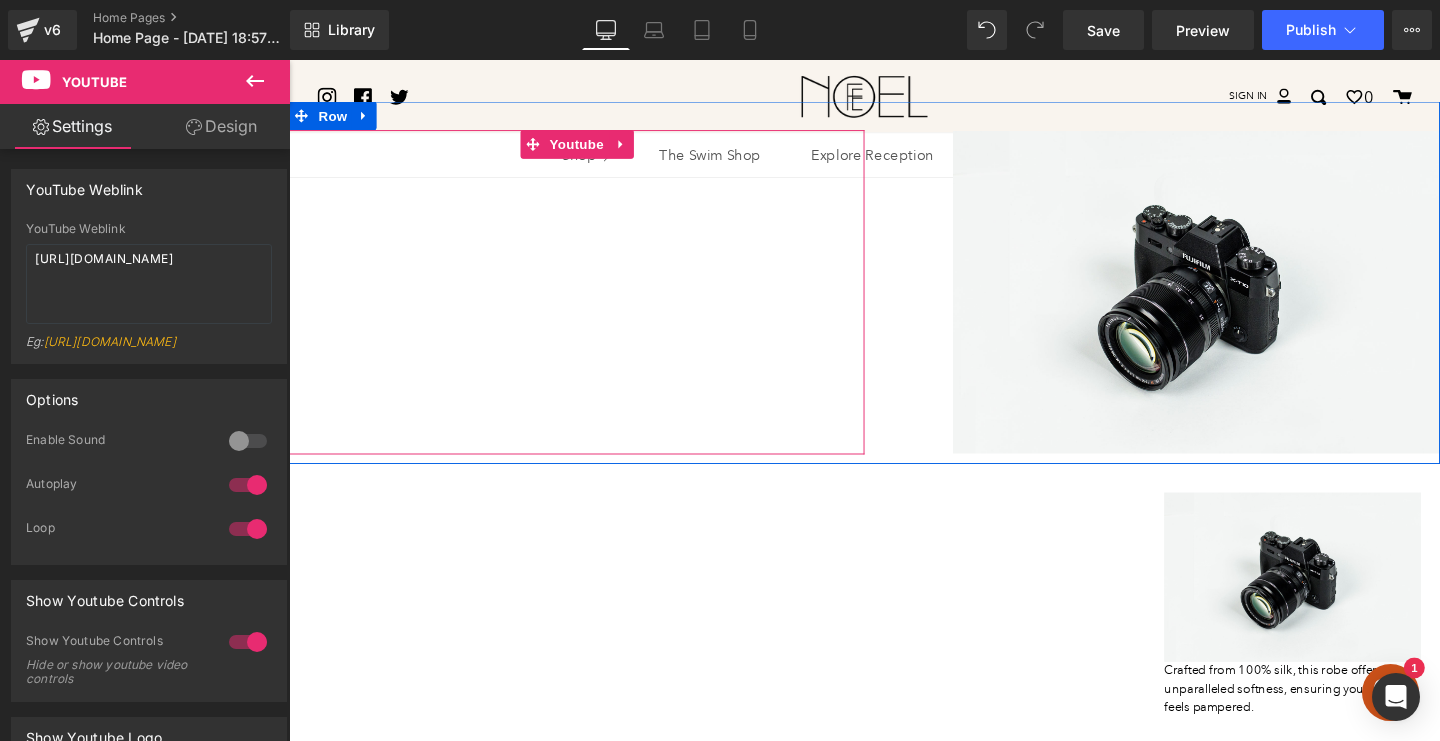 scroll, scrollTop: 13, scrollLeft: 0, axis: vertical 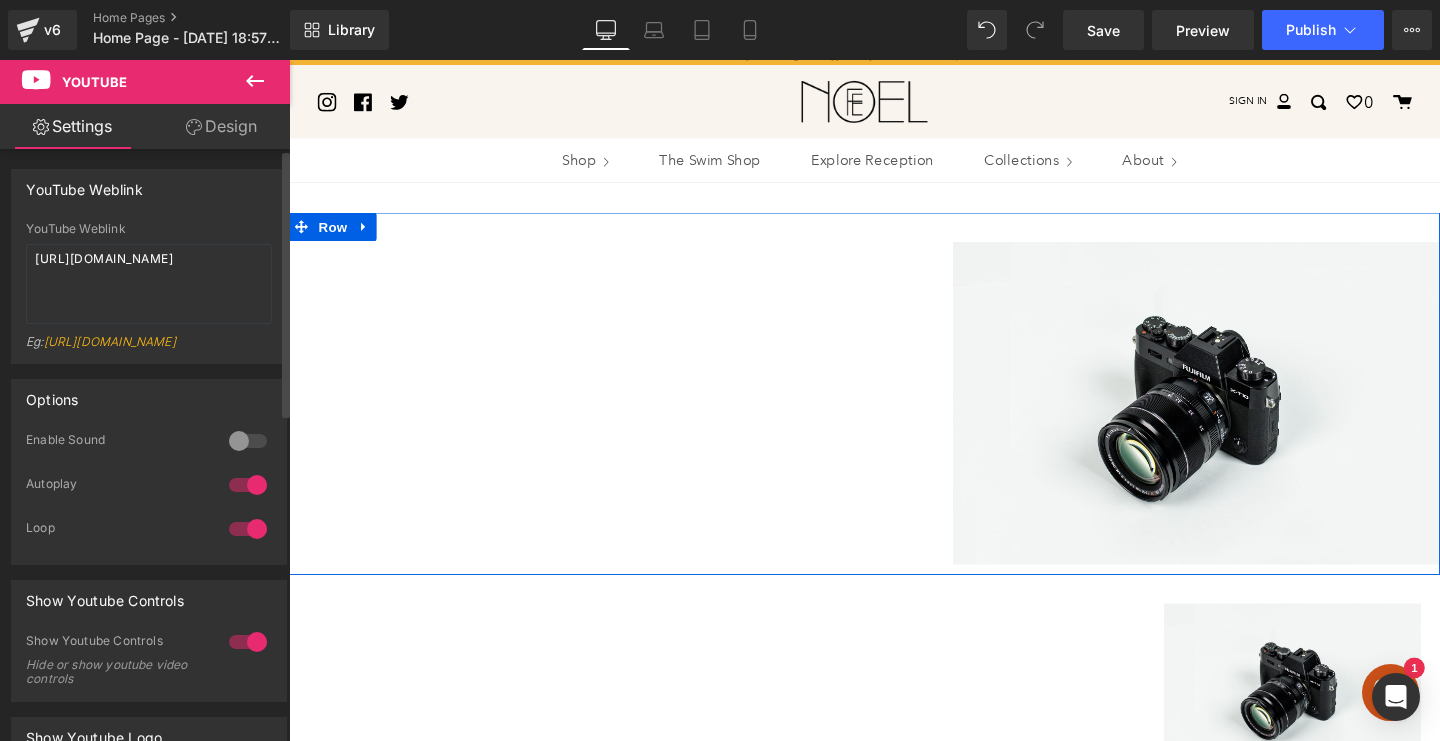 click at bounding box center (248, 529) 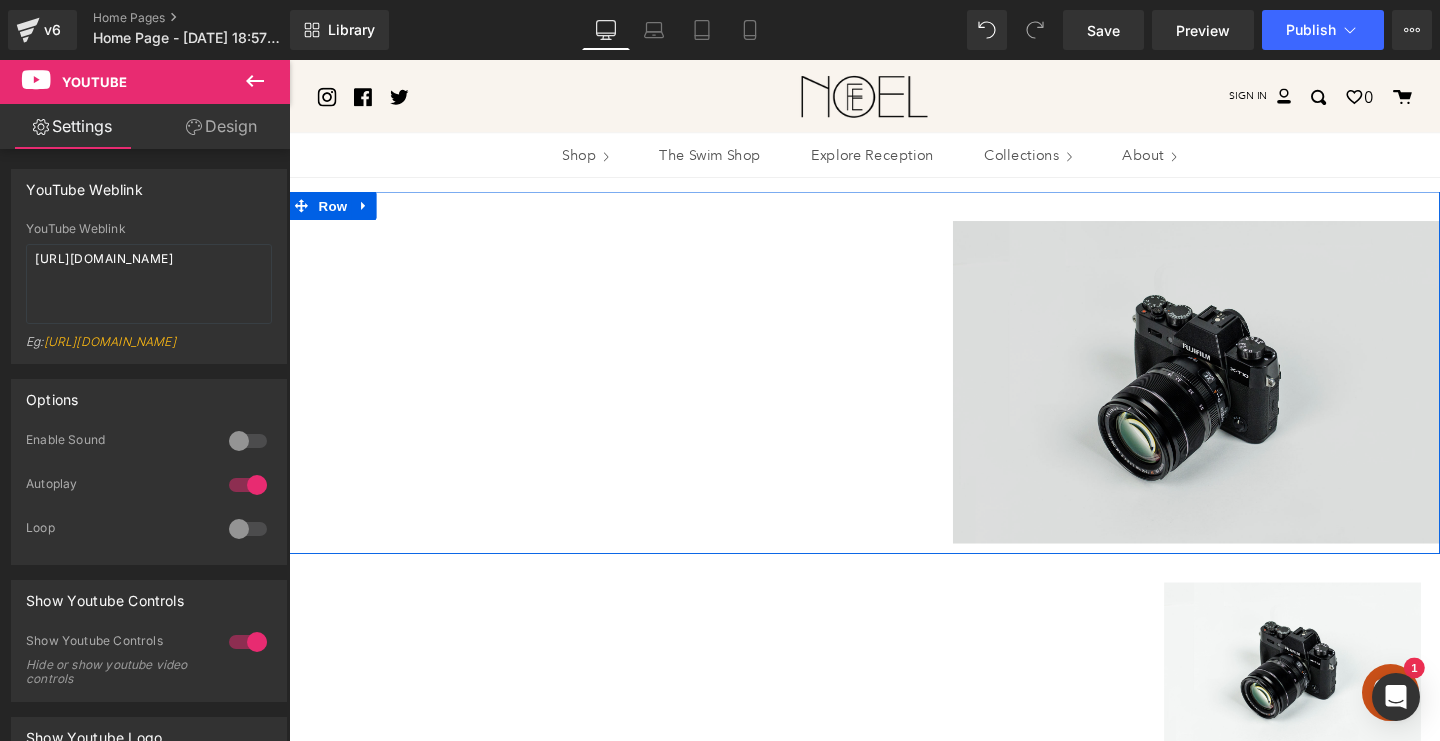 scroll, scrollTop: 382, scrollLeft: 0, axis: vertical 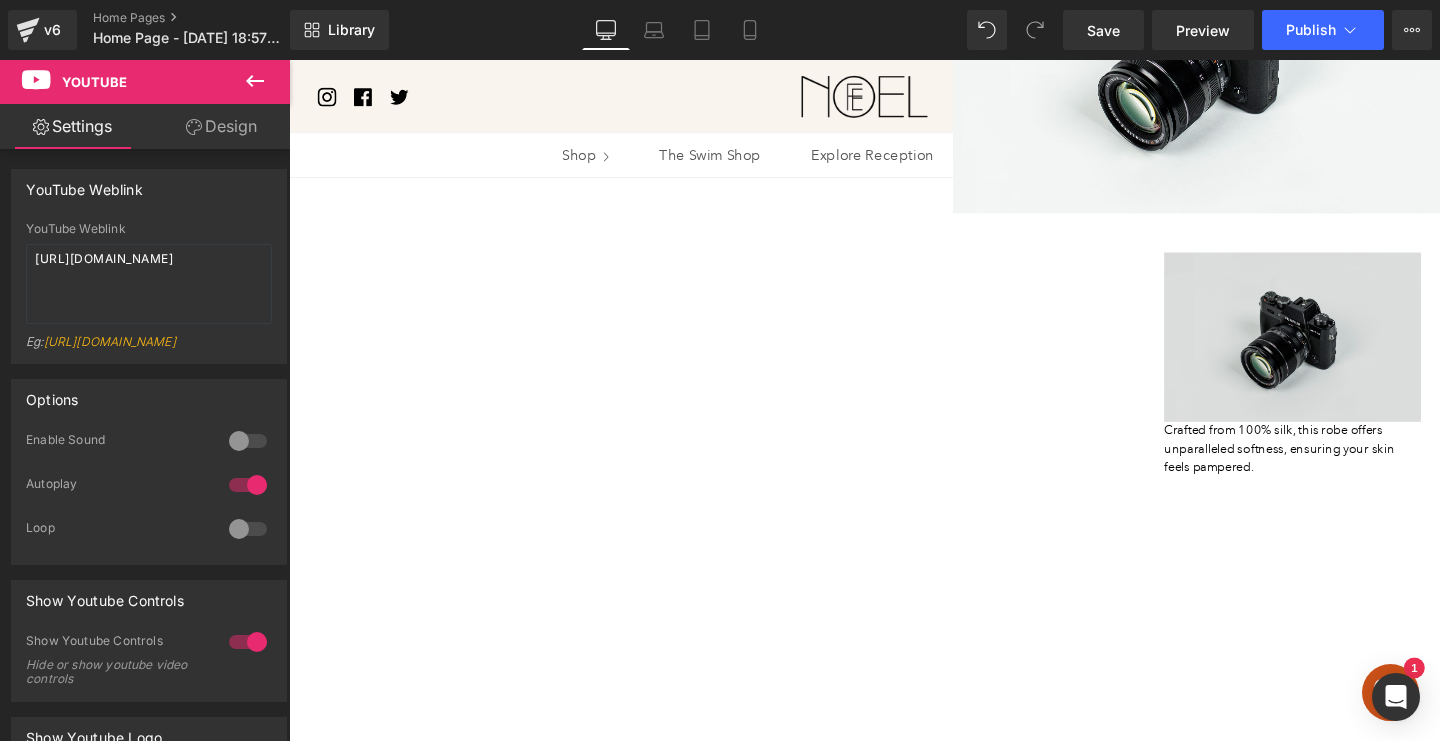 click on "Image" at bounding box center (1344, 351) 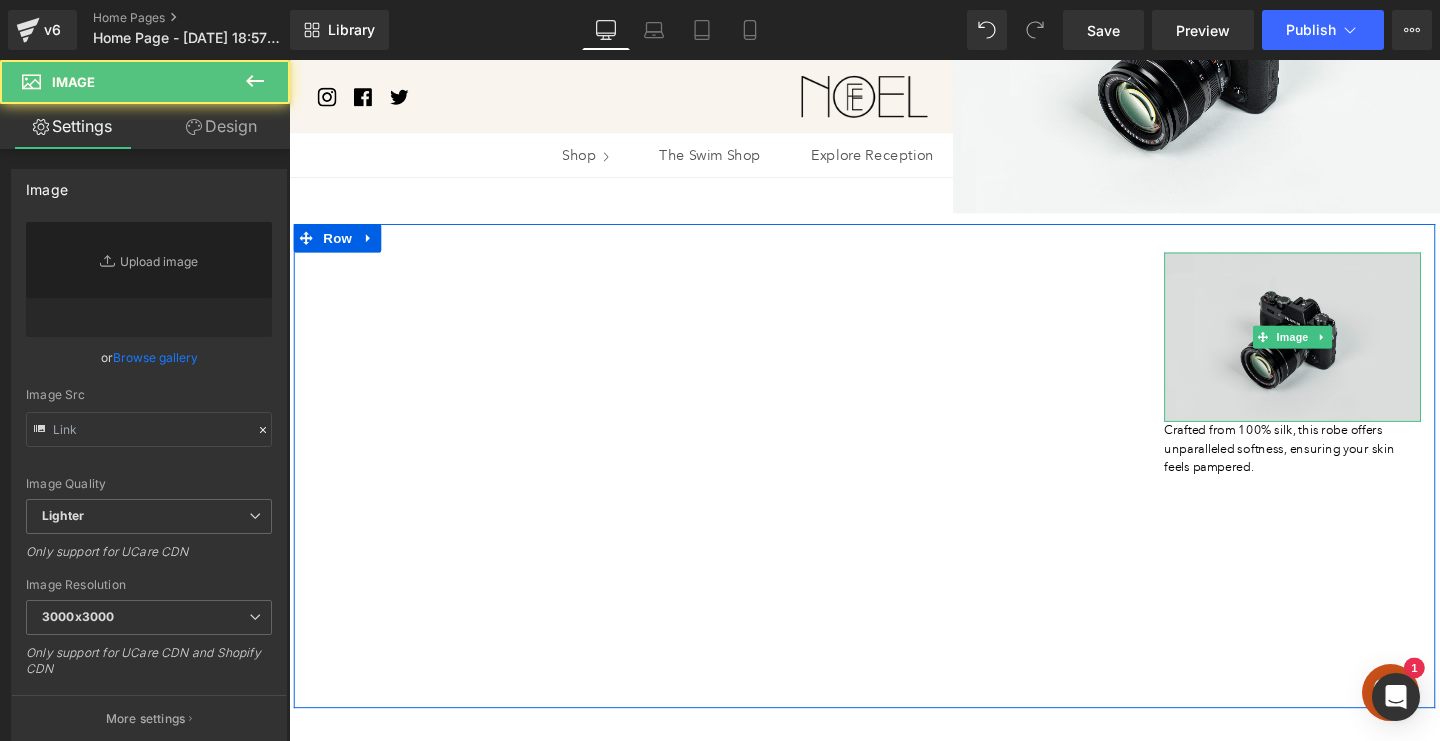 type on "//[DOMAIN_NAME][URL]" 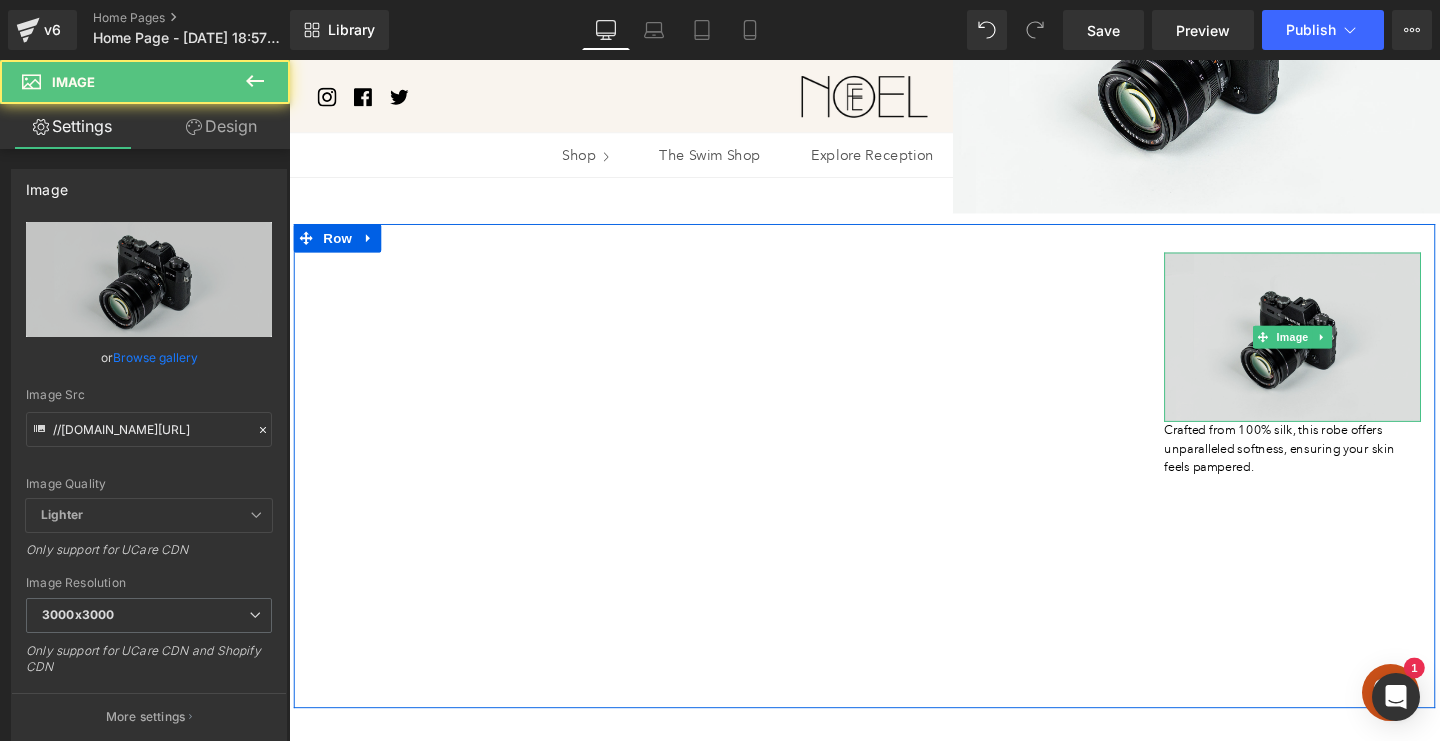 scroll, scrollTop: 442, scrollLeft: 0, axis: vertical 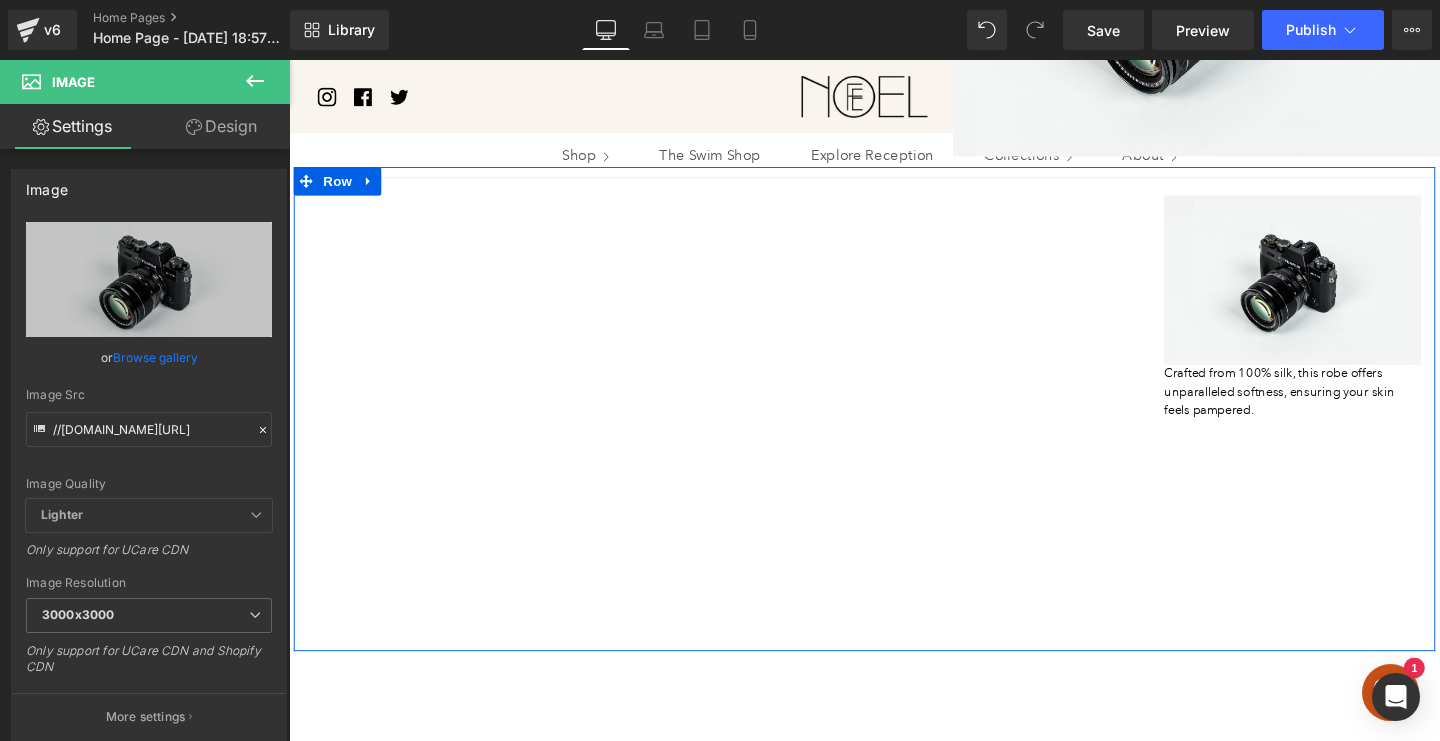 click on "Crafted from 100% silk, this robe offers unparalleled softness, ensuring your skin feels pampered.
Text Block" at bounding box center (1344, 409) 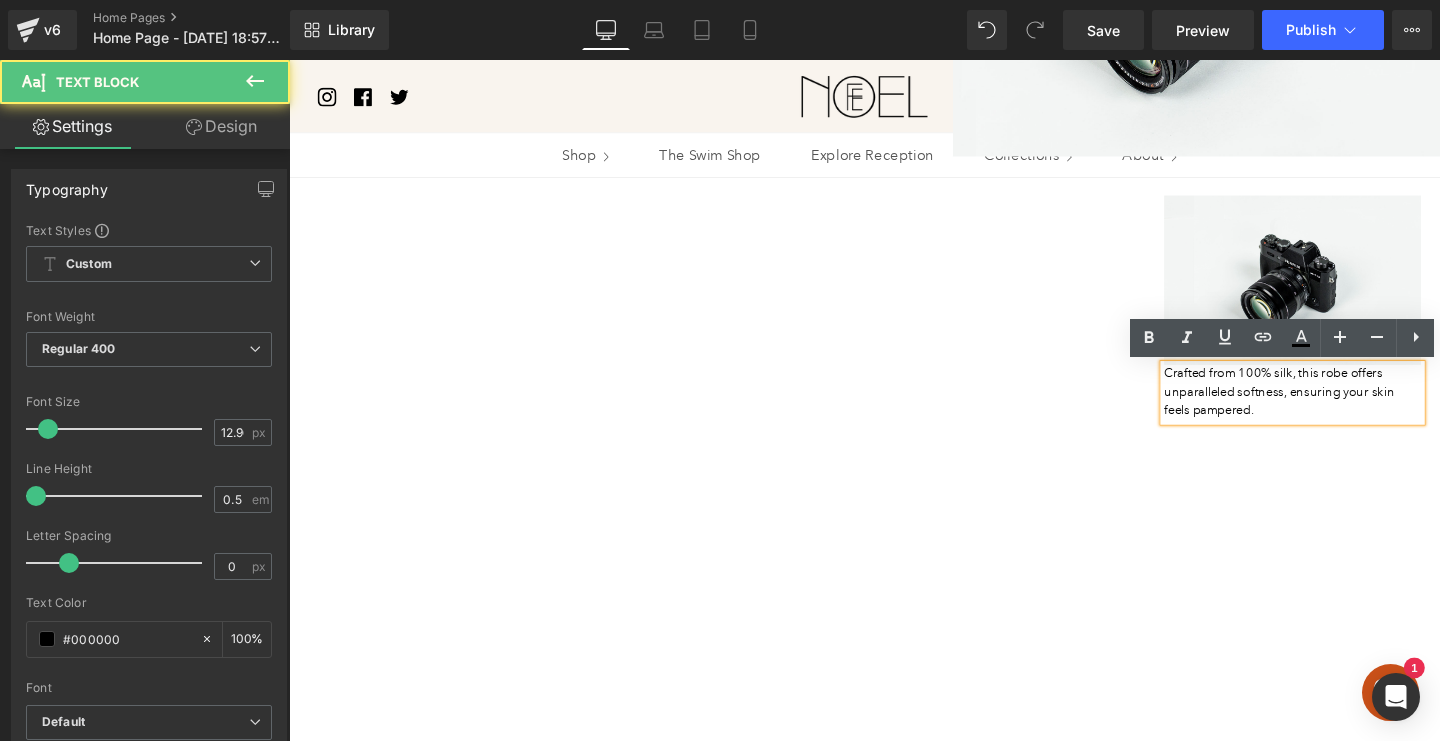 click on "Crafted from 100% silk, this robe offers unparalleled softness, ensuring your skin feels pampered." at bounding box center (1344, 409) 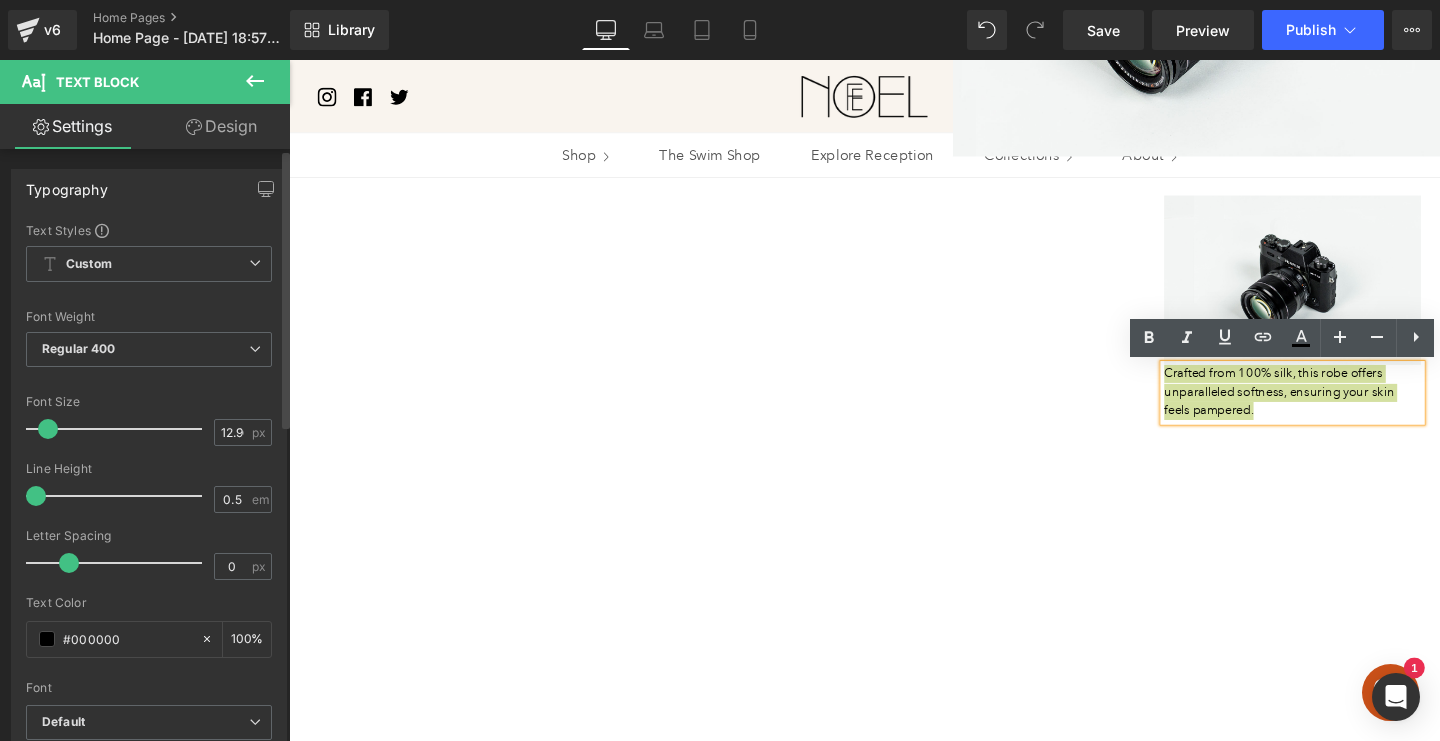 click at bounding box center [119, 1108] 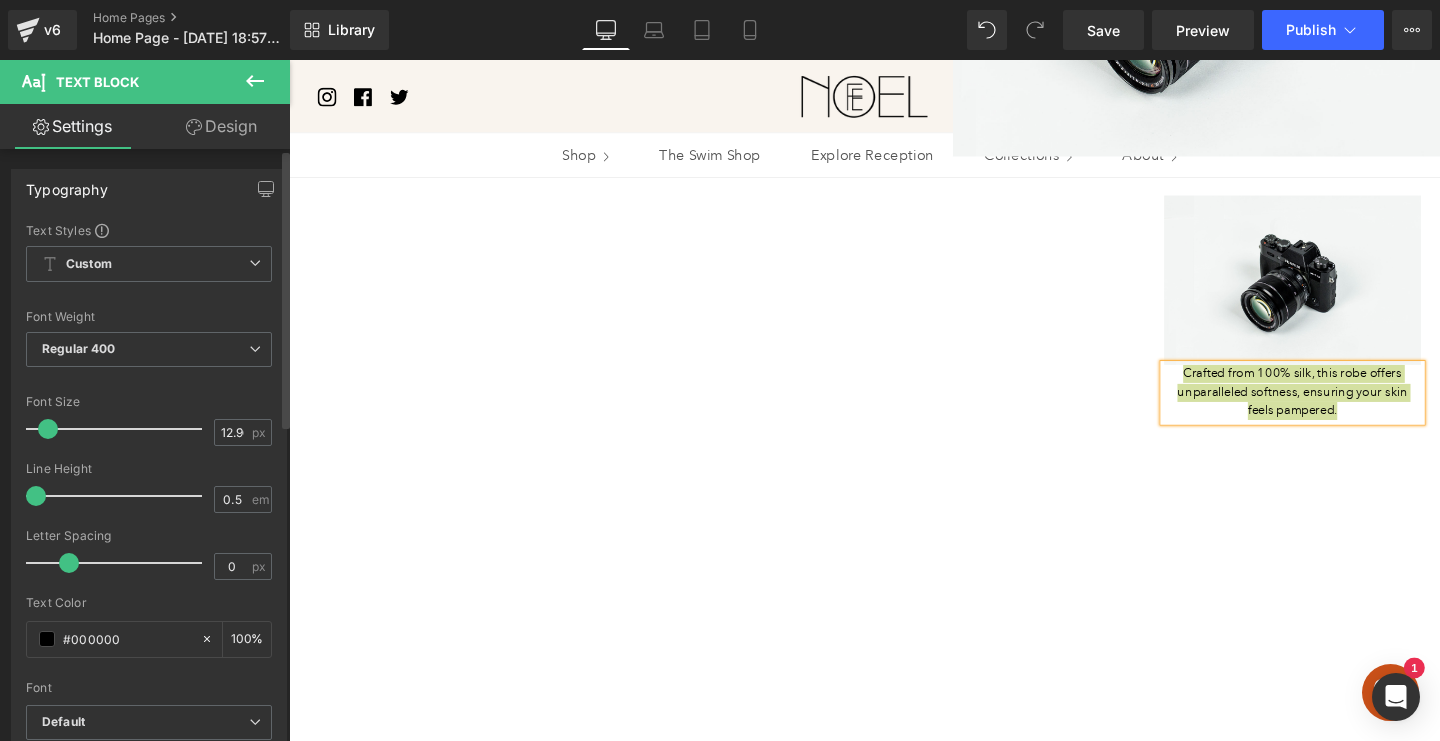 scroll, scrollTop: 672, scrollLeft: 0, axis: vertical 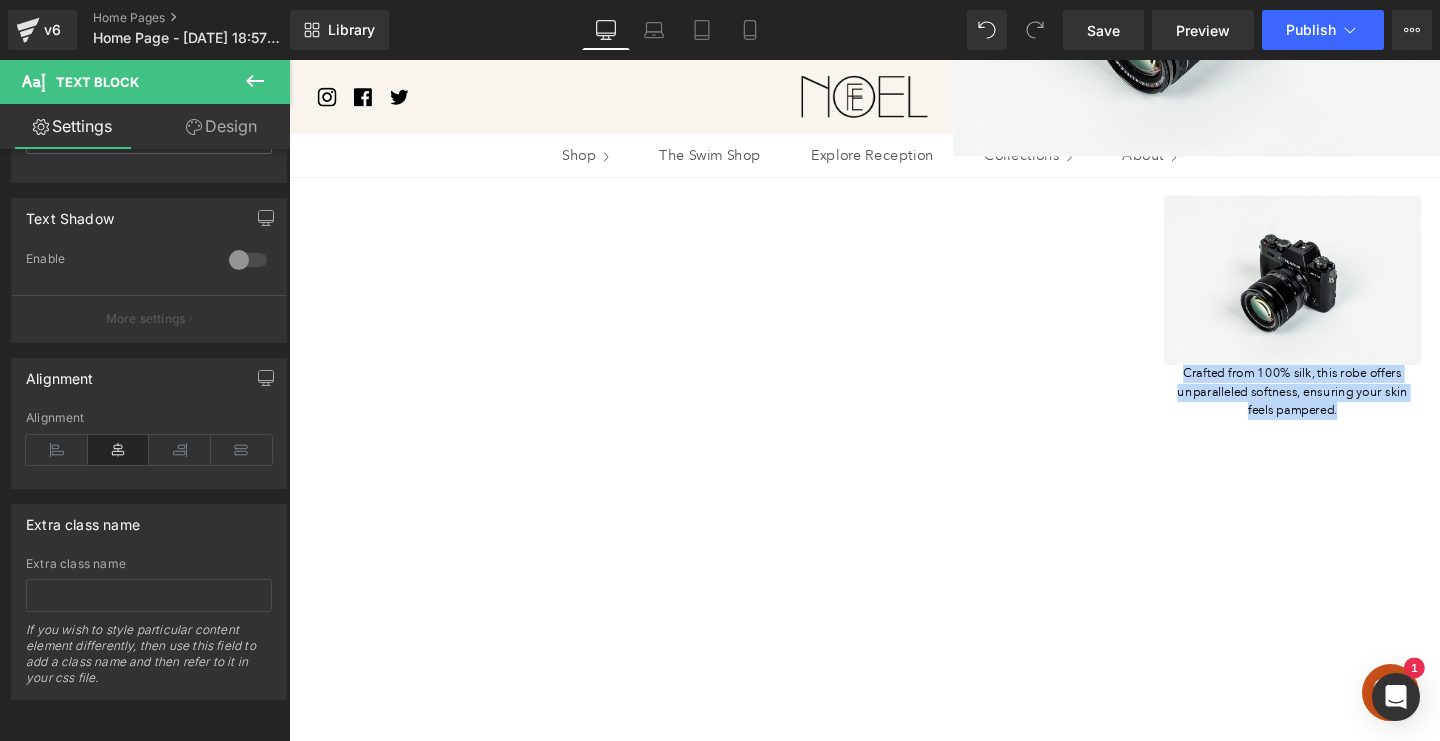 click at bounding box center [1398, 409] 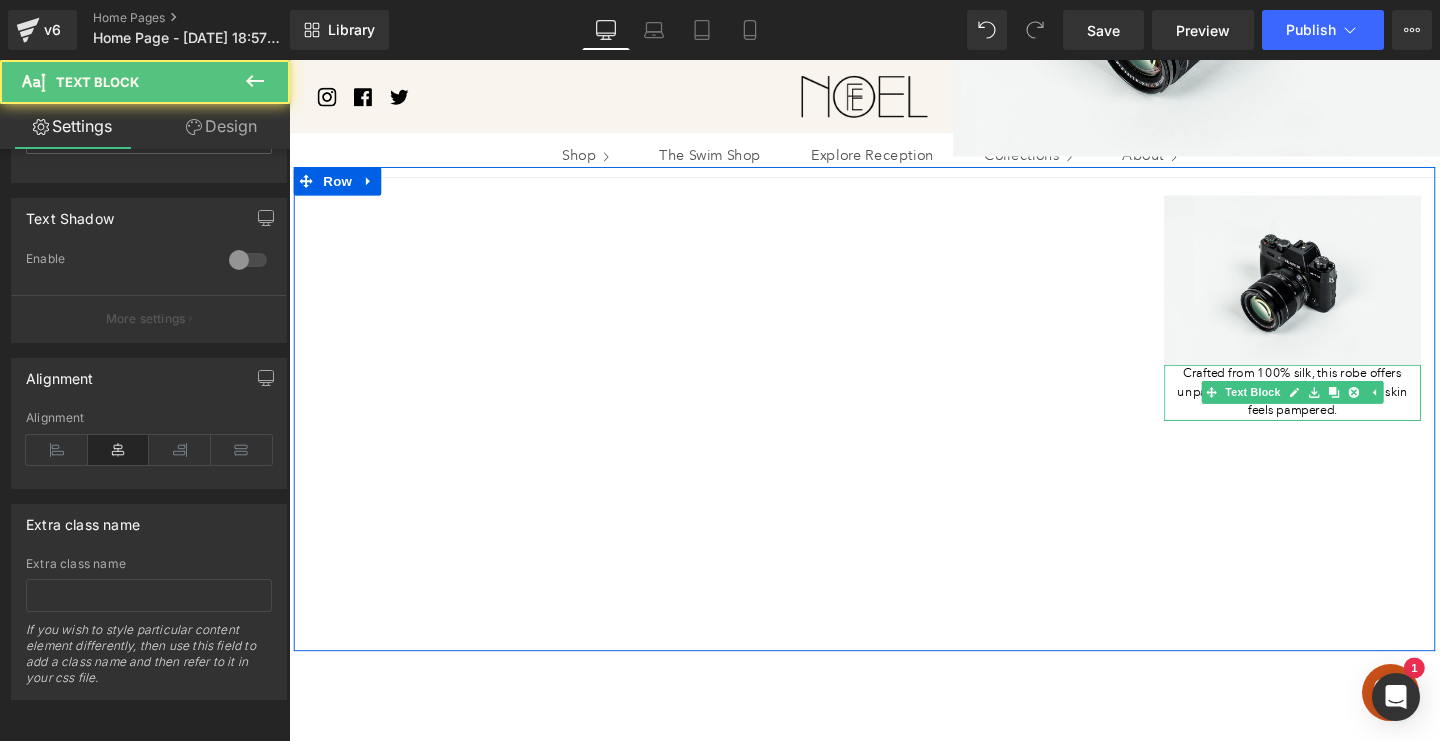 click on "Crafted from 100% silk, this robe offers unparalleled softness, ensuring your skin feels pampered." at bounding box center [1344, 409] 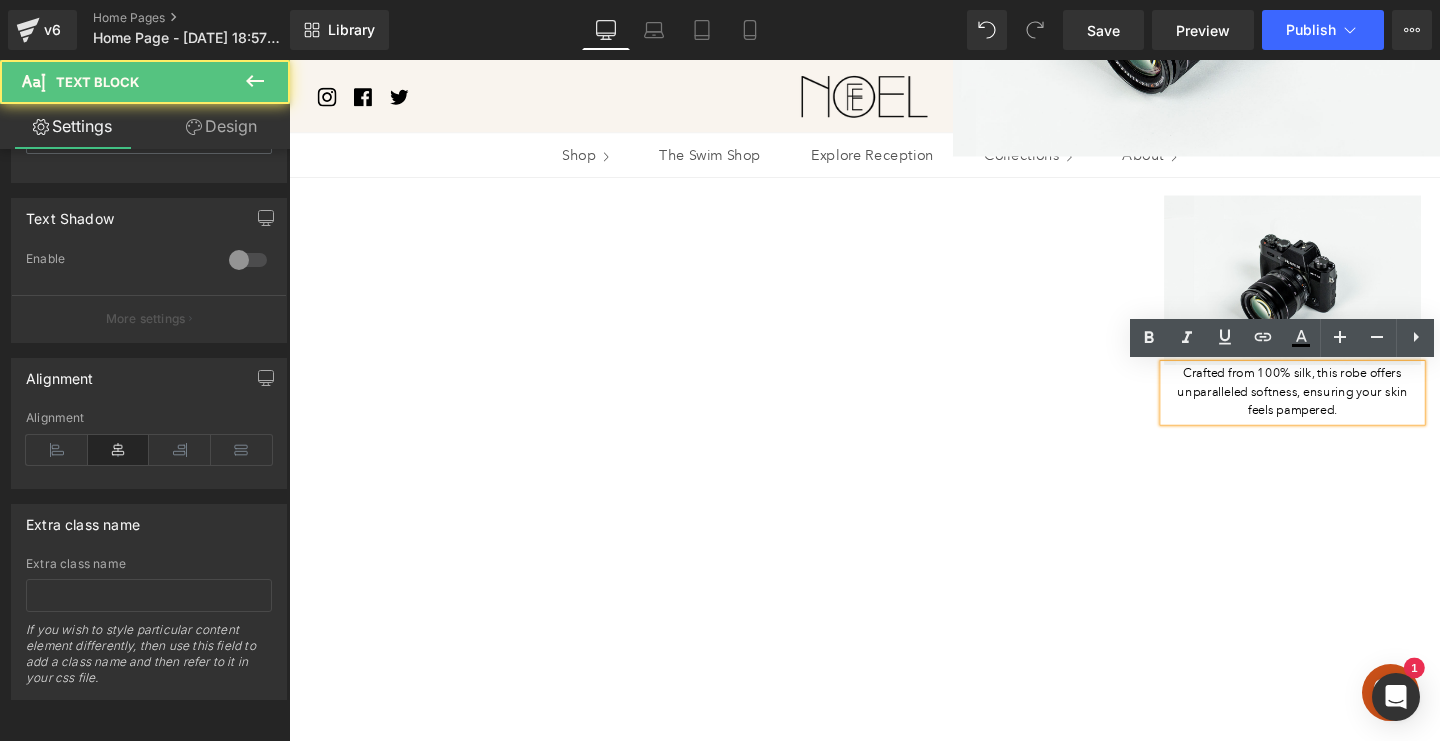 click 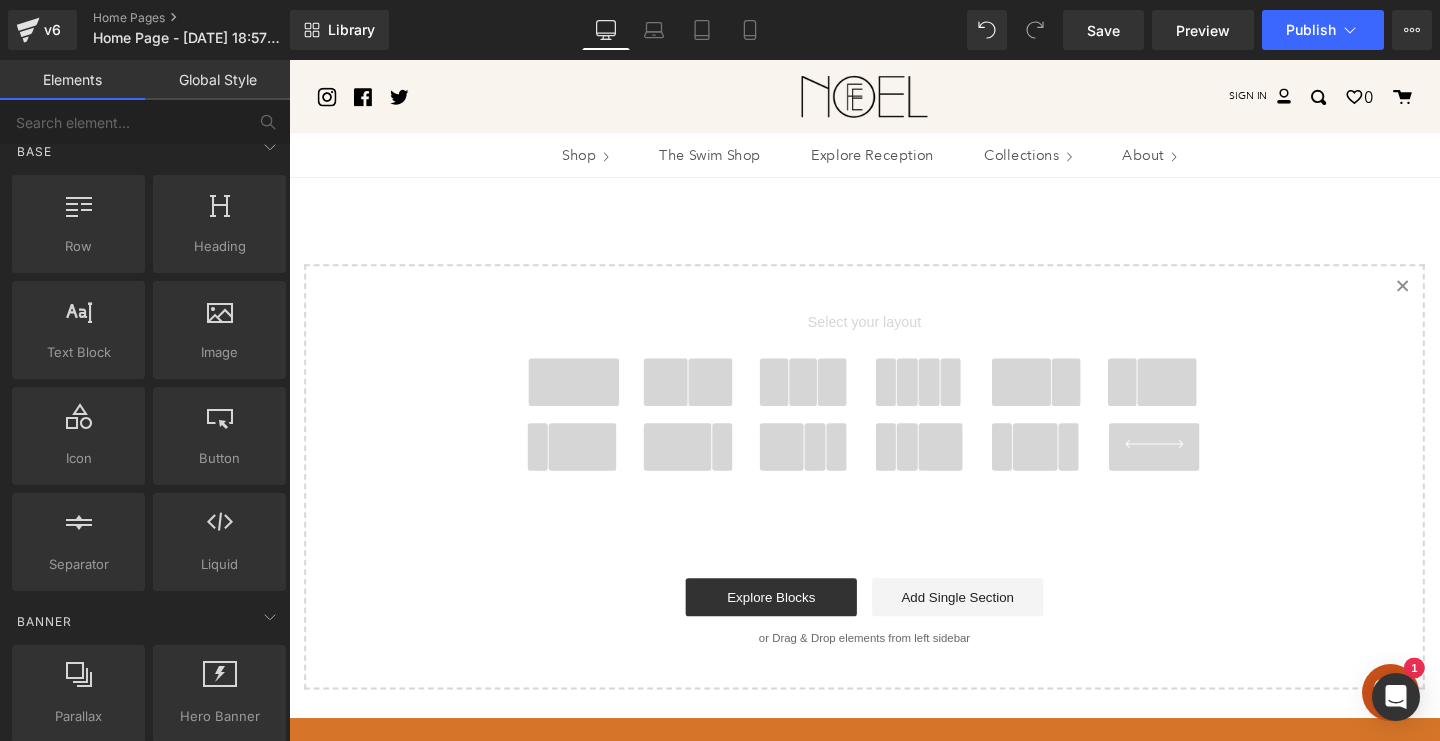 scroll, scrollTop: 992, scrollLeft: 0, axis: vertical 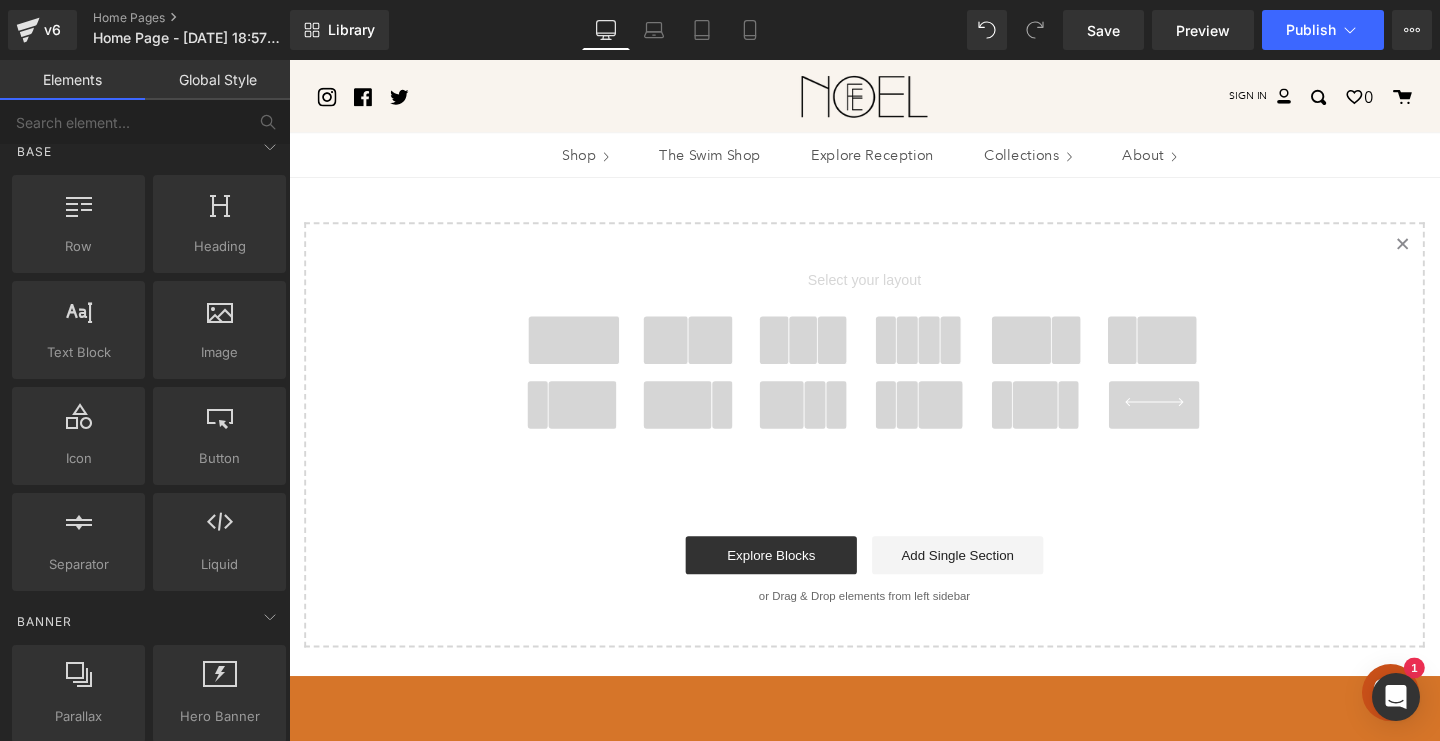 click 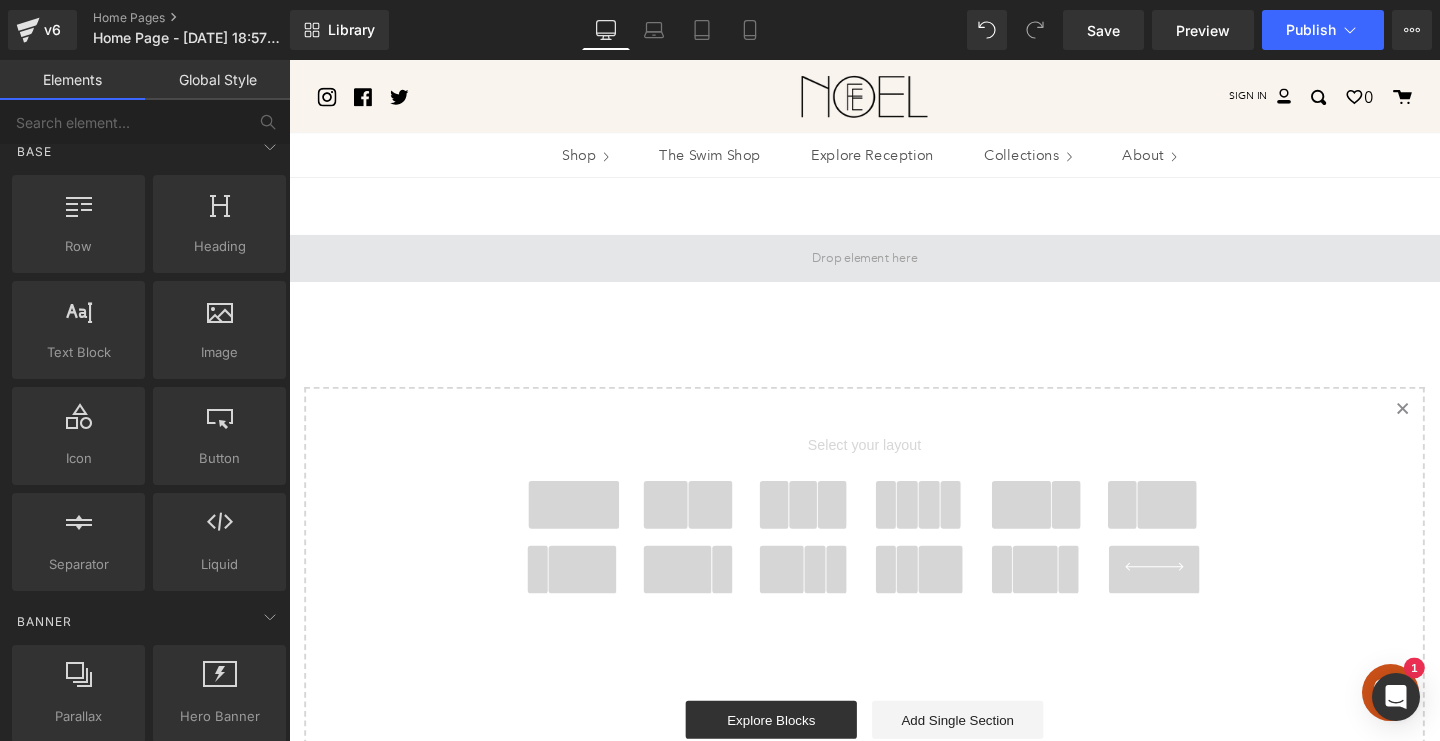 scroll, scrollTop: 738, scrollLeft: 0, axis: vertical 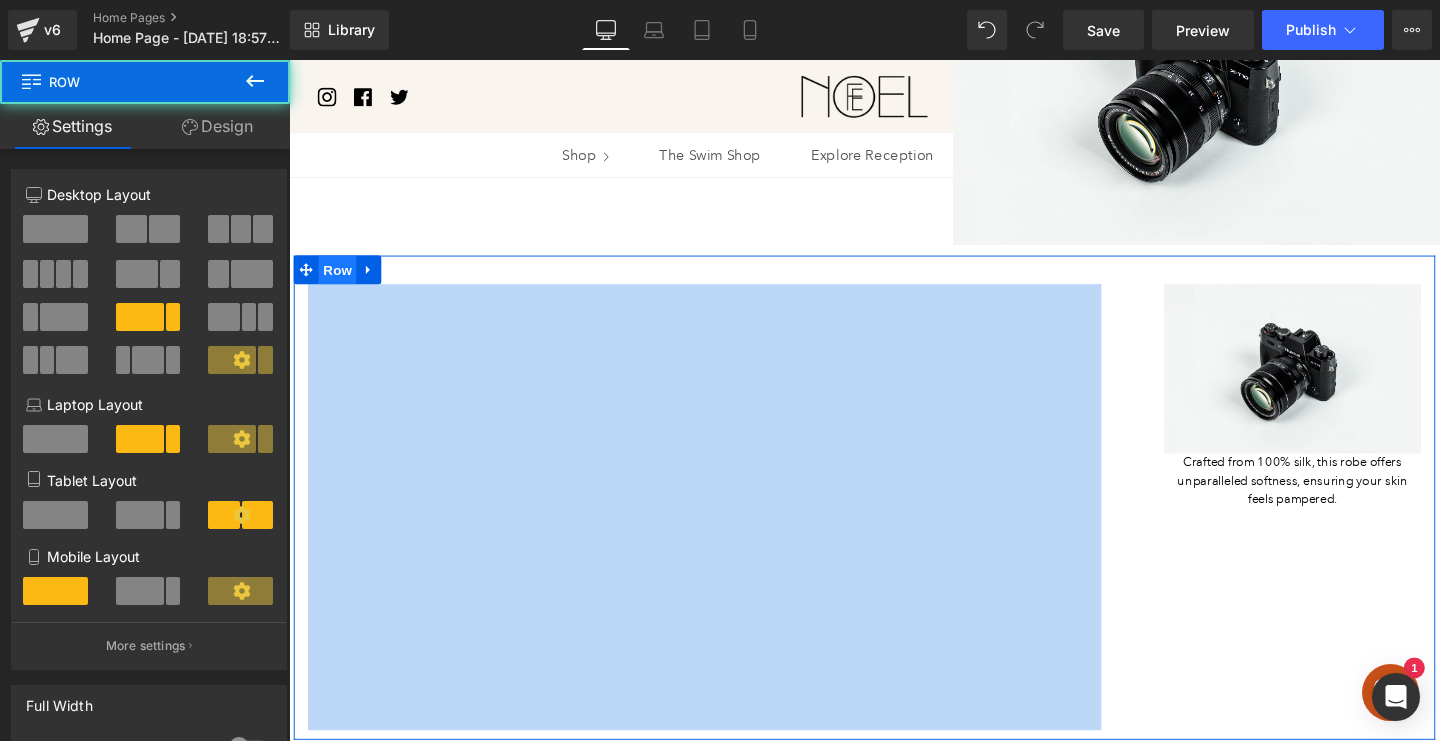 click on "Youtube" at bounding box center (744, 530) 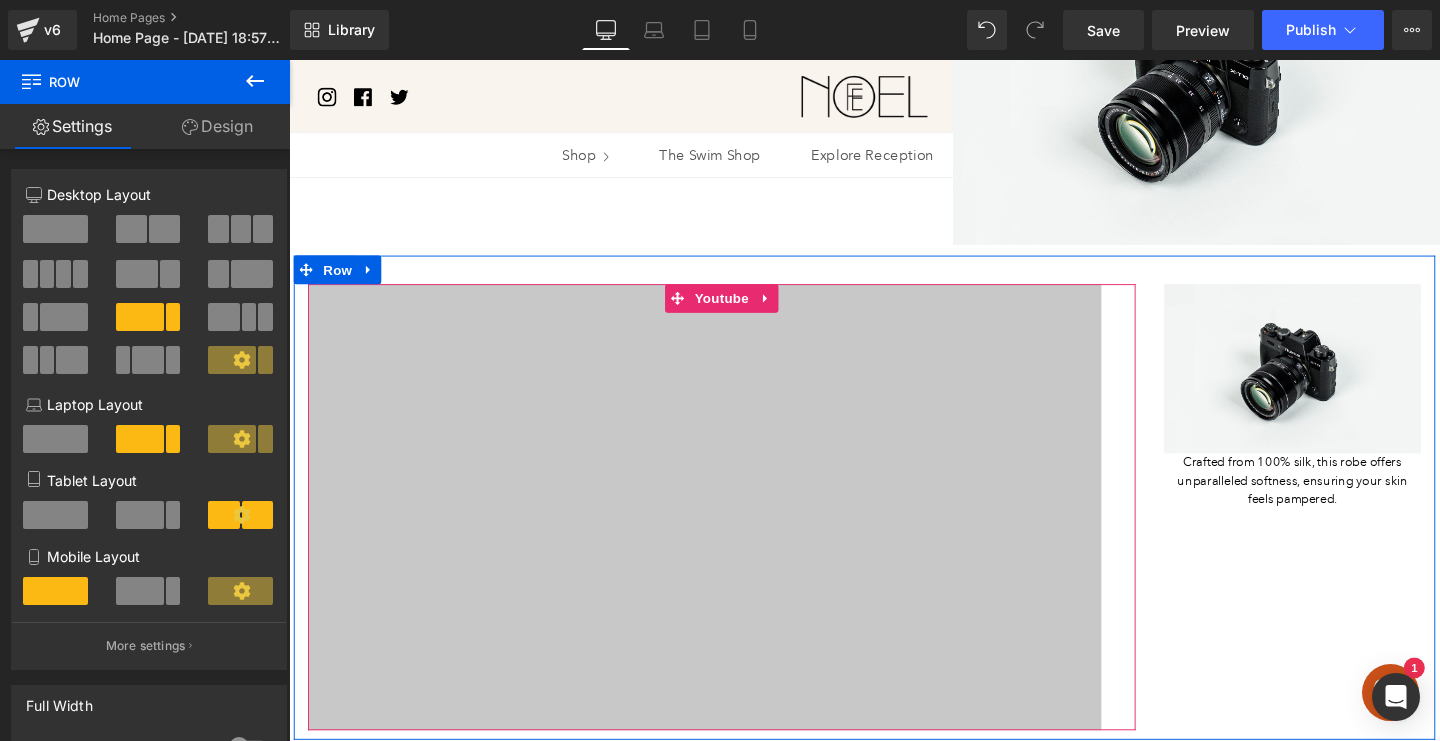 click 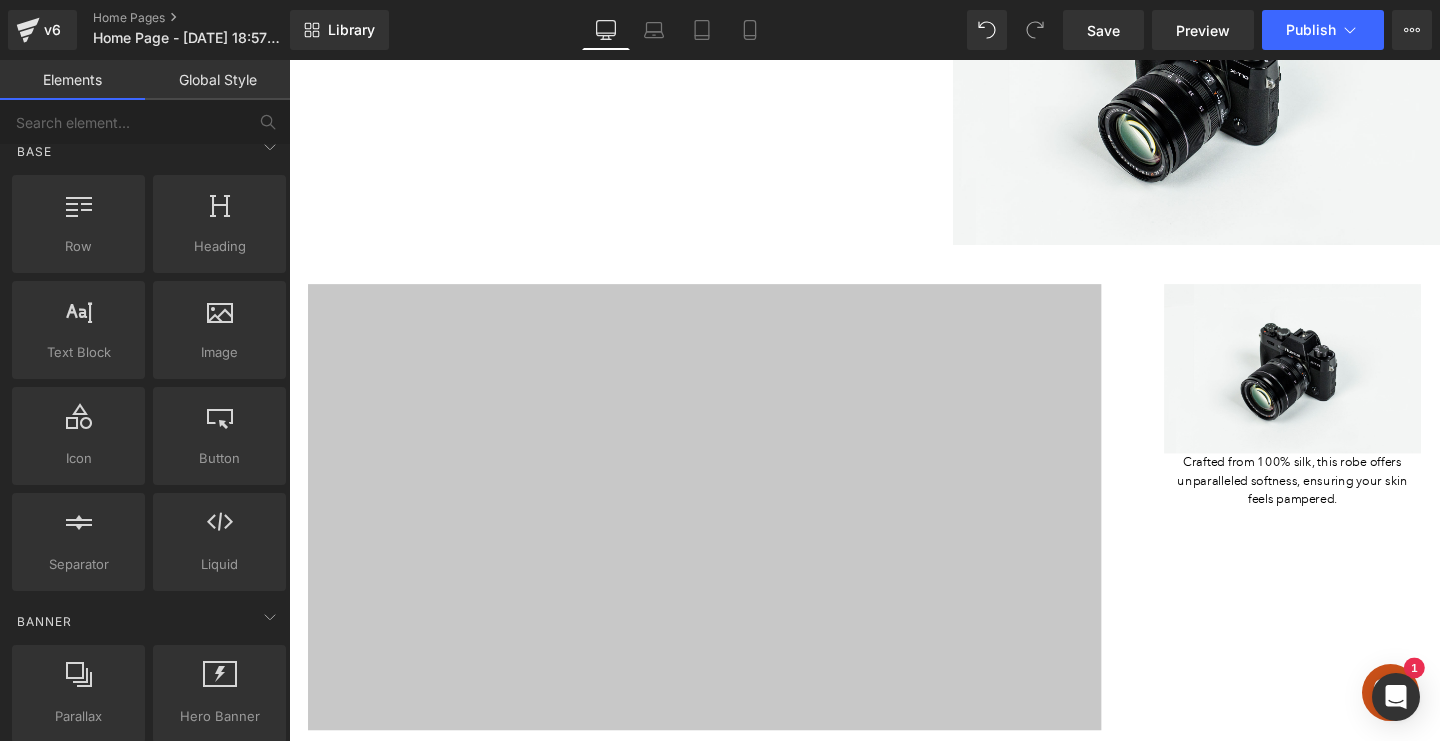 scroll, scrollTop: 0, scrollLeft: 0, axis: both 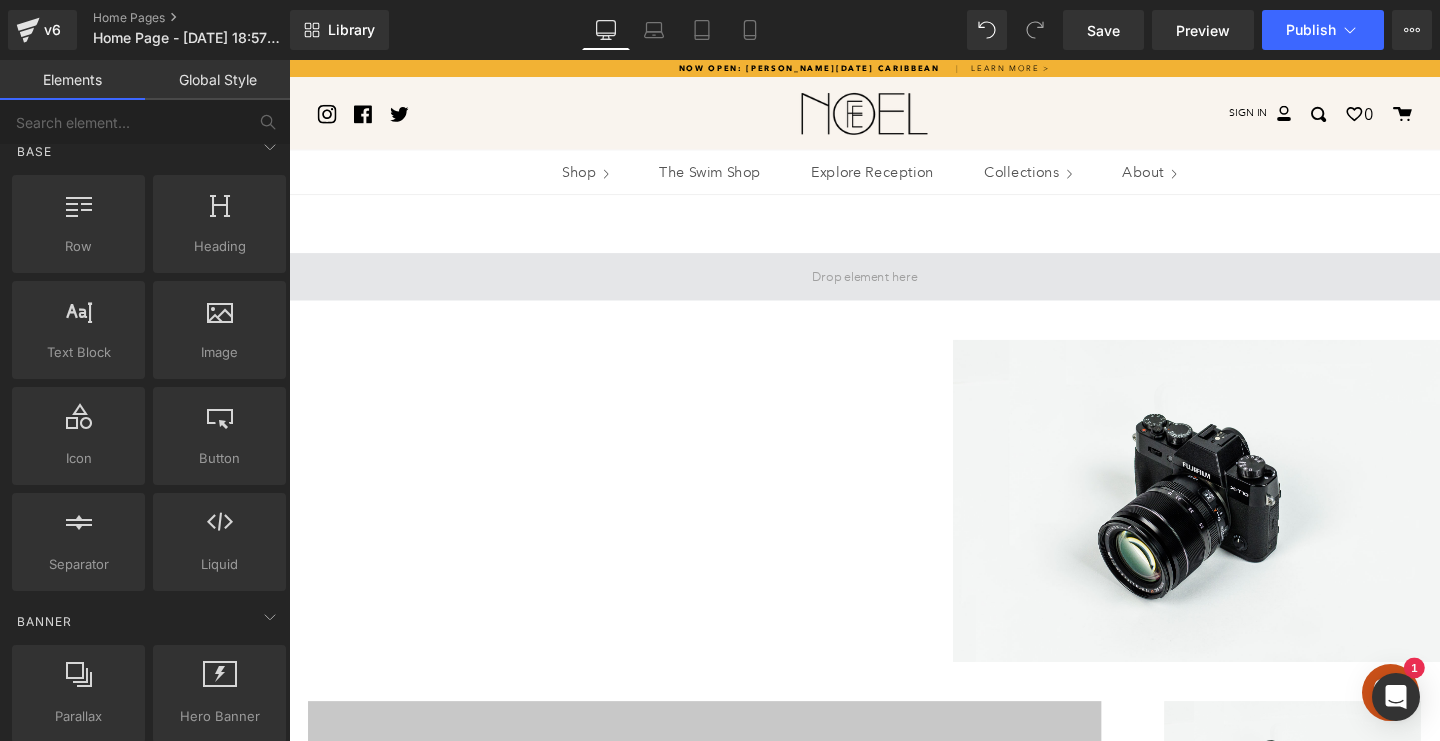 click at bounding box center [219, 319] 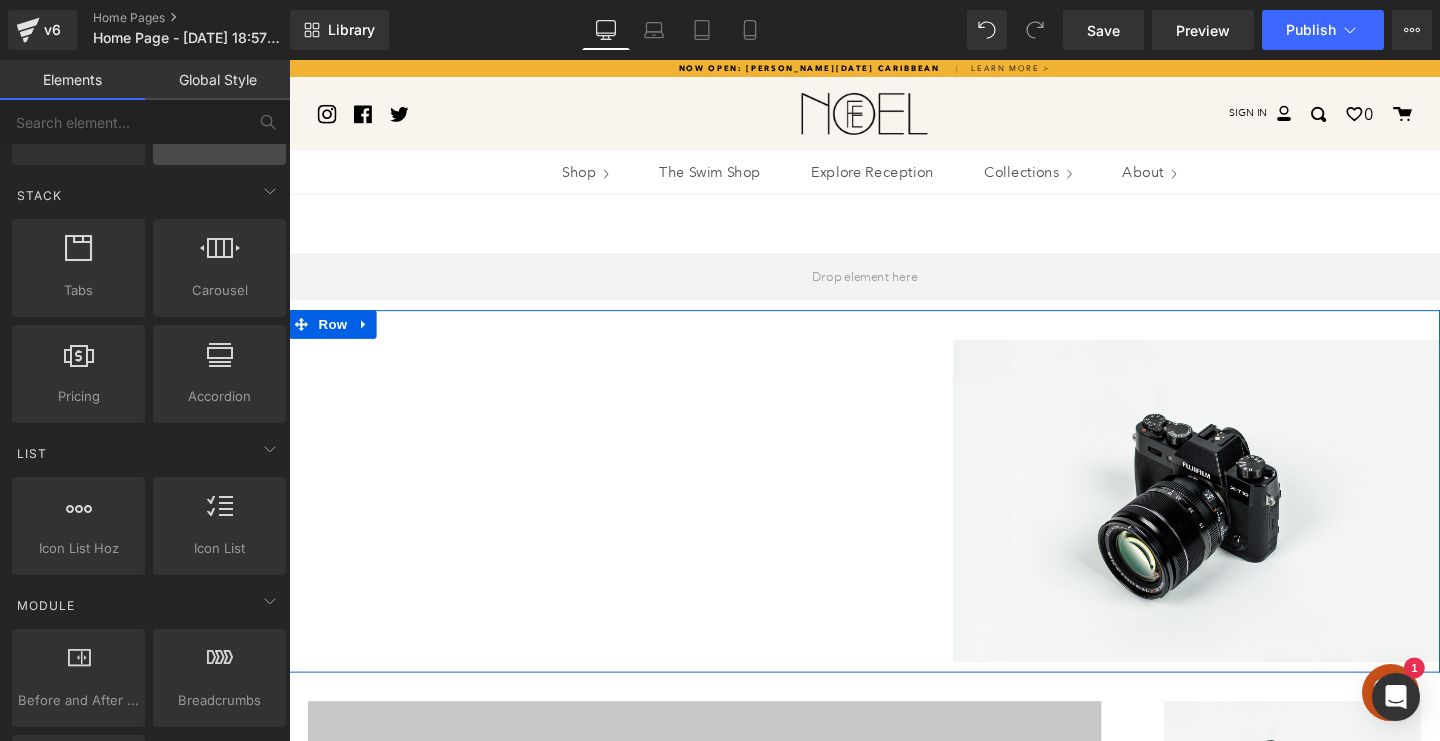 scroll, scrollTop: 738, scrollLeft: 0, axis: vertical 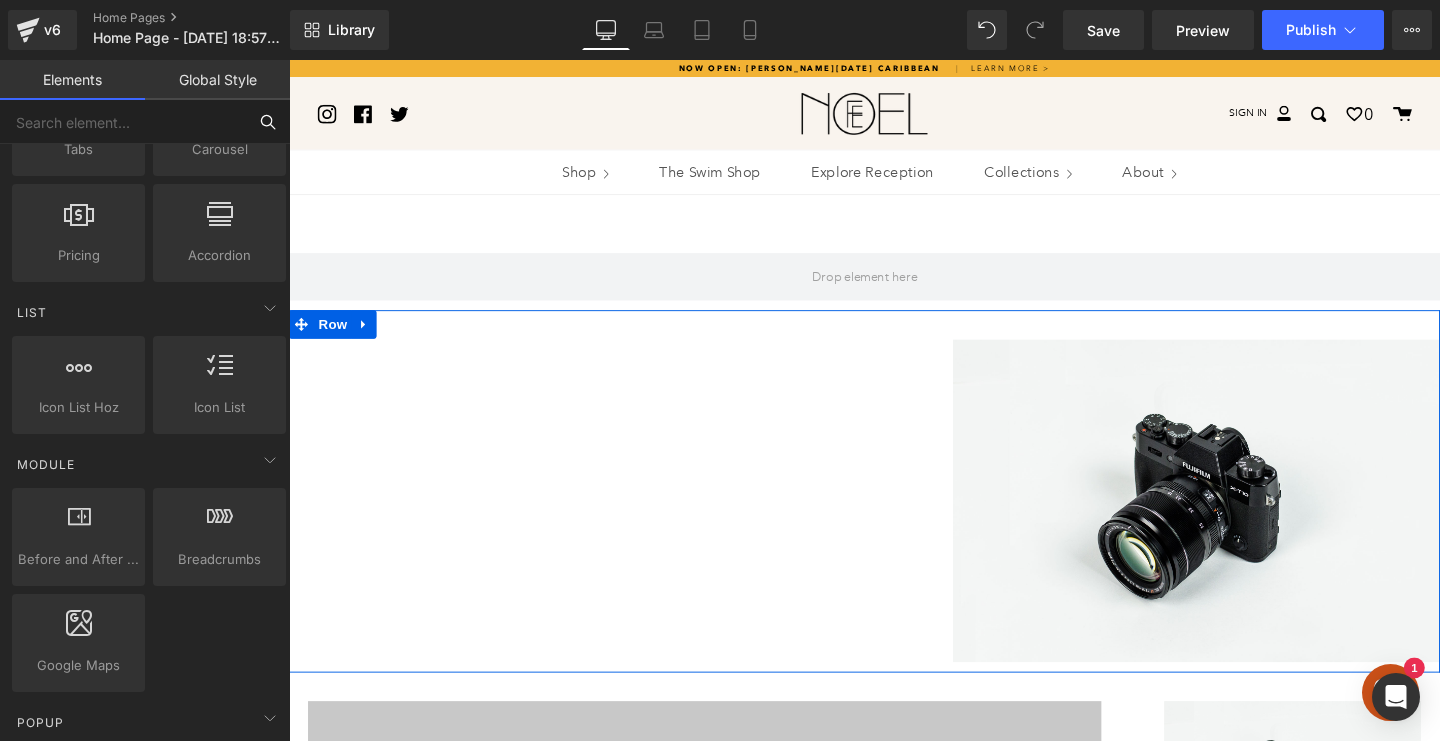 click at bounding box center (123, 122) 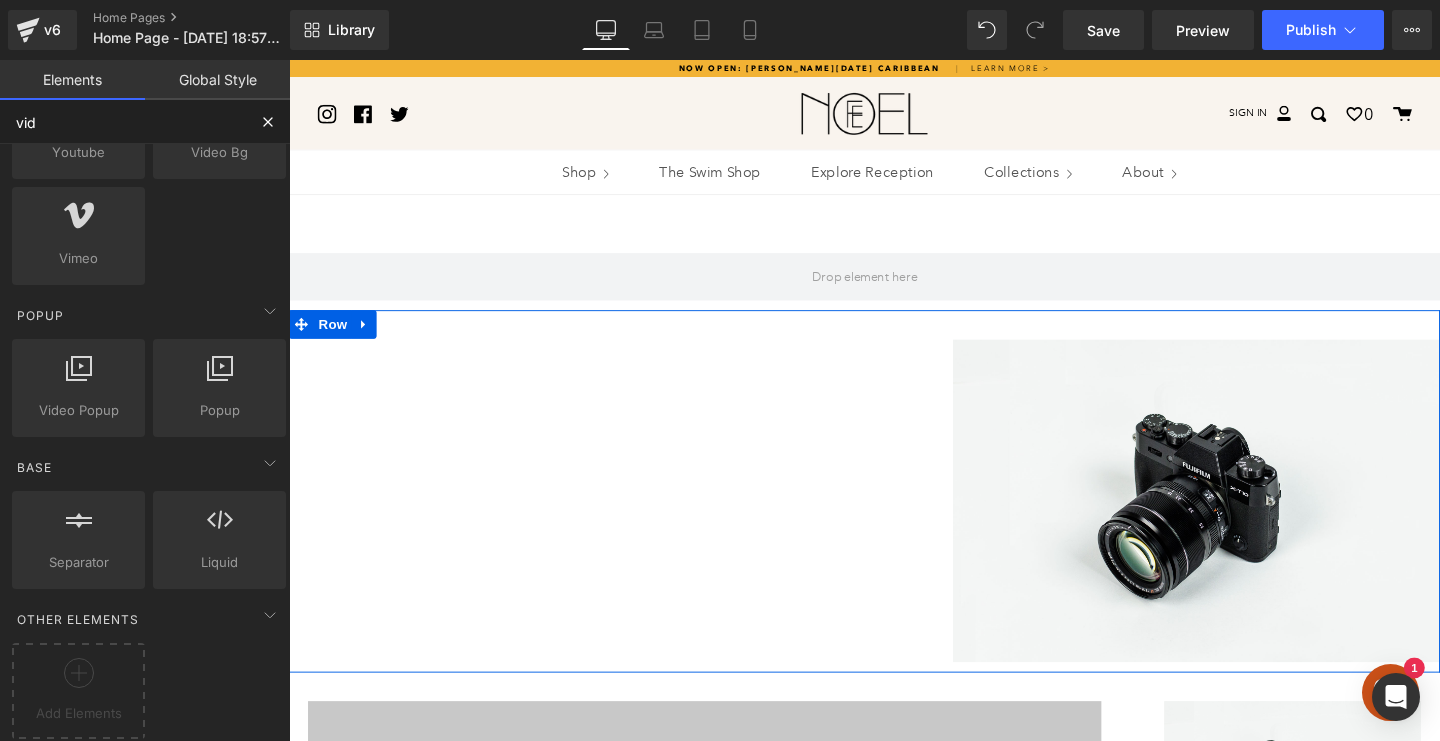 scroll, scrollTop: 129, scrollLeft: 0, axis: vertical 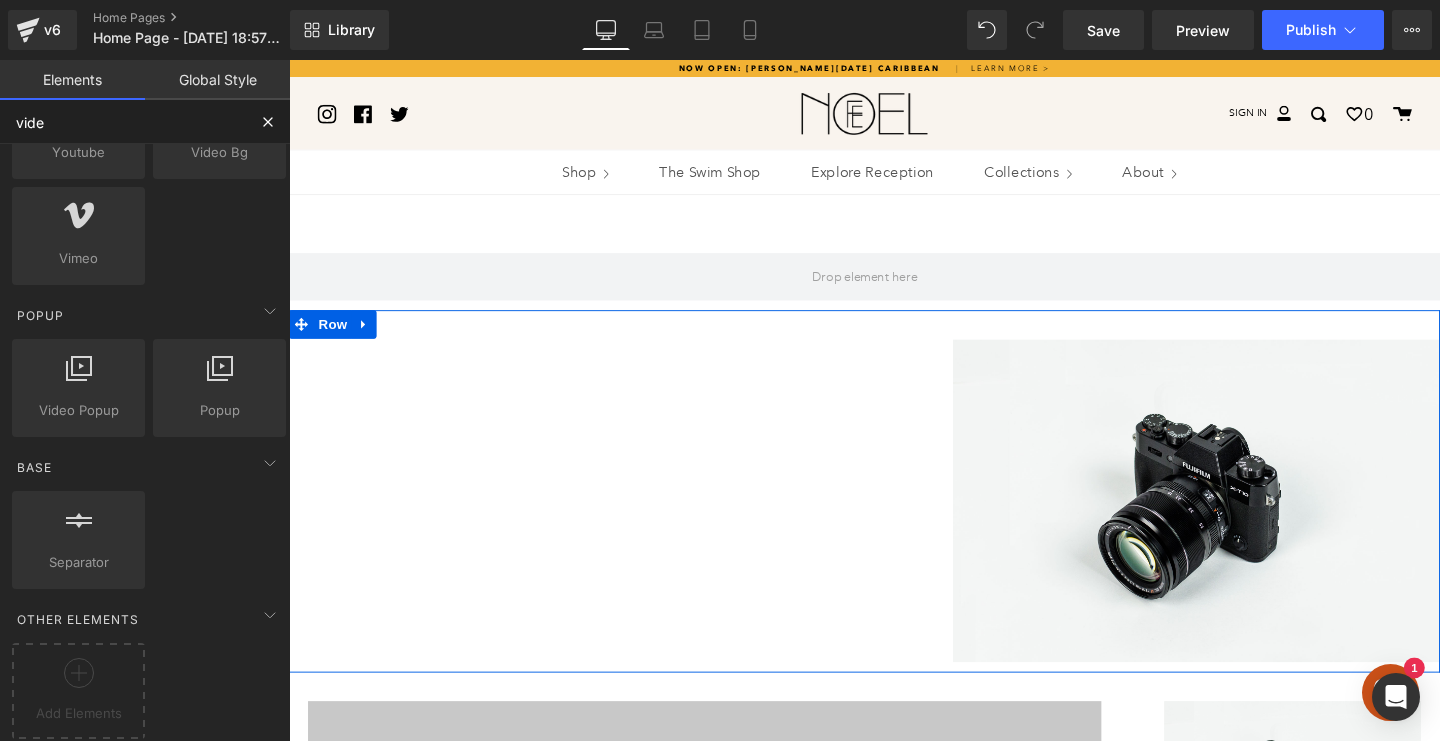 type on "video" 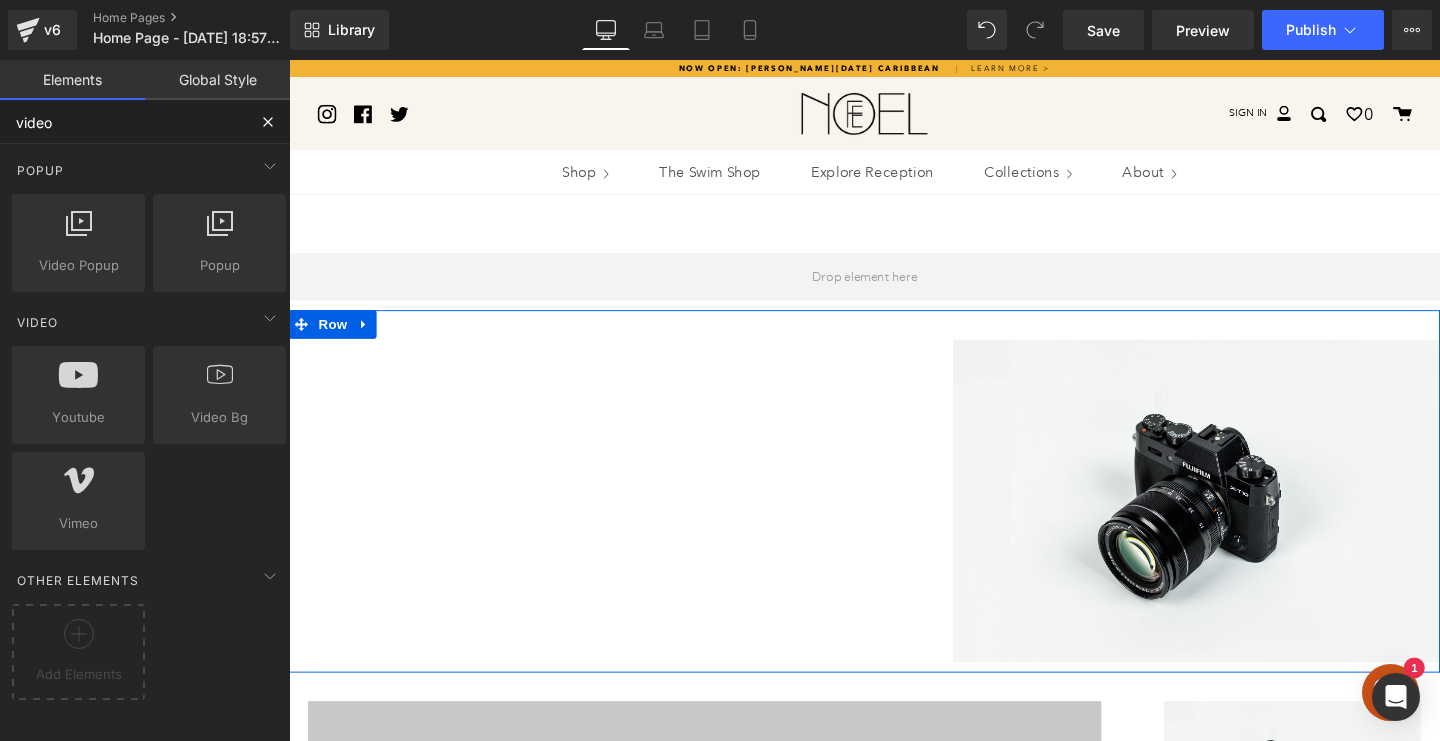 scroll, scrollTop: 0, scrollLeft: 0, axis: both 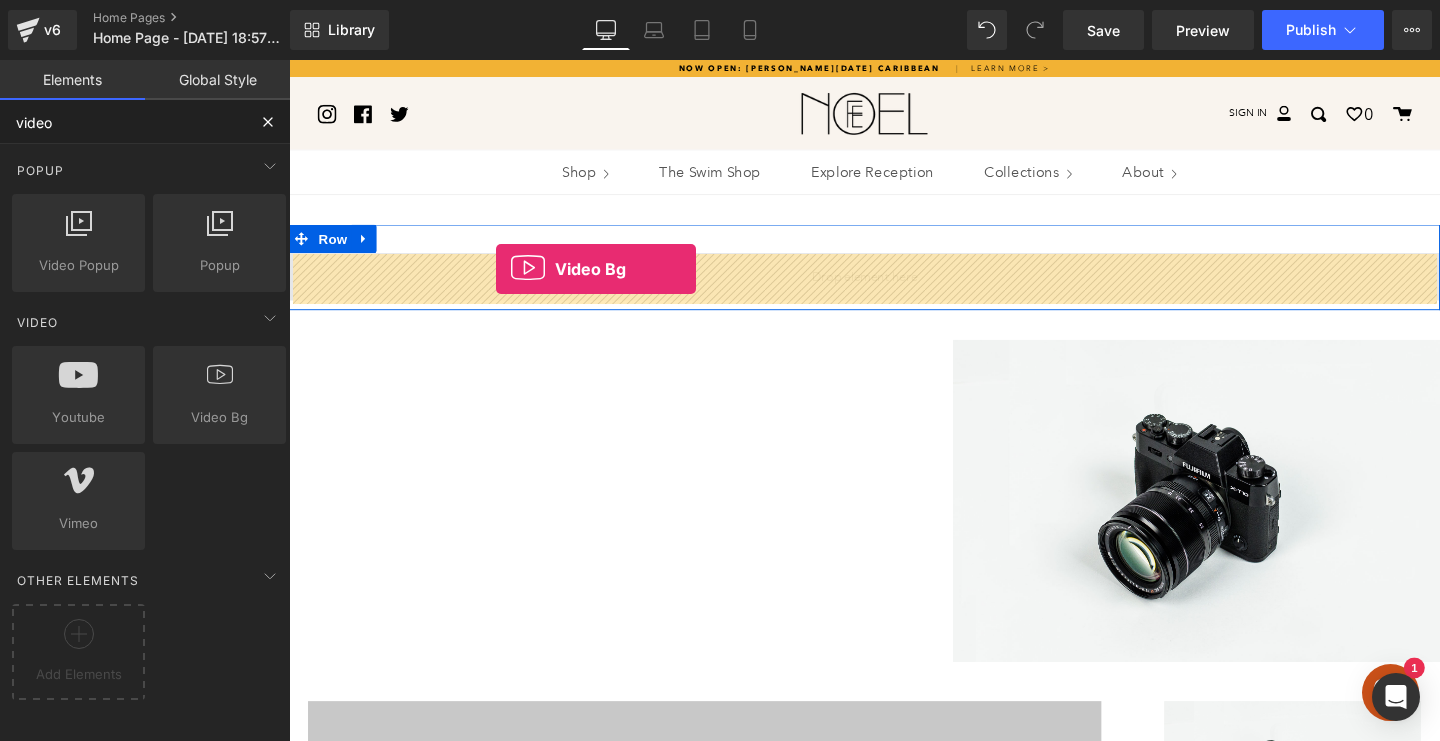 drag, startPoint x: 316, startPoint y: 341, endPoint x: 507, endPoint y: 280, distance: 200.50436 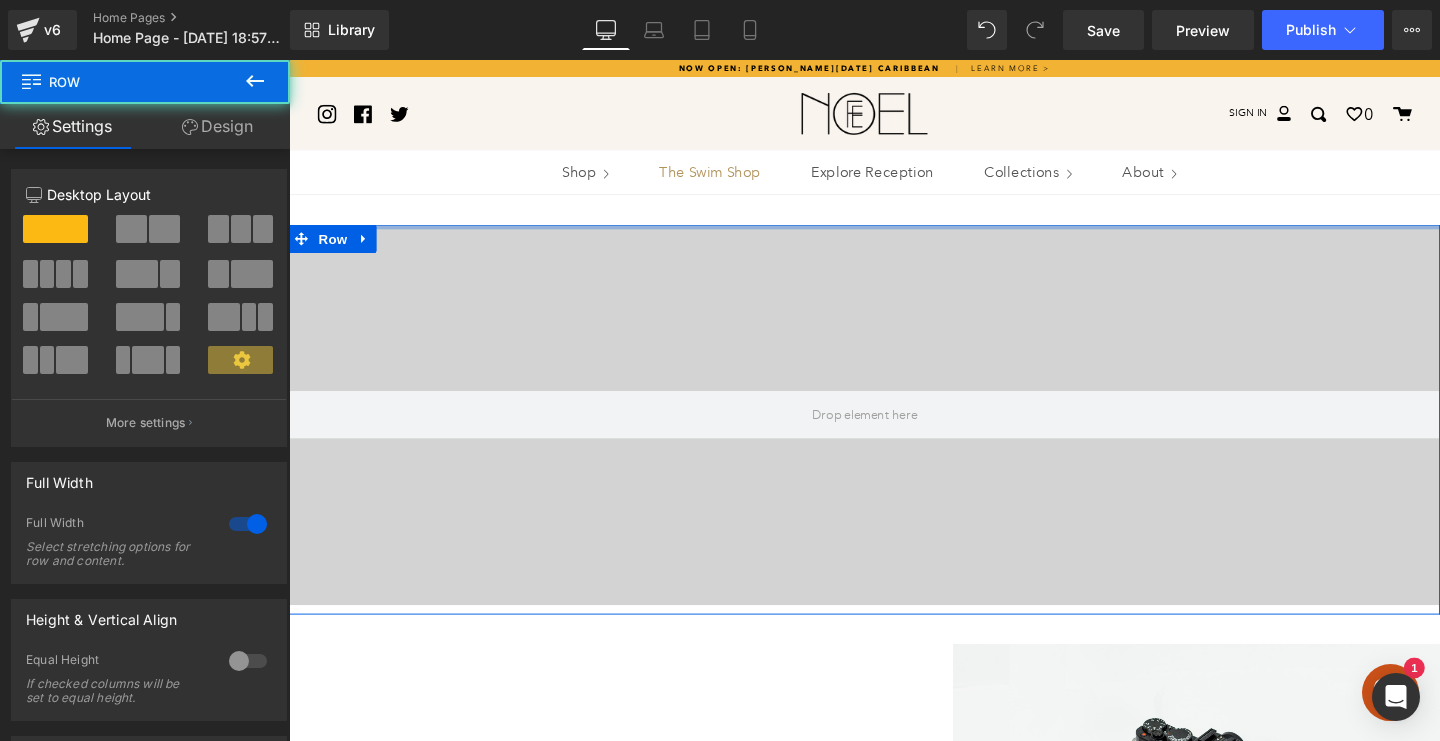 drag, startPoint x: 783, startPoint y: 257, endPoint x: 782, endPoint y: 182, distance: 75.00667 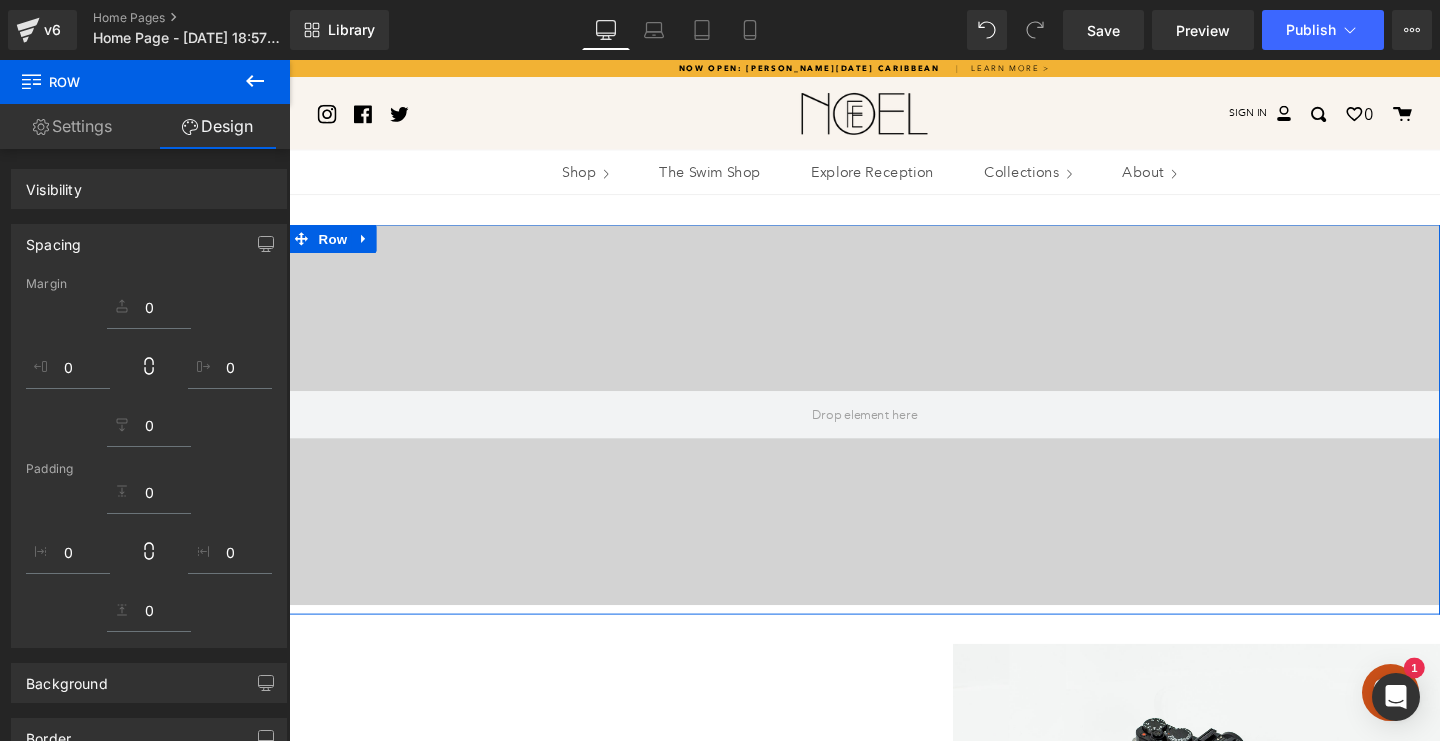 click on "Video Bg
Row
Youtube
Image       93px
Row
Youtube
Image
Crafted from 100% silk, this robe offers unparalleled softness, ensuring your skin feels pampered.
Text Block
Row
Select your layout" at bounding box center (894, 1094) 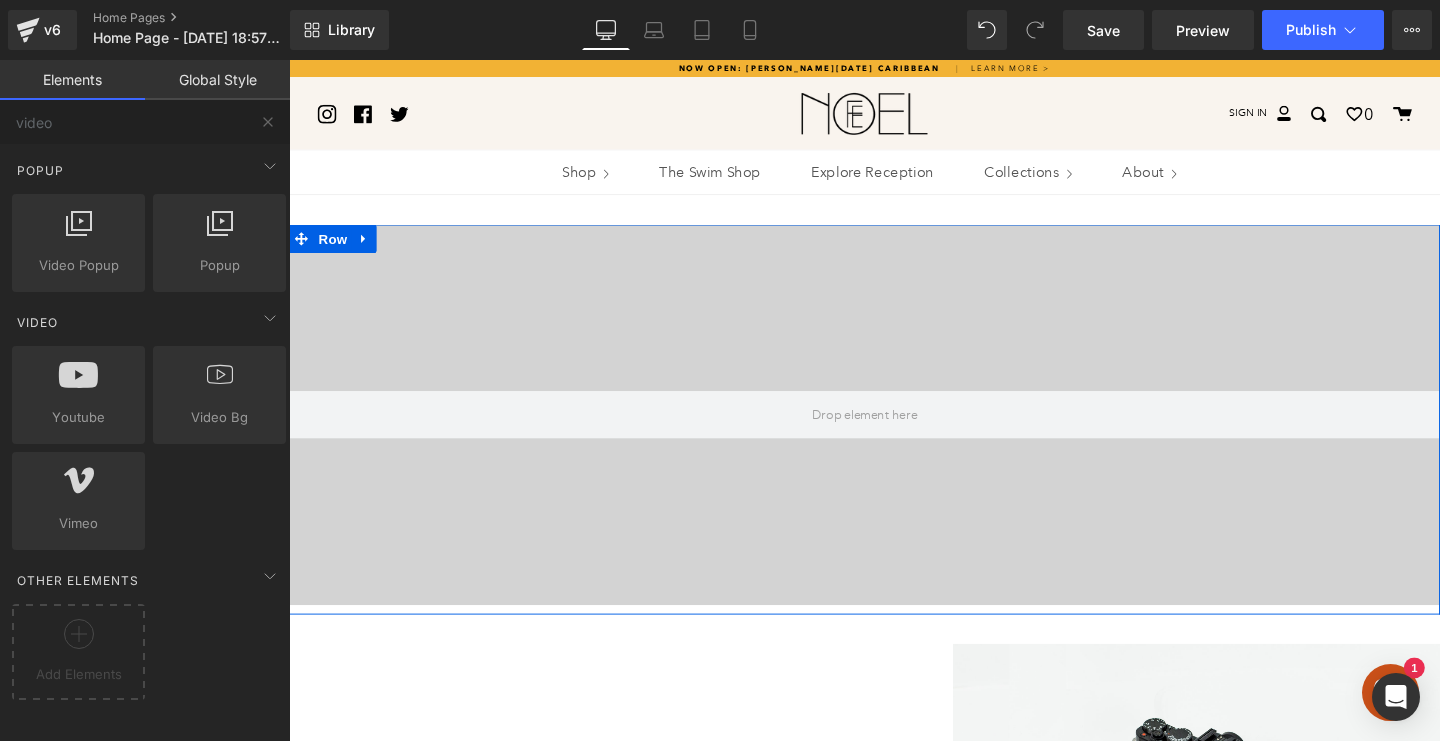 click on "Video Bg
Row
Youtube
Image       93px
Row
Youtube
Image
Crafted from 100% silk, this robe offers unparalleled softness, ensuring your skin feels pampered.
Text Block
Row
Select your layout" at bounding box center (894, 1094) 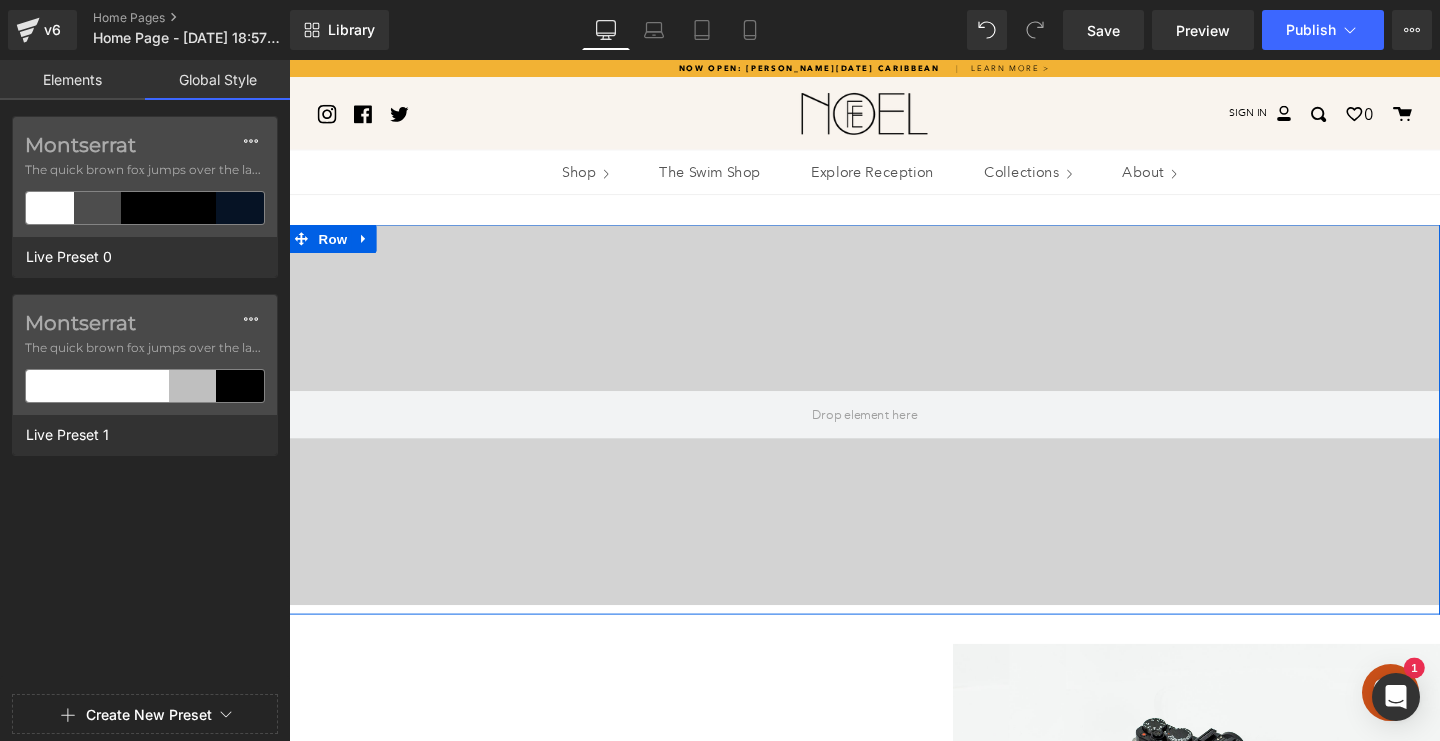 click on "Elements" at bounding box center [72, 80] 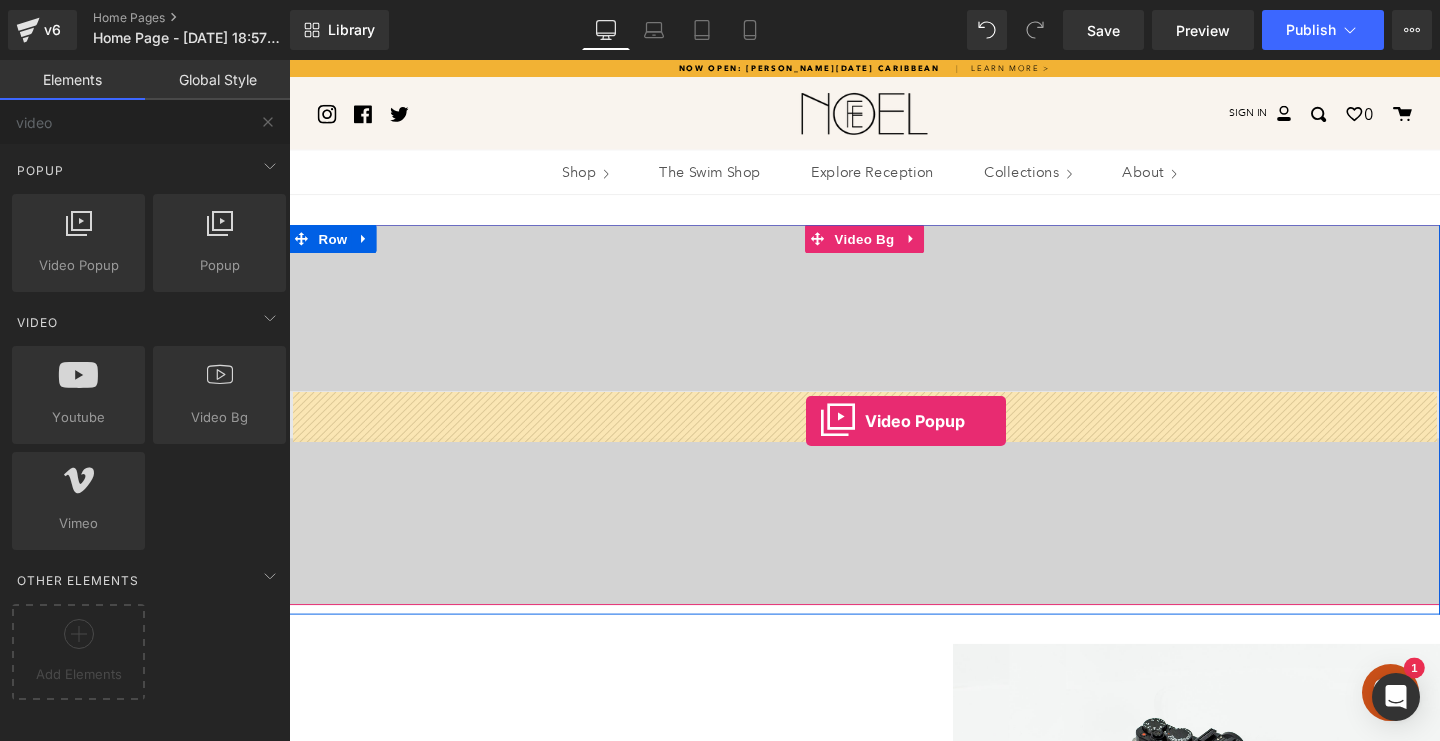 drag, startPoint x: 367, startPoint y: 318, endPoint x: 825, endPoint y: 420, distance: 469.22064 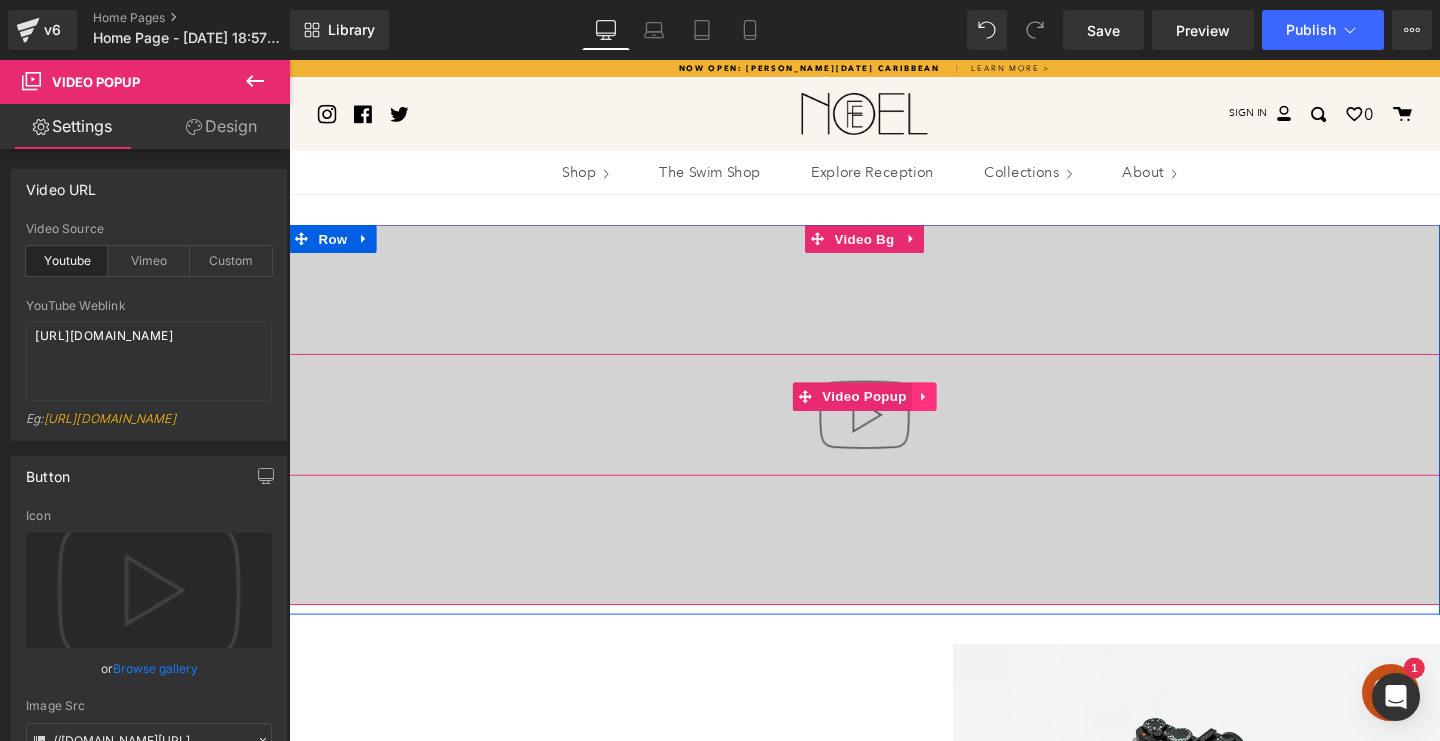 click at bounding box center [956, 414] 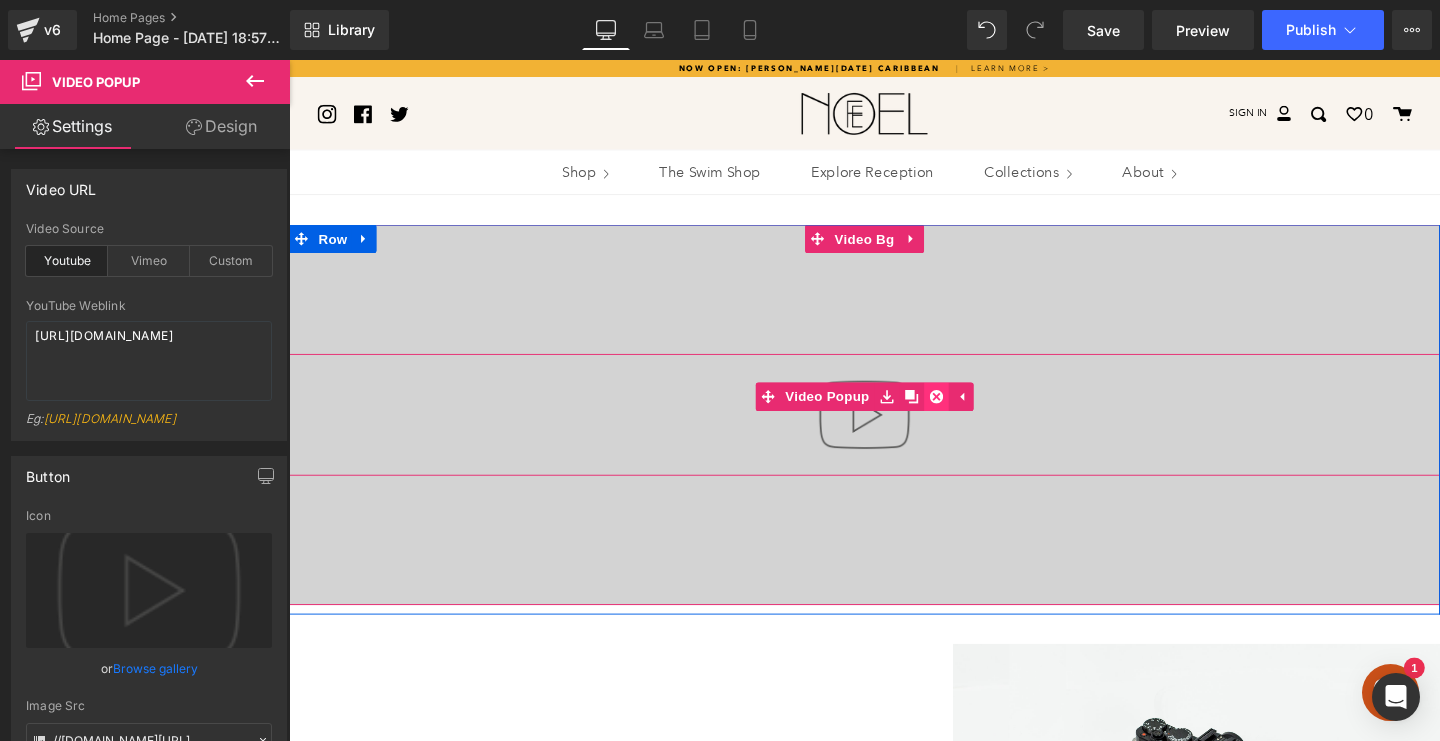 click 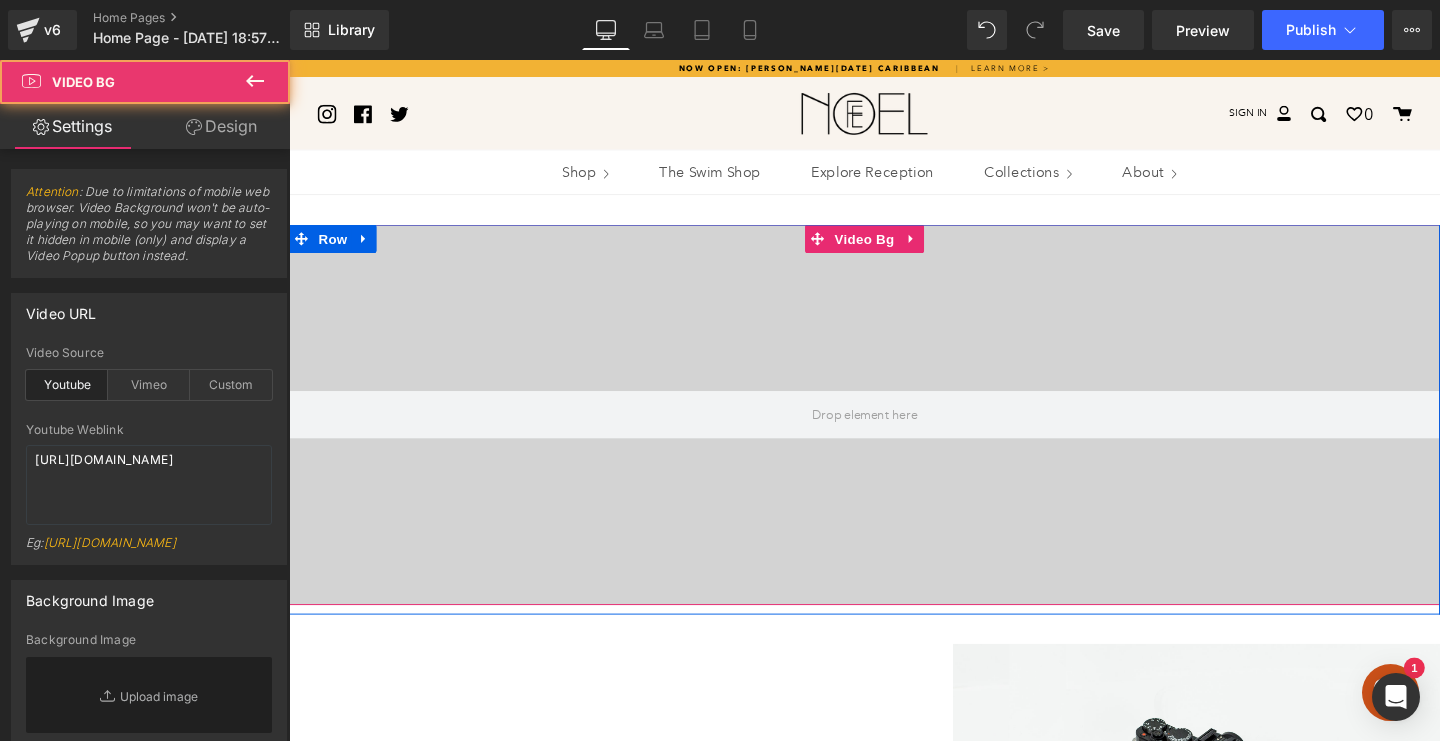 click at bounding box center (894, 433) 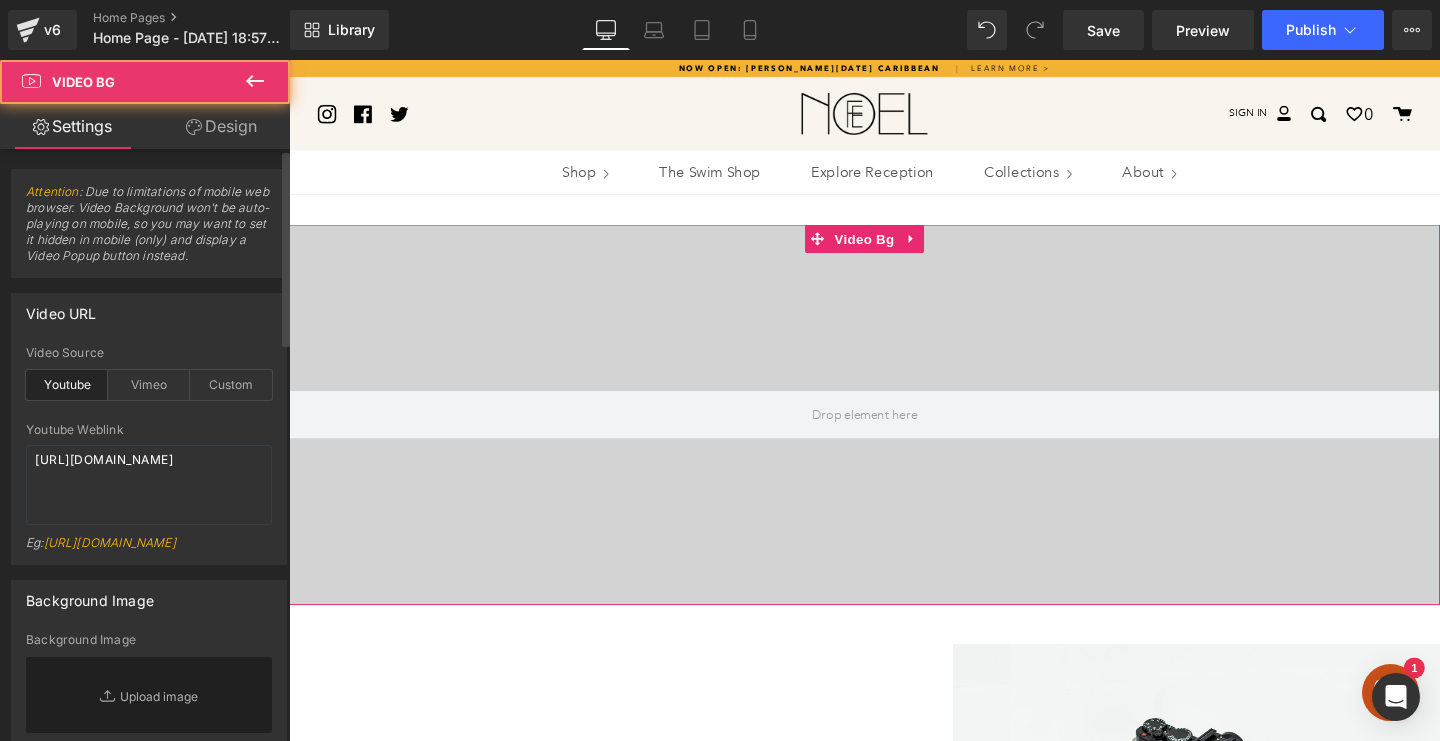 scroll, scrollTop: 127, scrollLeft: 0, axis: vertical 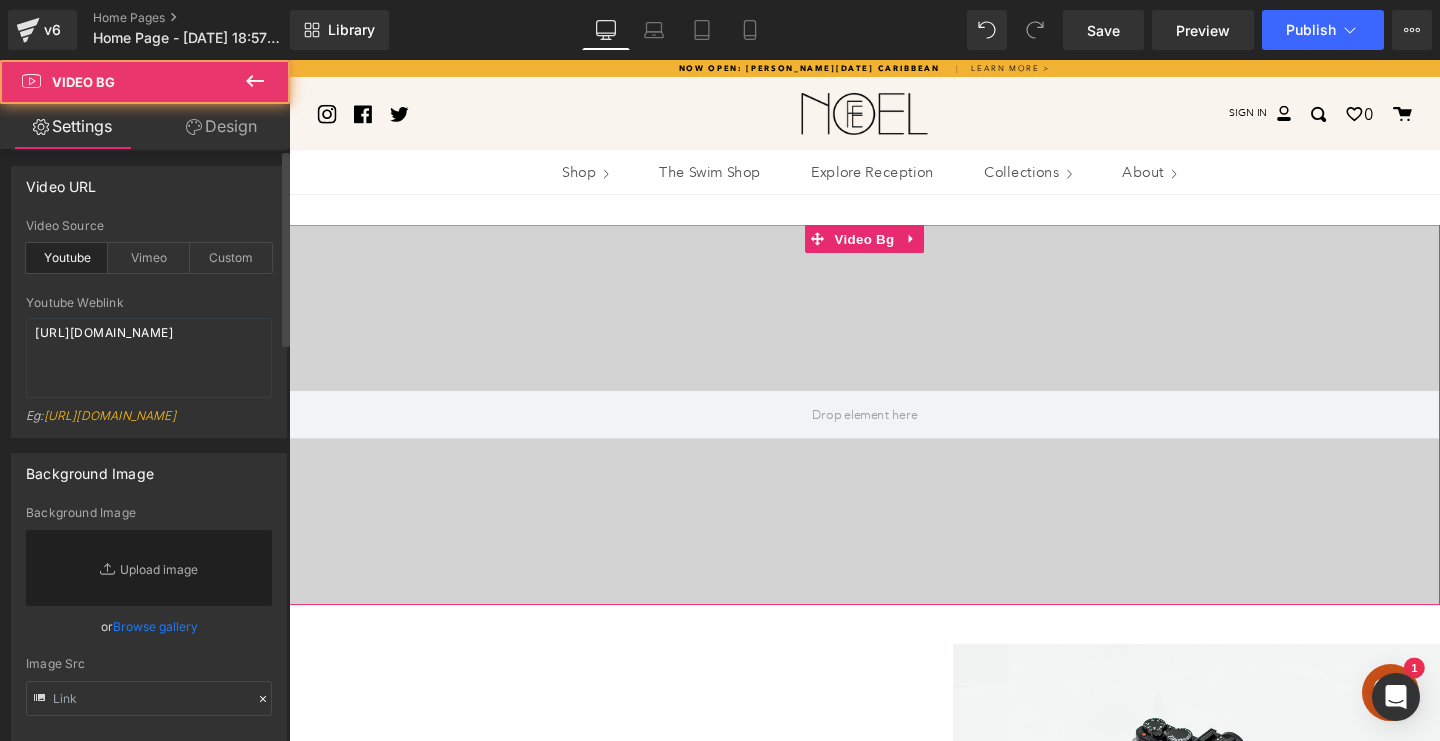 click on "400px" at bounding box center [149, 1327] 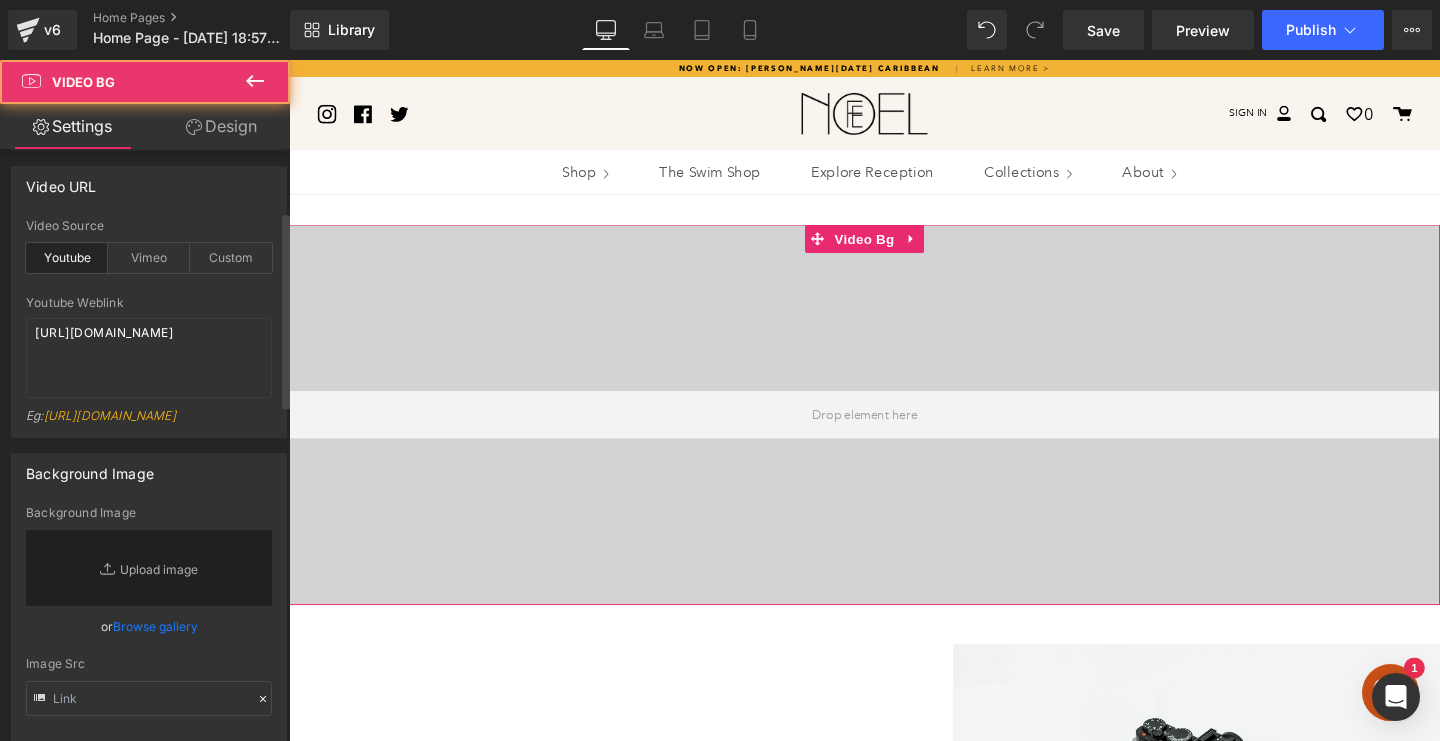 scroll, scrollTop: 1103, scrollLeft: 0, axis: vertical 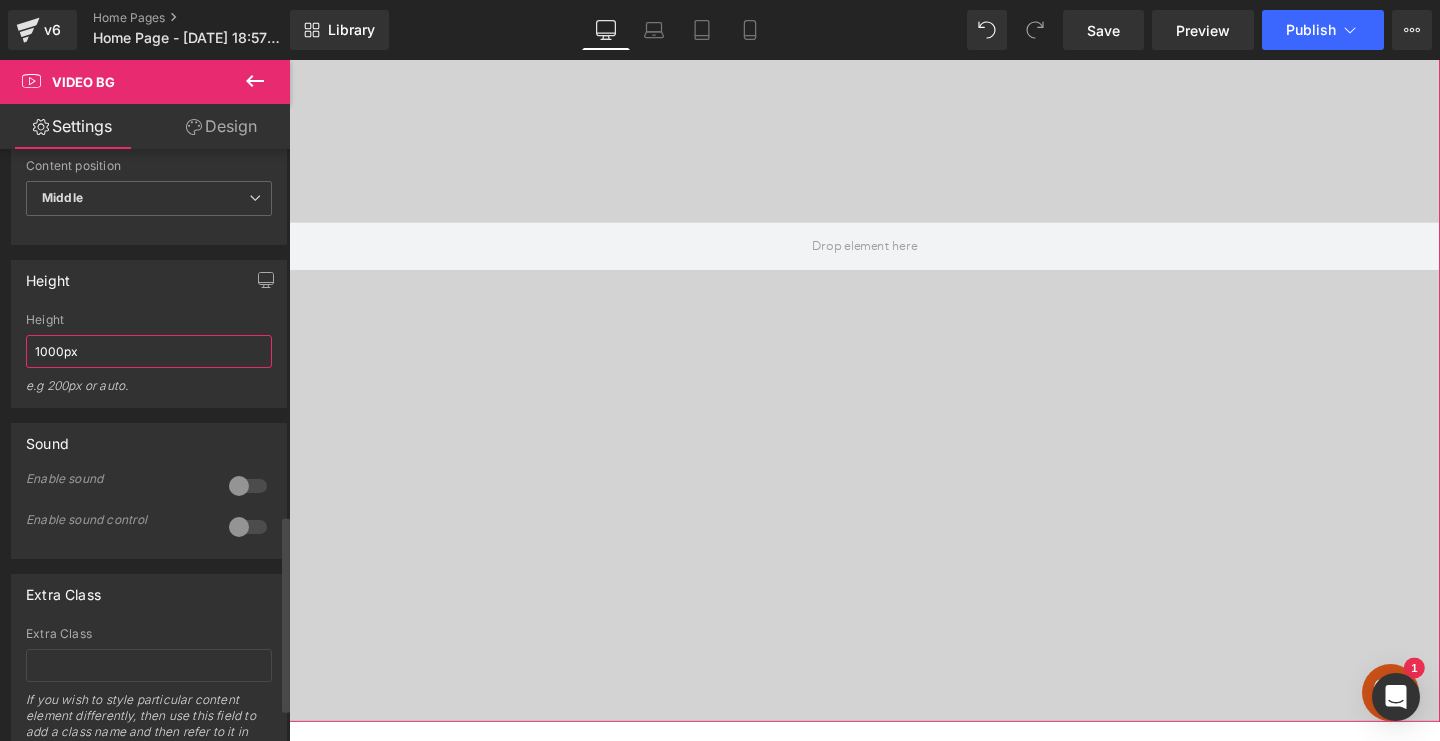 click on "1000px" at bounding box center (149, 351) 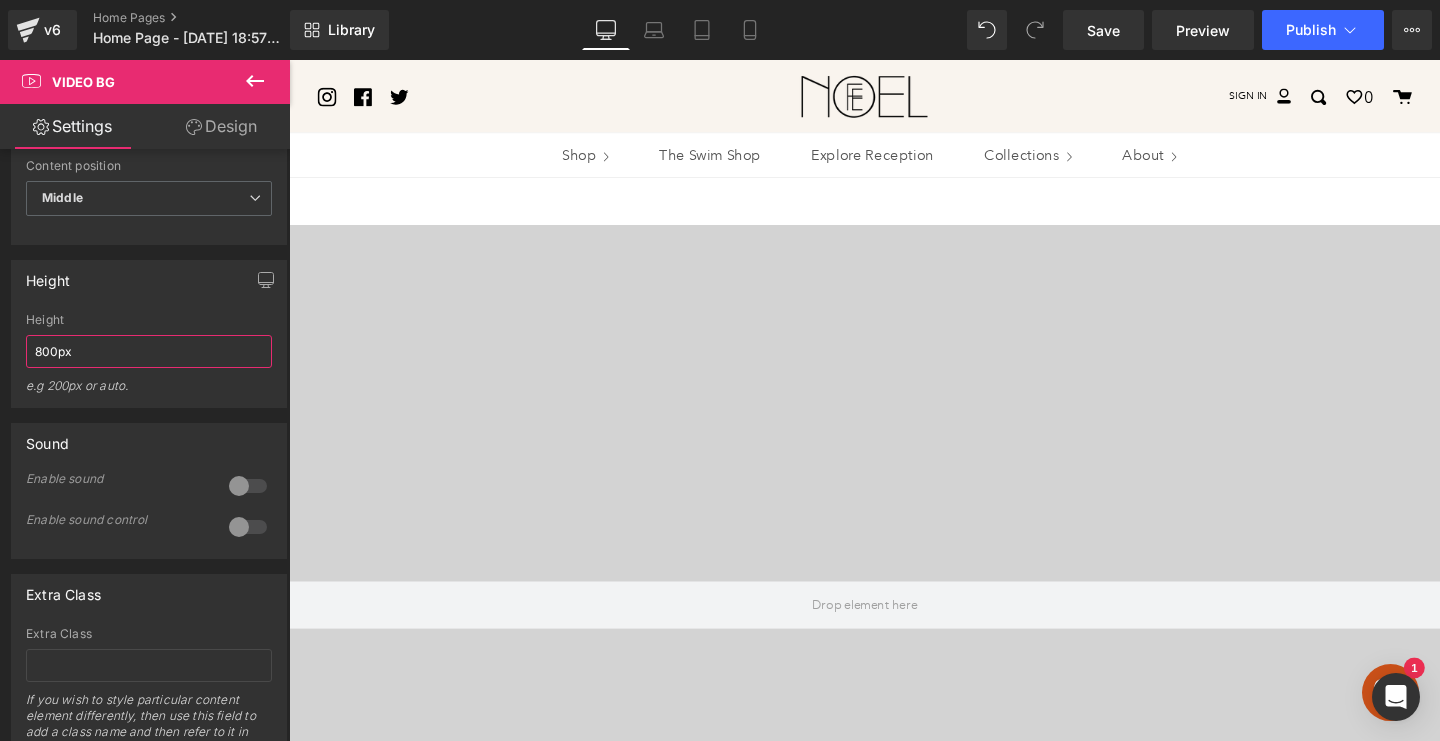 scroll, scrollTop: 296, scrollLeft: 0, axis: vertical 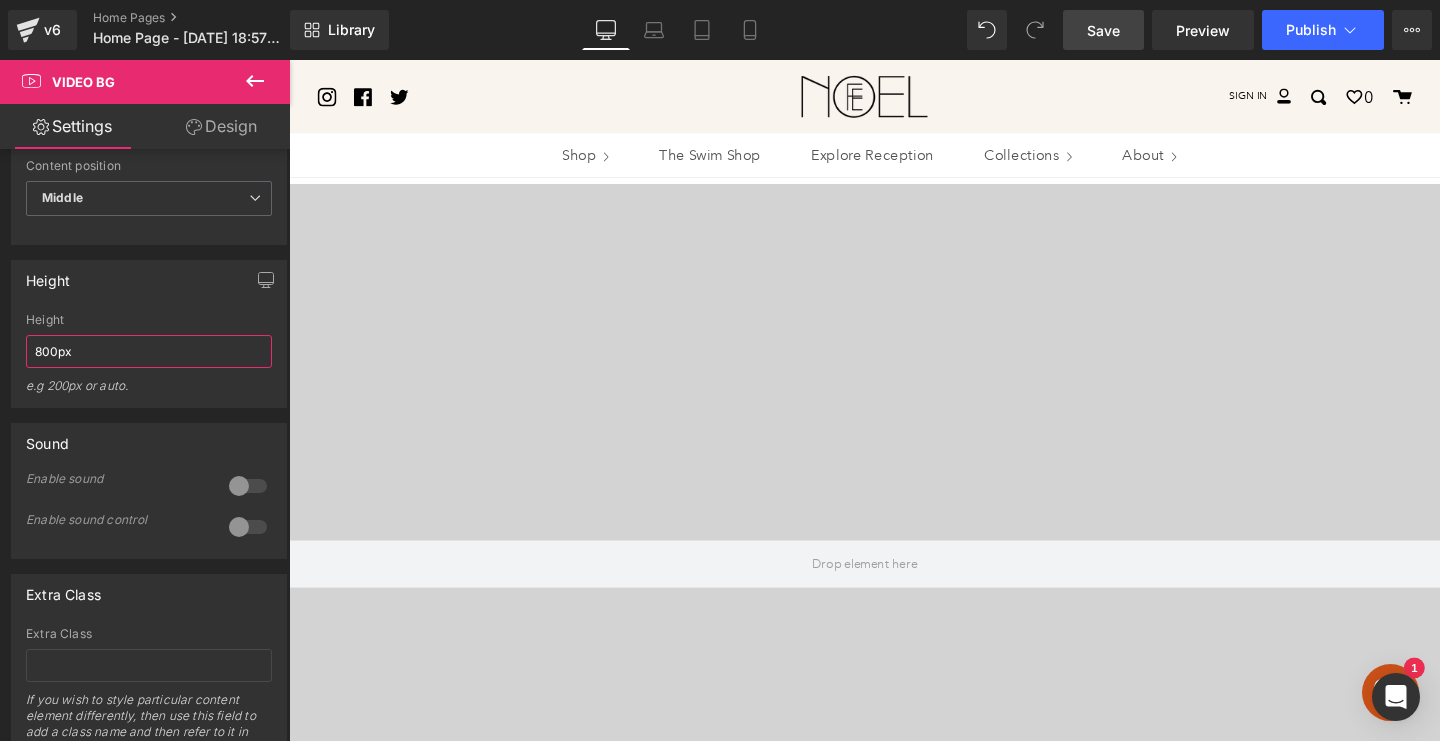 type on "800px" 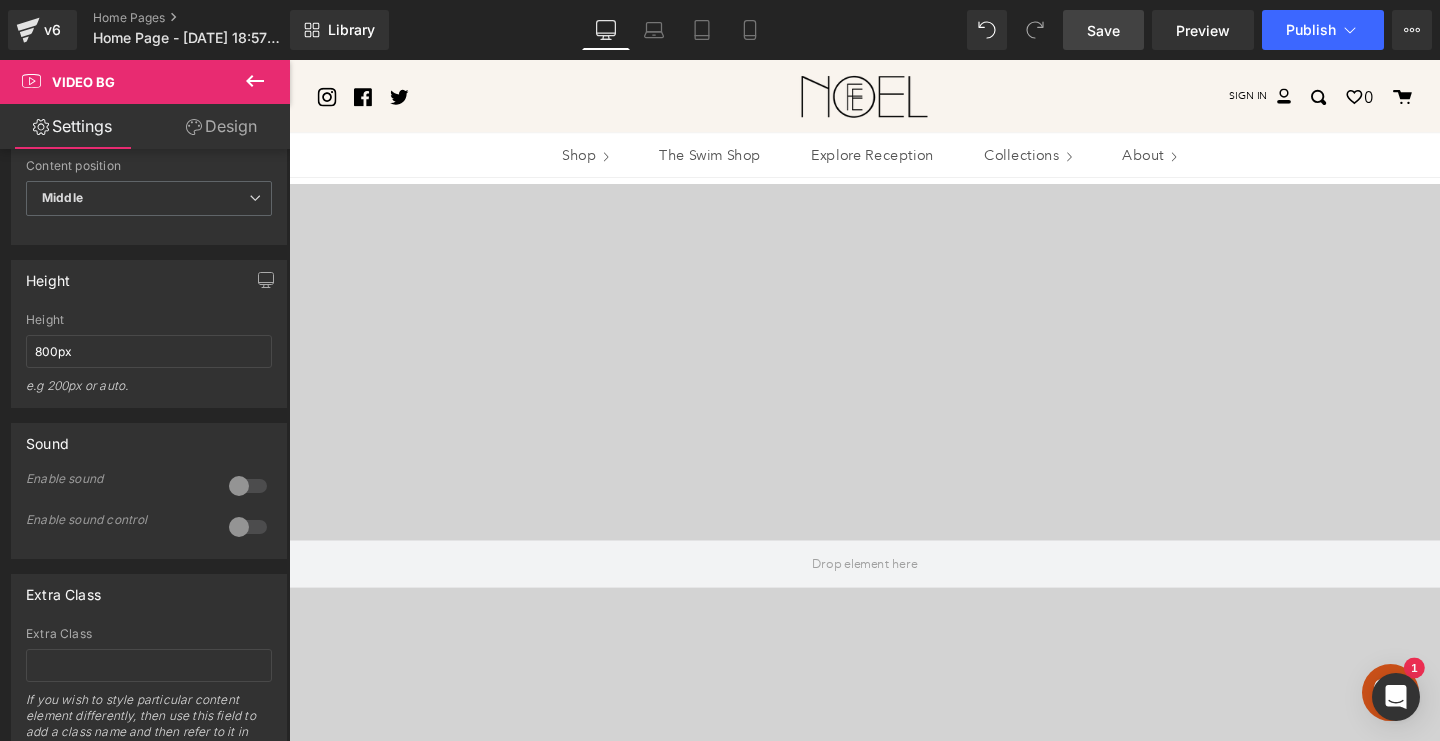 click on "Save" at bounding box center [1103, 30] 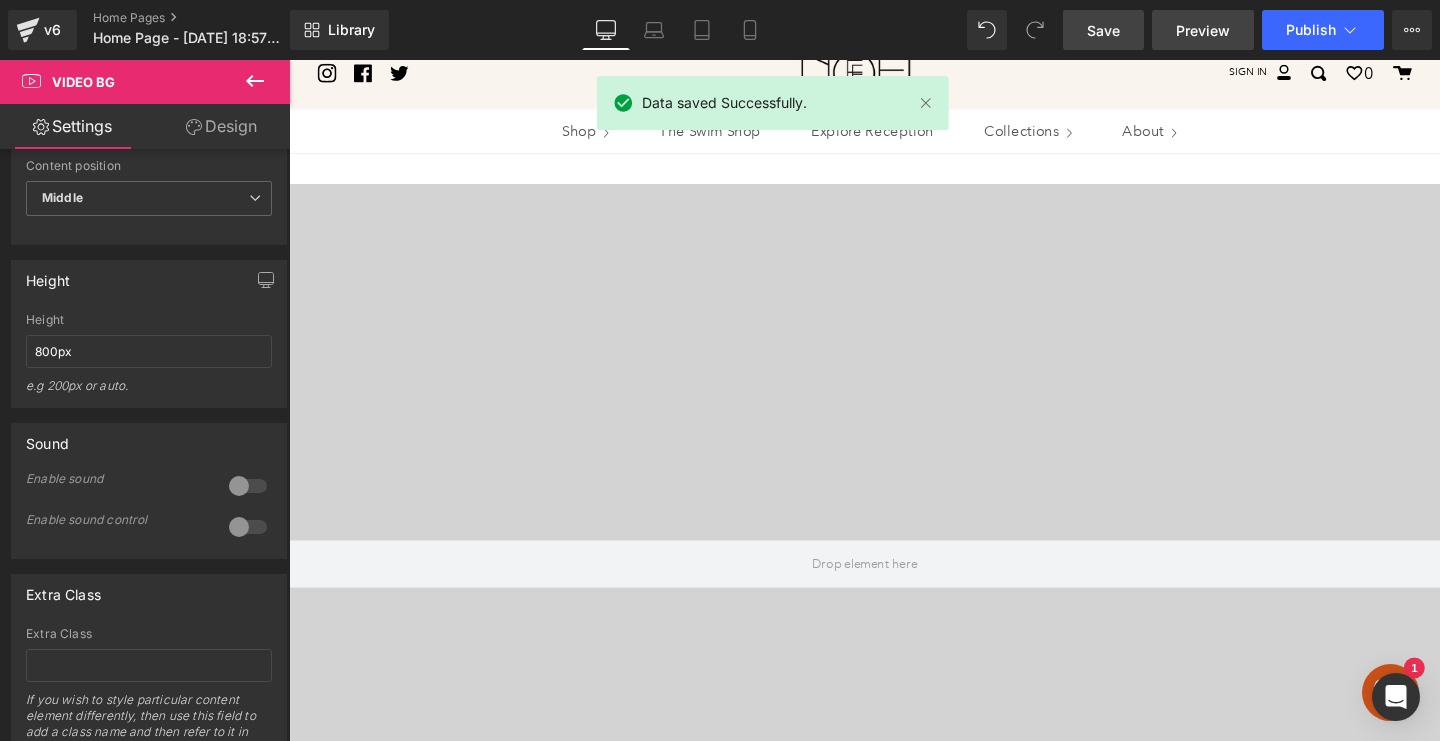 scroll, scrollTop: 0, scrollLeft: 0, axis: both 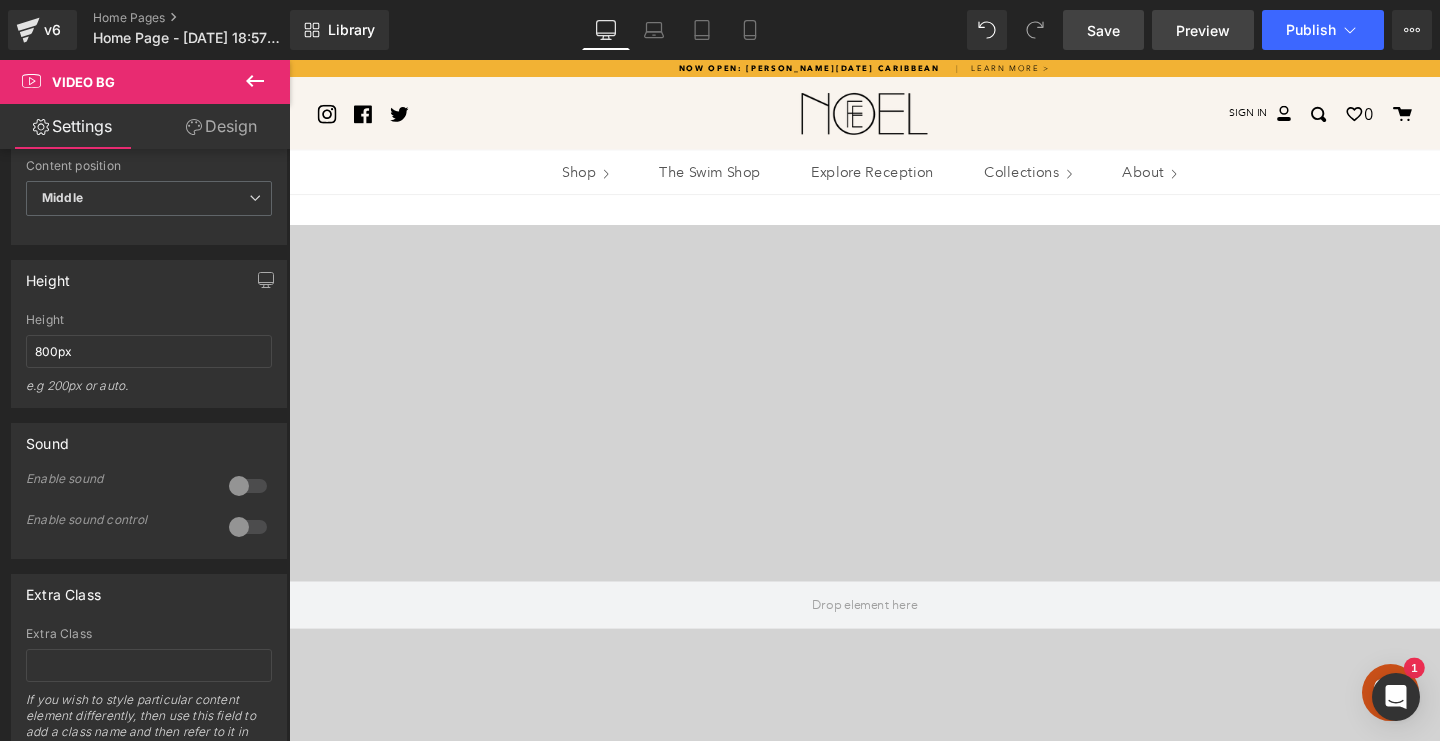 click on "Preview" at bounding box center [1203, 30] 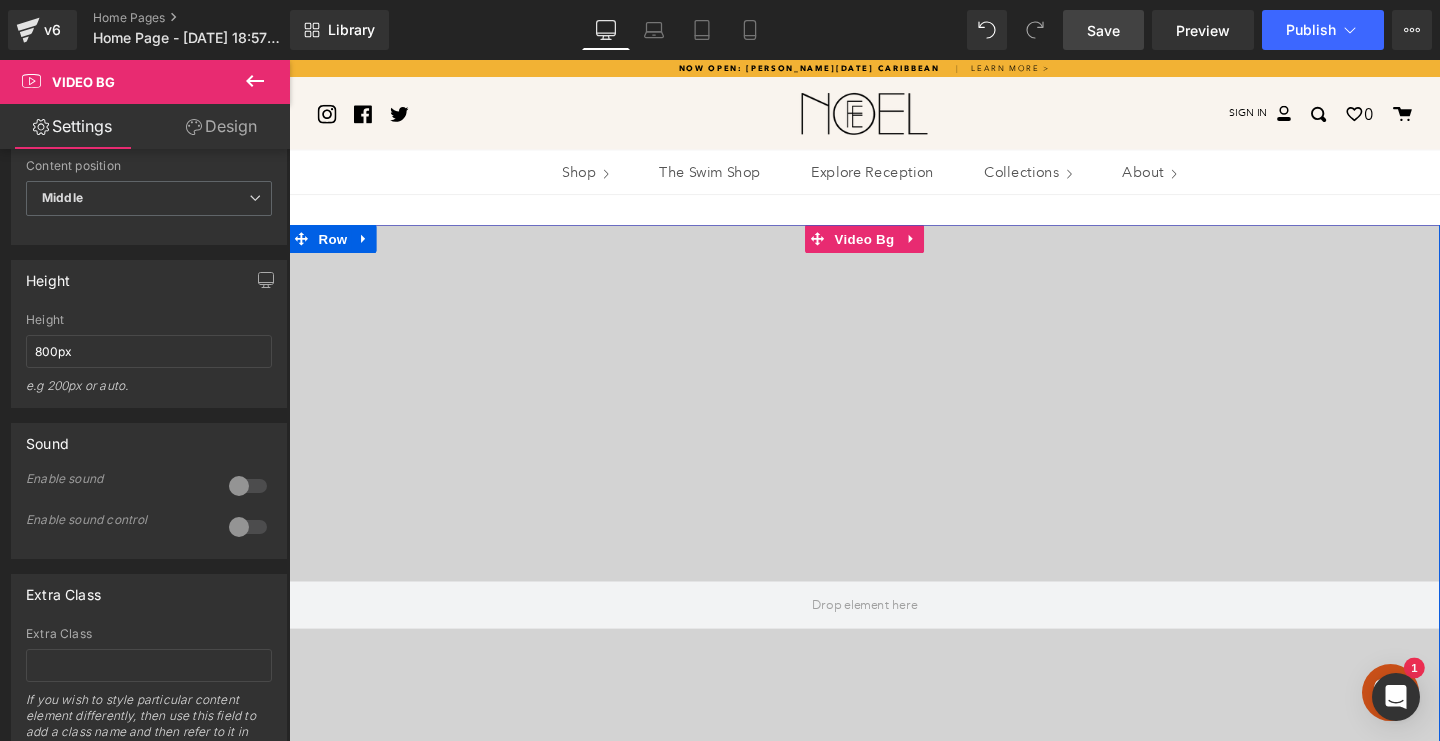 click at bounding box center [894, 633] 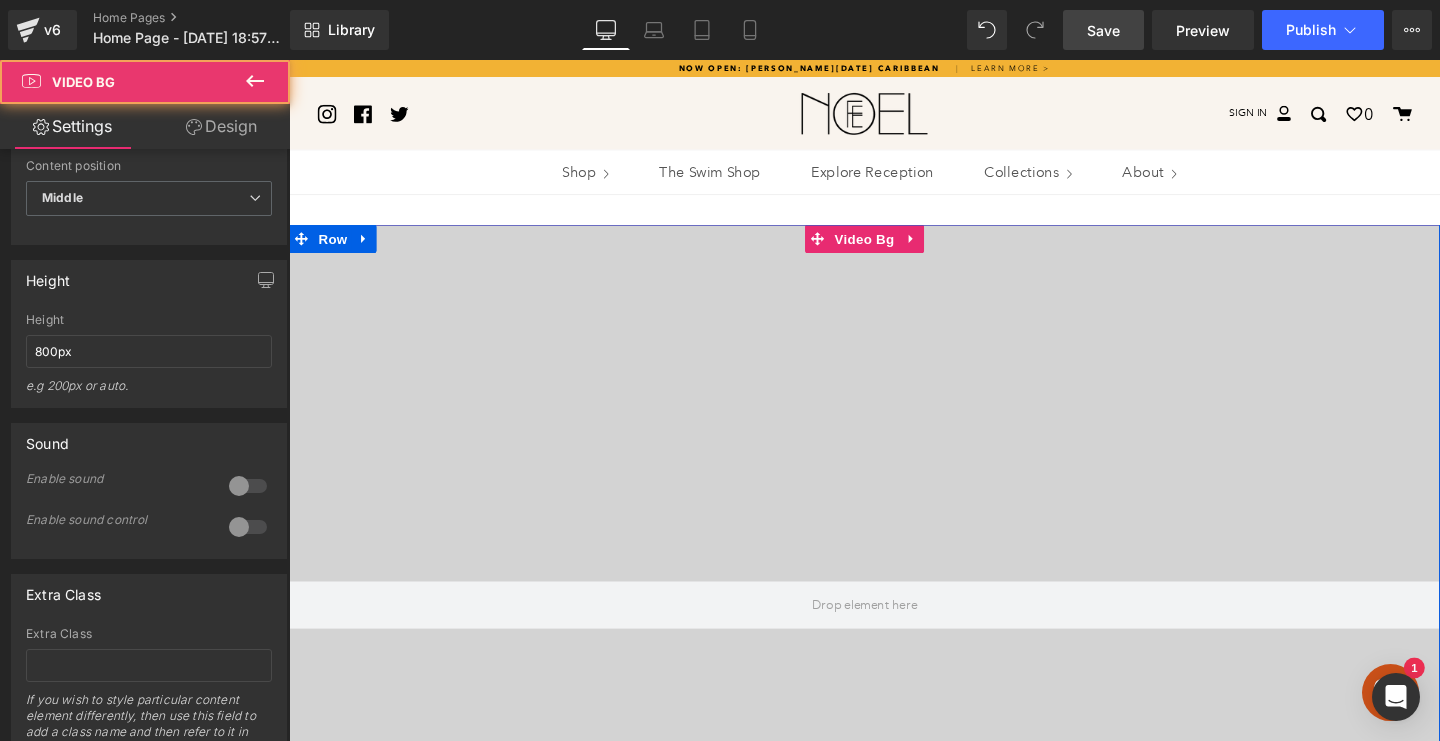 click on "Row" at bounding box center [335, 248] 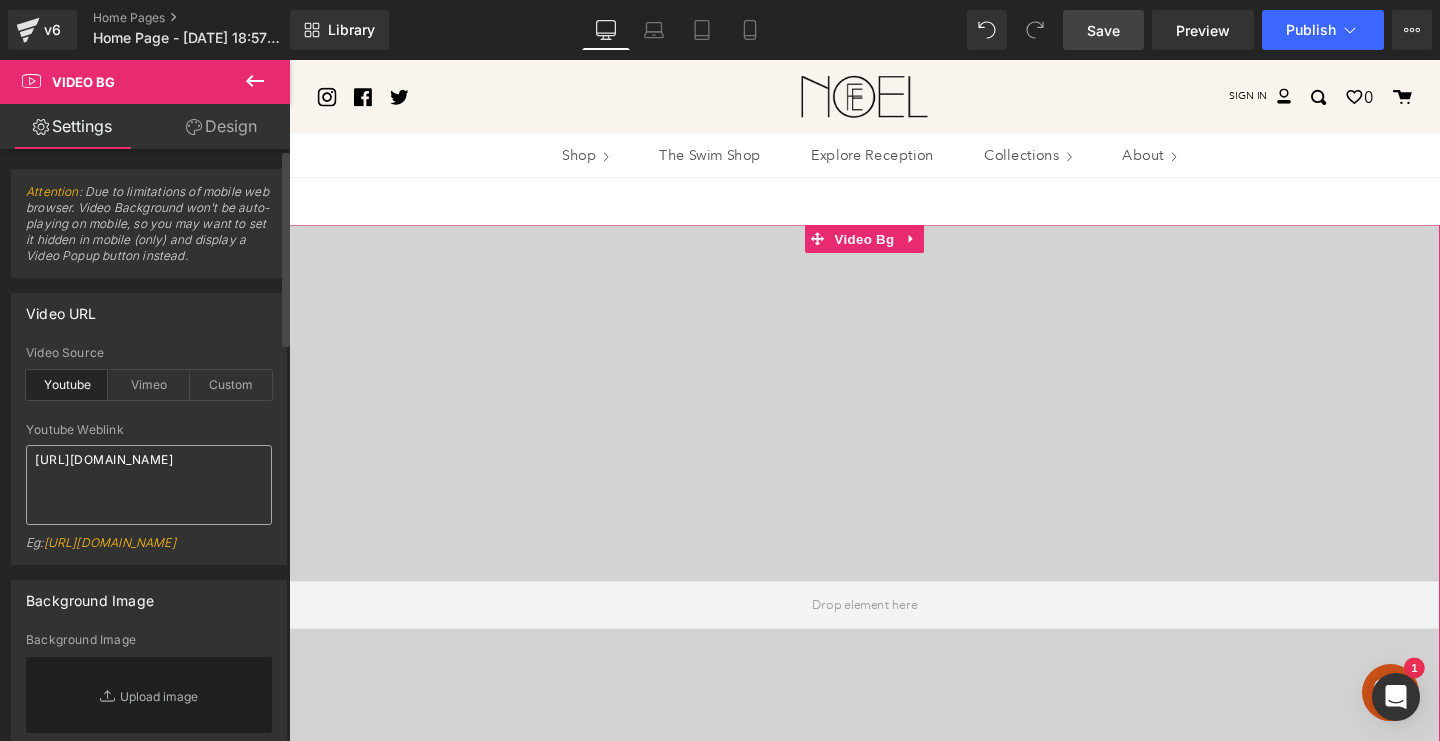 scroll, scrollTop: 185, scrollLeft: 0, axis: vertical 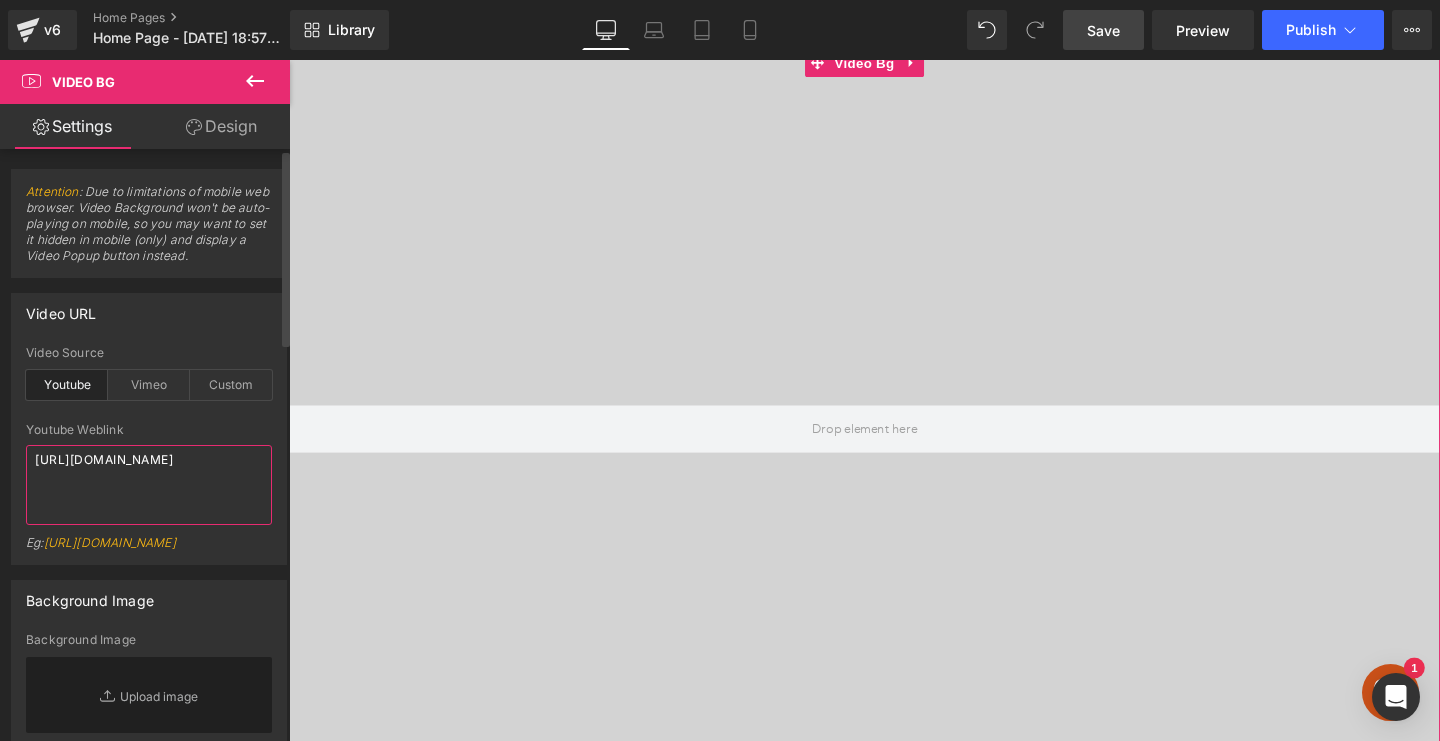 click on "[URL][DOMAIN_NAME]" at bounding box center (149, 485) 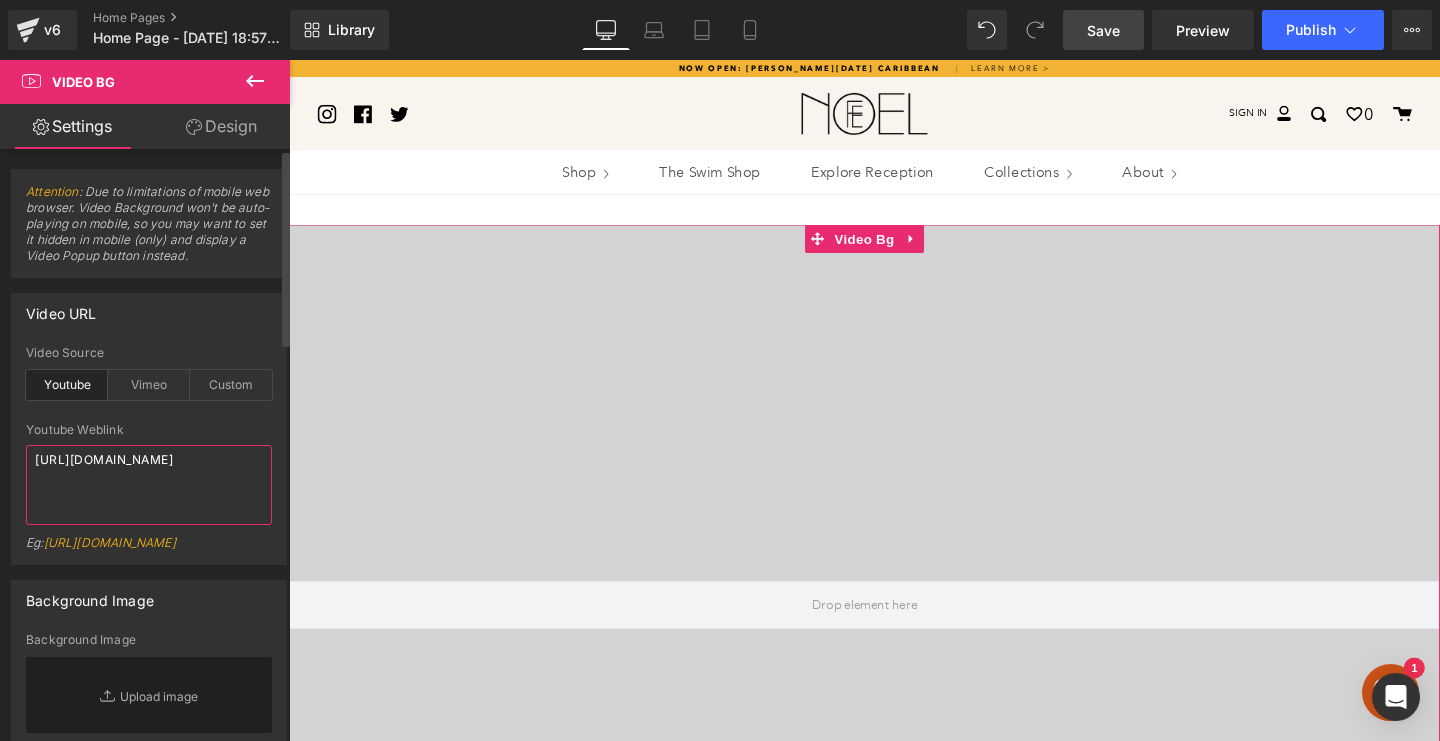 paste on "[DOMAIN_NAME][URL]" 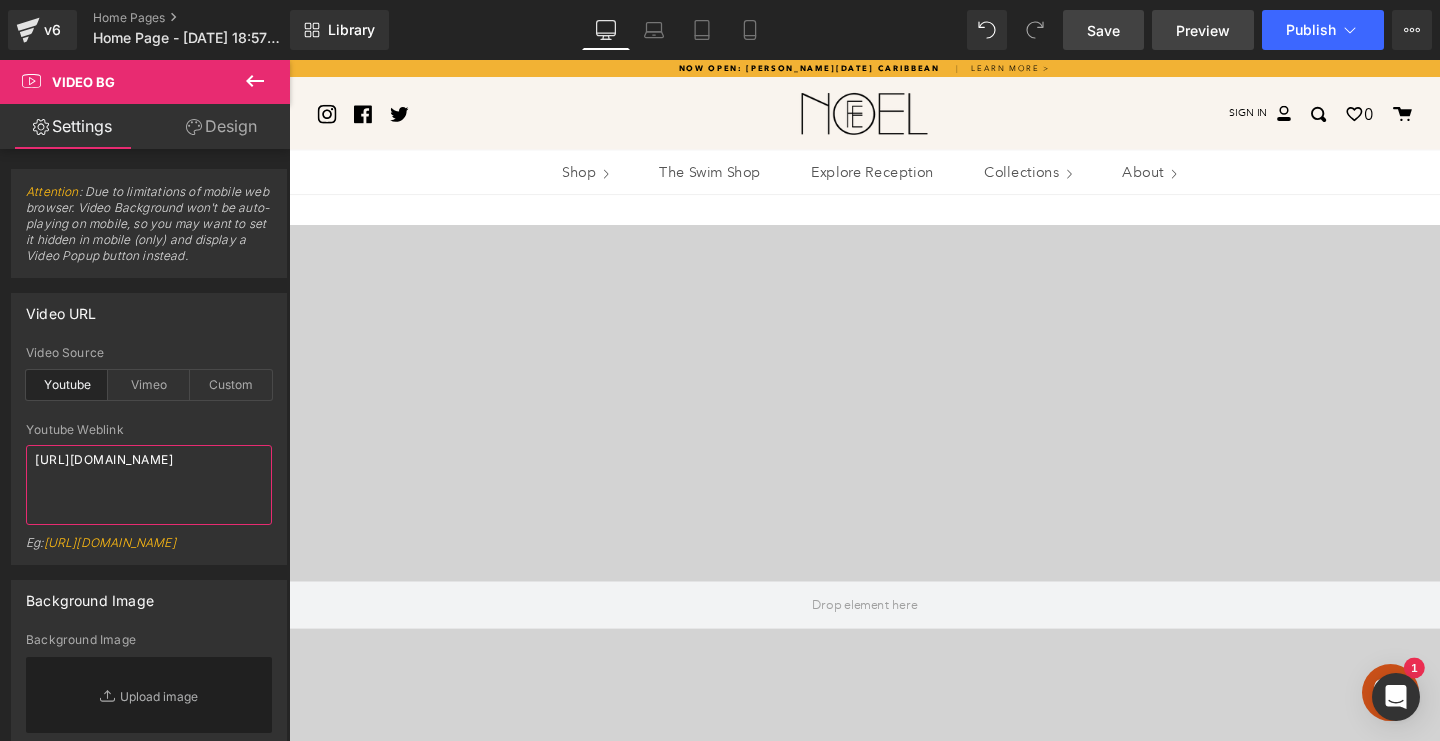 type on "[URL][DOMAIN_NAME]" 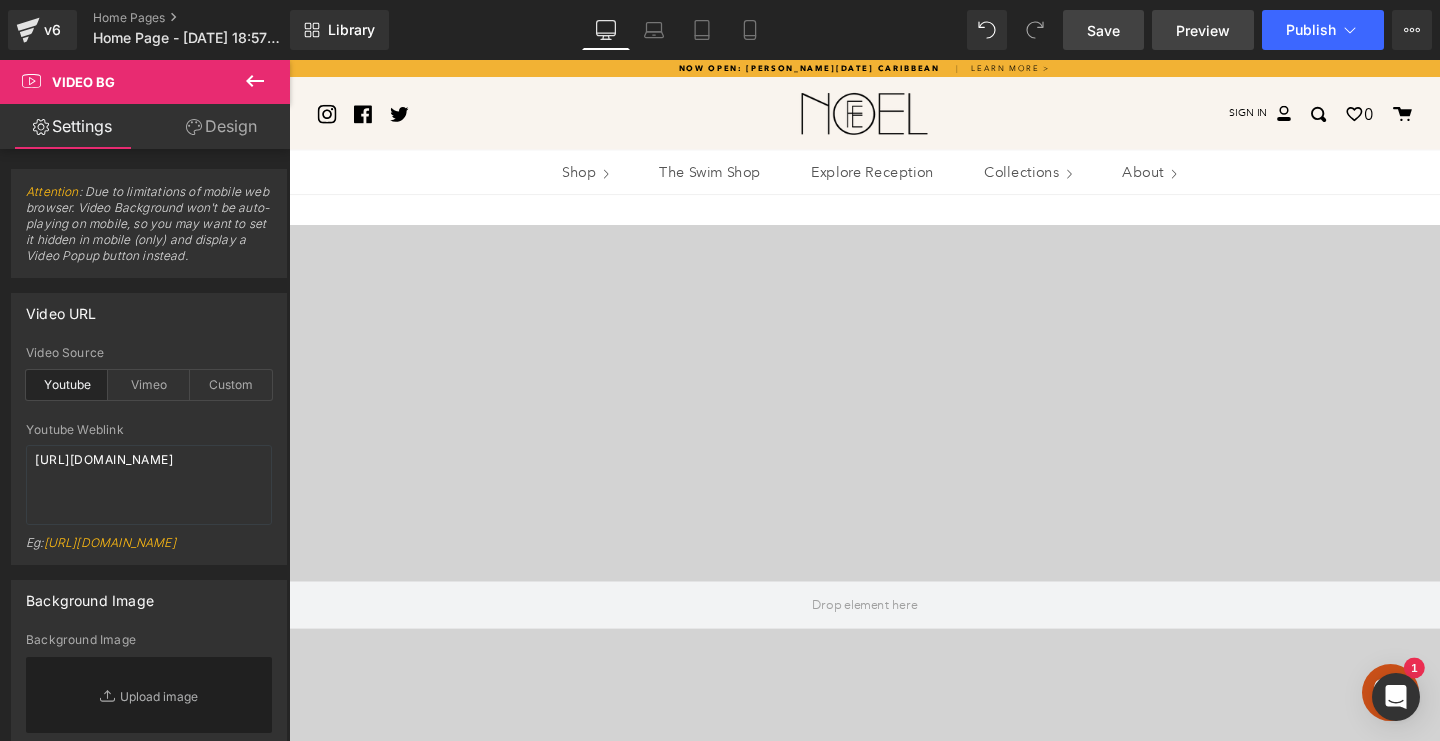 click on "Preview" at bounding box center [1203, 30] 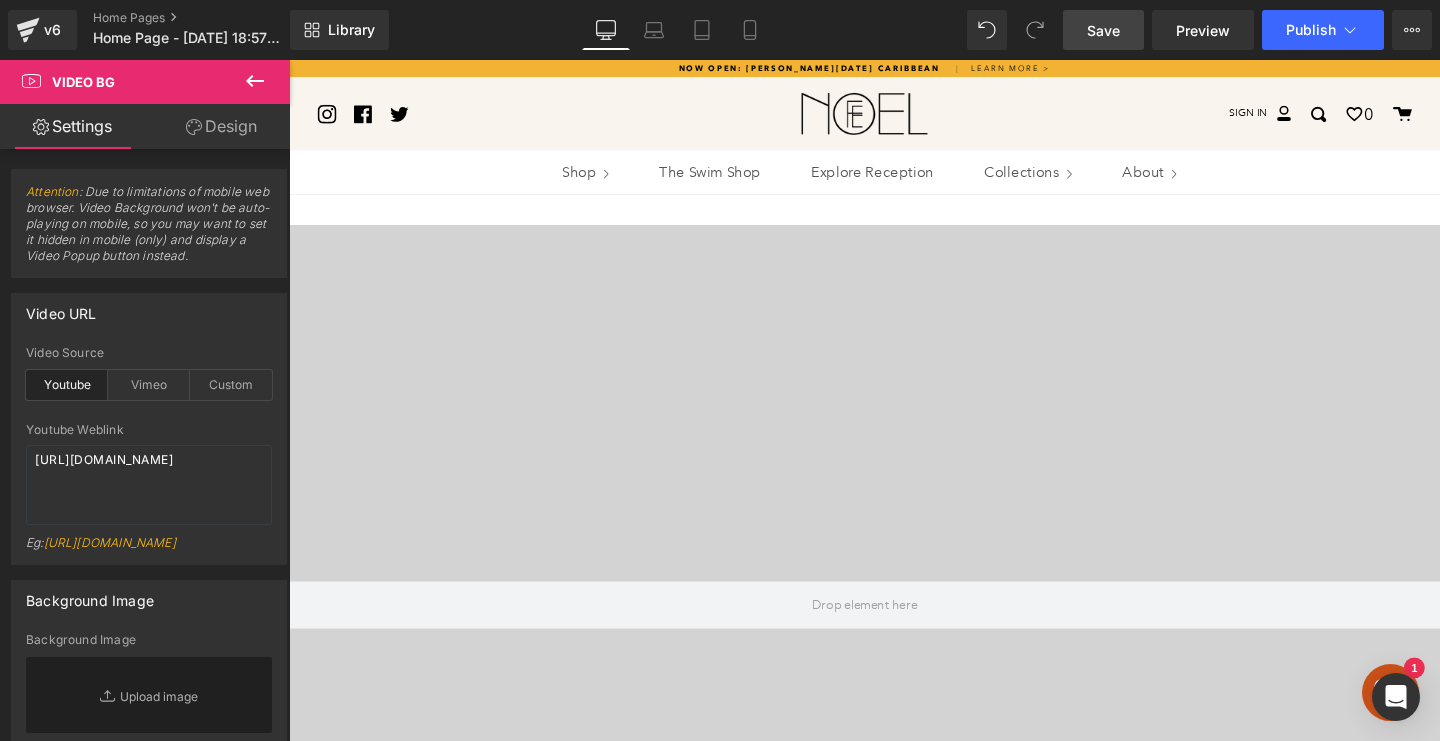 click on "Save" at bounding box center [1103, 30] 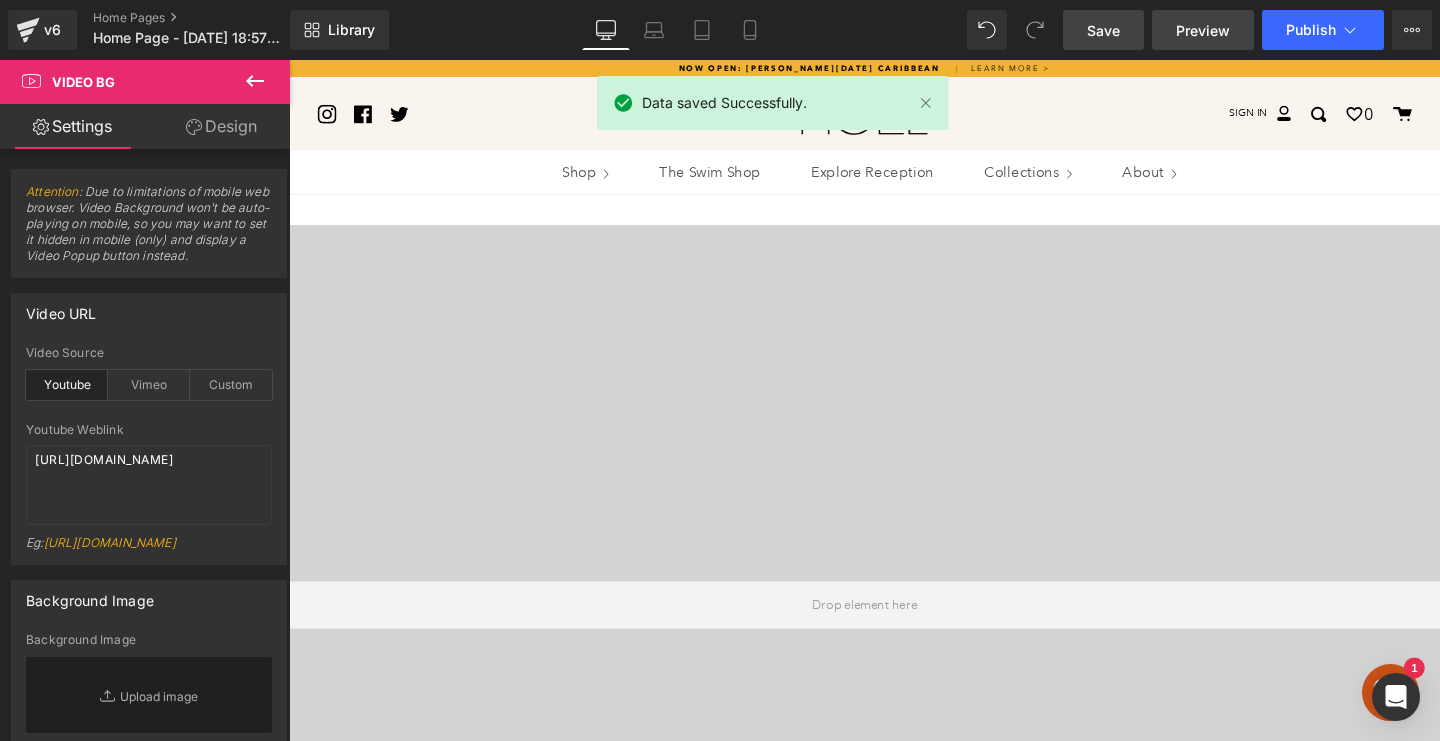 click on "Preview" at bounding box center [1203, 30] 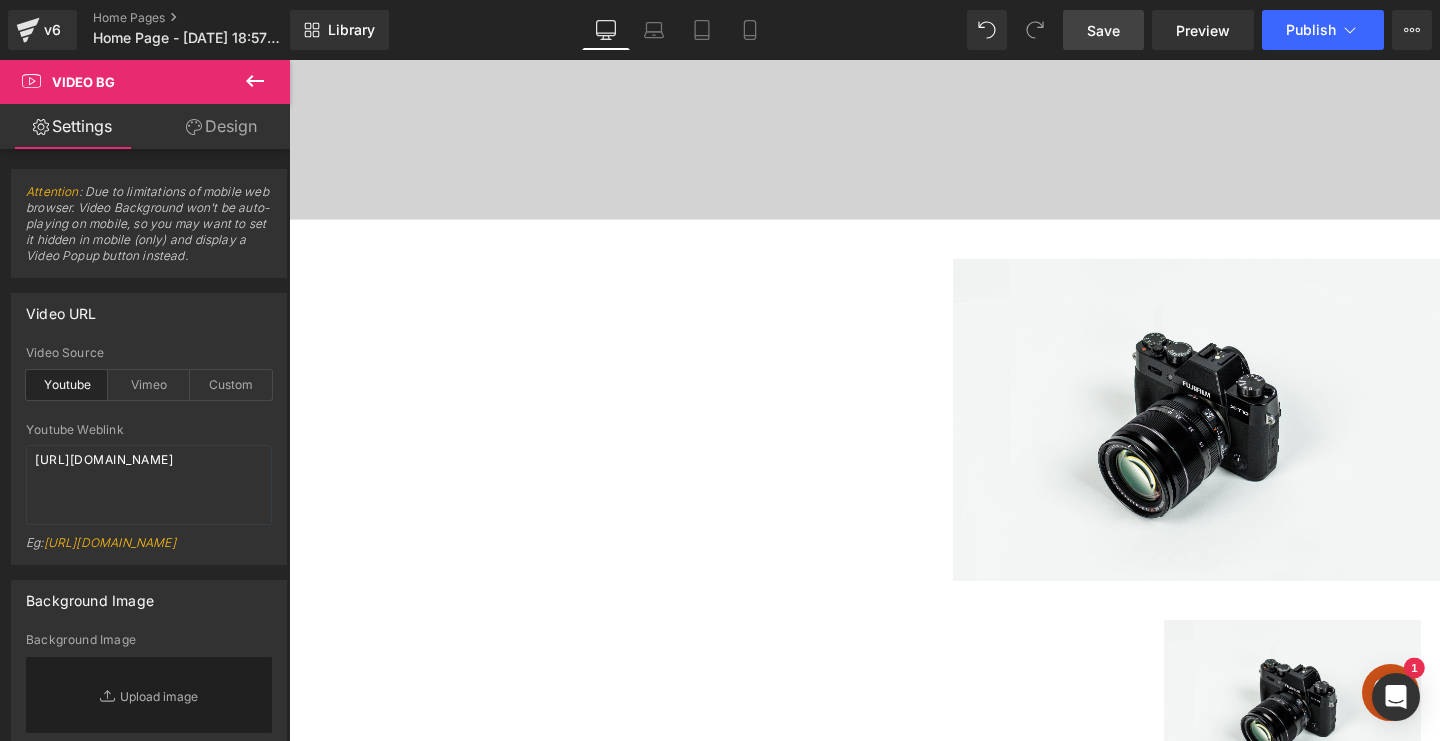 scroll, scrollTop: 907, scrollLeft: 0, axis: vertical 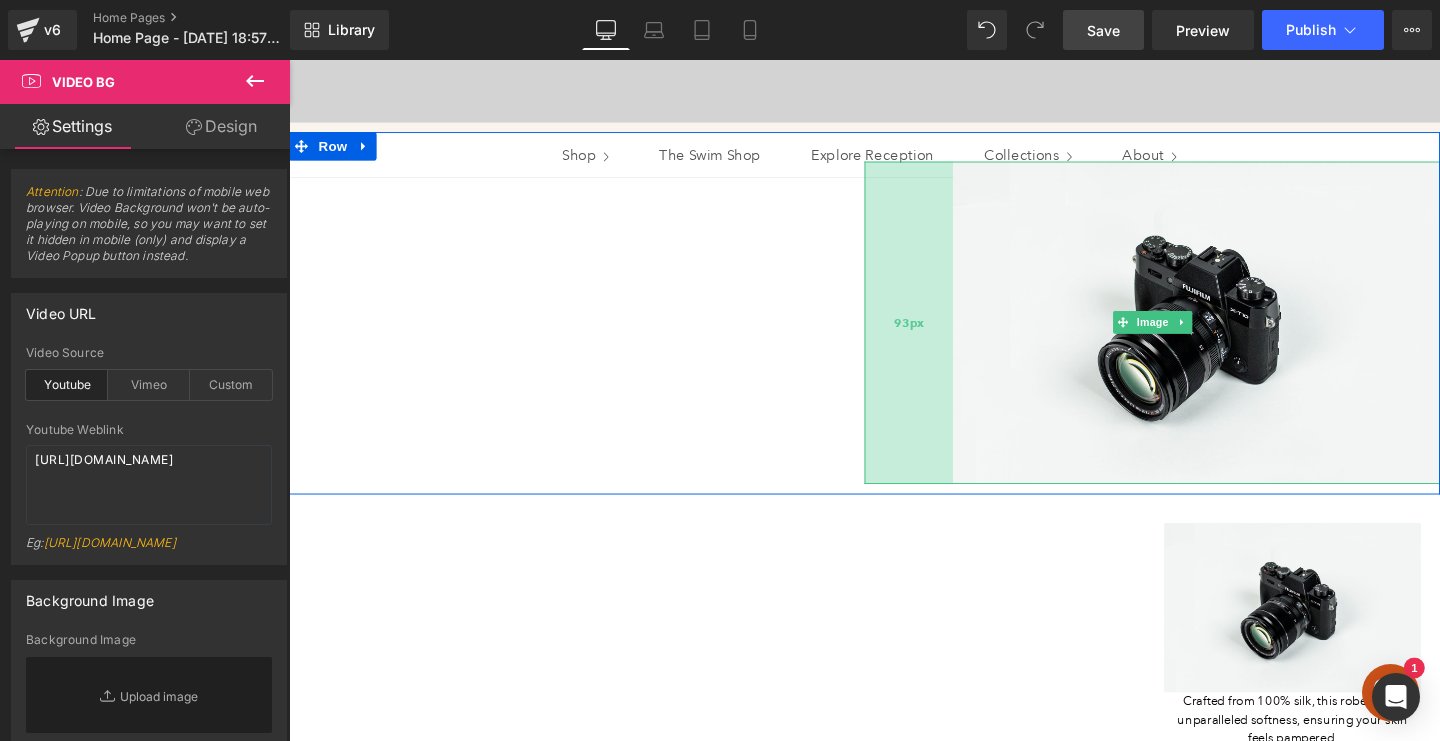 click on "93px" at bounding box center [940, 336] 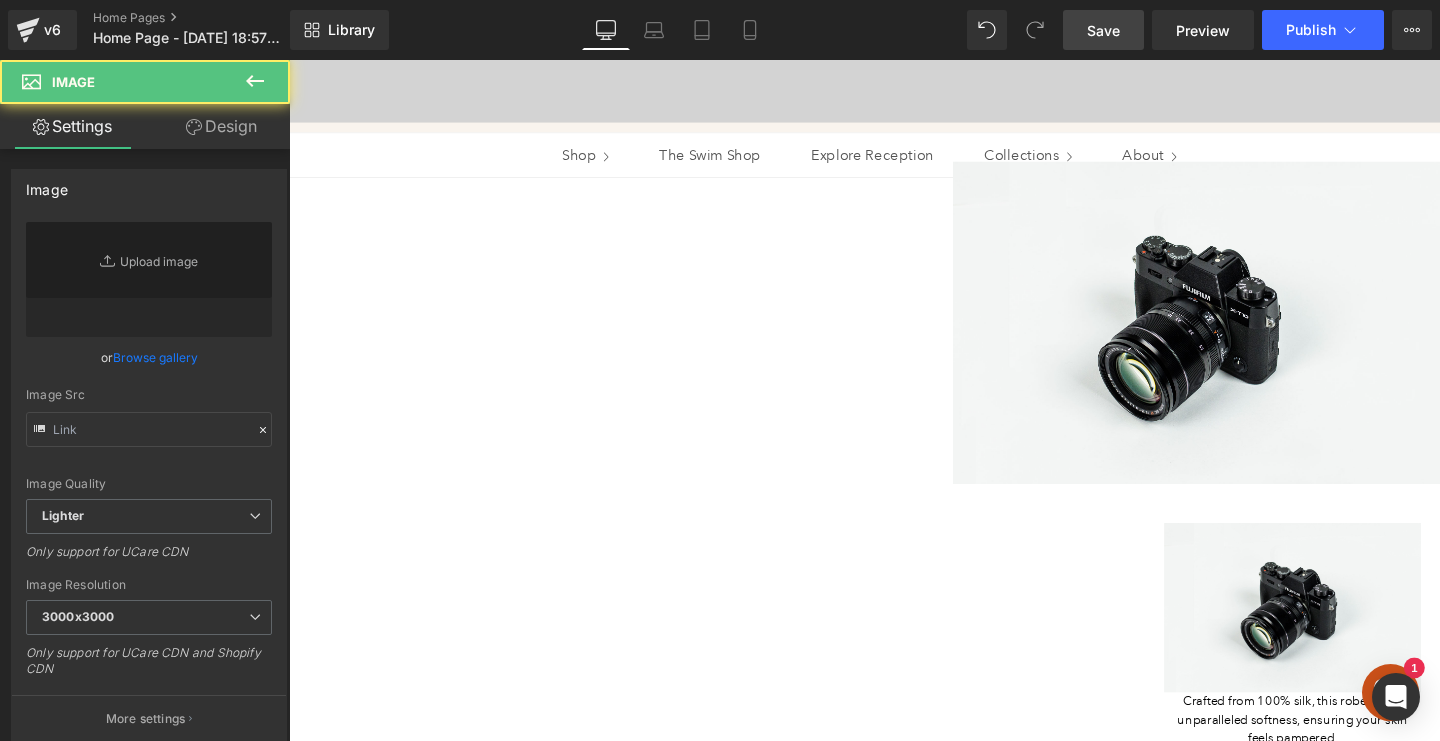 type on "//[DOMAIN_NAME][URL]" 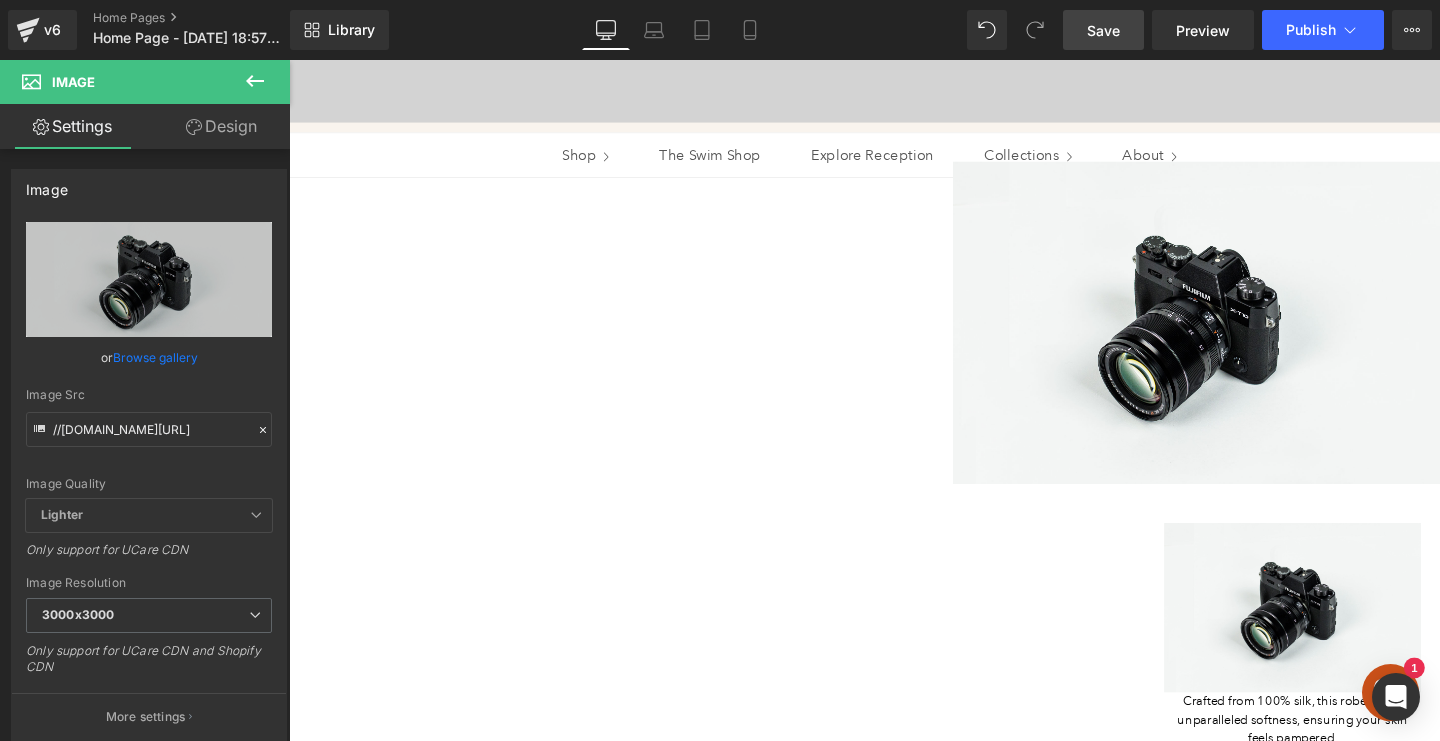 scroll, scrollTop: 812, scrollLeft: 0, axis: vertical 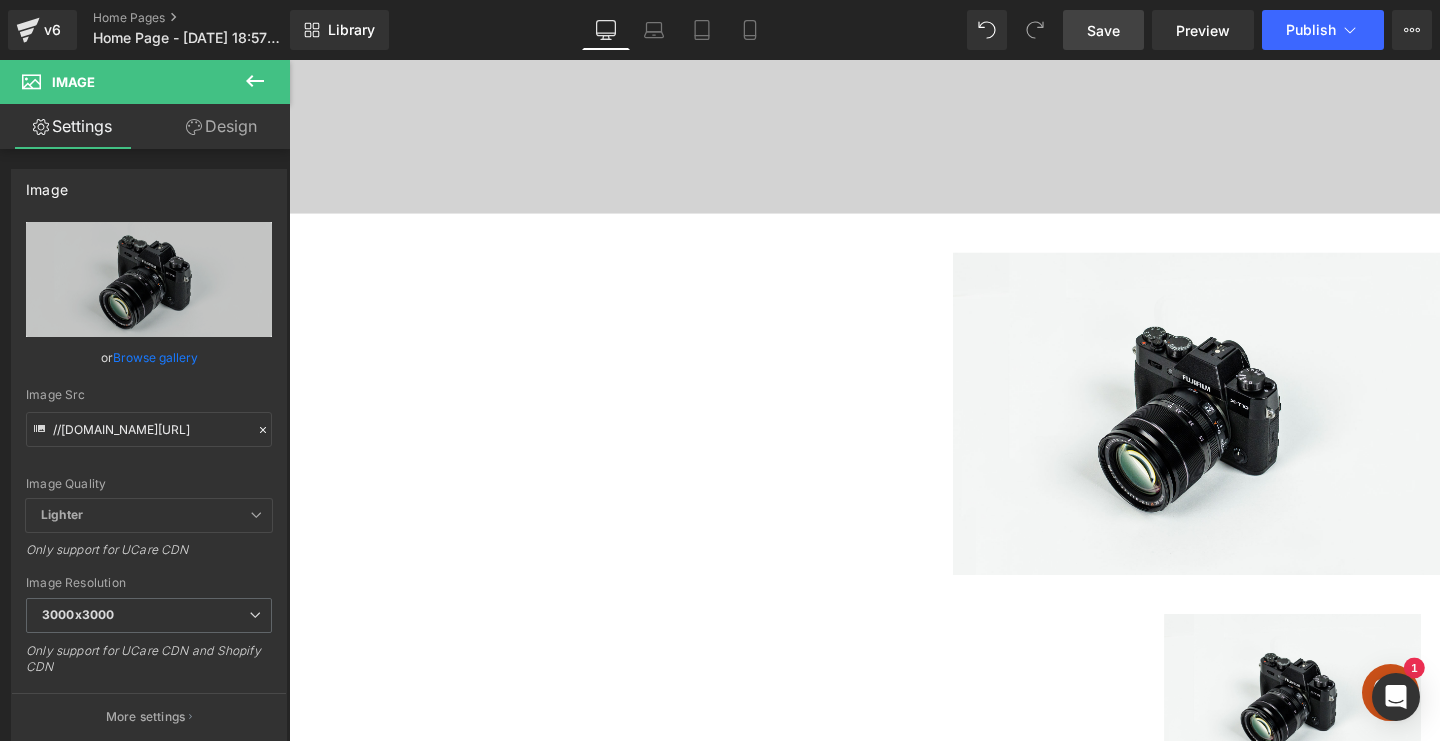 click at bounding box center (289, 60) 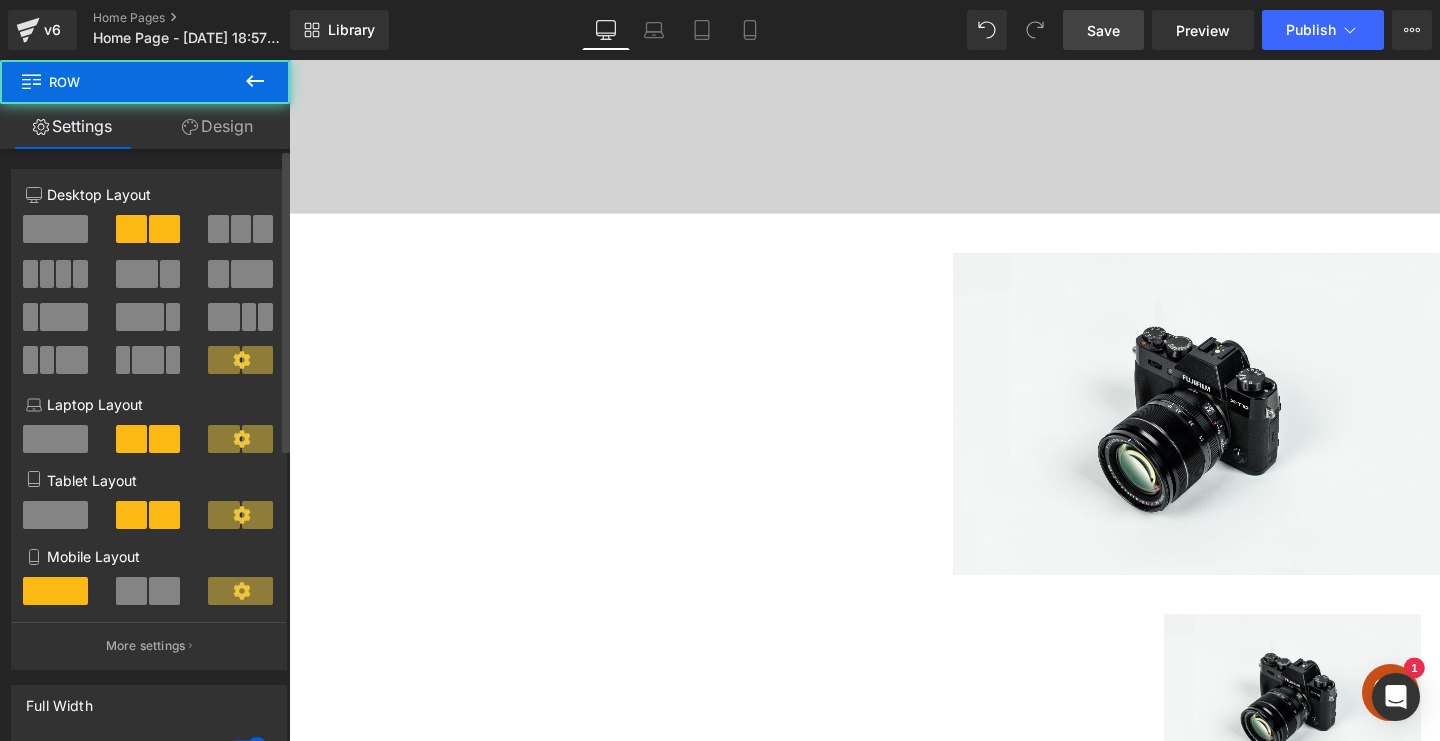 click on "More settings" at bounding box center (146, 646) 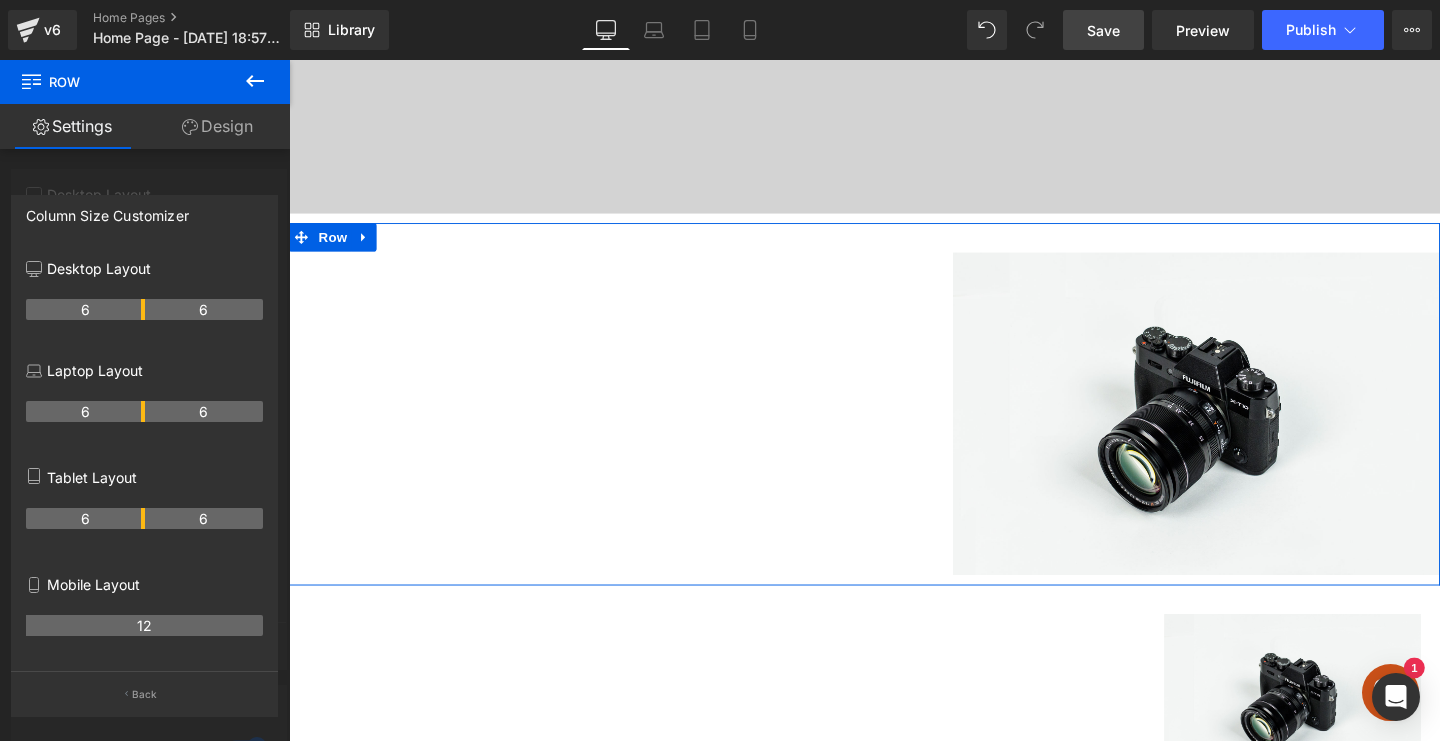 scroll, scrollTop: 122, scrollLeft: 0, axis: vertical 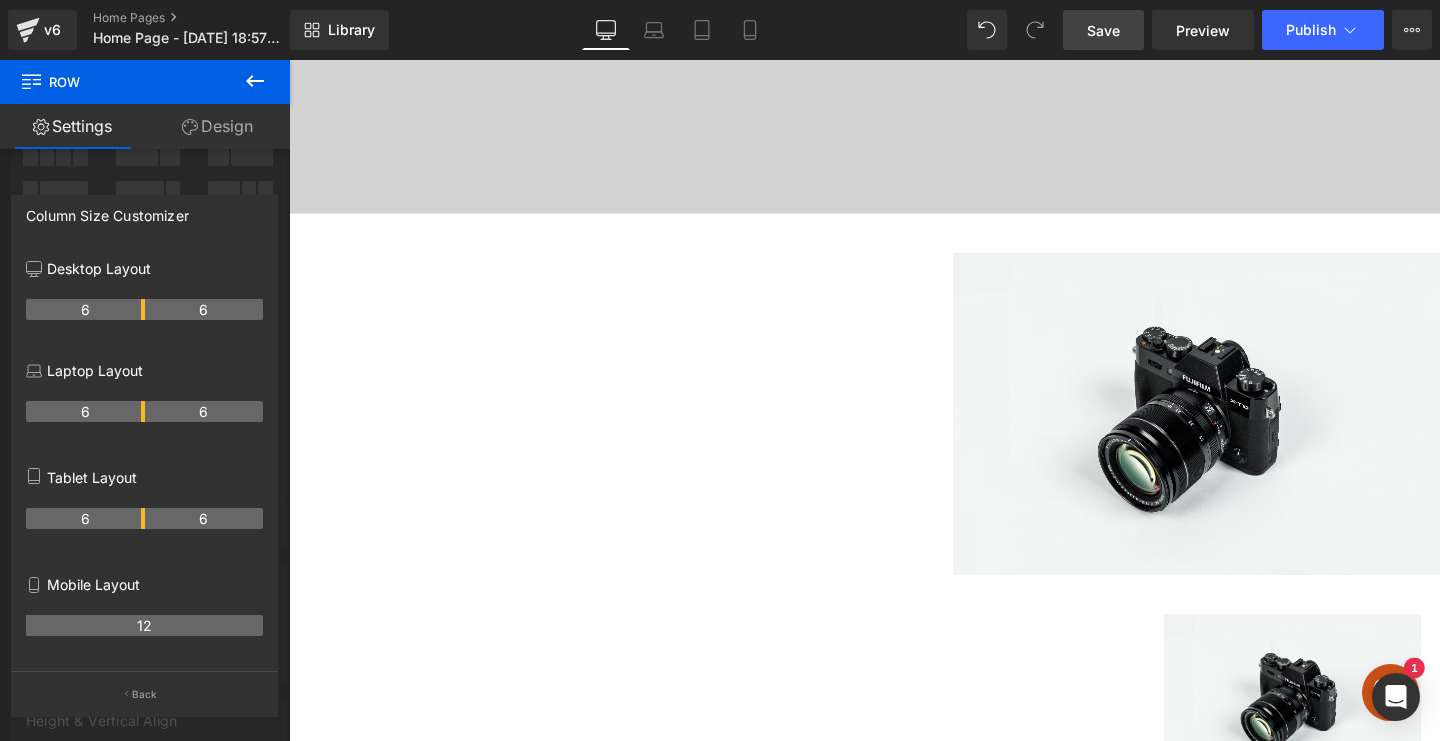 click 